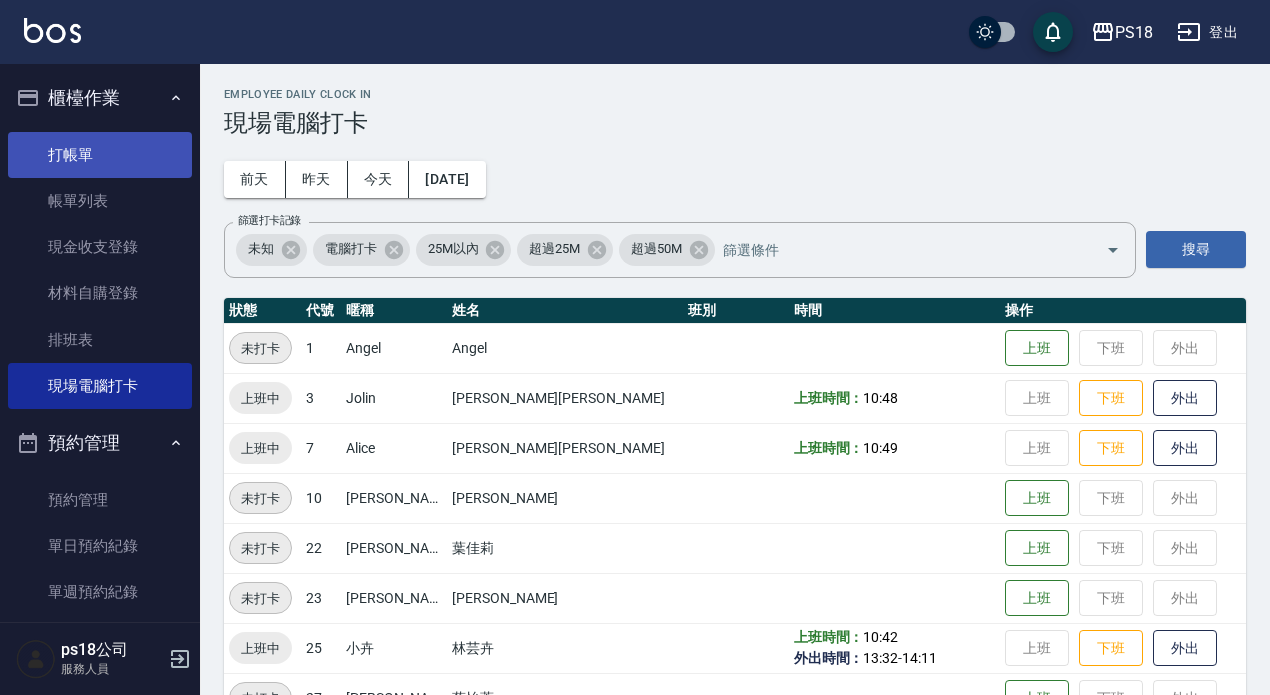 scroll, scrollTop: 353, scrollLeft: 0, axis: vertical 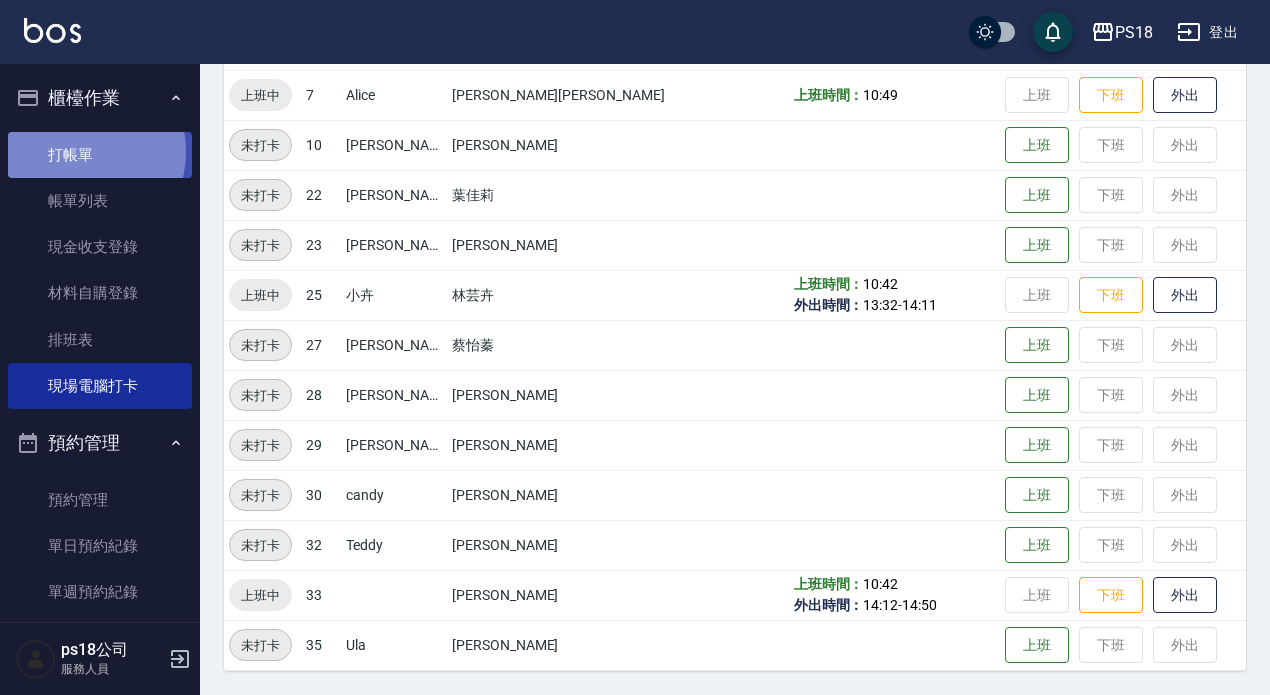 click on "打帳單" at bounding box center [100, 155] 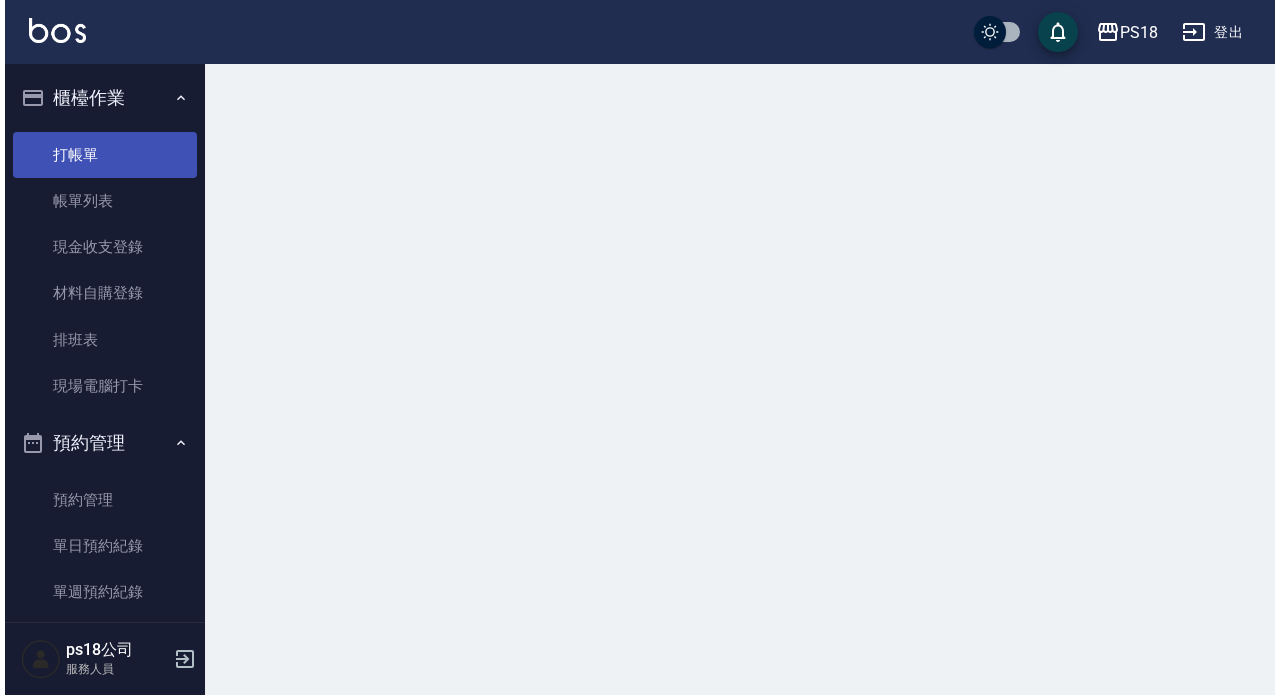 scroll, scrollTop: 0, scrollLeft: 0, axis: both 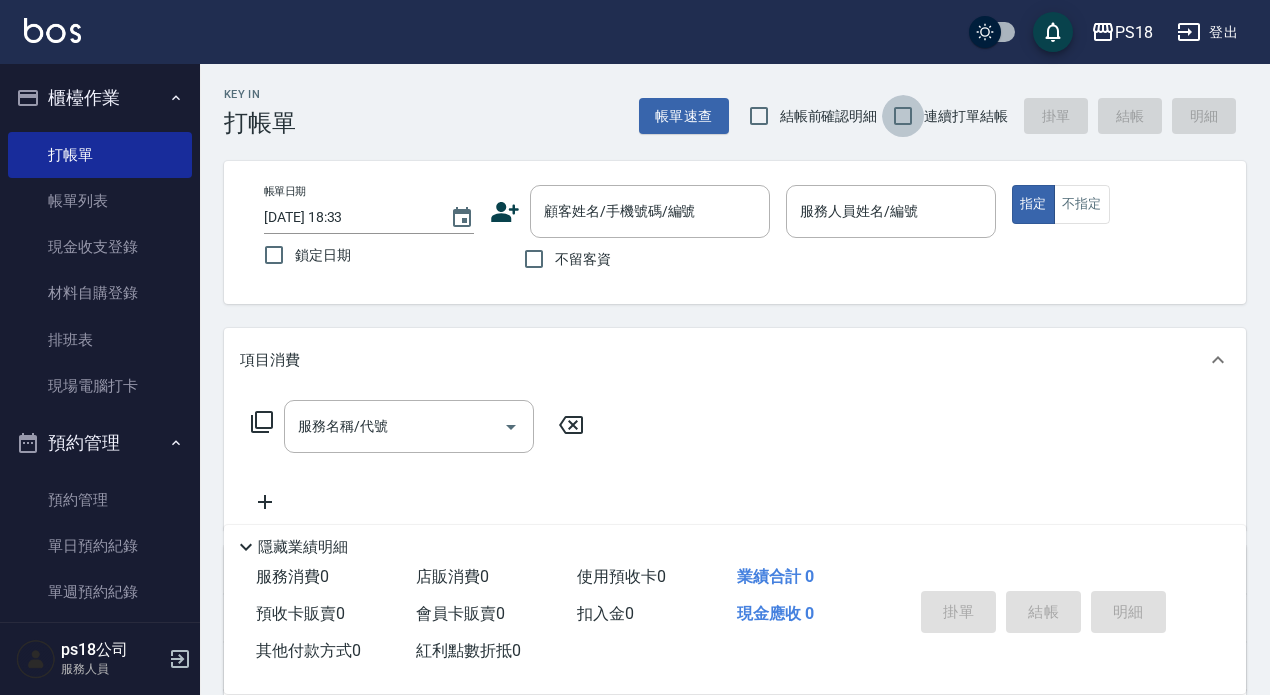 click on "連續打單結帳" at bounding box center [903, 116] 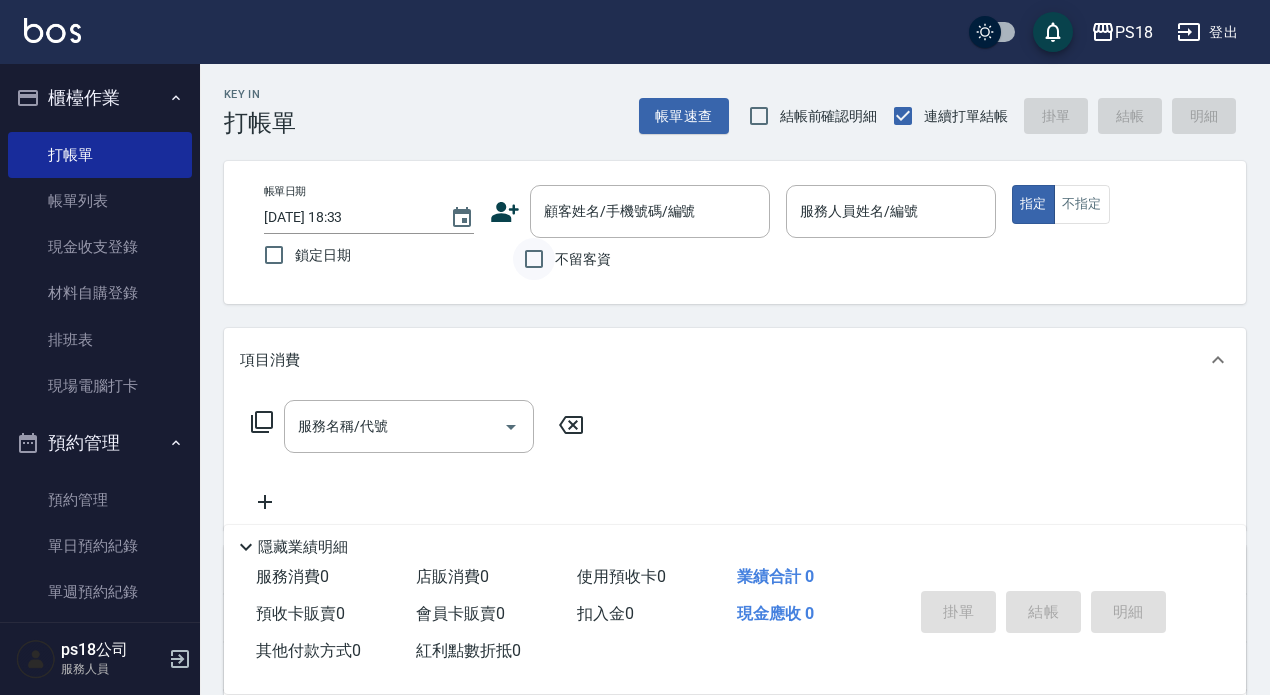 click on "不留客資" at bounding box center (534, 259) 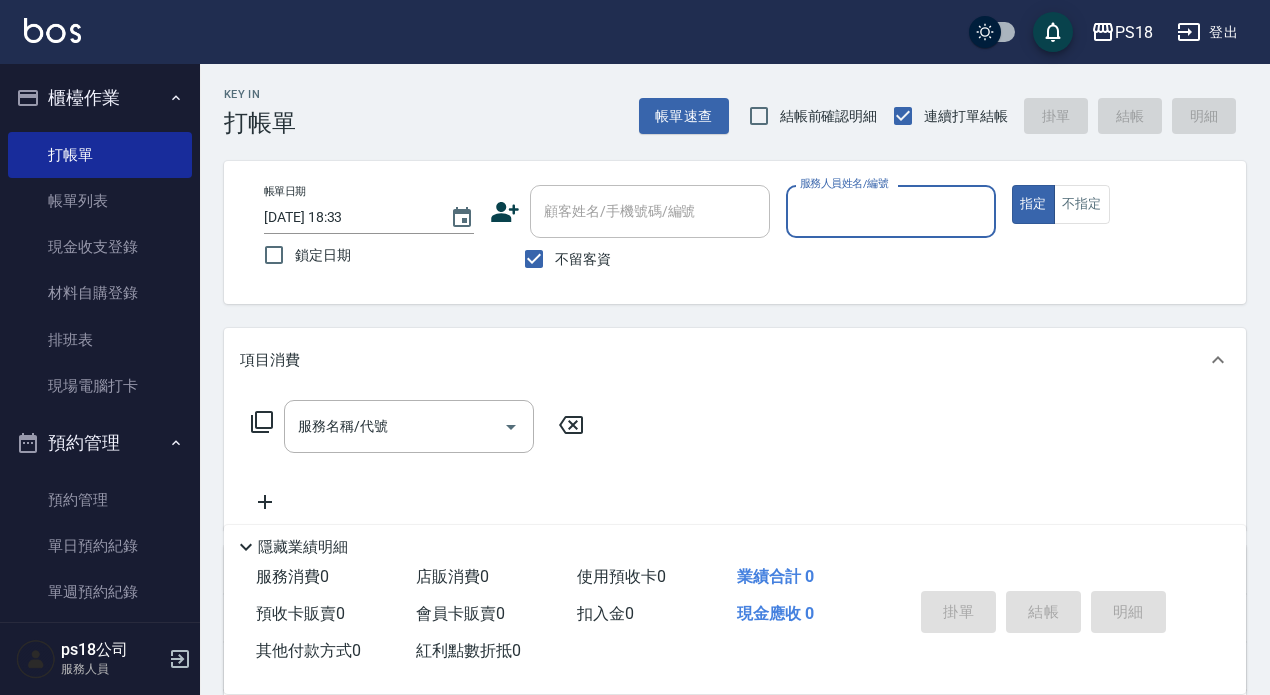 click on "服務人員姓名/編號" at bounding box center [891, 211] 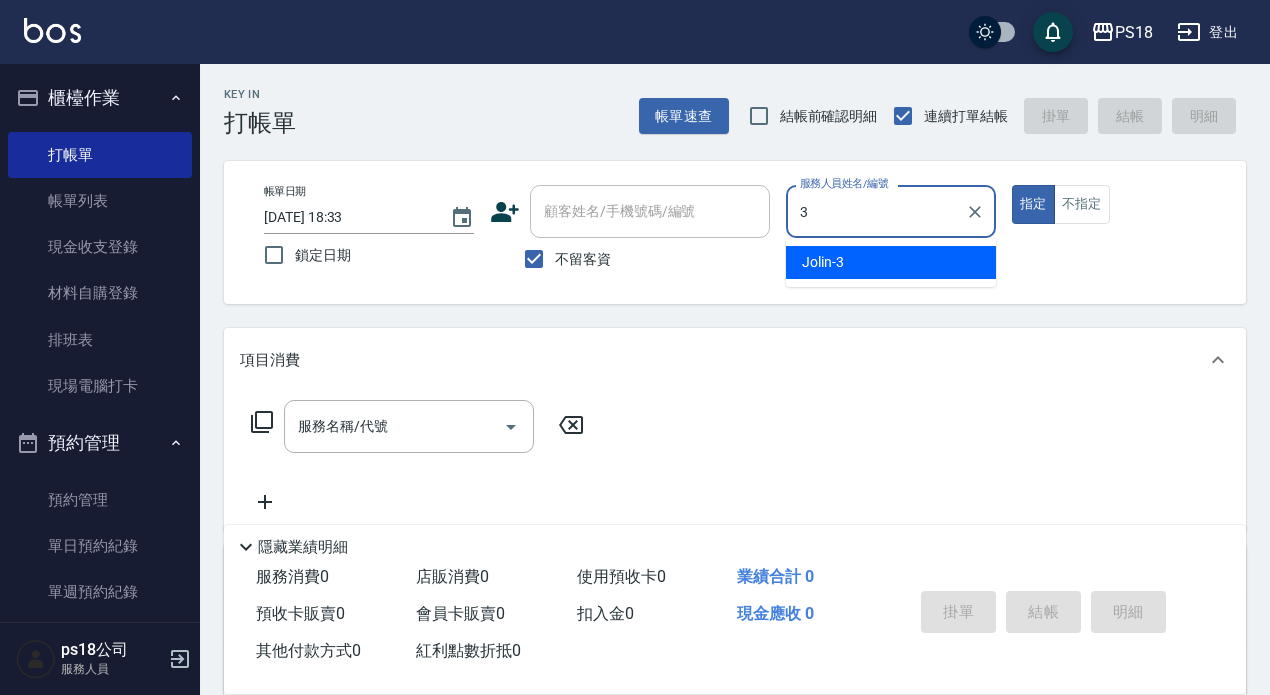 type on "3" 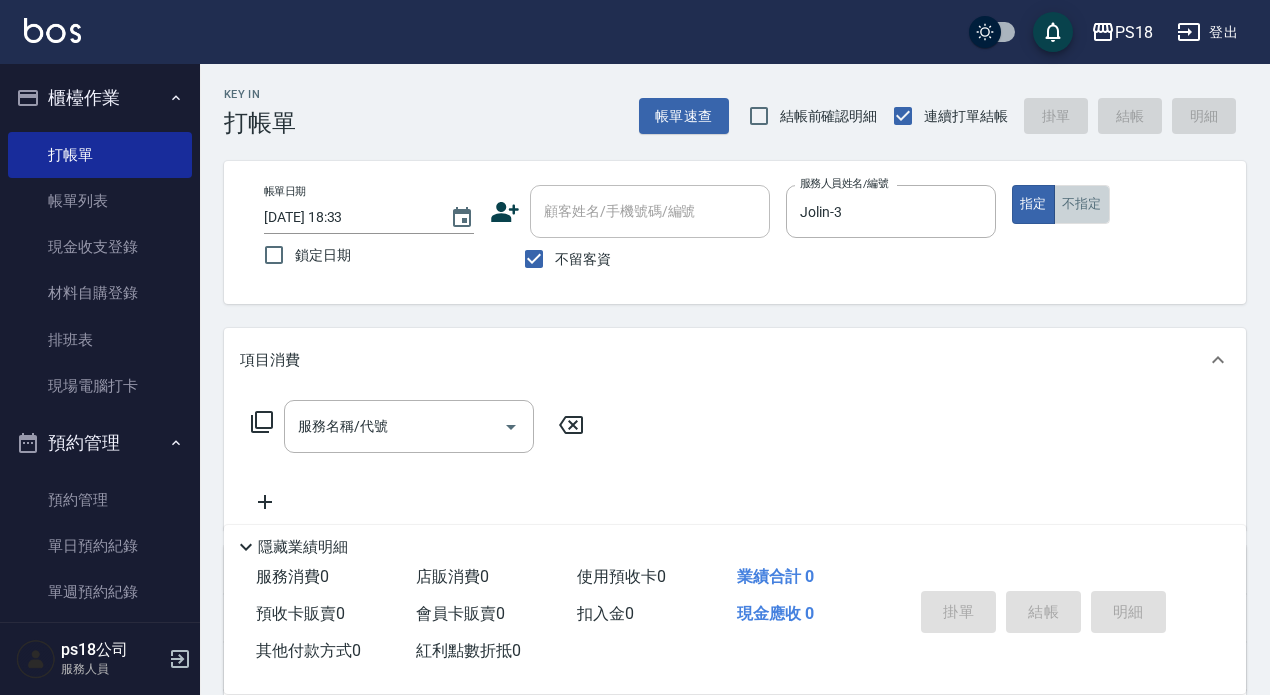 drag, startPoint x: 1088, startPoint y: 194, endPoint x: 1097, endPoint y: 233, distance: 40.024994 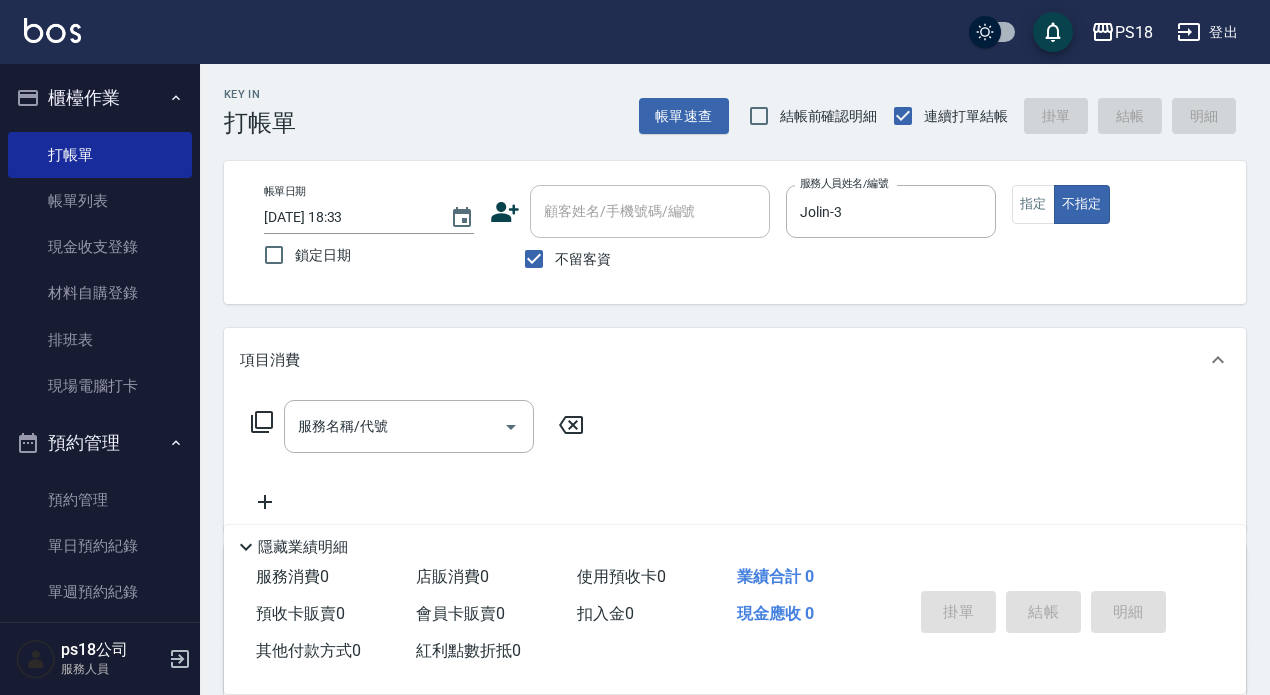 click 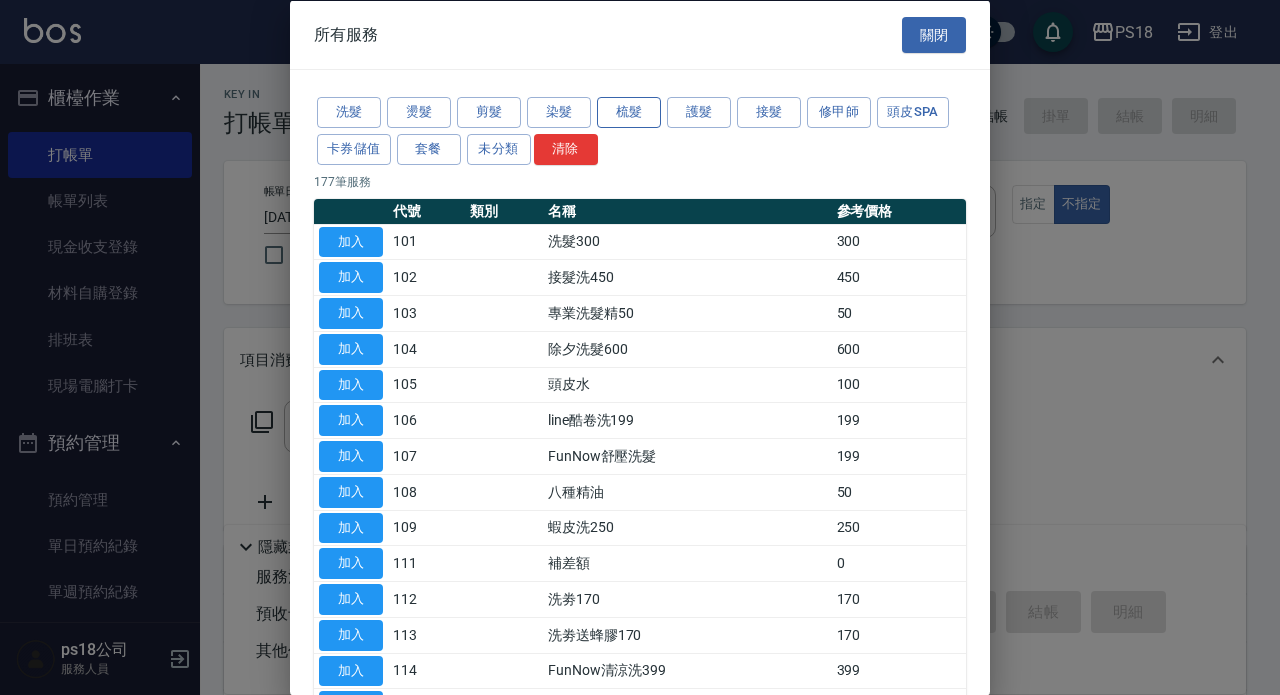 click on "梳髮" at bounding box center [629, 112] 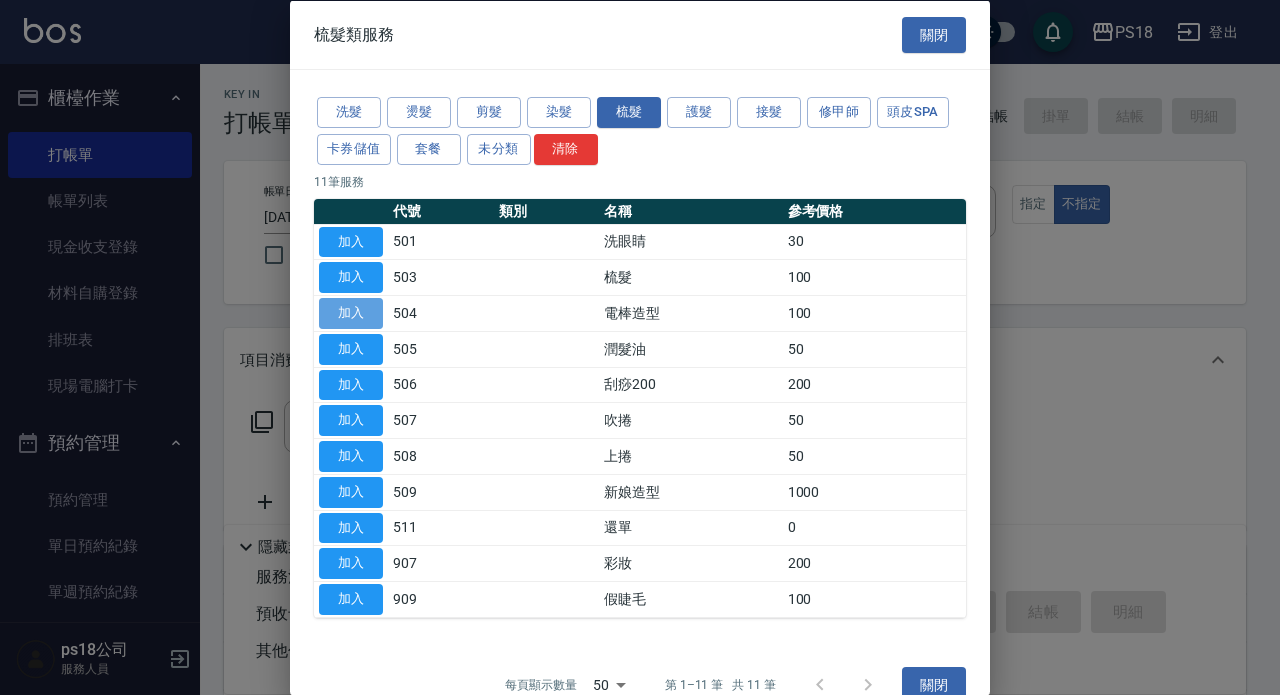 click on "加入" at bounding box center [351, 313] 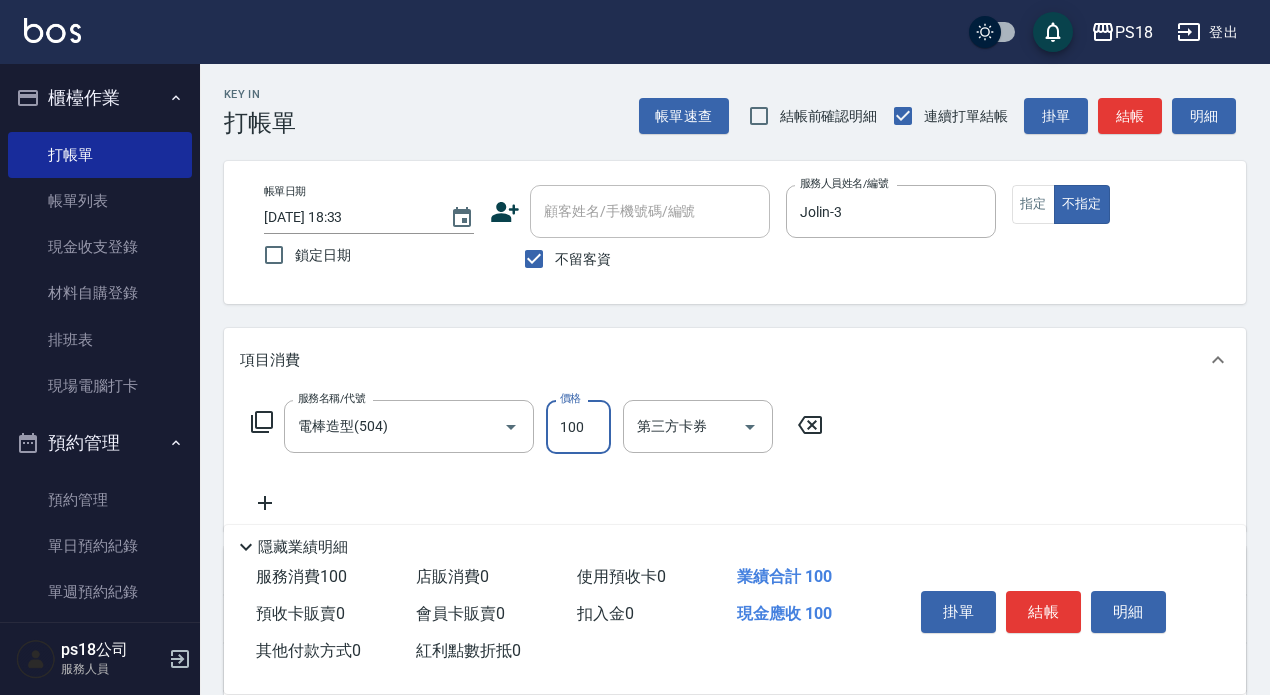 click on "100" at bounding box center [578, 427] 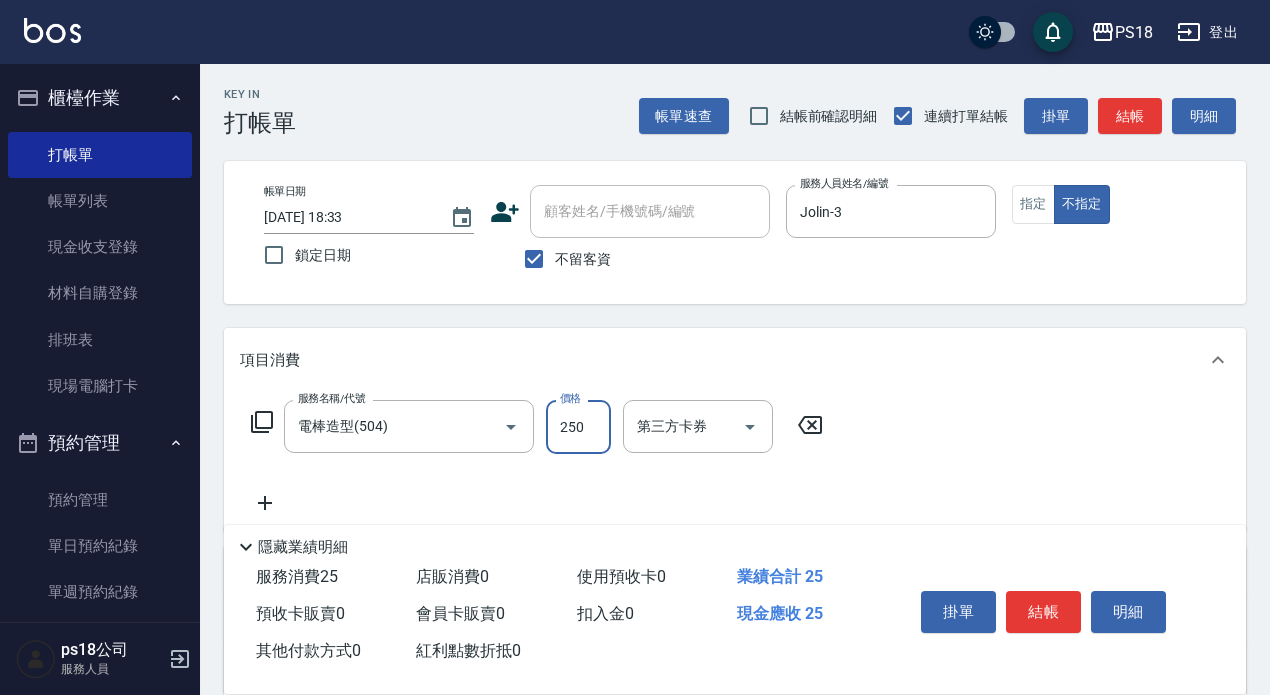 type on "250" 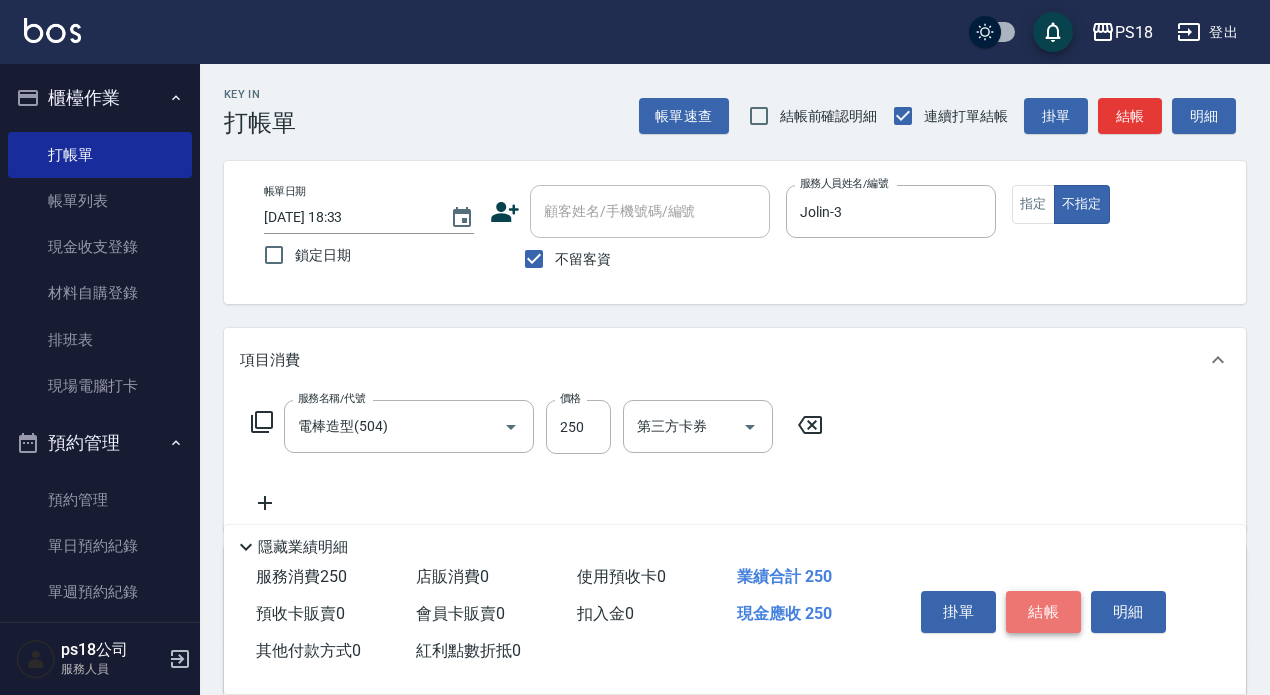 click on "結帳" at bounding box center [1043, 612] 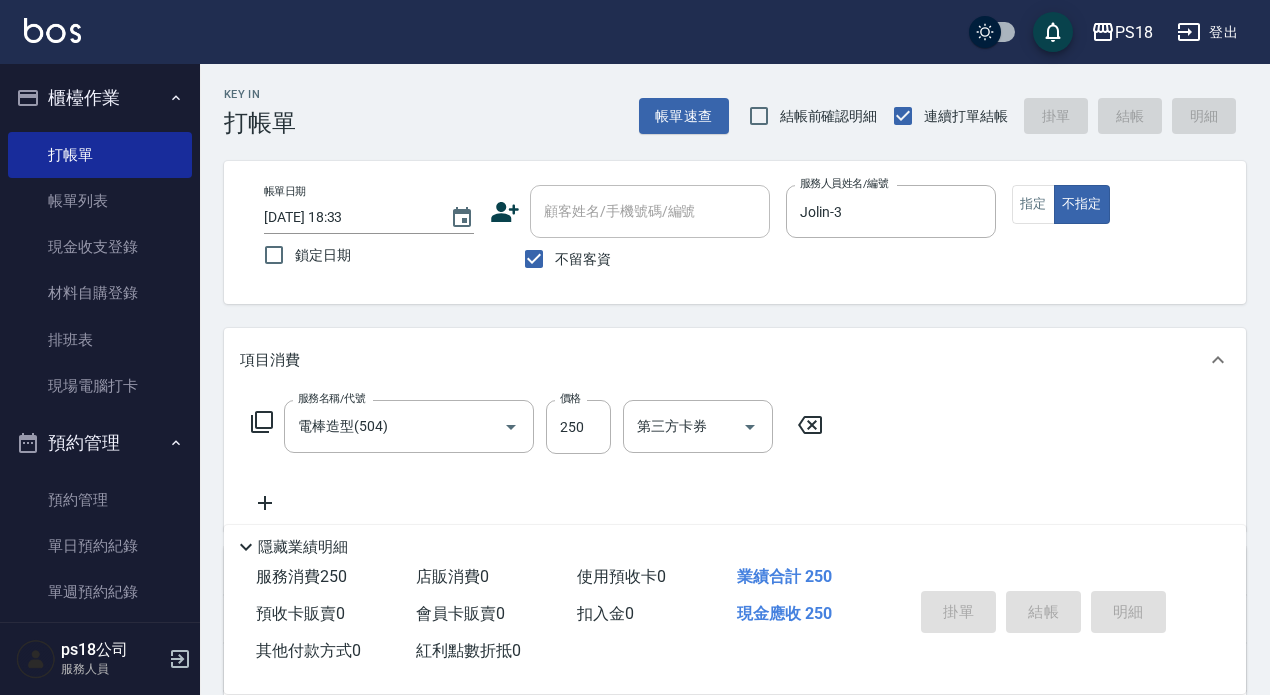 type on "2025/07/12 18:34" 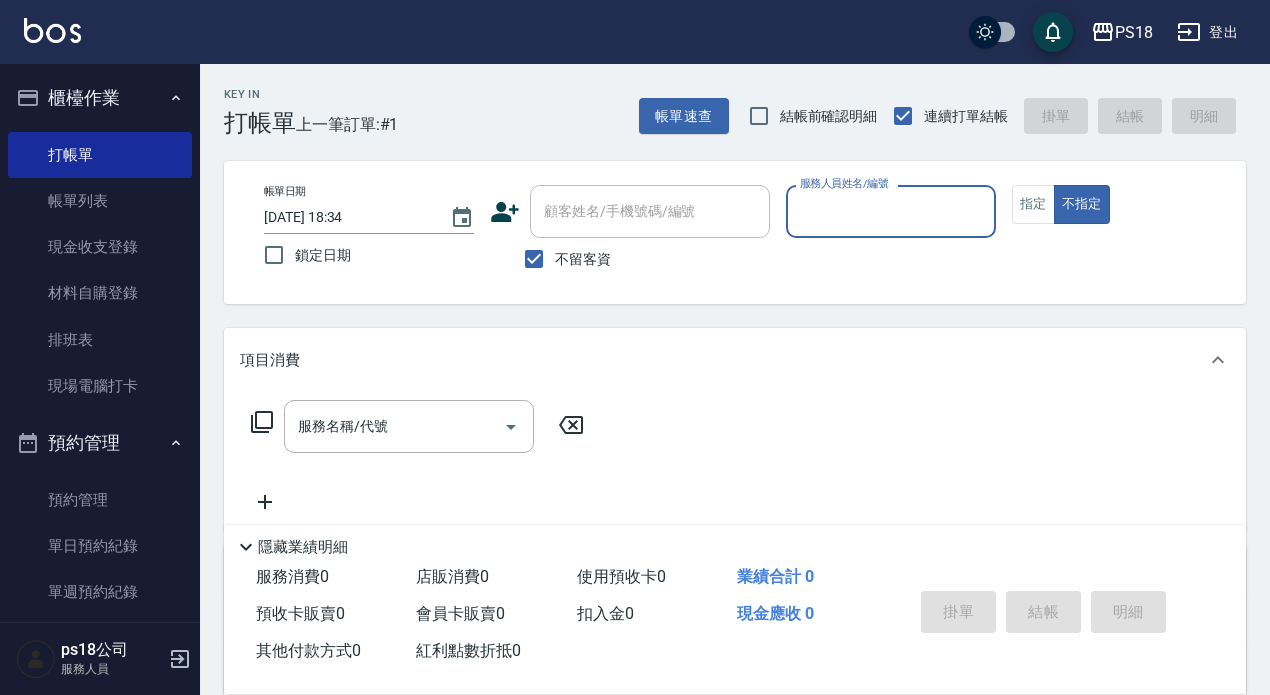 click on "服務人員姓名/編號" at bounding box center [891, 211] 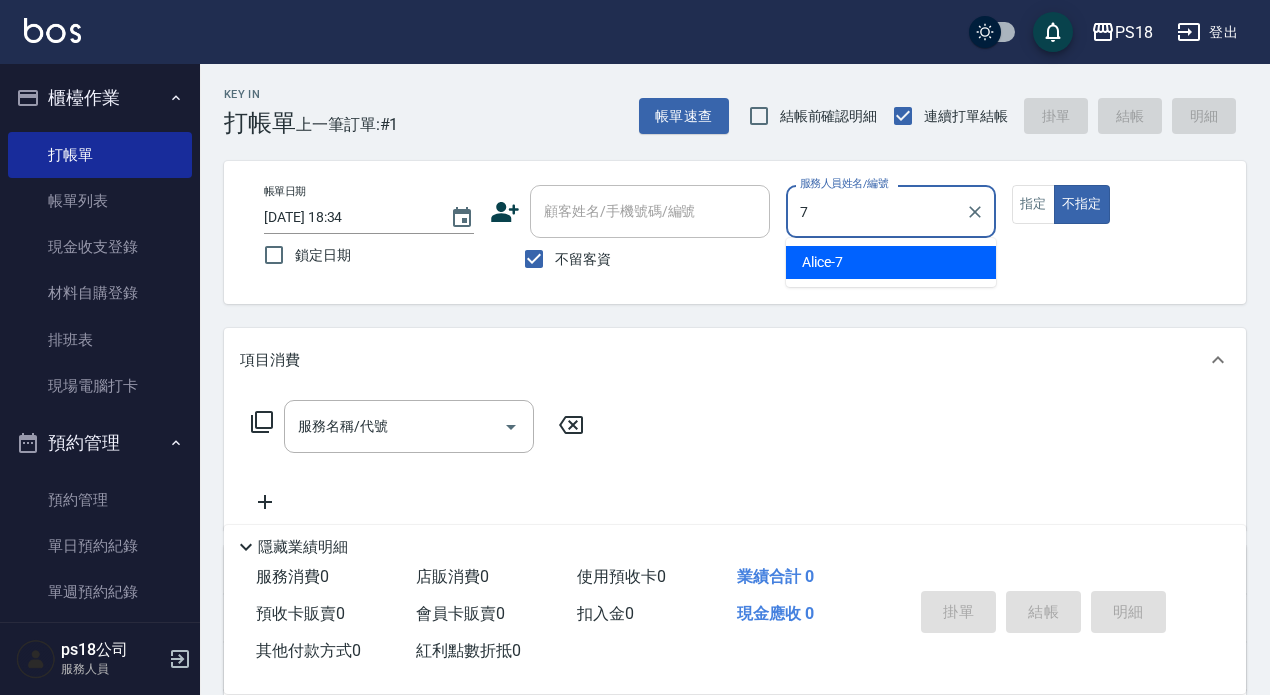 type on "Alice-7" 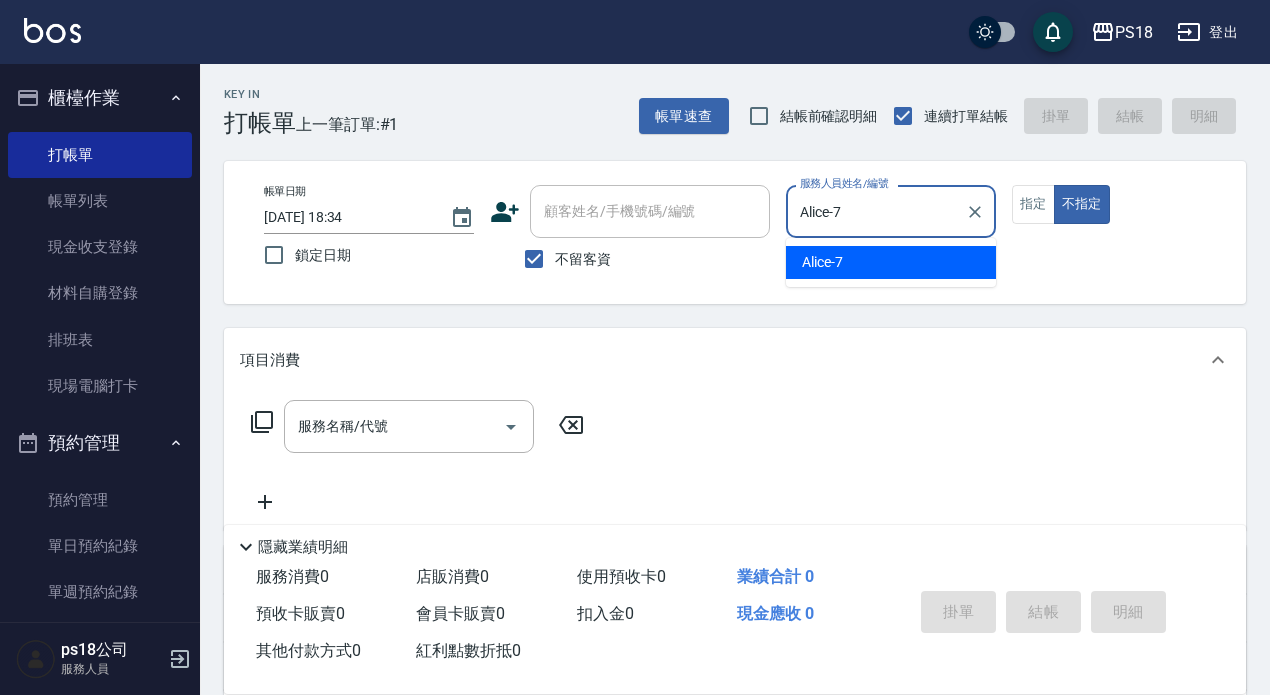 type on "false" 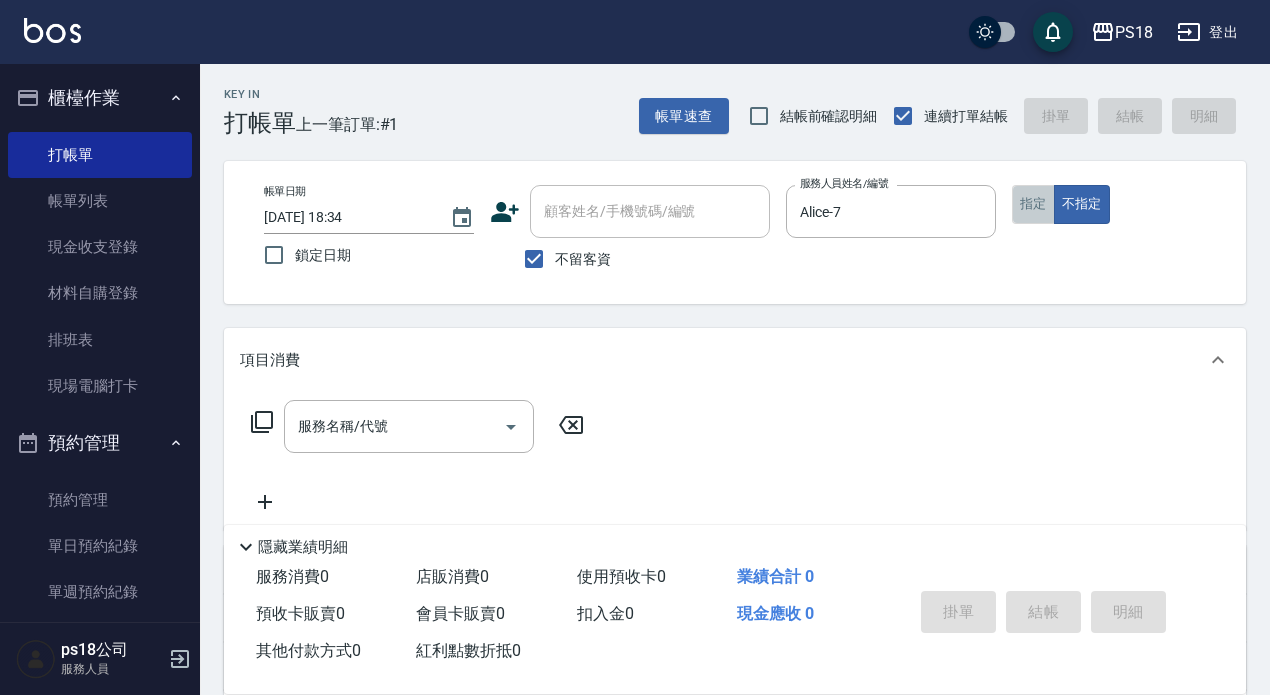 click on "指定" at bounding box center [1033, 204] 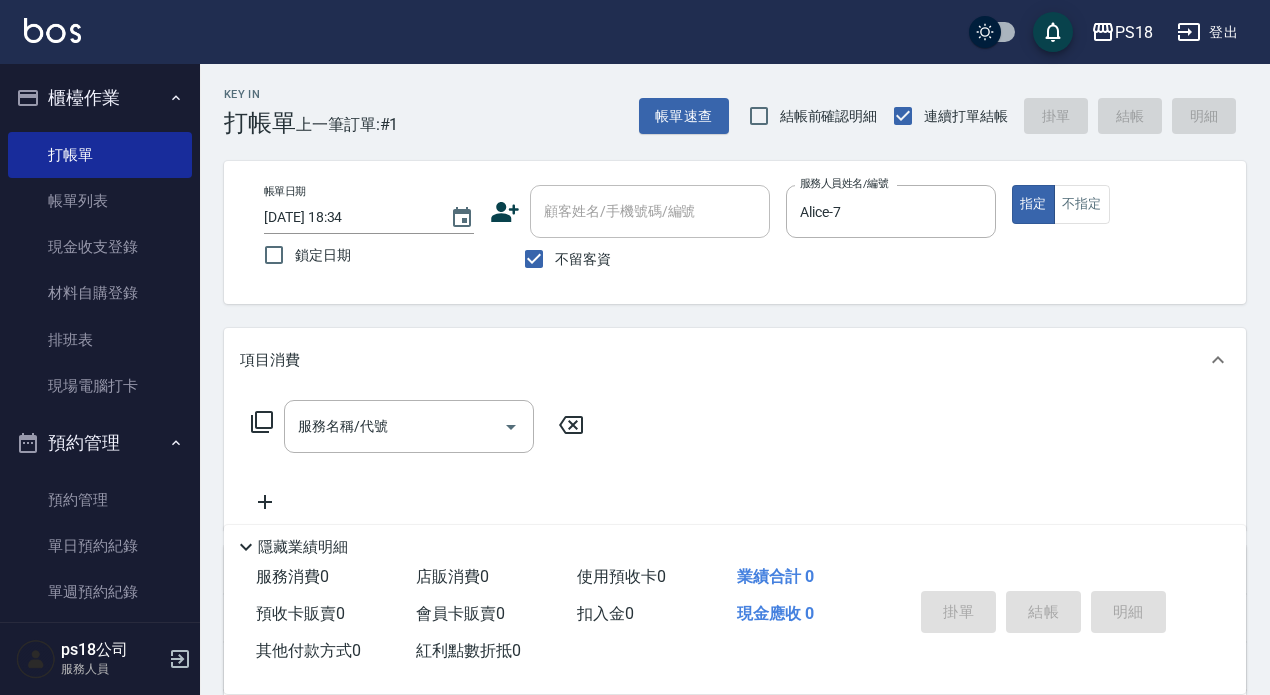 click 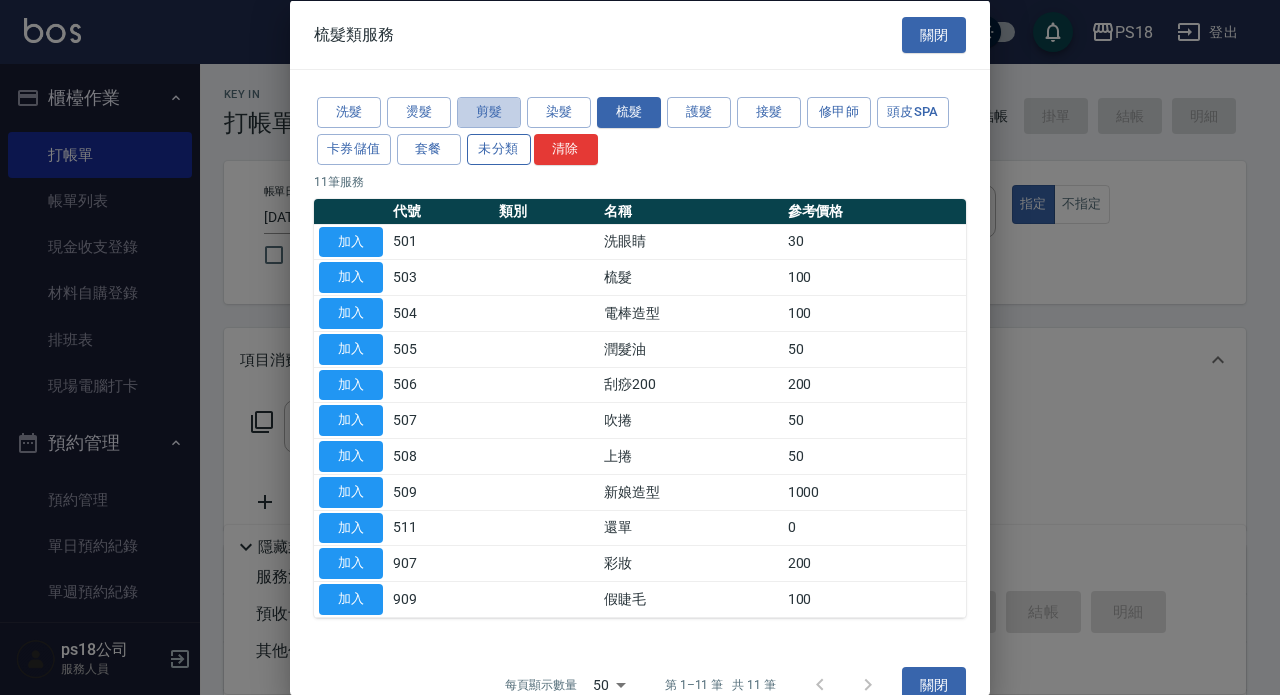 drag, startPoint x: 484, startPoint y: 111, endPoint x: 503, endPoint y: 137, distance: 32.202484 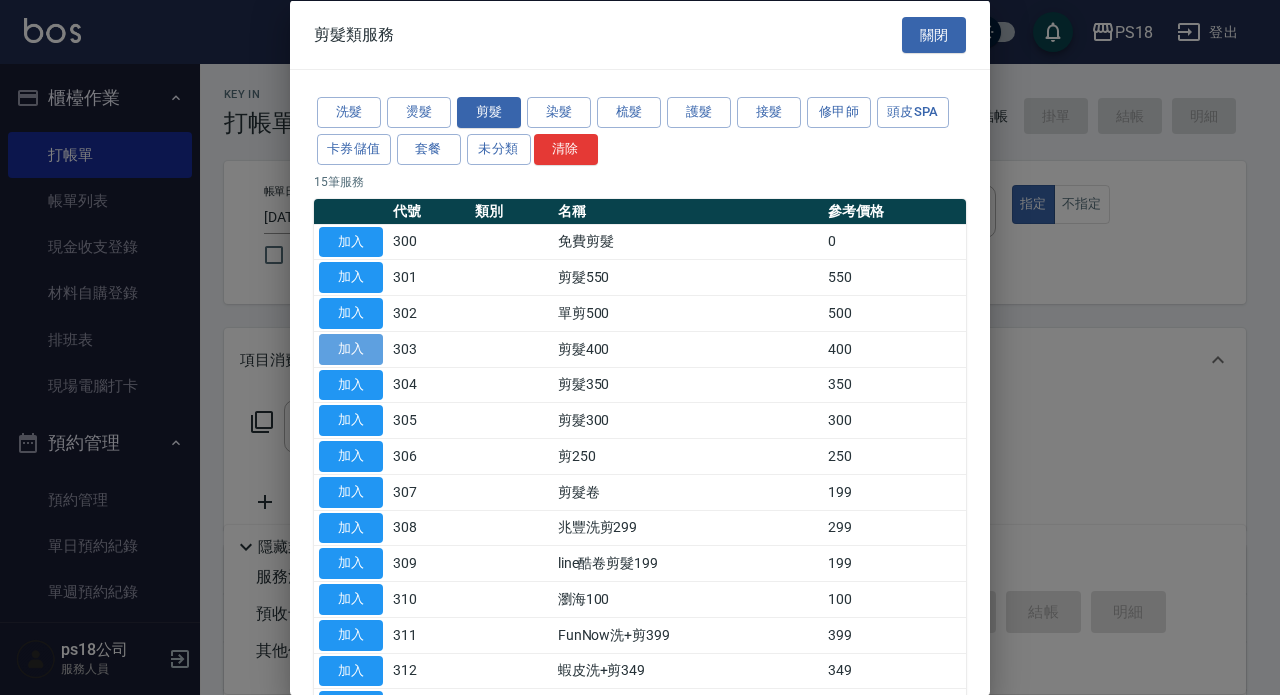 click on "加入" at bounding box center (351, 348) 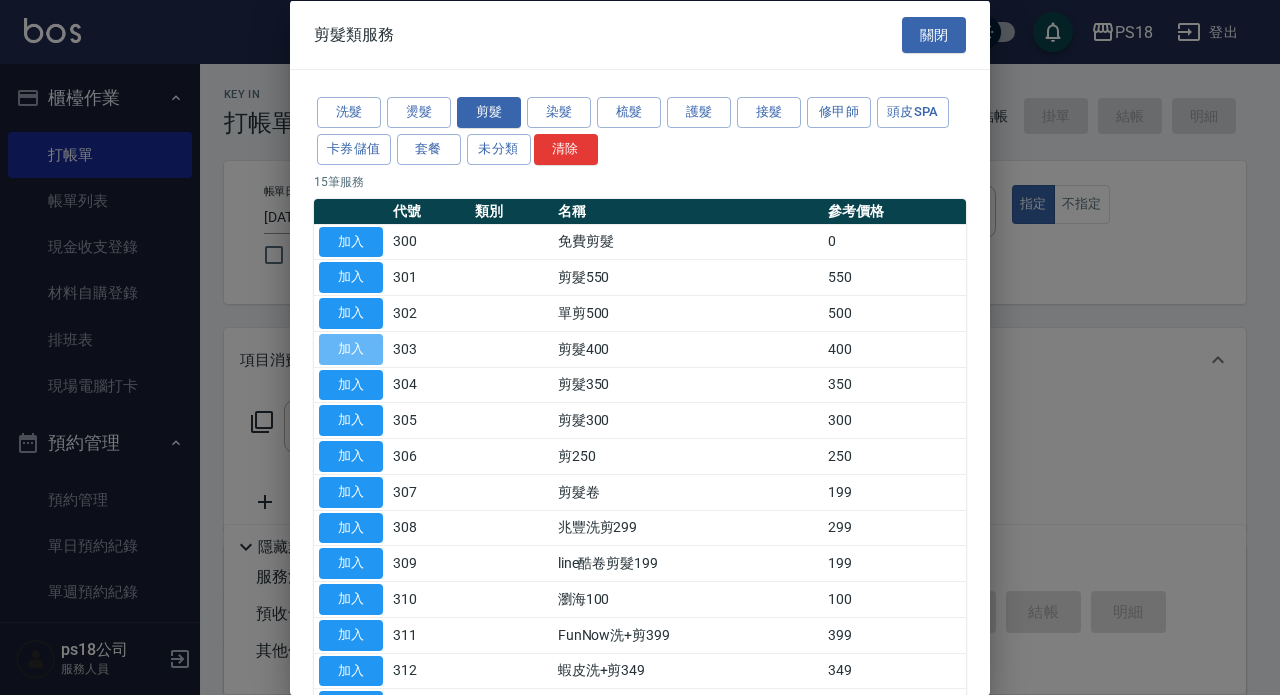 type on "剪髮400(303)" 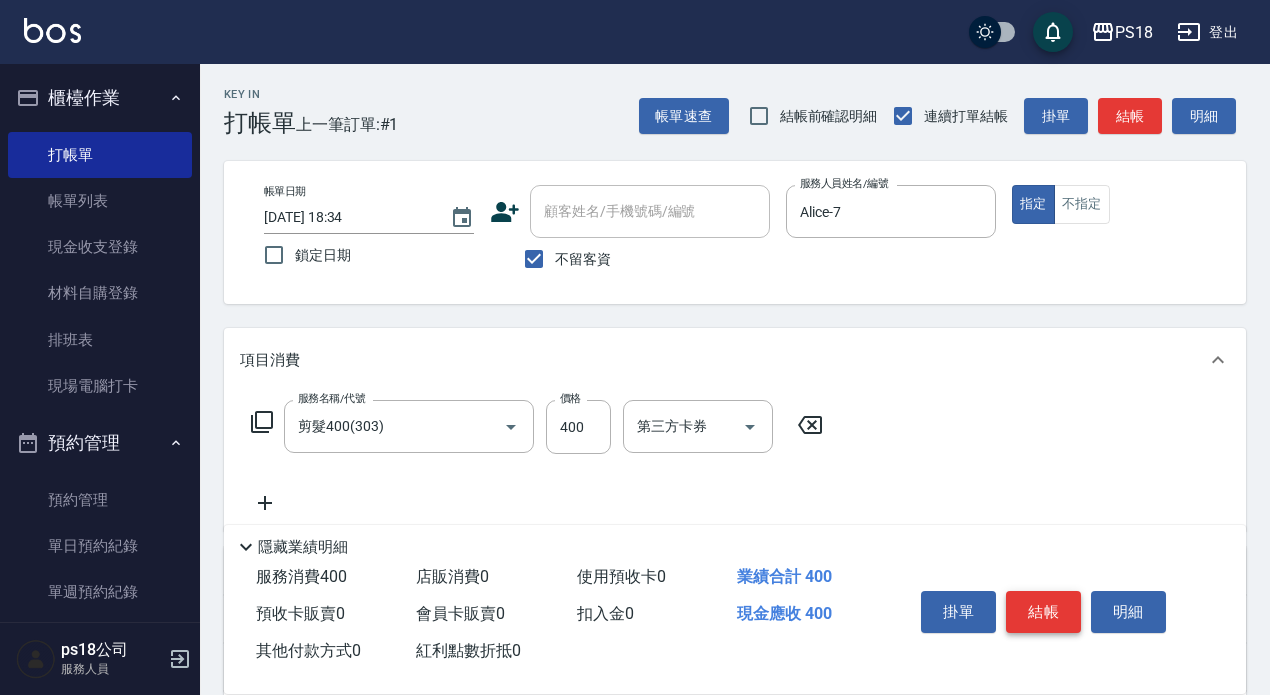 click on "結帳" at bounding box center [1043, 612] 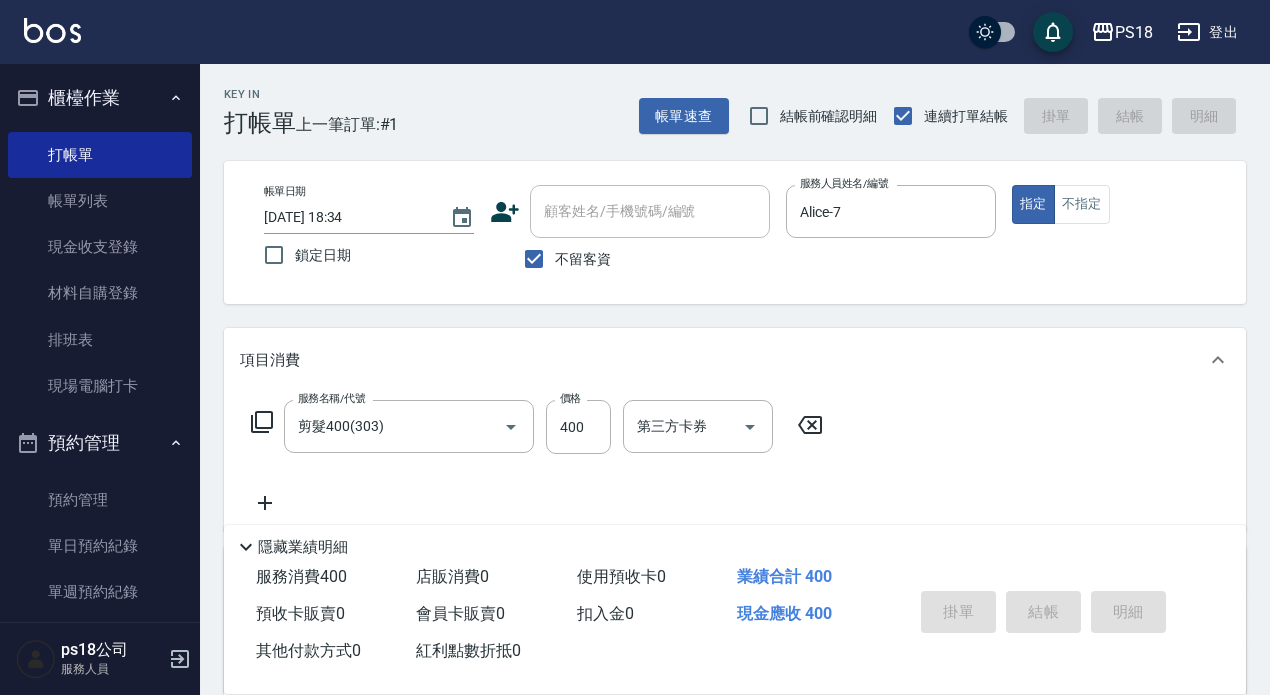 type 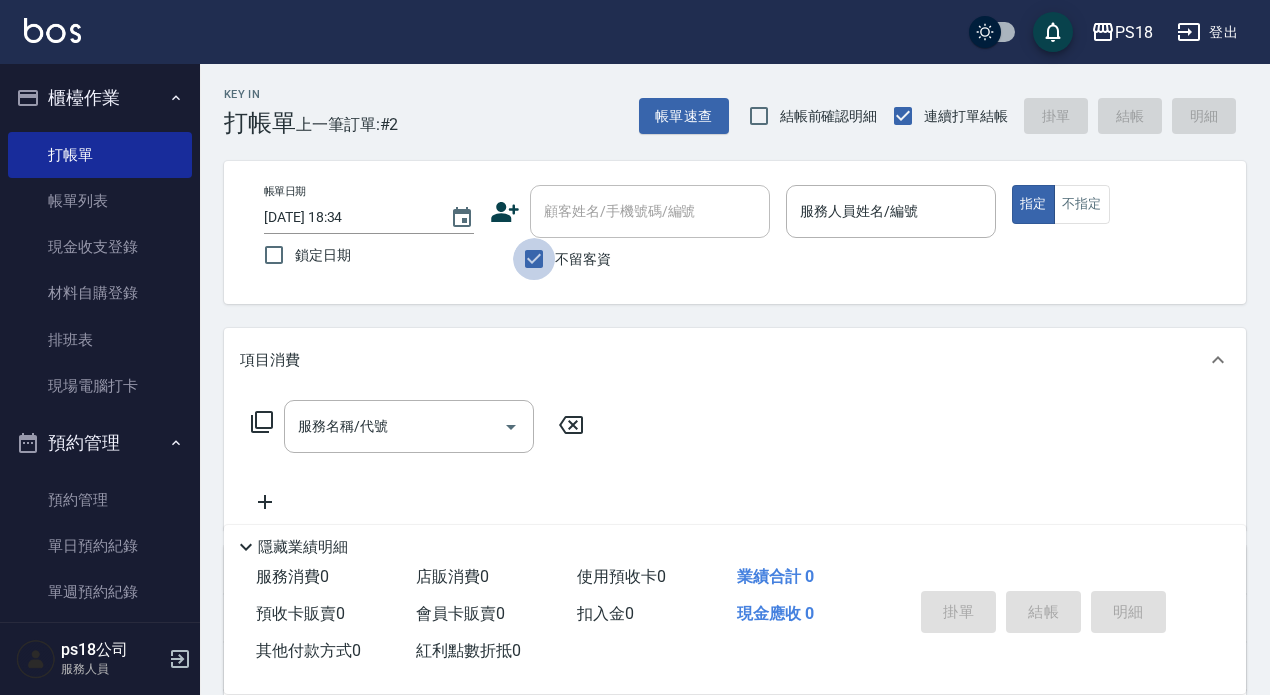 drag, startPoint x: 533, startPoint y: 255, endPoint x: 575, endPoint y: 221, distance: 54.037025 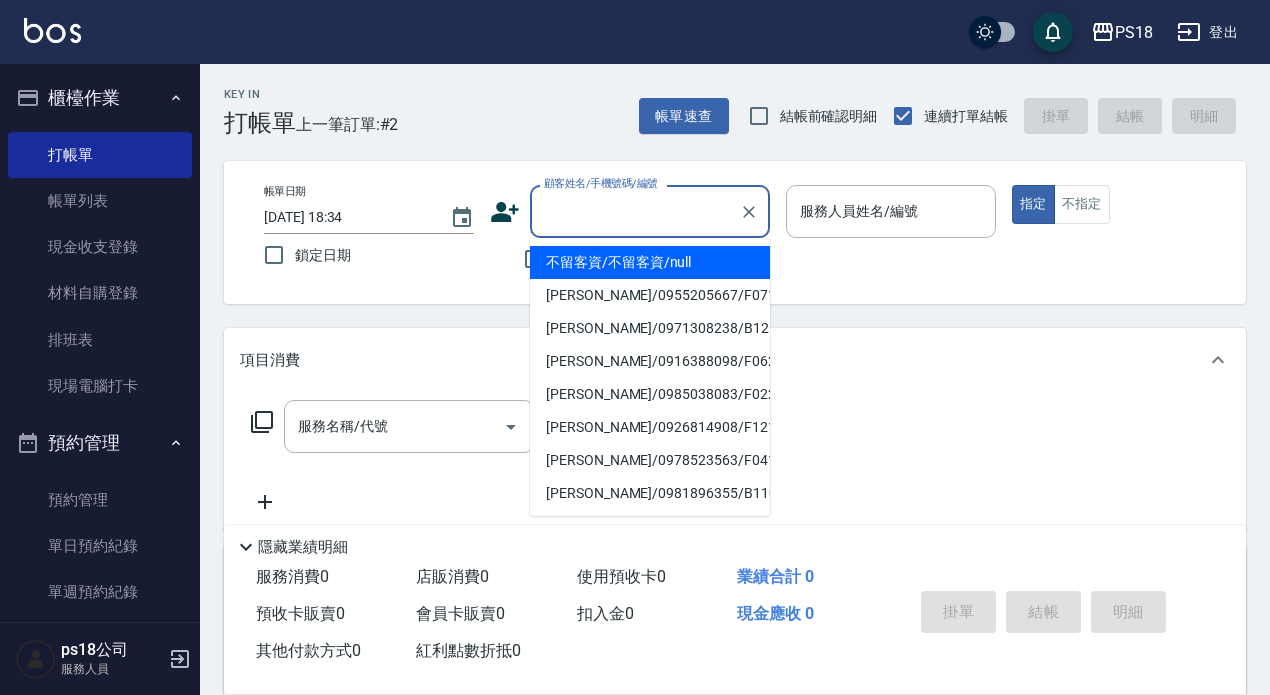 click on "顧客姓名/手機號碼/編號" at bounding box center [635, 211] 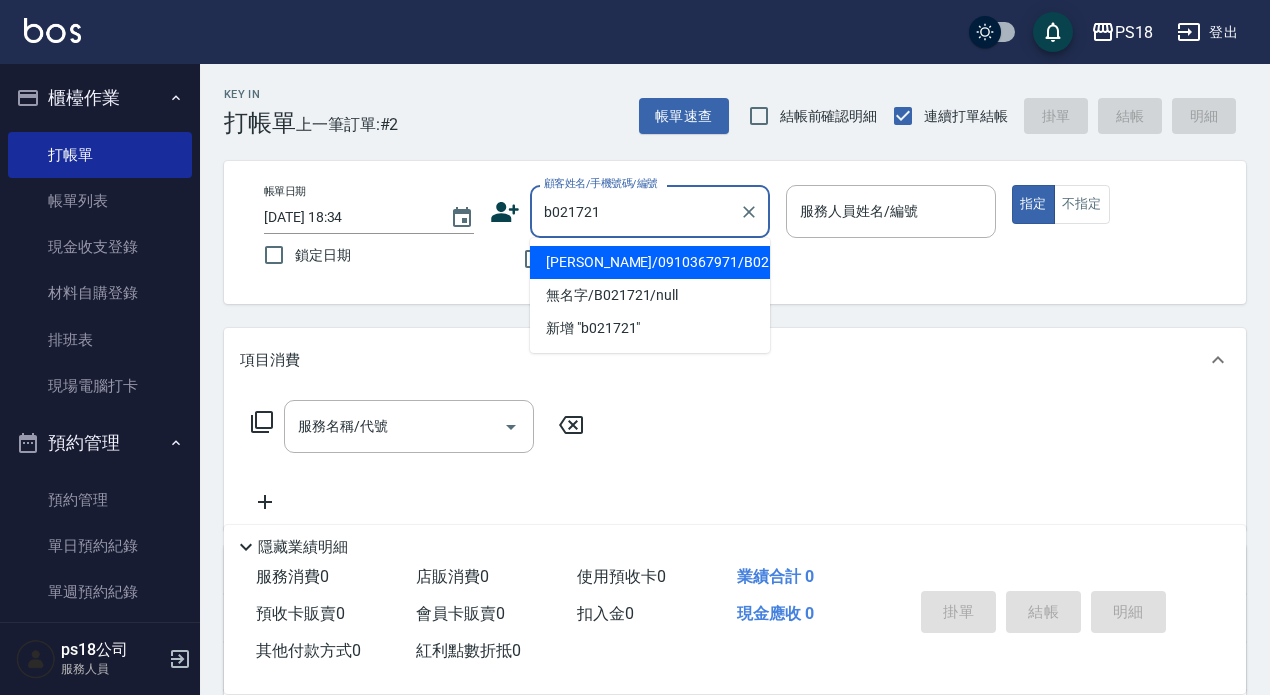 click on "何翠婷/0910367971/B021721" at bounding box center (650, 262) 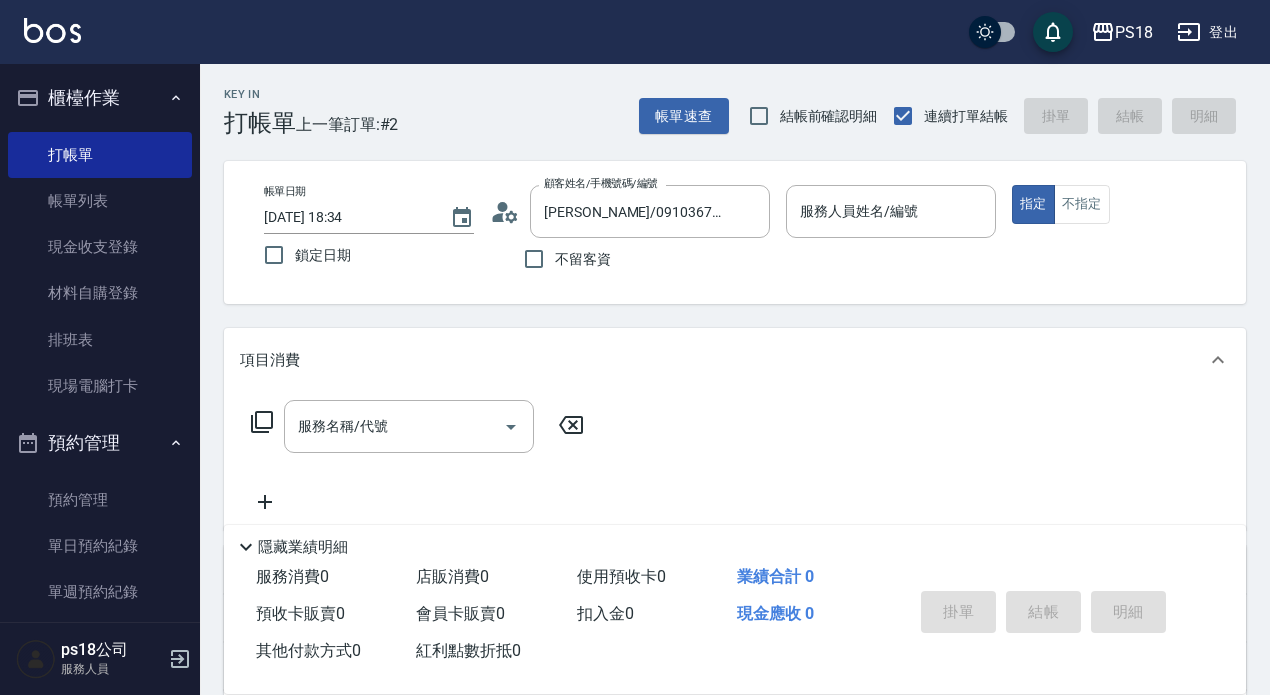 click 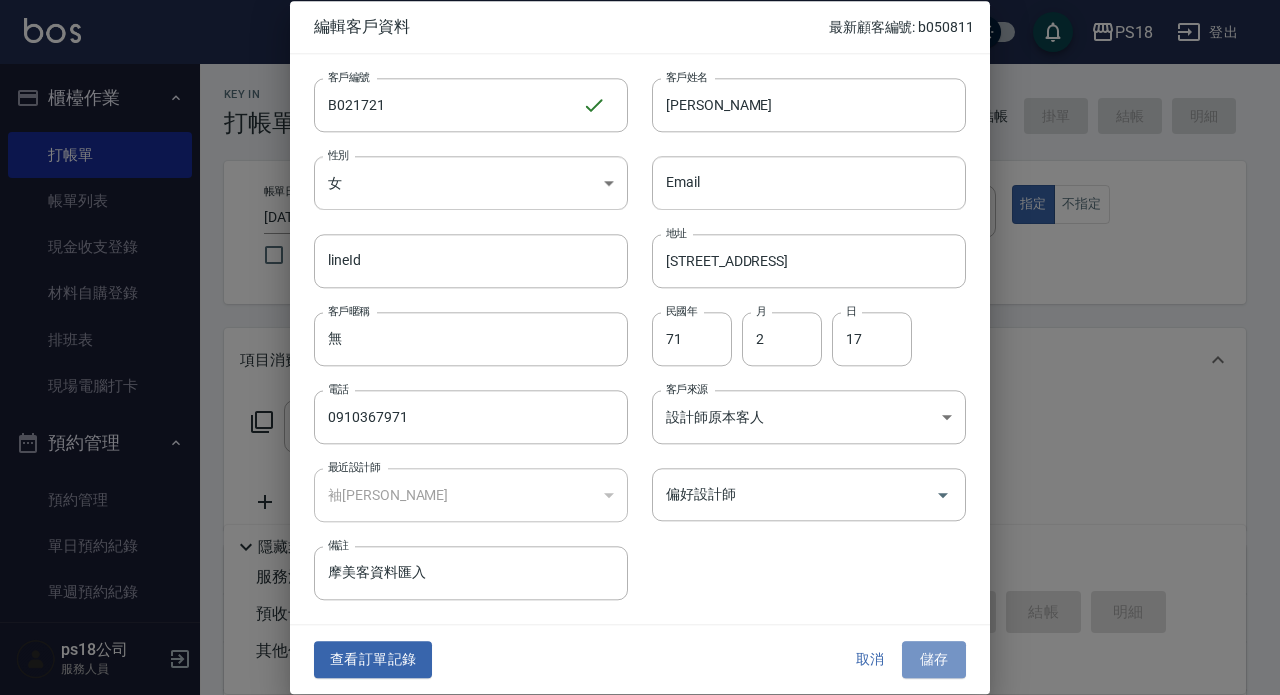 drag, startPoint x: 931, startPoint y: 656, endPoint x: 866, endPoint y: 667, distance: 65.9242 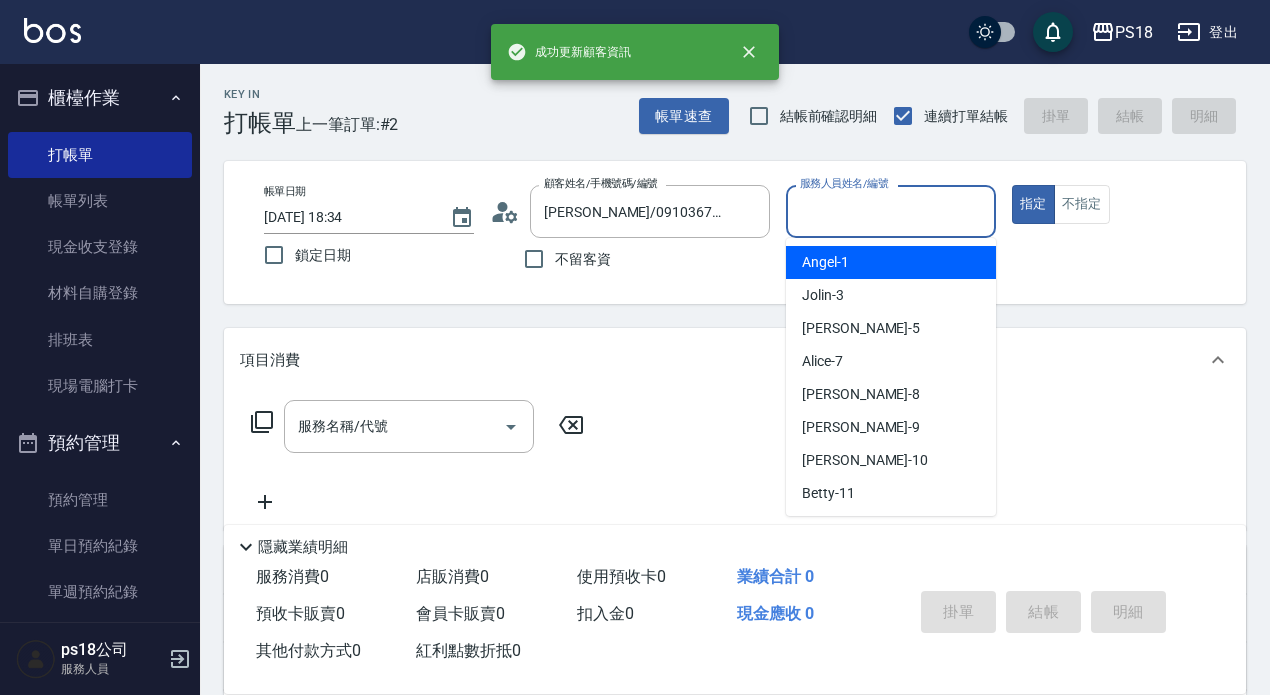 click on "服務人員姓名/編號" at bounding box center [891, 211] 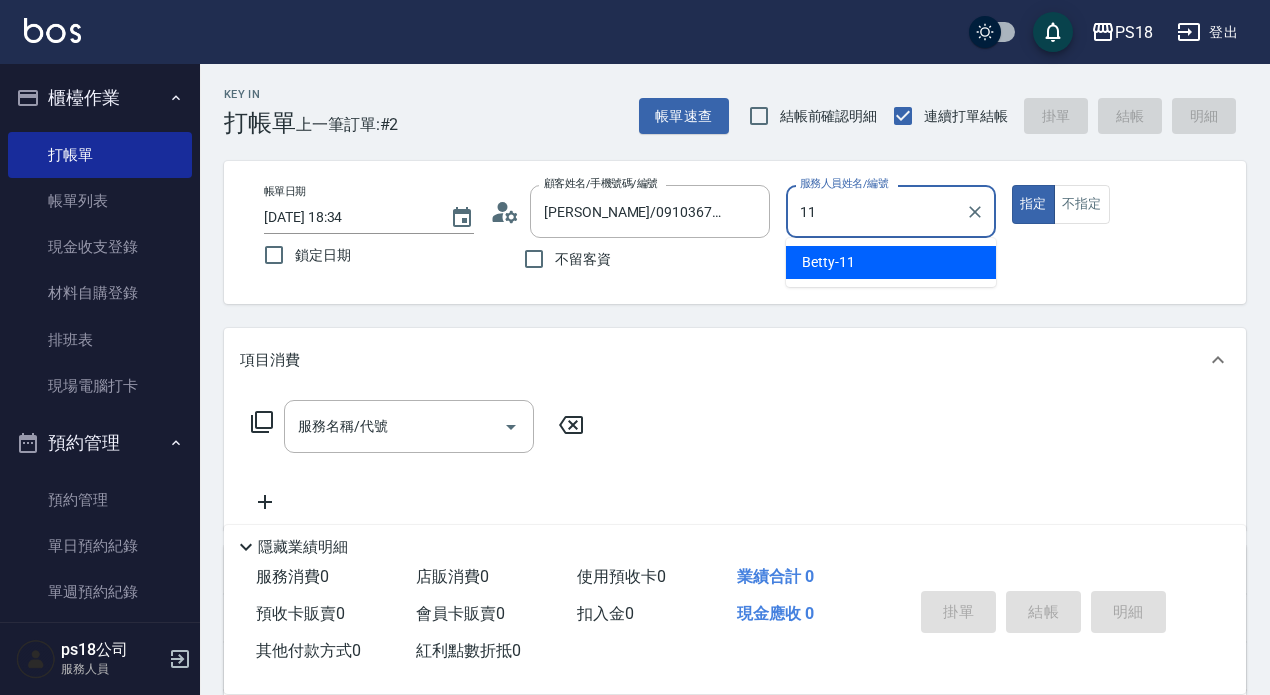 type on "Betty-11" 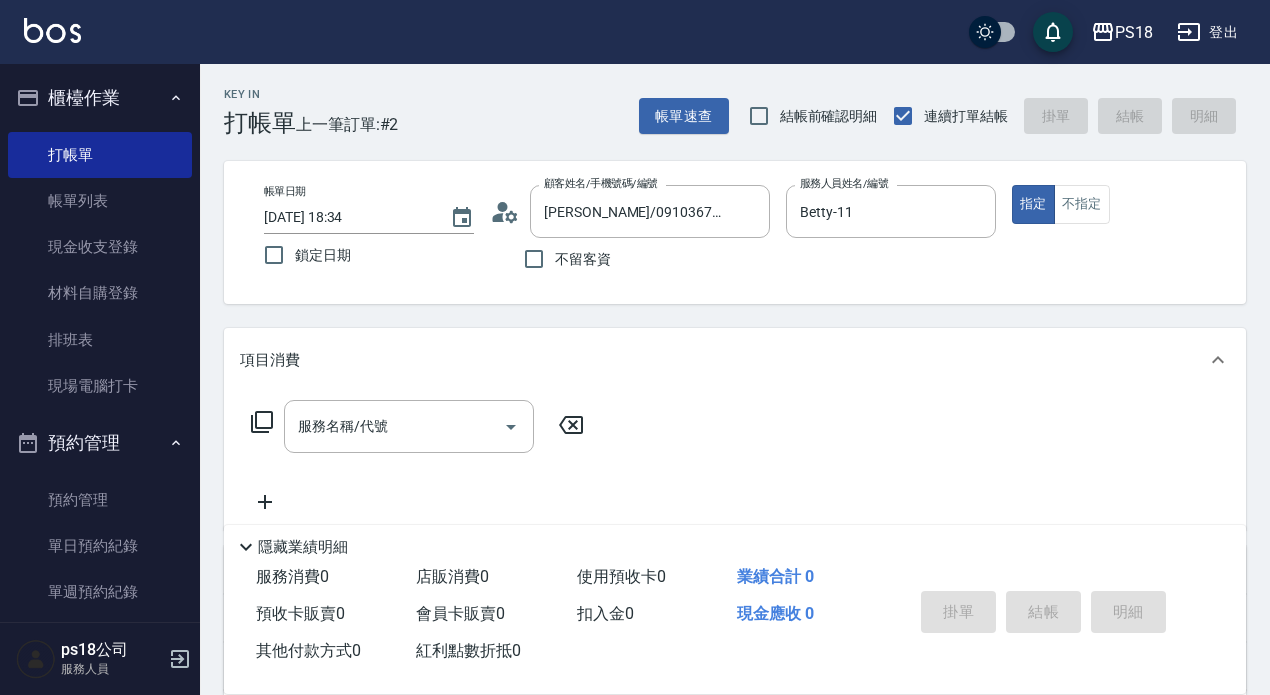 click 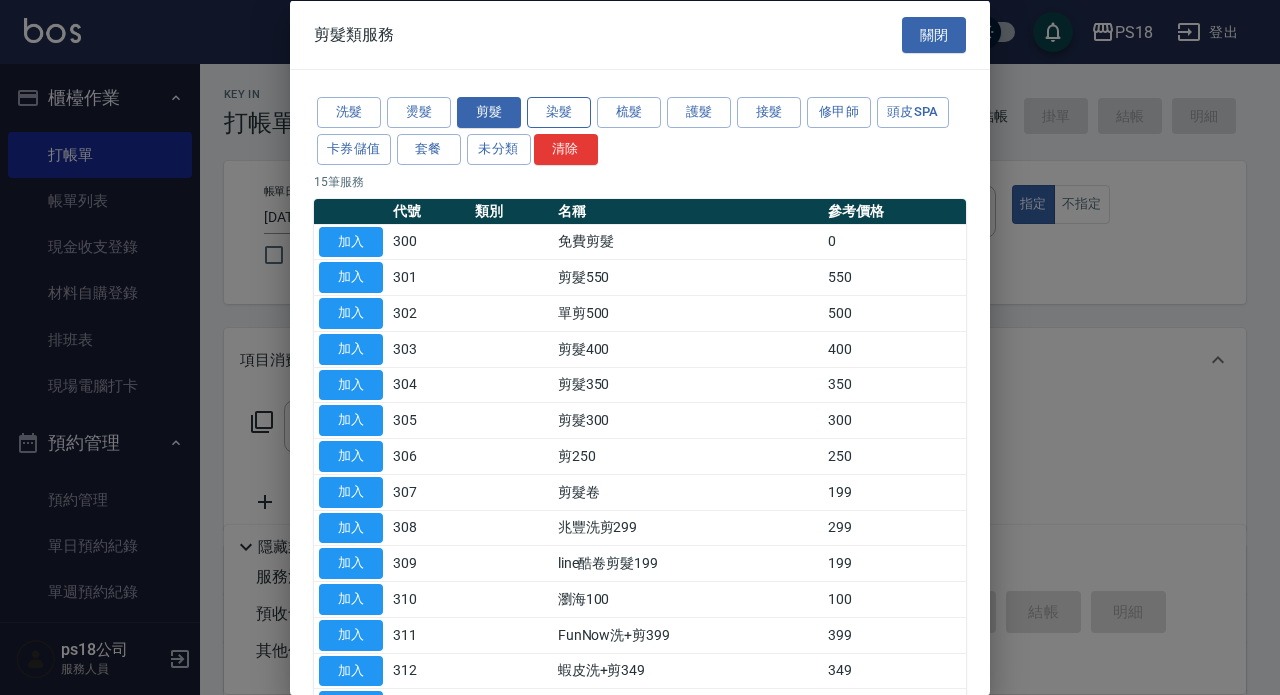 click on "染髮" at bounding box center (559, 112) 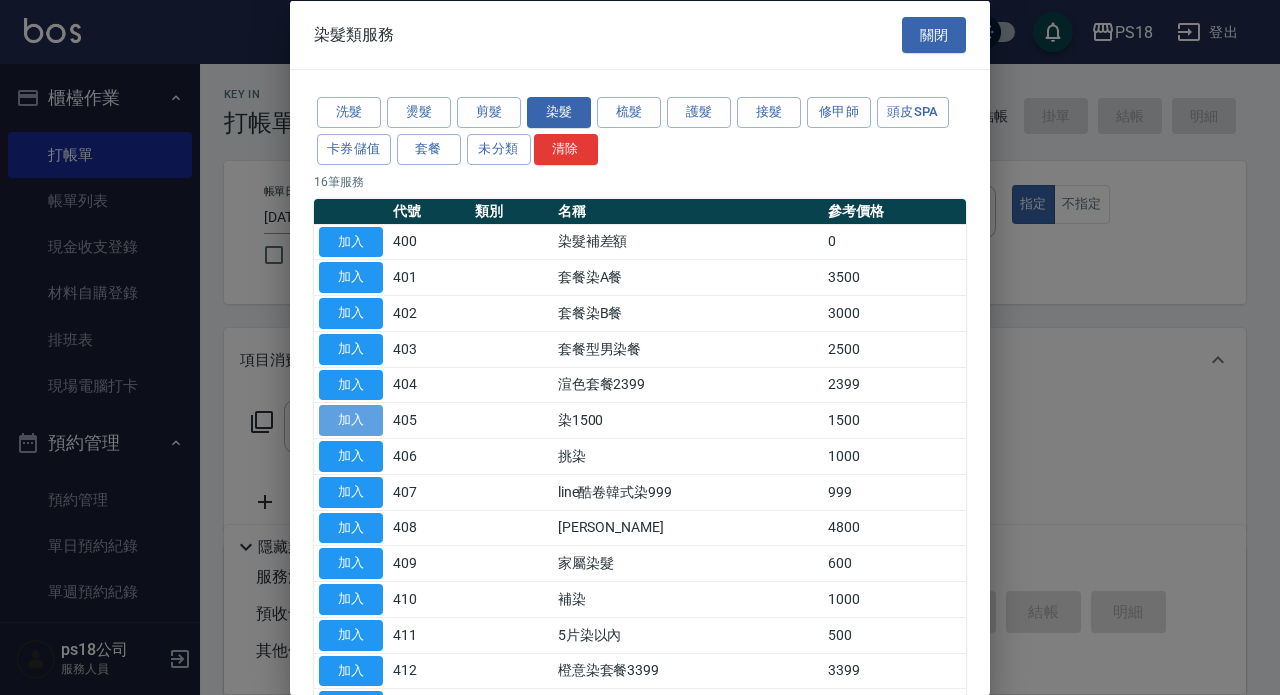 click on "加入" at bounding box center [351, 420] 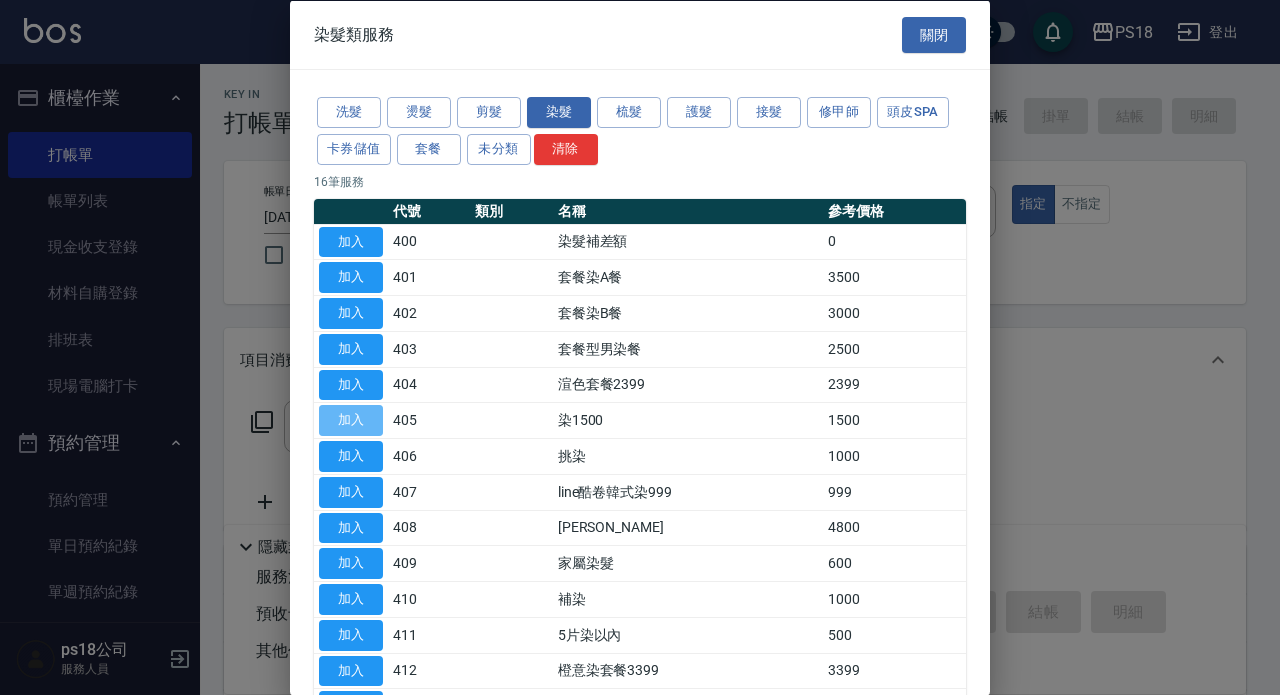 type on "染1500(405)" 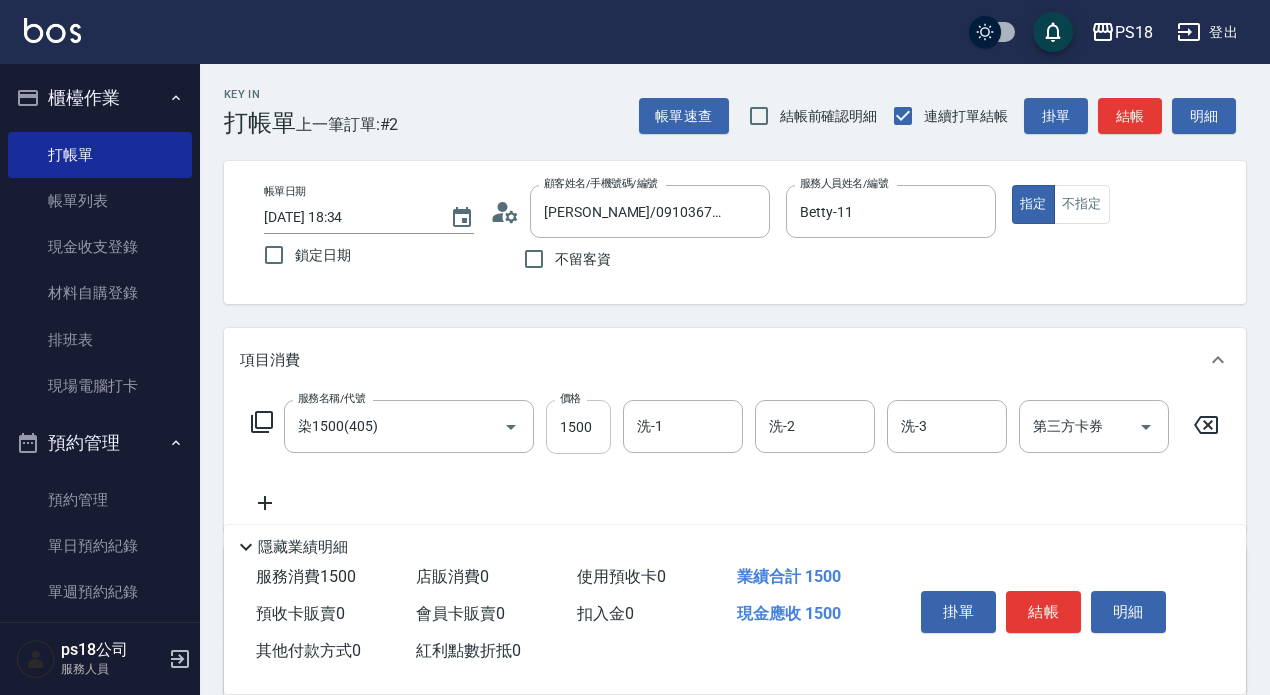 click on "1500" at bounding box center (578, 427) 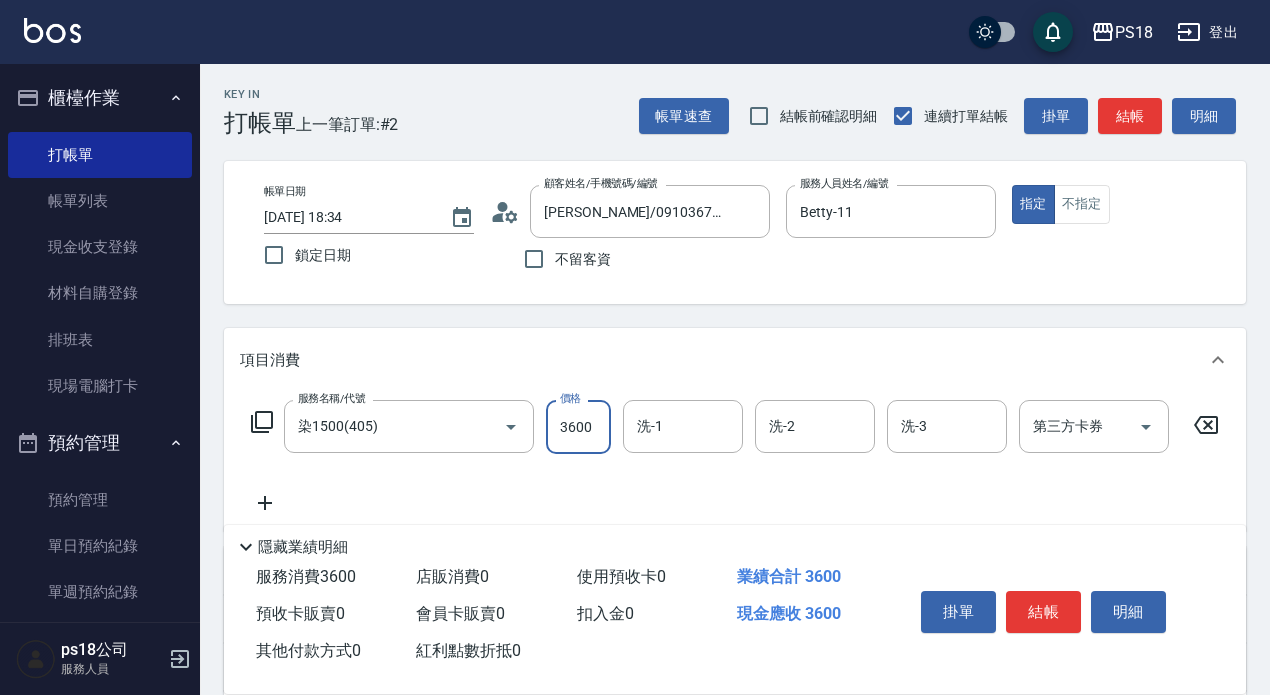 type on "3600" 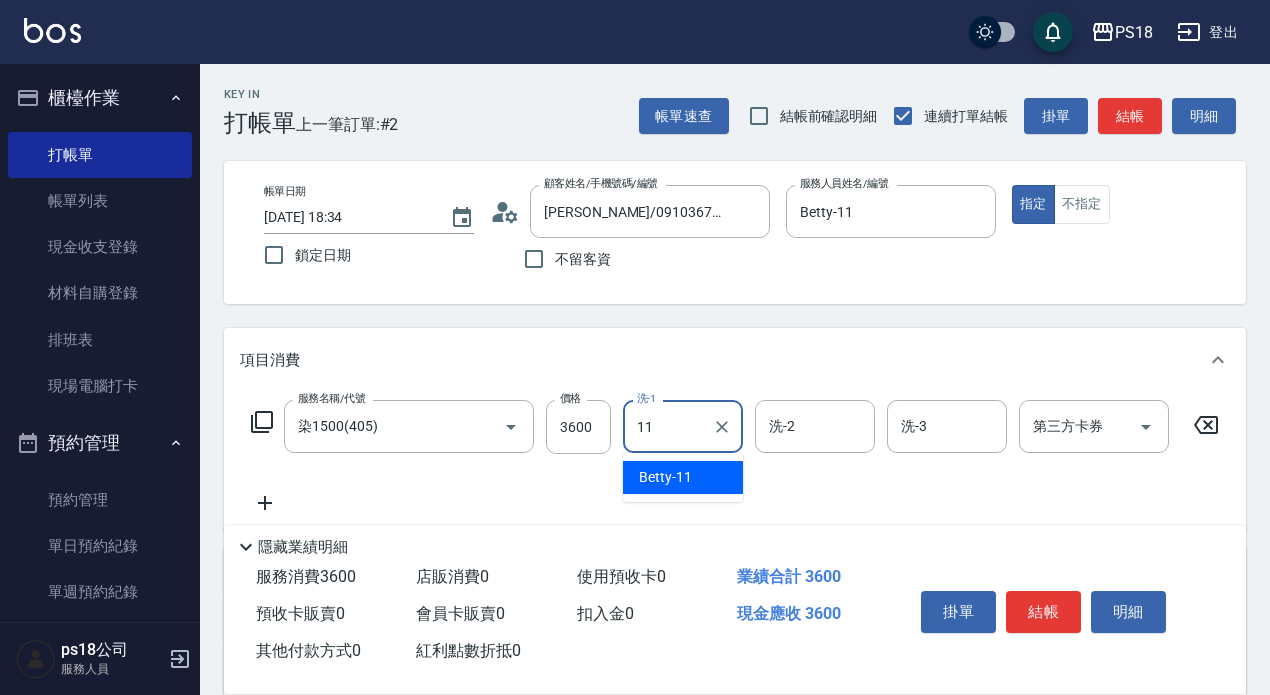 type on "Betty-11" 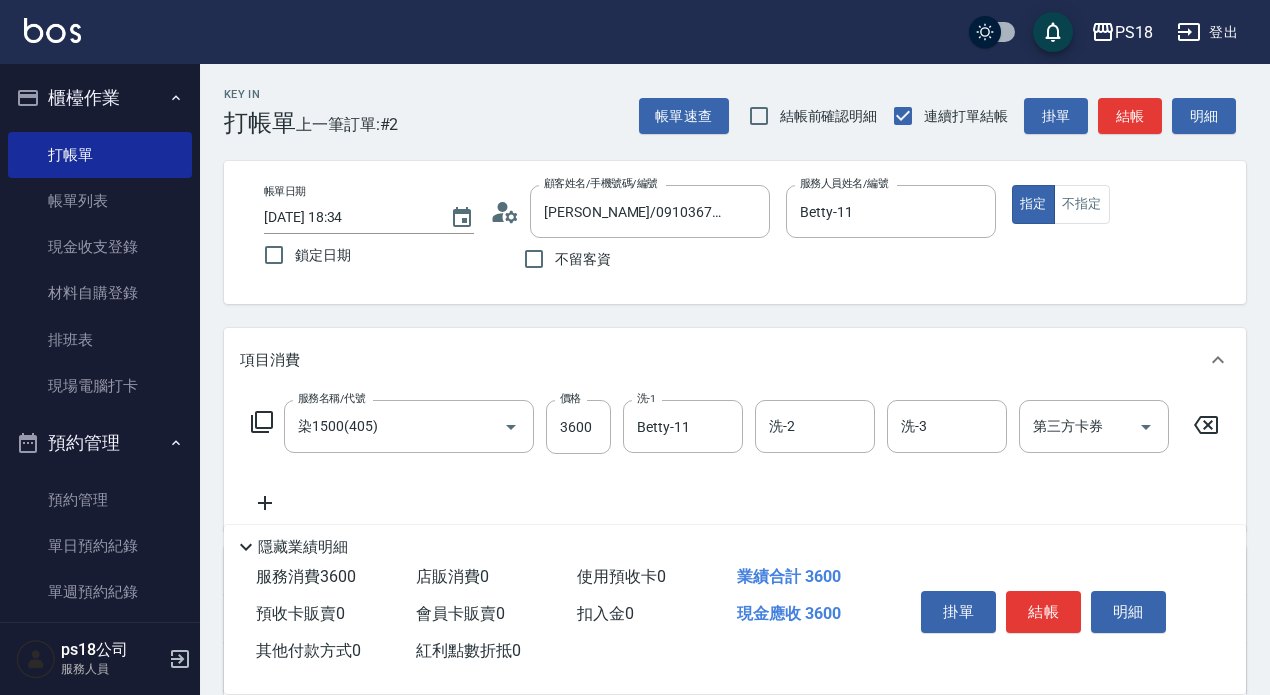 click 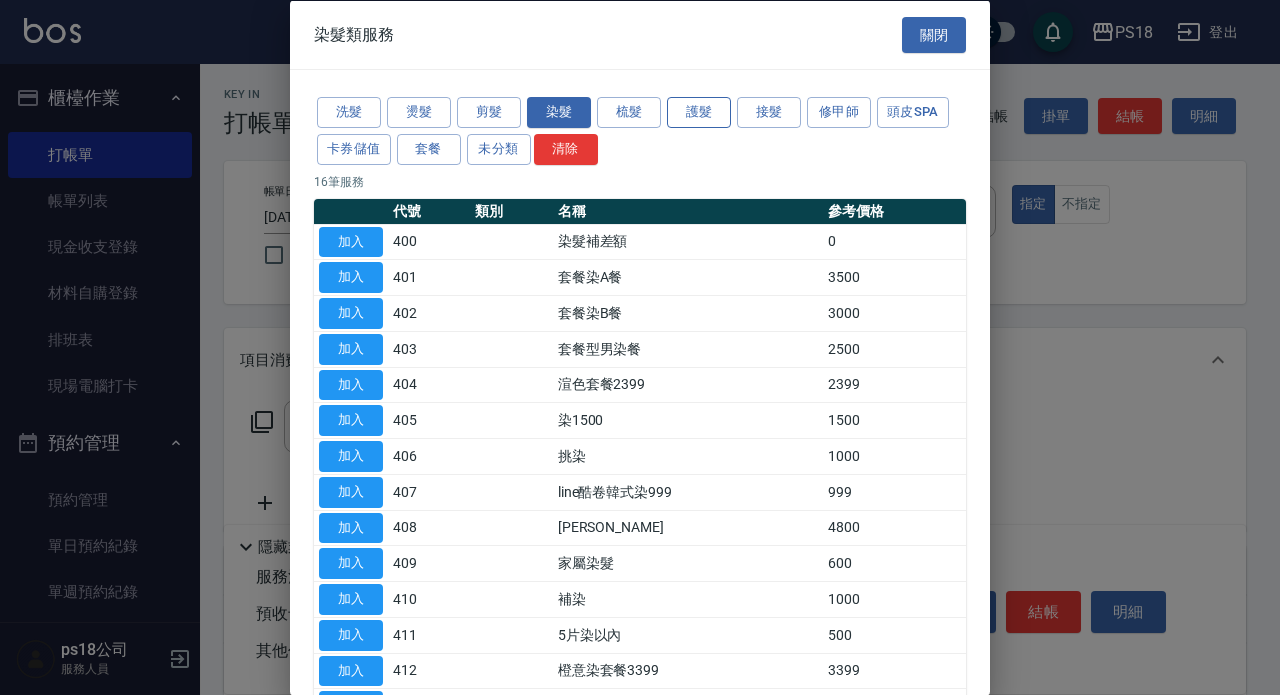 click on "護髮" at bounding box center (699, 112) 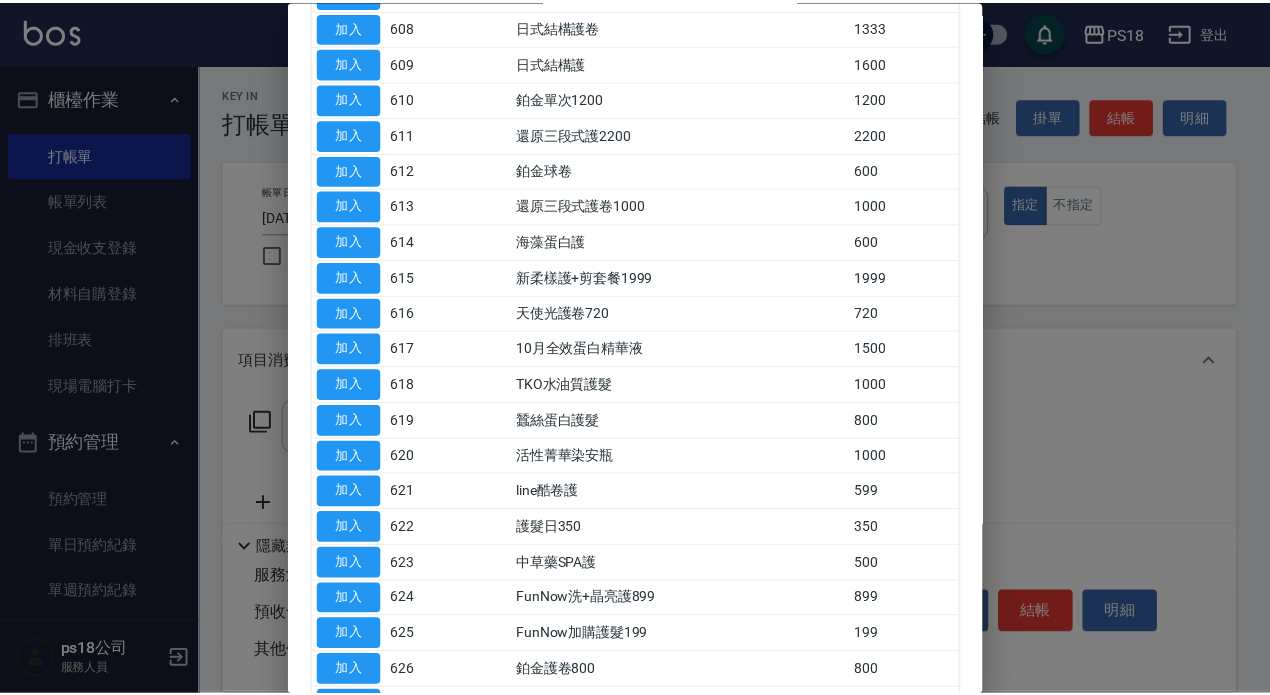 scroll, scrollTop: 997, scrollLeft: 0, axis: vertical 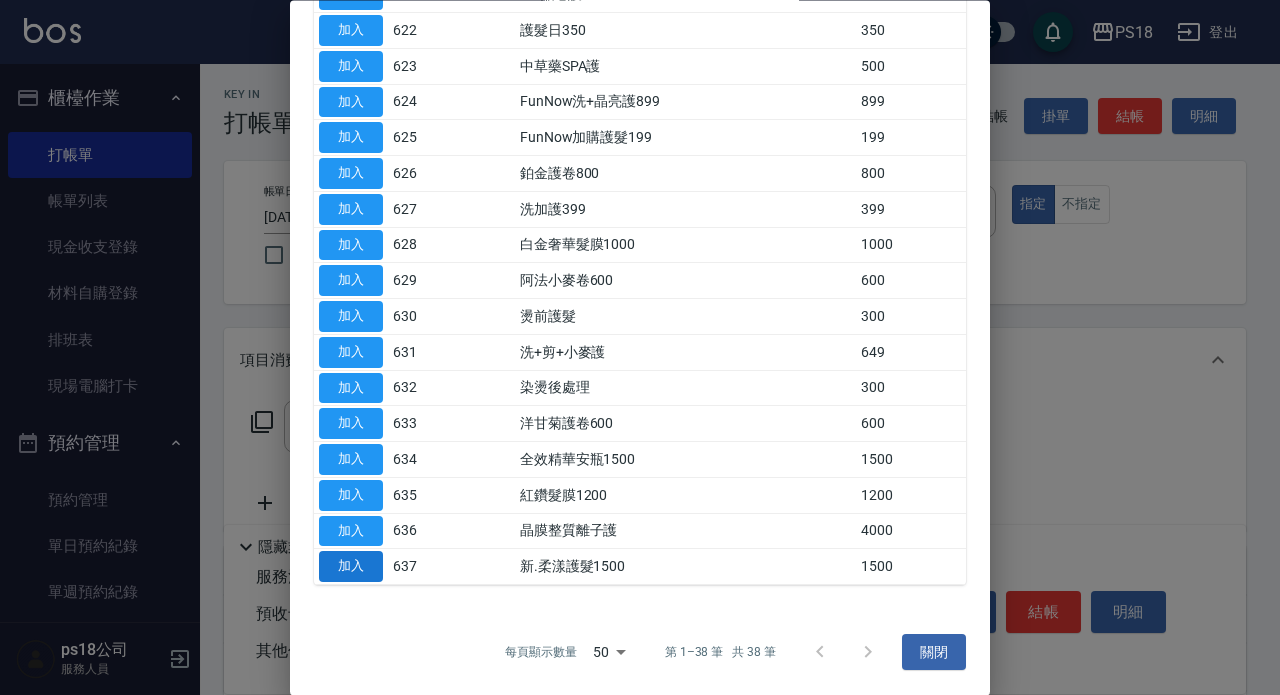 click on "加入" at bounding box center (351, 567) 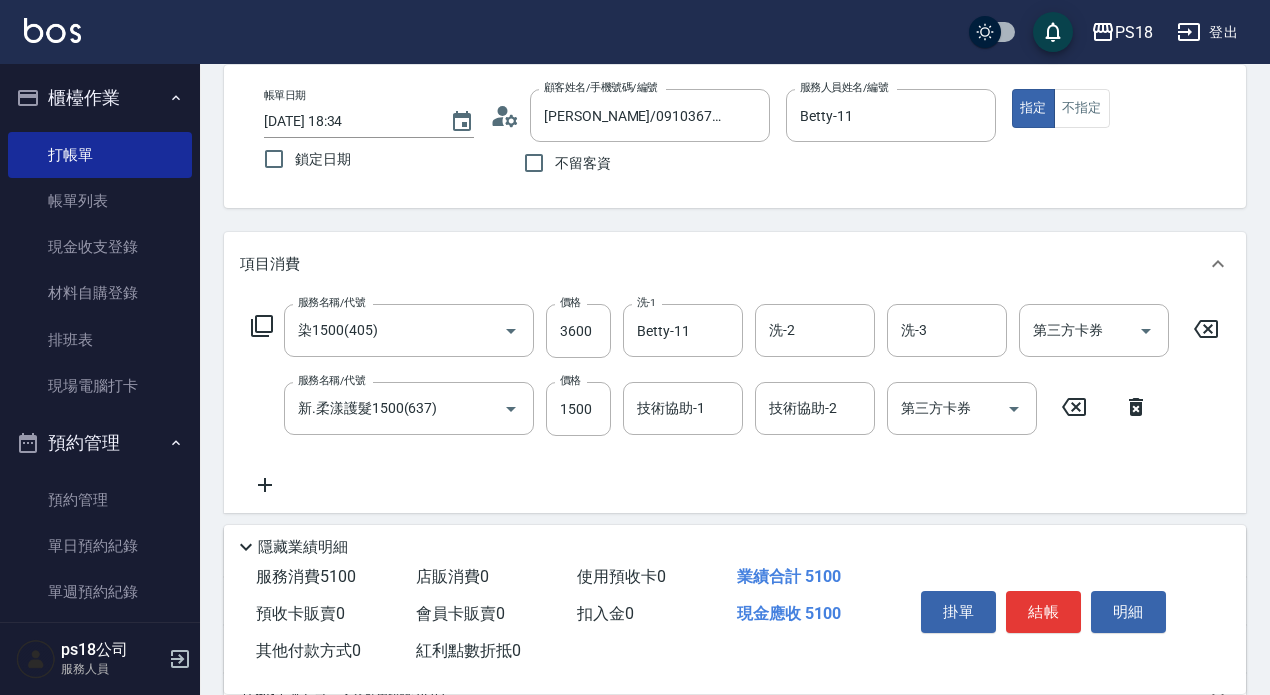 scroll, scrollTop: 200, scrollLeft: 0, axis: vertical 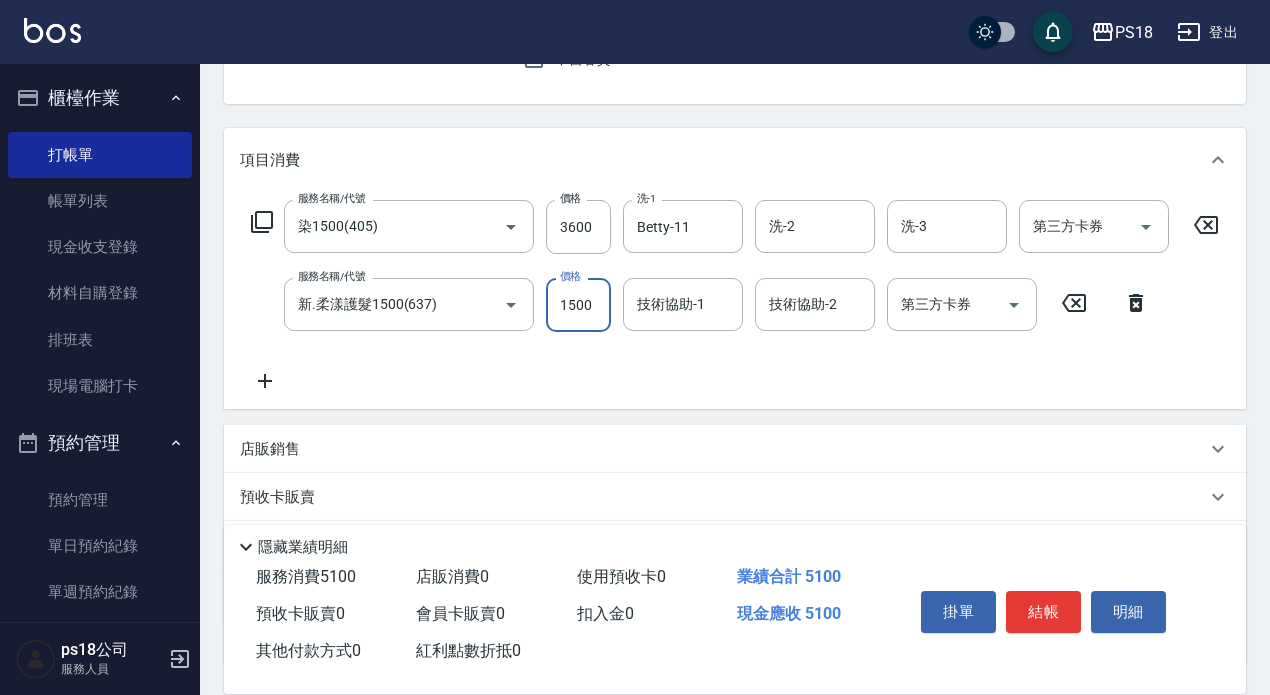 click on "1500" at bounding box center (578, 305) 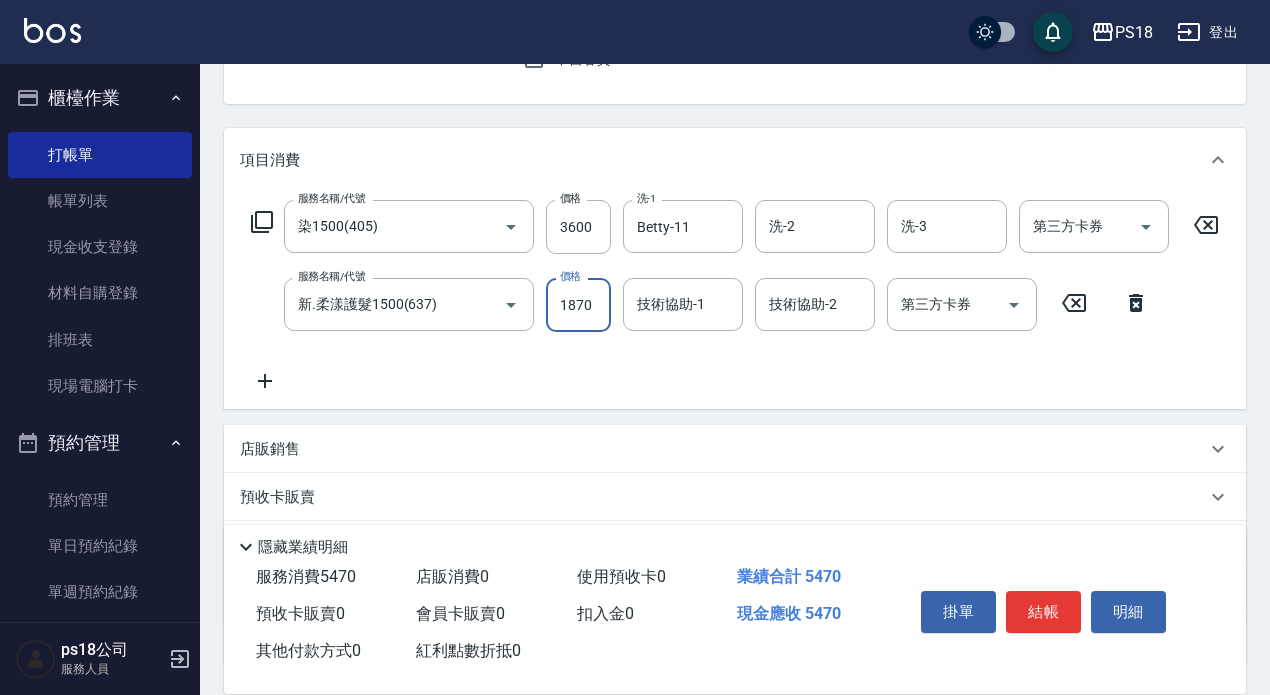 type on "1870" 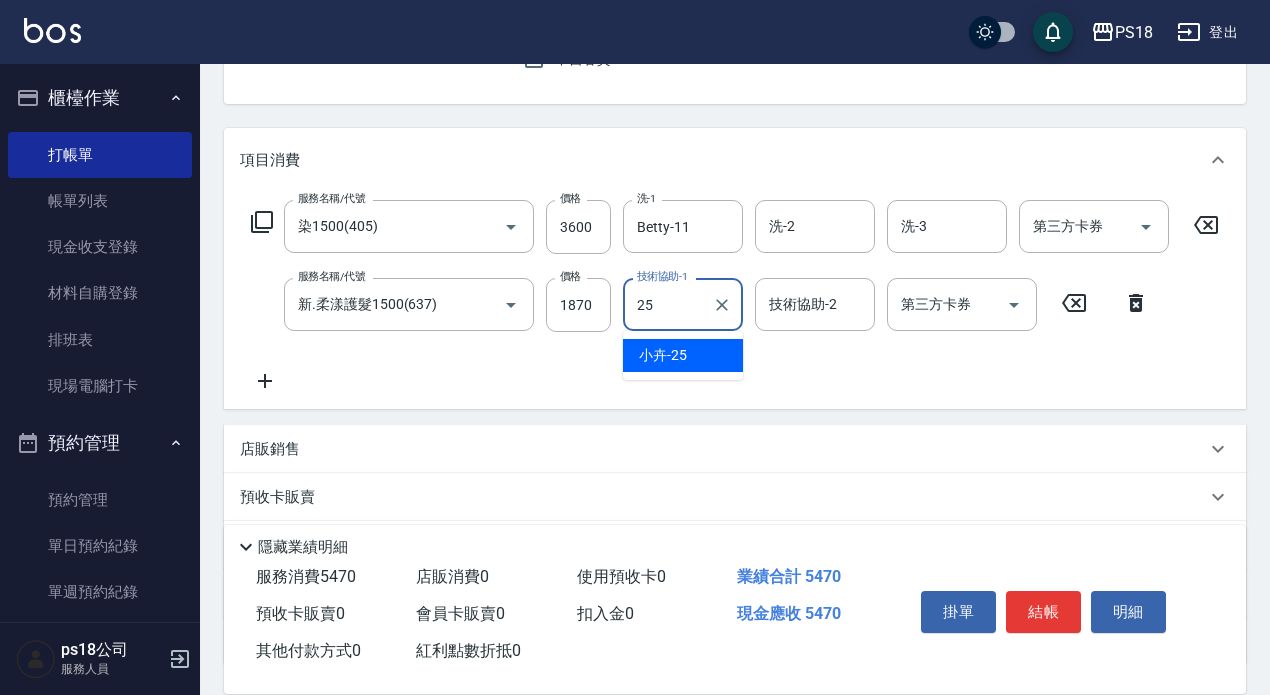 type on "小卉-25" 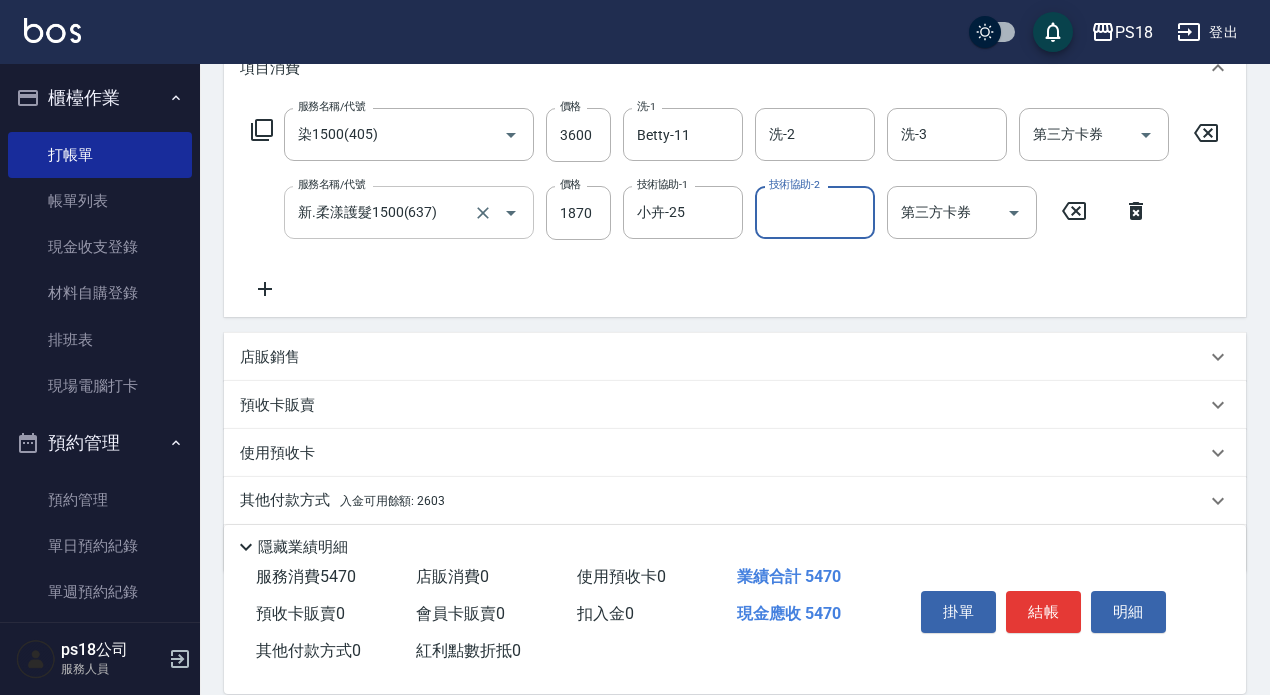 scroll, scrollTop: 379, scrollLeft: 0, axis: vertical 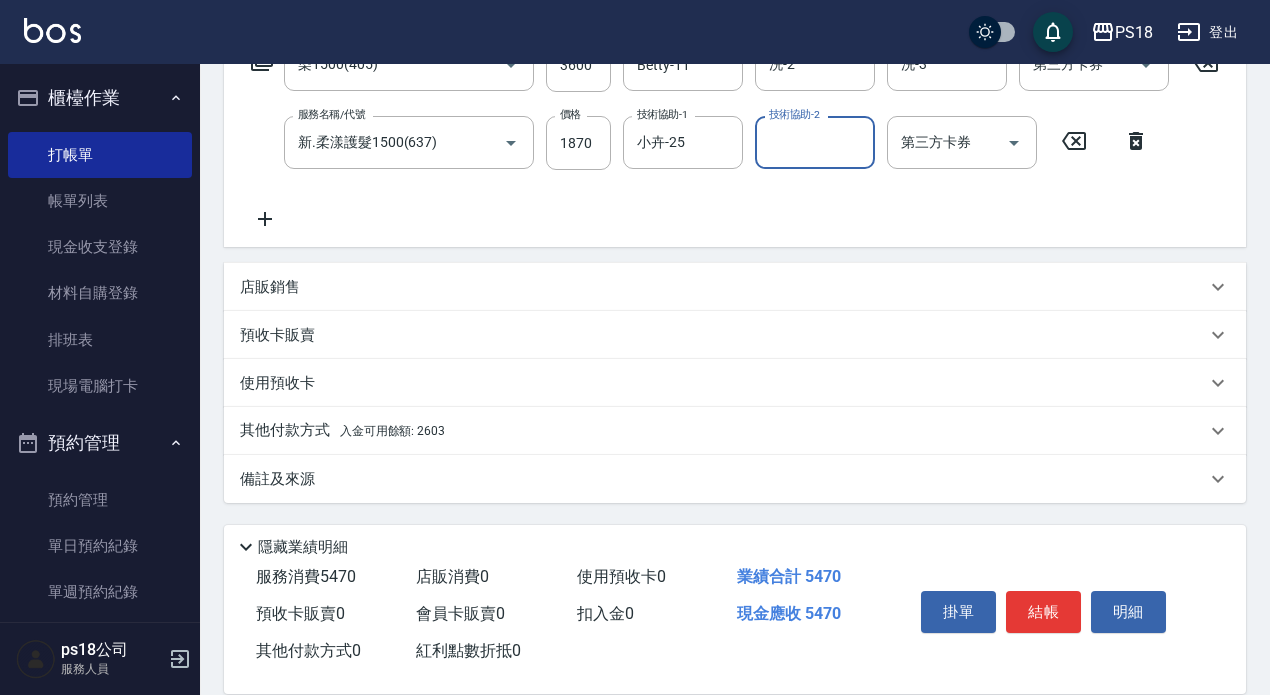 click on "其他付款方式 入金可用餘額: 2603" at bounding box center [342, 431] 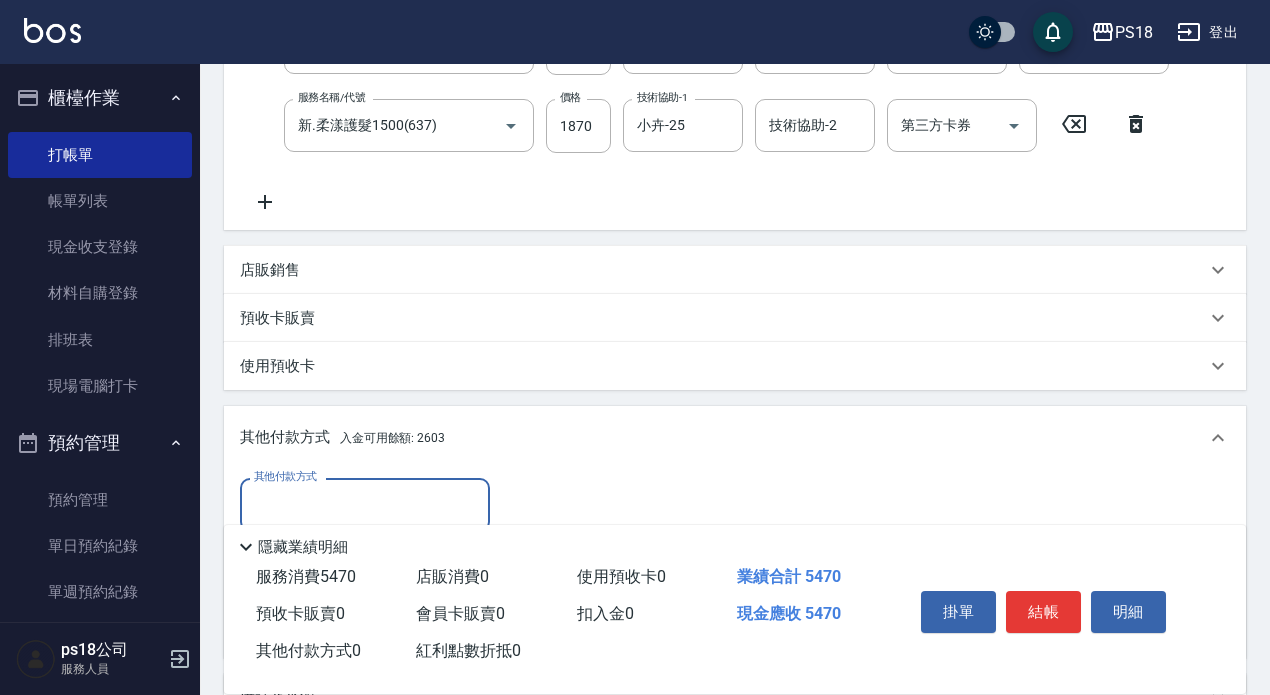 scroll, scrollTop: 0, scrollLeft: 0, axis: both 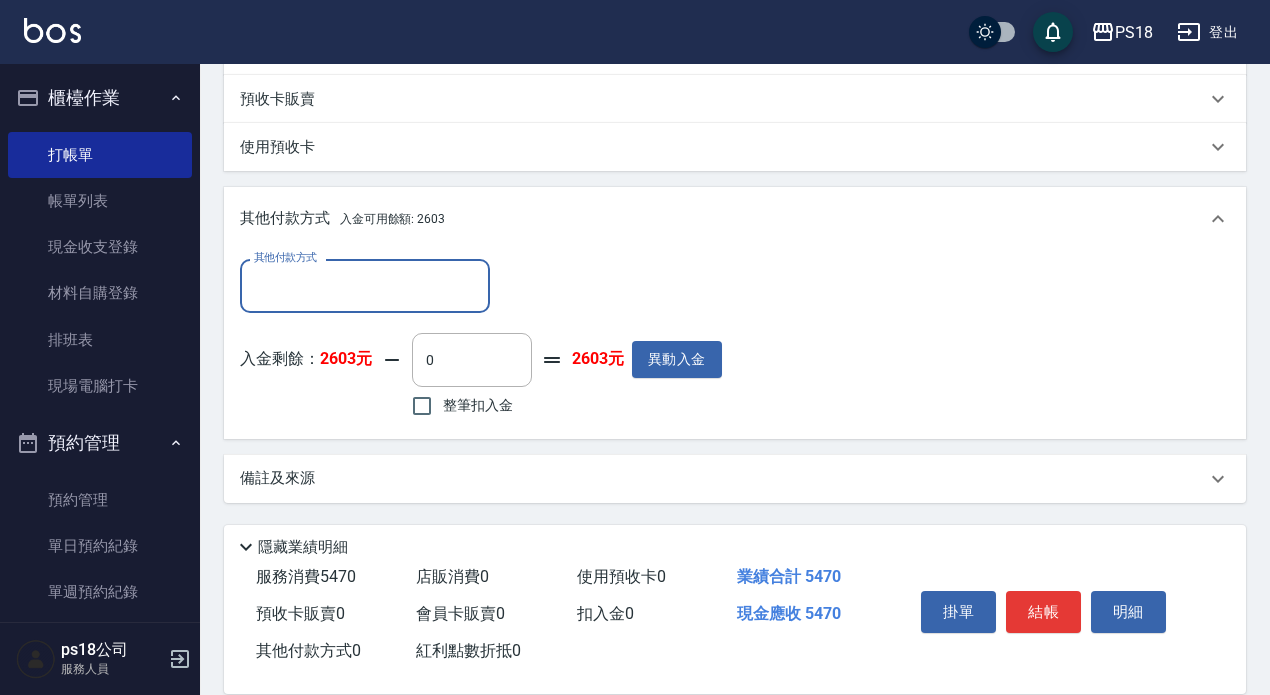 click on "其他付款方式" at bounding box center (365, 285) 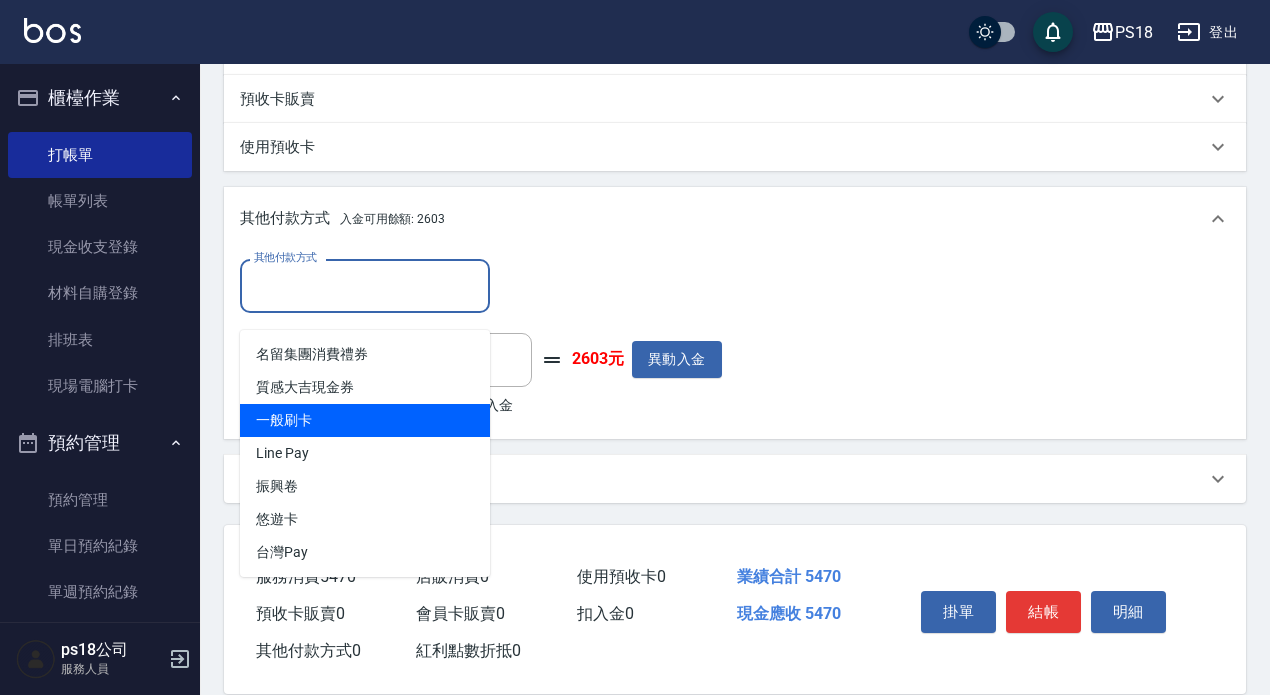 click on "一般刷卡" at bounding box center [365, 420] 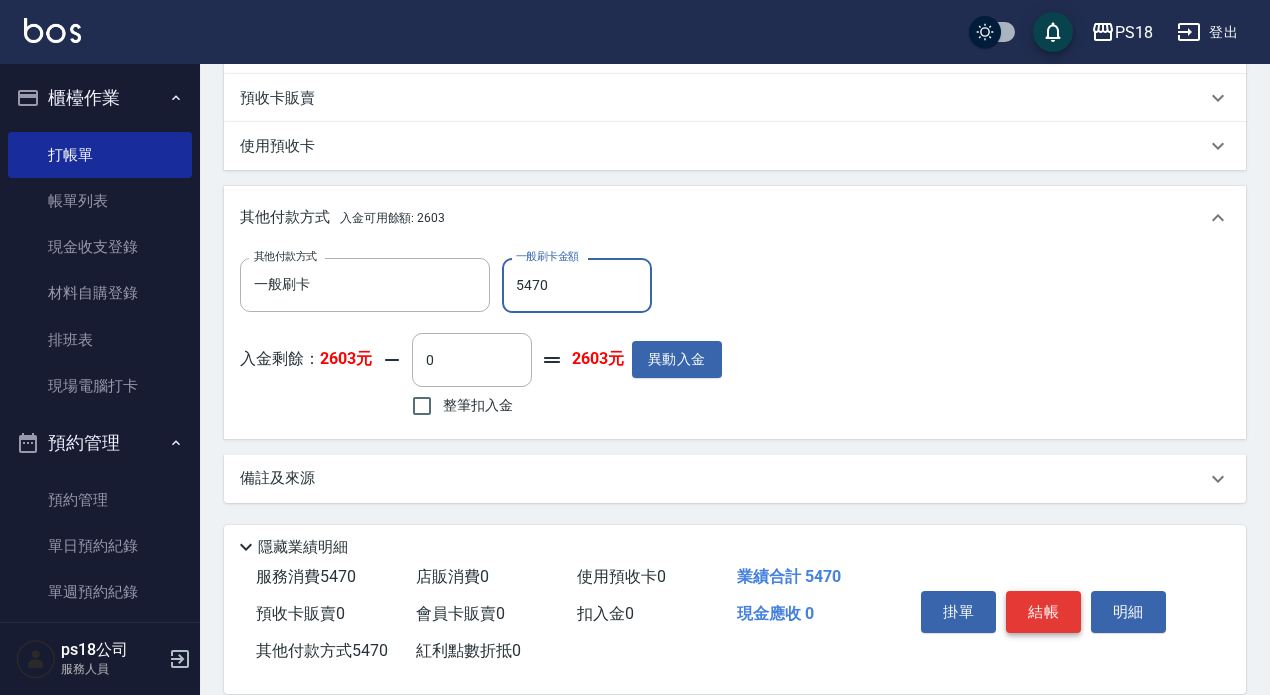 type on "5470" 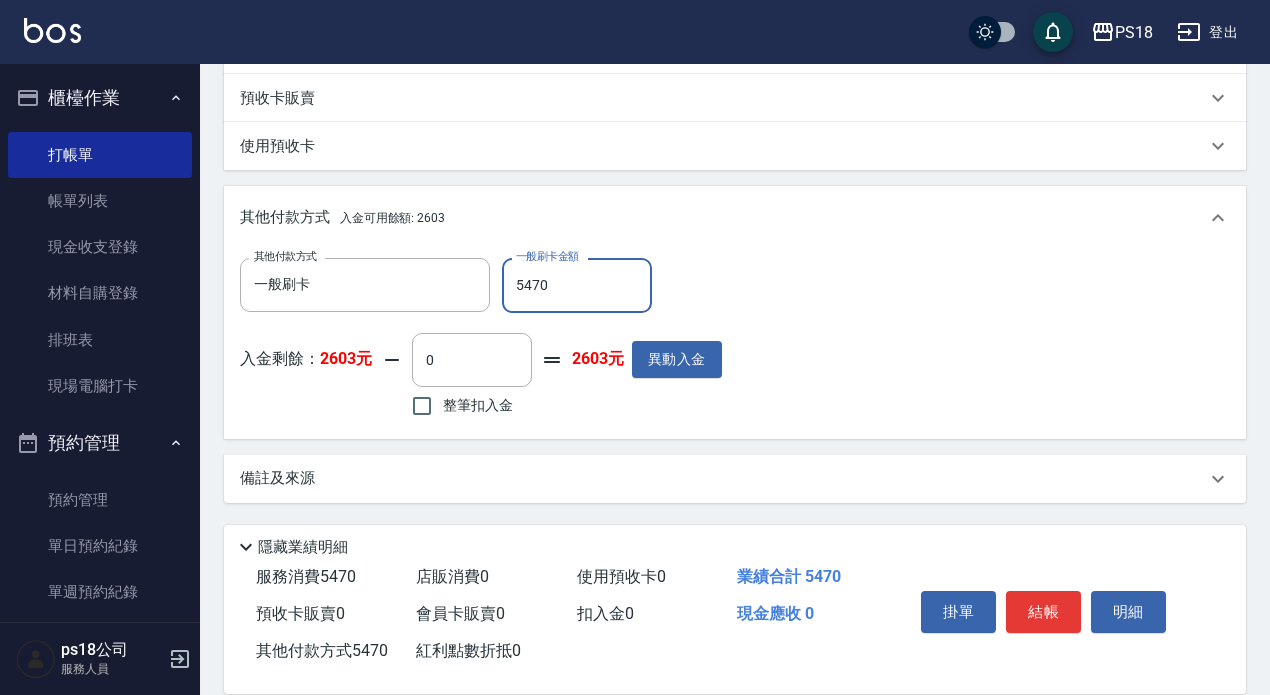 drag, startPoint x: 1040, startPoint y: 598, endPoint x: 1018, endPoint y: 590, distance: 23.409399 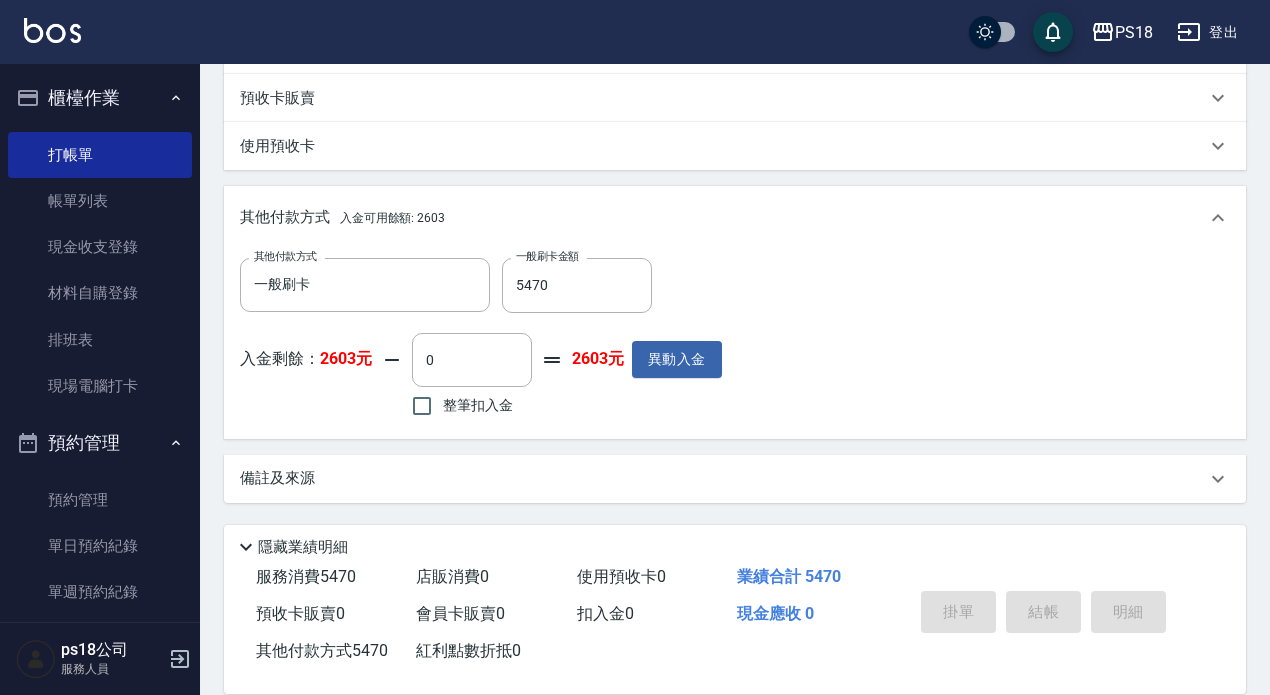 type on "2025/07/12 18:35" 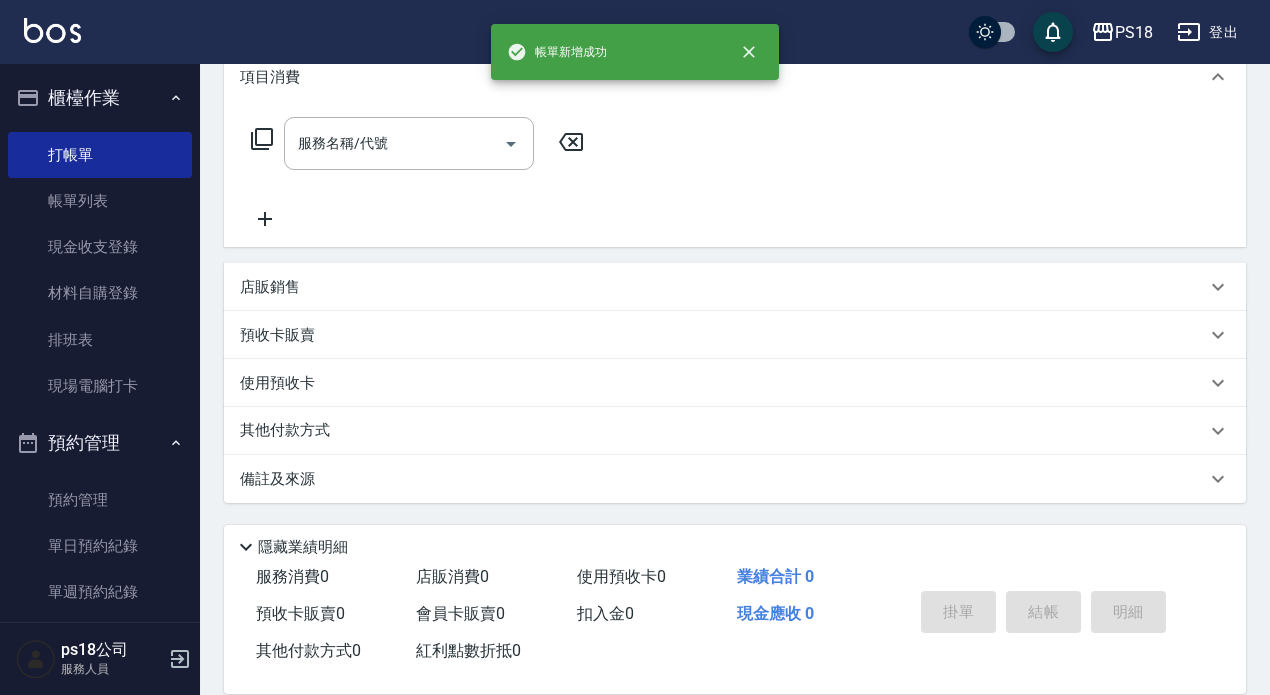 scroll, scrollTop: 0, scrollLeft: 0, axis: both 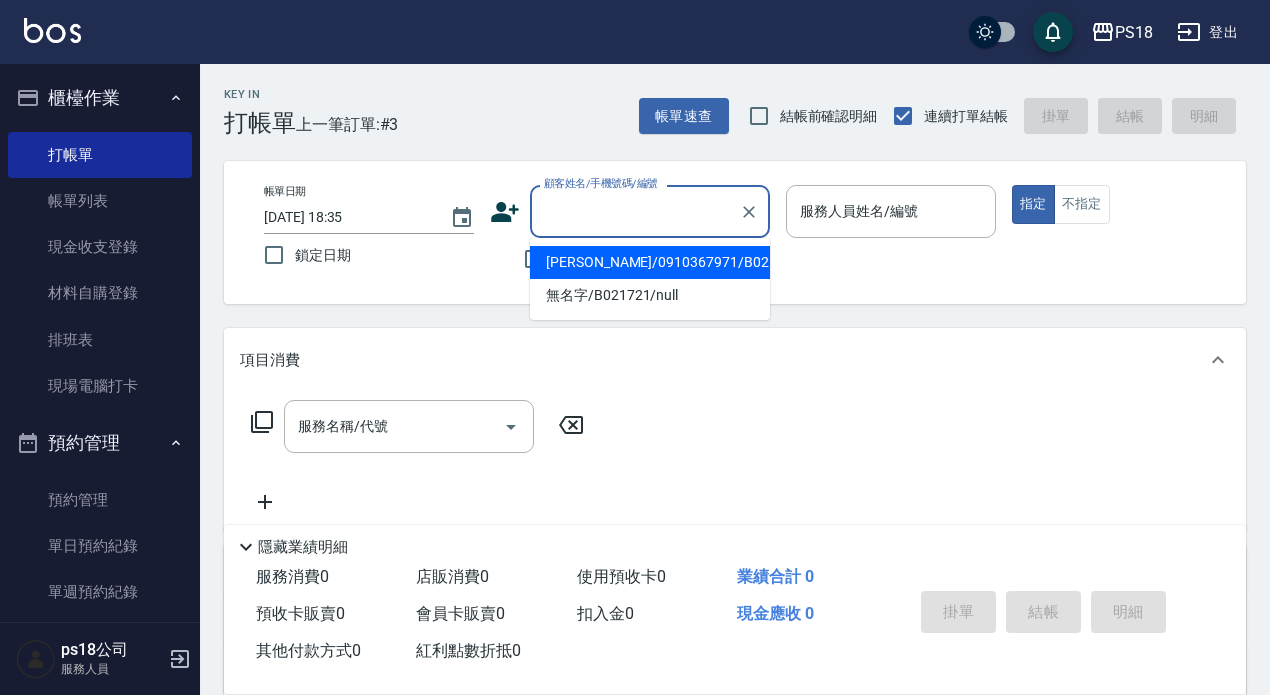 click on "顧客姓名/手機號碼/編號" at bounding box center [635, 211] 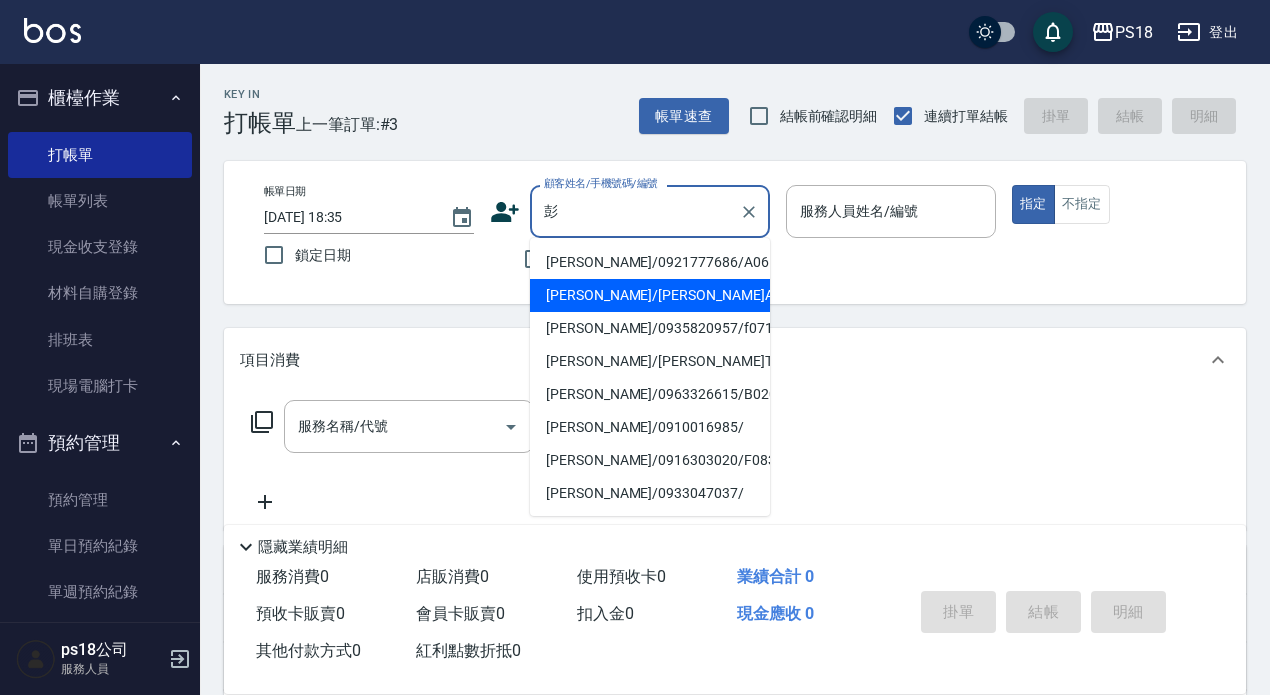 click on "彭俊翔/彭俊翔A121211/A121211" at bounding box center [650, 295] 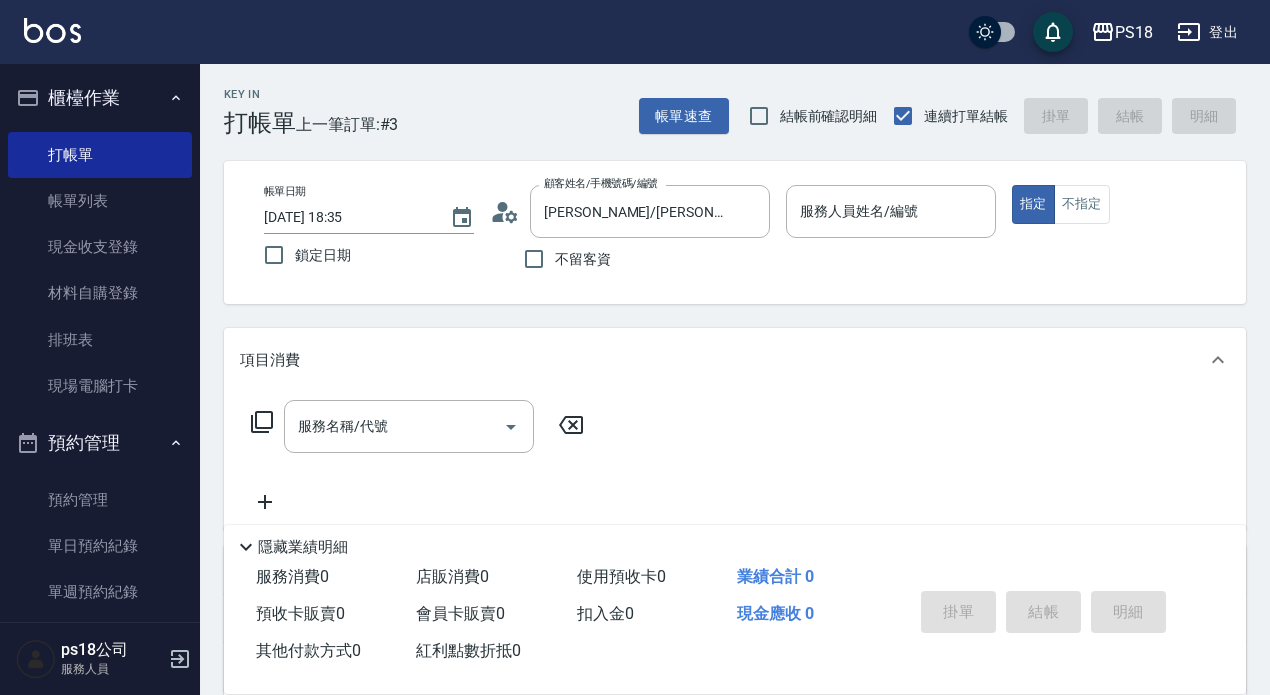click 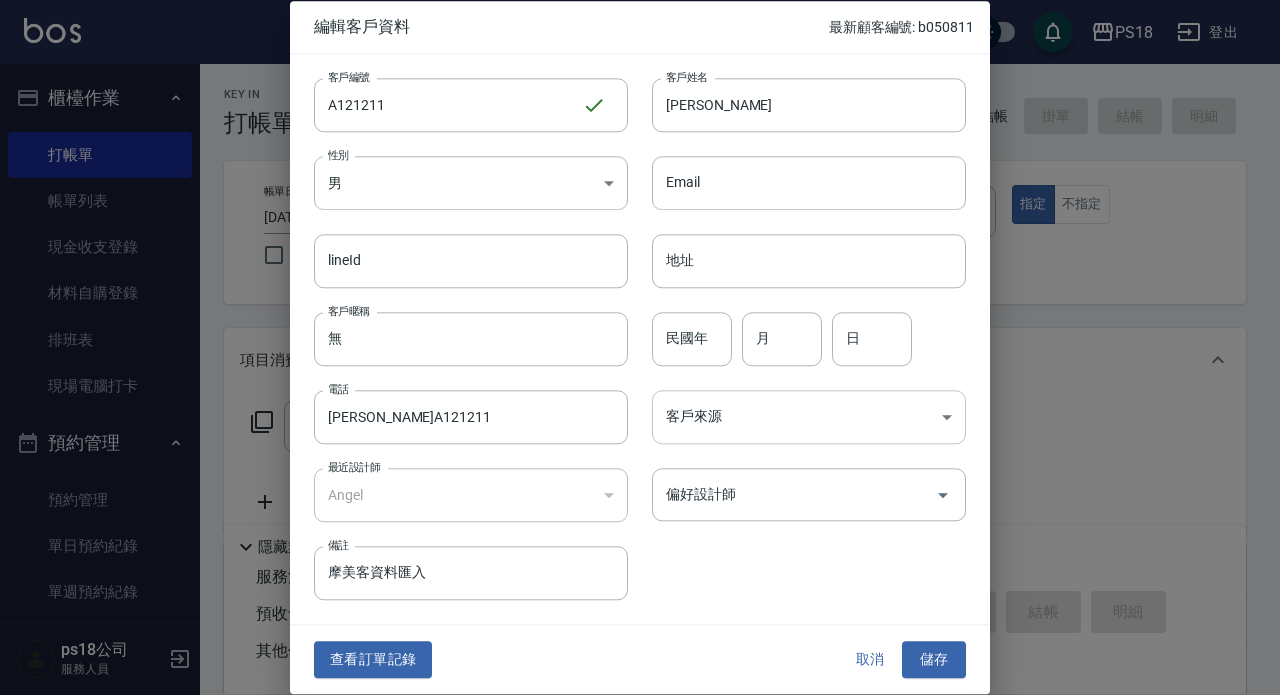 click on "PS18 登出 櫃檯作業 打帳單 帳單列表 現金收支登錄 材料自購登錄 排班表 現場電腦打卡 預約管理 預約管理 單日預約紀錄 單週預約紀錄 報表及分析 報表目錄 消費分析儀表板 店家日報表 互助日報表 互助點數明細 設計師日報表 店販抽成明細 客戶管理 客戶列表 員工及薪資 員工列表 全店打卡記錄 商品管理 商品列表 ps18公司 服務人員 Key In 打帳單 上一筆訂單:#3 帳單速查 結帳前確認明細 連續打單結帳 掛單 結帳 明細 帳單日期 2025/07/12 18:35 鎖定日期 顧客姓名/手機號碼/編號 彭俊翔/彭俊翔A121211/A121211 顧客姓名/手機號碼/編號 不留客資 服務人員姓名/編號 服務人員姓名/編號 指定 不指定 項目消費 服務名稱/代號 服務名稱/代號 店販銷售 服務人員姓名/編號 服務人員姓名/編號 商品代號/名稱 商品代號/名稱 預收卡販賣 卡券名稱/代號 卡券名稱/代號 使用預收卡 0元 0 ​ ​" at bounding box center (640, 489) 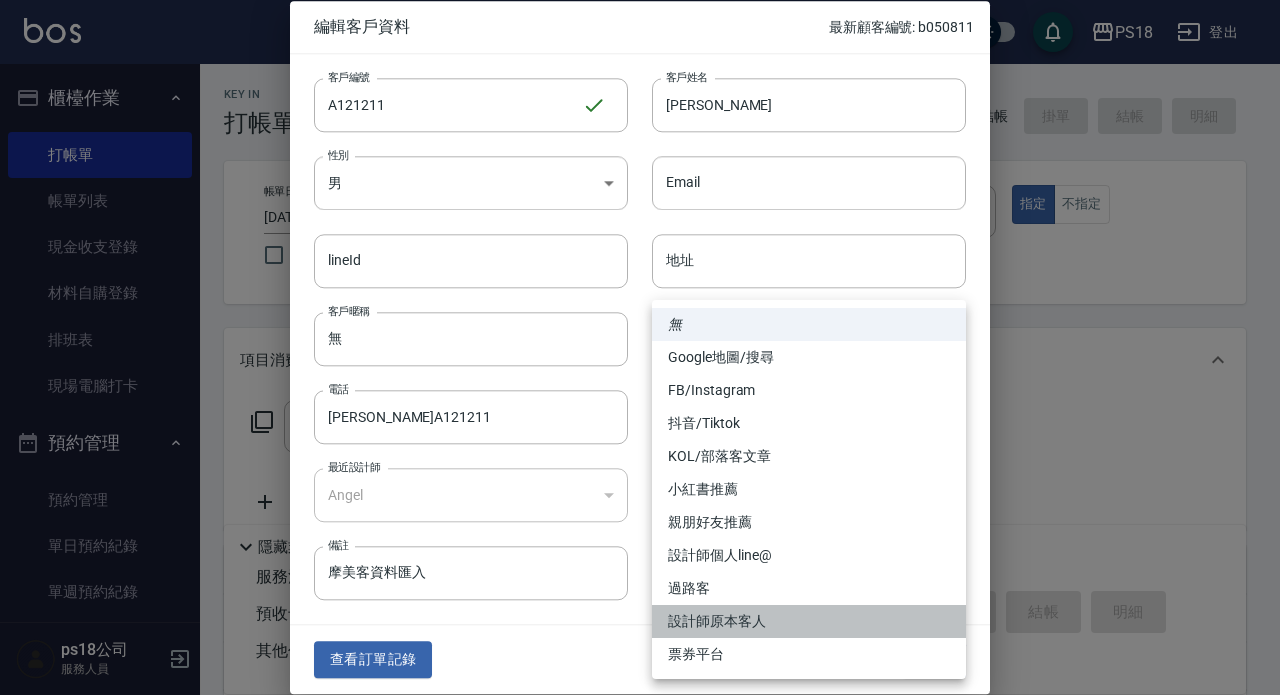 click on "設計師原本客人" at bounding box center [809, 621] 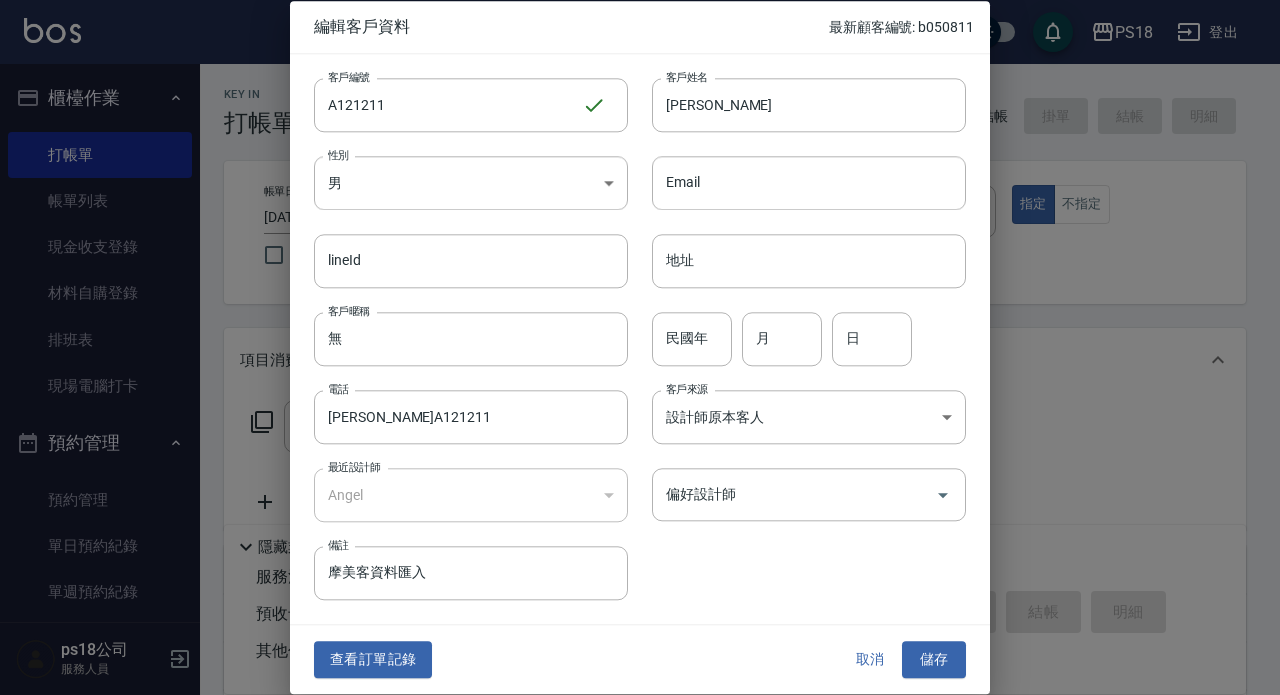 click on "儲存" at bounding box center [934, 660] 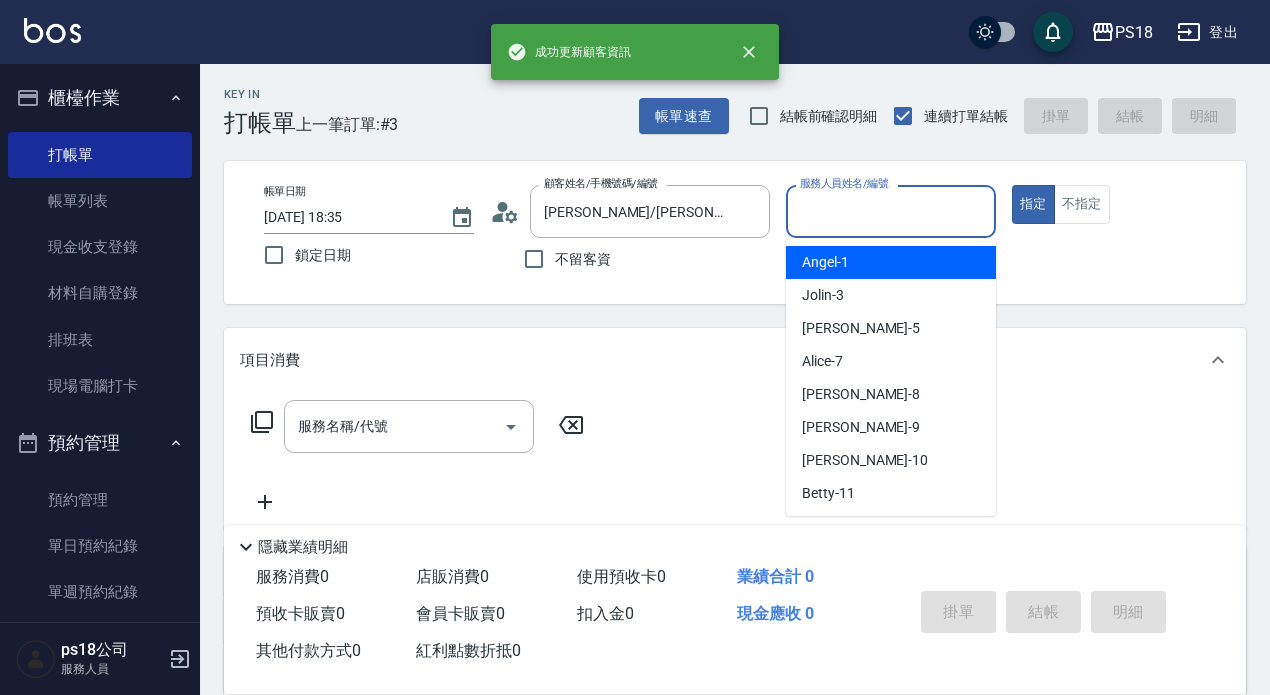 drag, startPoint x: 847, startPoint y: 218, endPoint x: 892, endPoint y: 289, distance: 84.0595 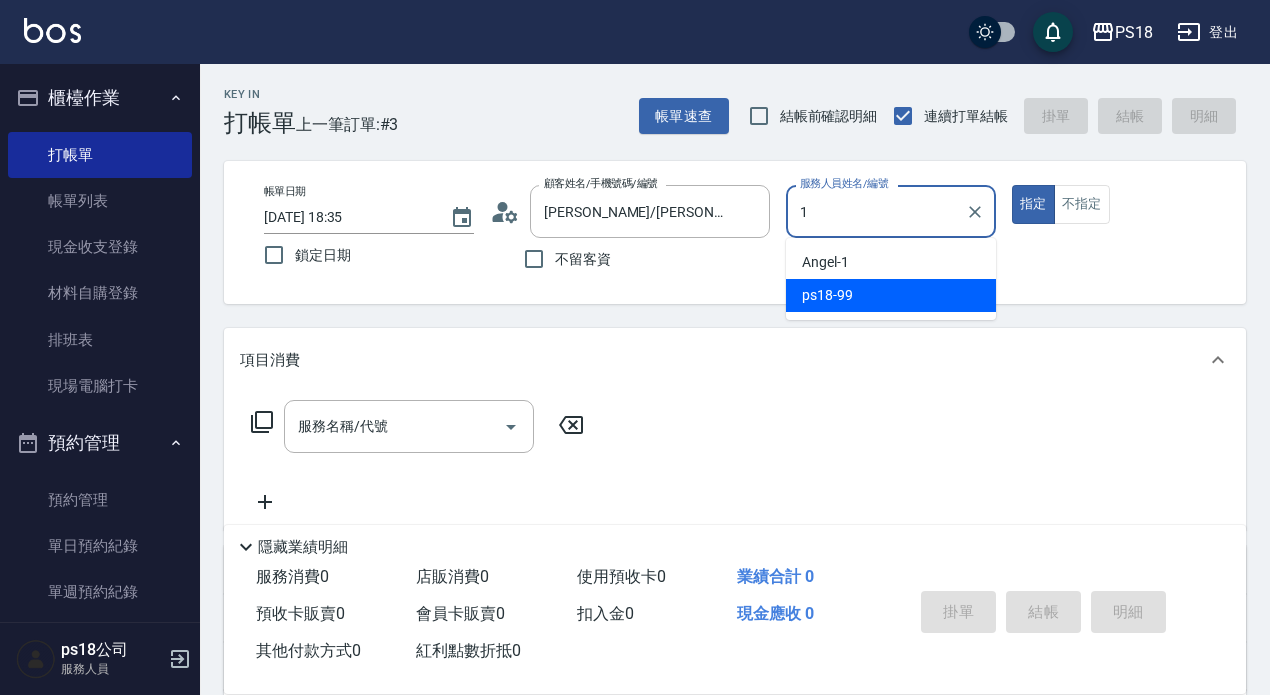 type on "ps18-99" 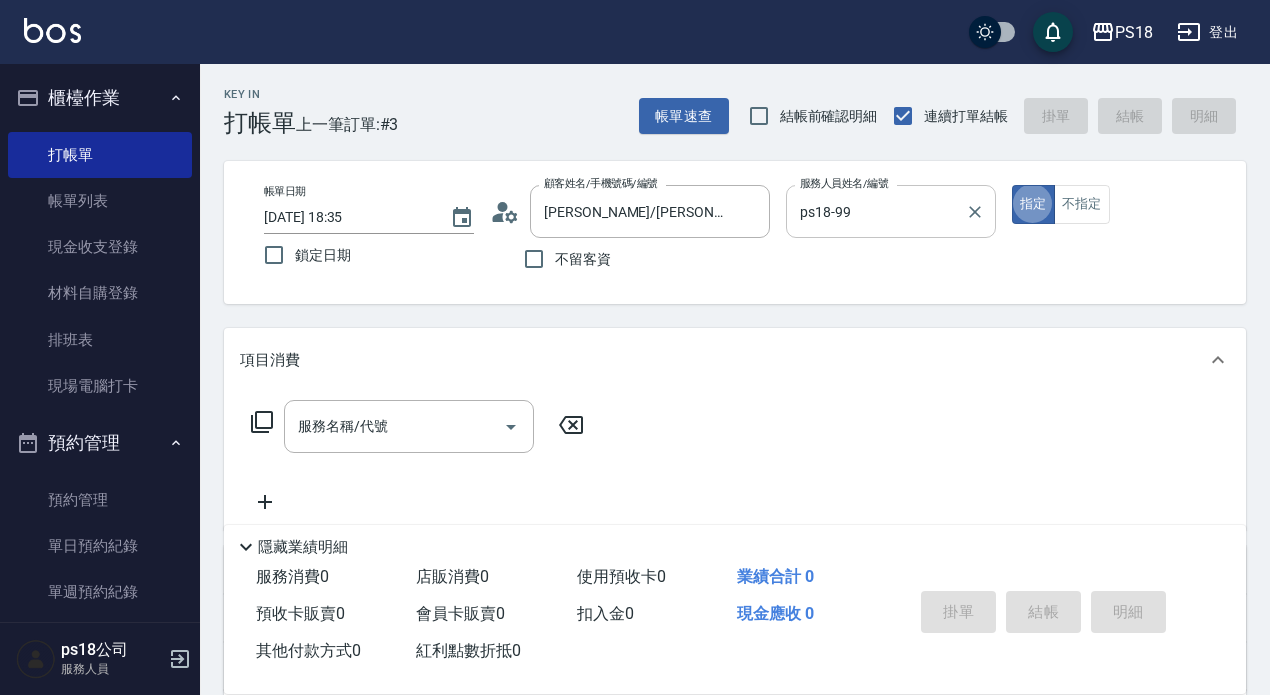 drag, startPoint x: 973, startPoint y: 216, endPoint x: 938, endPoint y: 215, distance: 35.014282 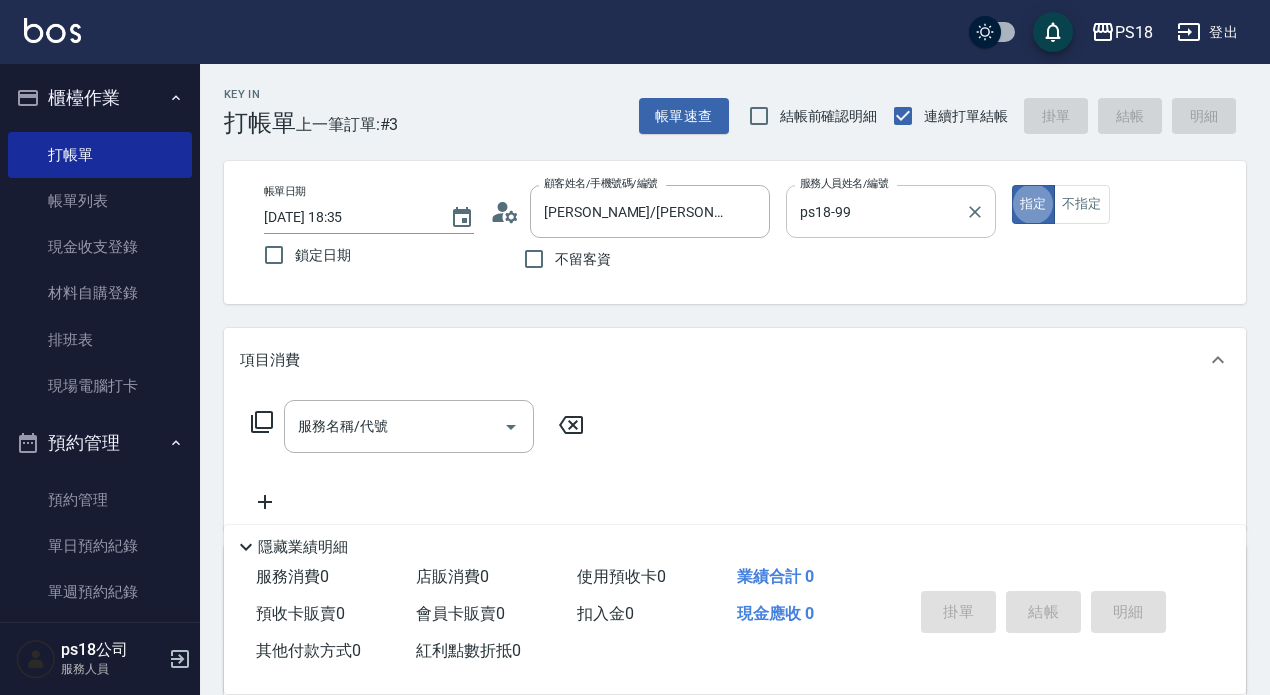 click 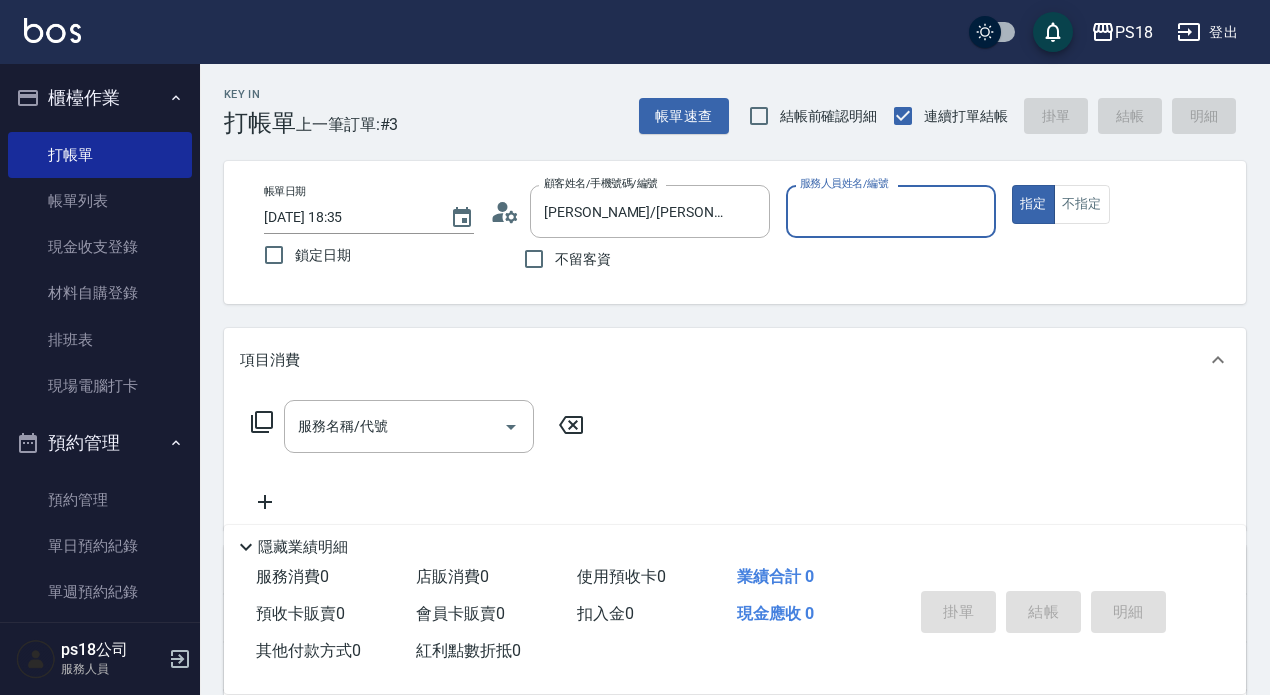 click on "服務人員姓名/編號" at bounding box center [891, 211] 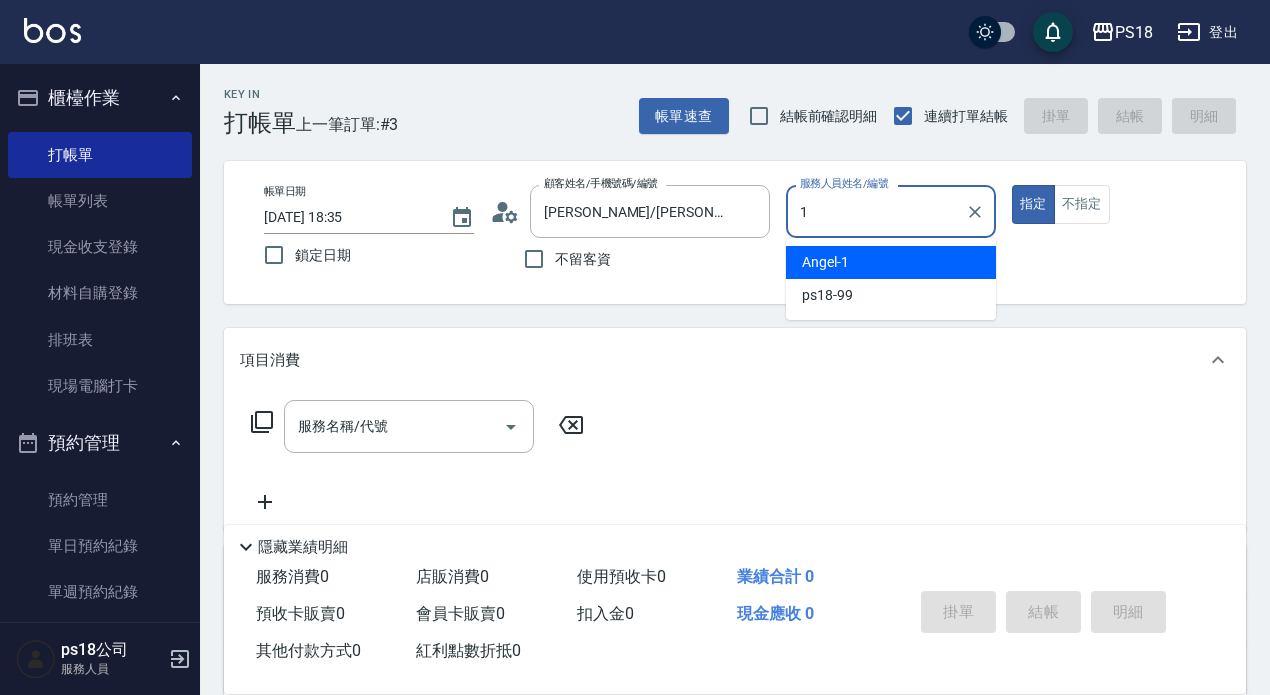 type on "Angel-1" 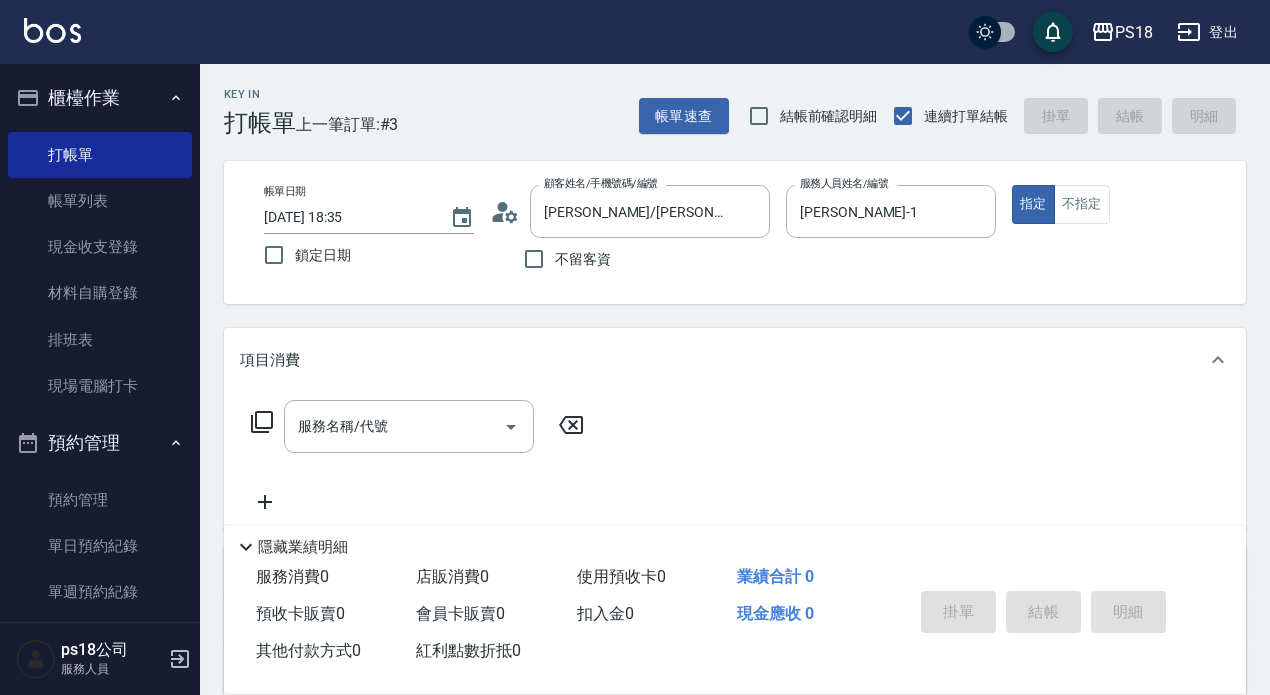 click 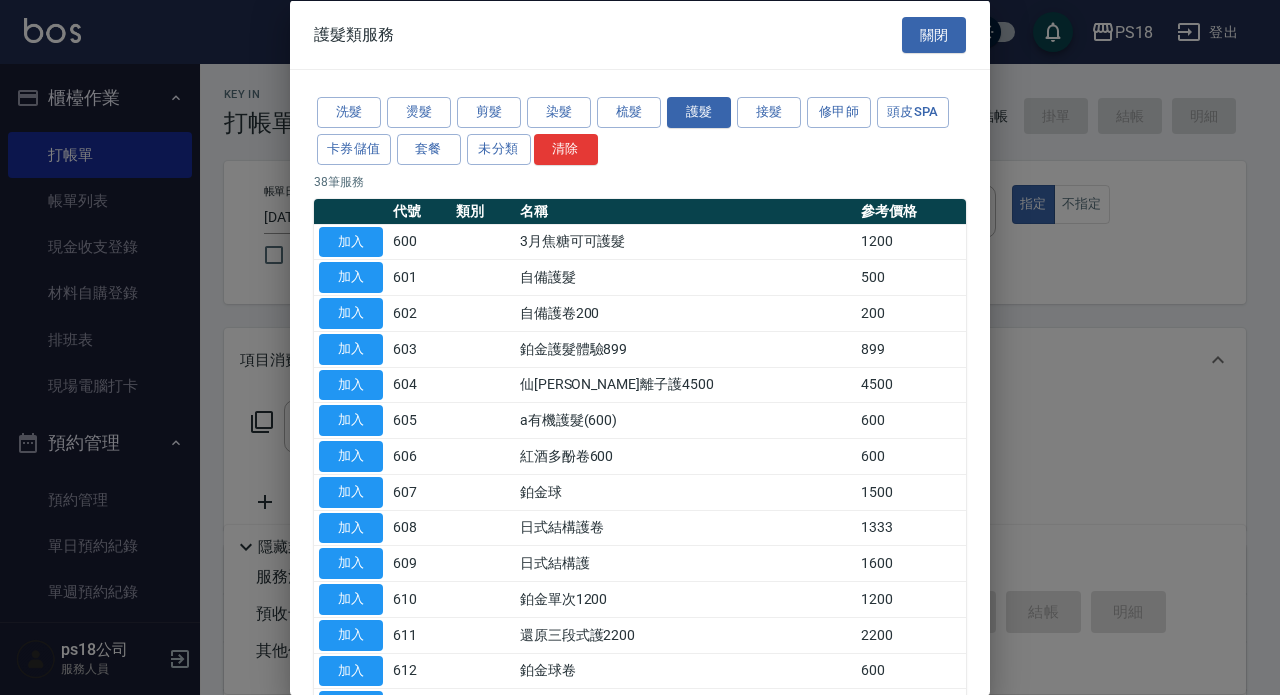 drag, startPoint x: 493, startPoint y: 119, endPoint x: 631, endPoint y: 199, distance: 159.51175 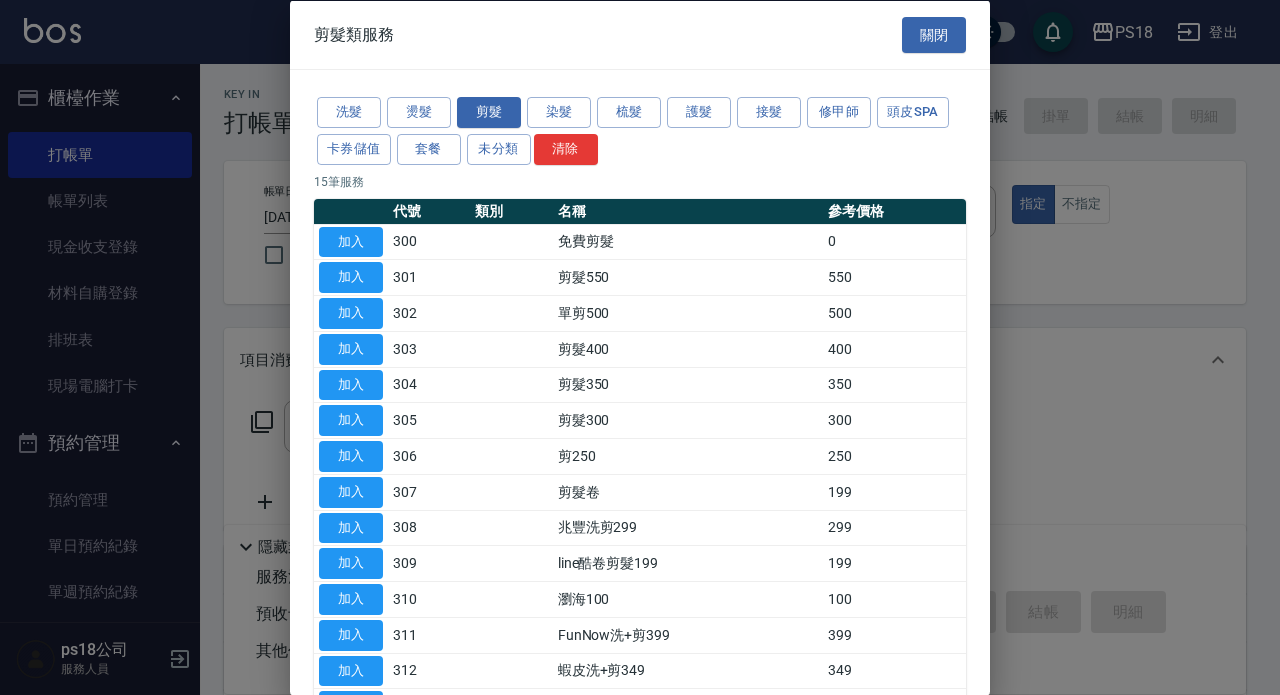 drag, startPoint x: 364, startPoint y: 309, endPoint x: 666, endPoint y: 350, distance: 304.77042 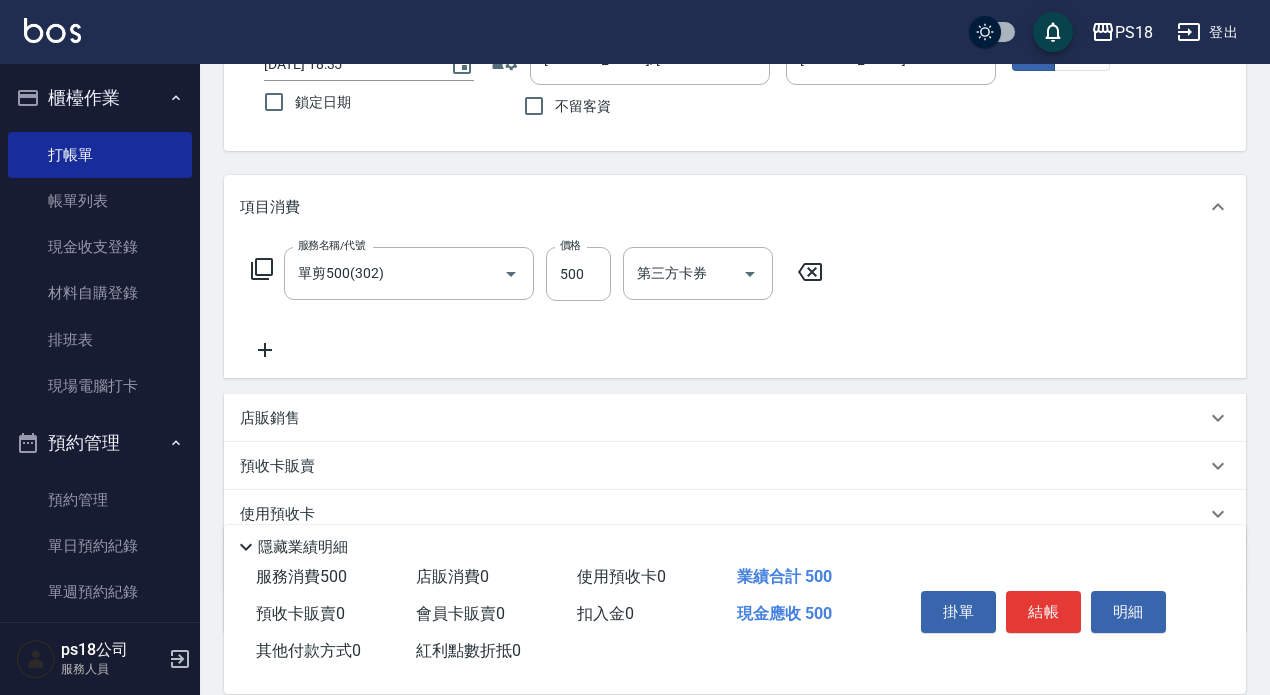 scroll, scrollTop: 284, scrollLeft: 0, axis: vertical 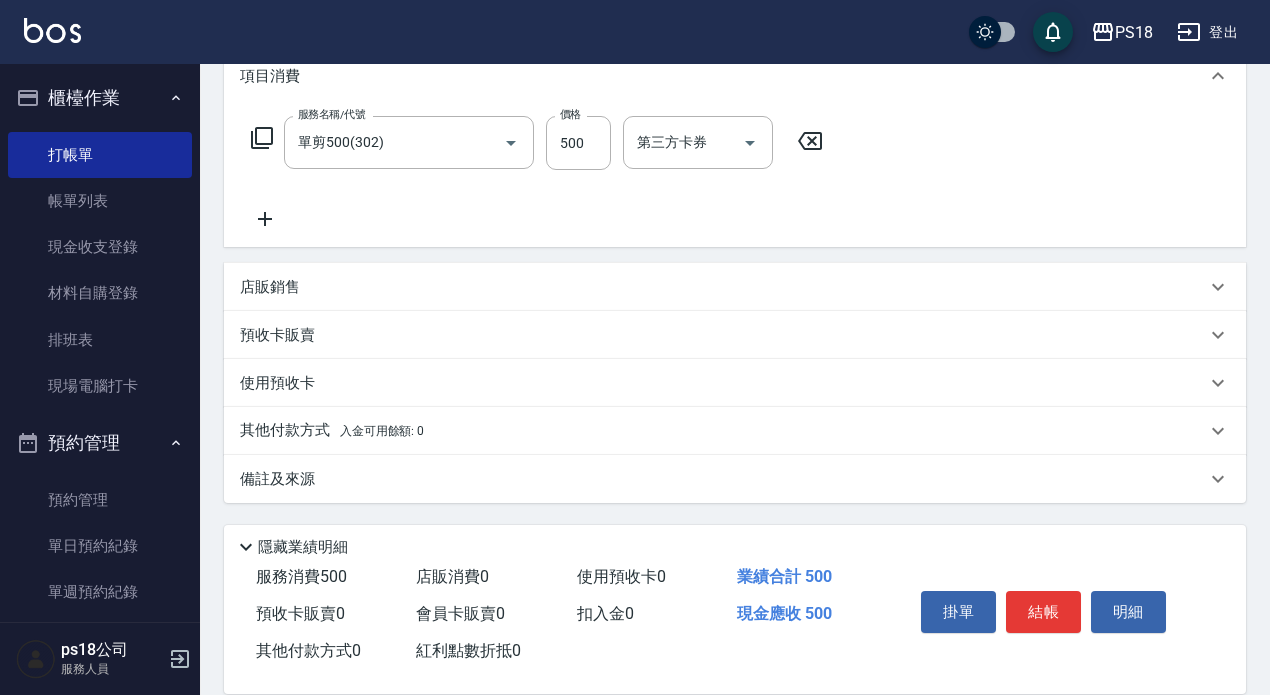click on "備註及來源" at bounding box center [277, 479] 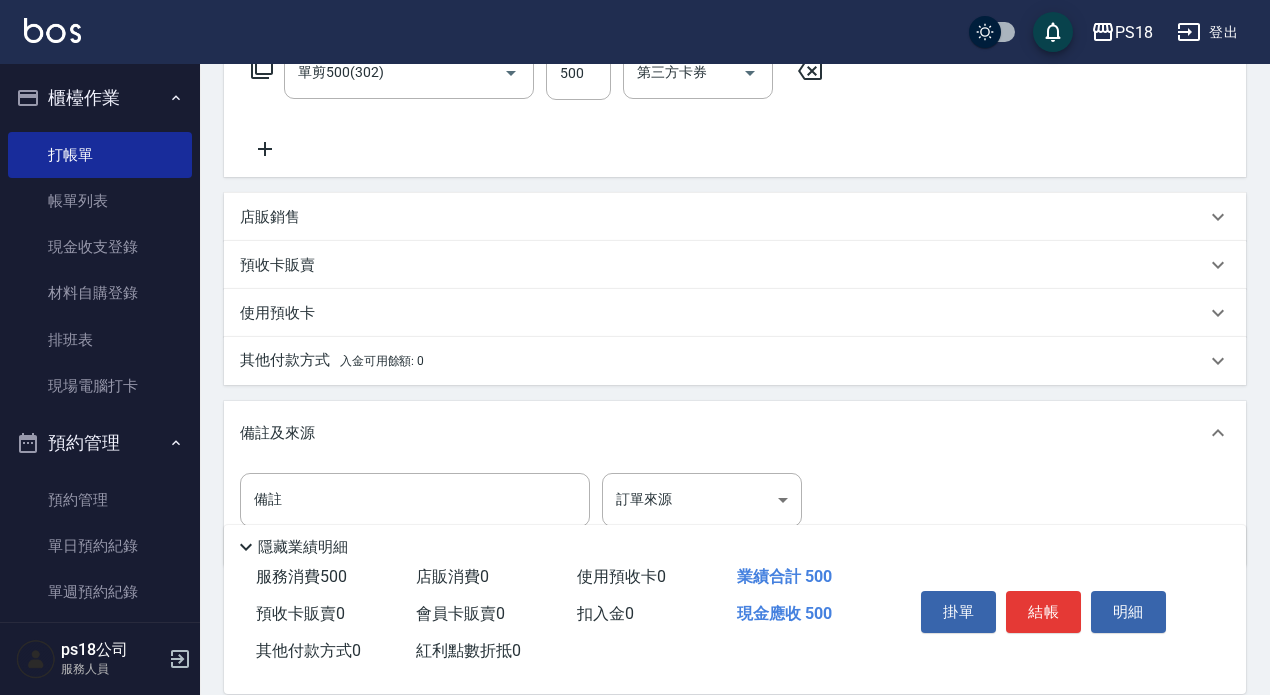 scroll, scrollTop: 418, scrollLeft: 0, axis: vertical 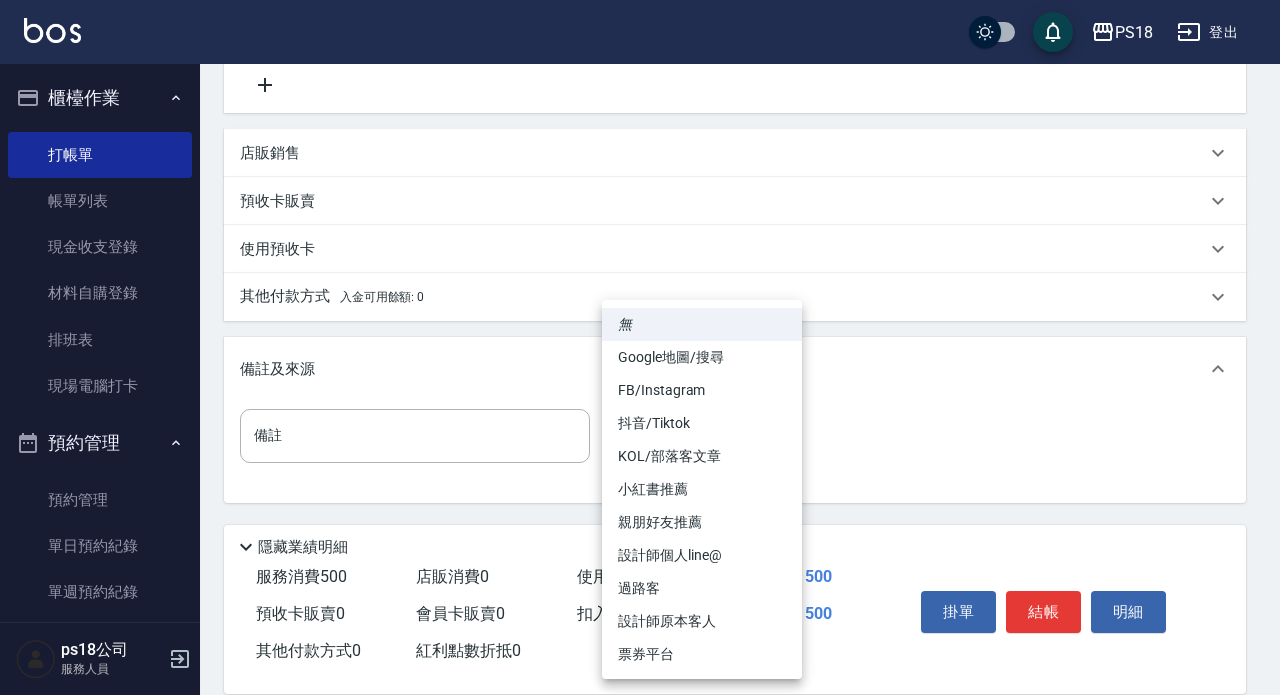 click on "PS18 登出 櫃檯作業 打帳單 帳單列表 現金收支登錄 材料自購登錄 排班表 現場電腦打卡 預約管理 預約管理 單日預約紀錄 單週預約紀錄 報表及分析 報表目錄 消費分析儀表板 店家日報表 互助日報表 互助點數明細 設計師日報表 店販抽成明細 客戶管理 客戶列表 員工及薪資 員工列表 全店打卡記錄 商品管理 商品列表 ps18公司 服務人員 Key In 打帳單 上一筆訂單:#3 帳單速查 結帳前確認明細 連續打單結帳 掛單 結帳 明細 帳單日期 2025/07/12 18:35 鎖定日期 顧客姓名/手機號碼/編號 彭俊翔/彭俊翔A121211/A121211 顧客姓名/手機號碼/編號 不留客資 服務人員姓名/編號 Angel-1 服務人員姓名/編號 指定 不指定 項目消費 服務名稱/代號 單剪500(302) 服務名稱/代號 價格 500 價格 第三方卡券 第三方卡券 店販銷售 服務人員姓名/編號 服務人員姓名/編號 商品代號/名稱 商品代號/名稱 0元 0 ​ 0" at bounding box center (640, 138) 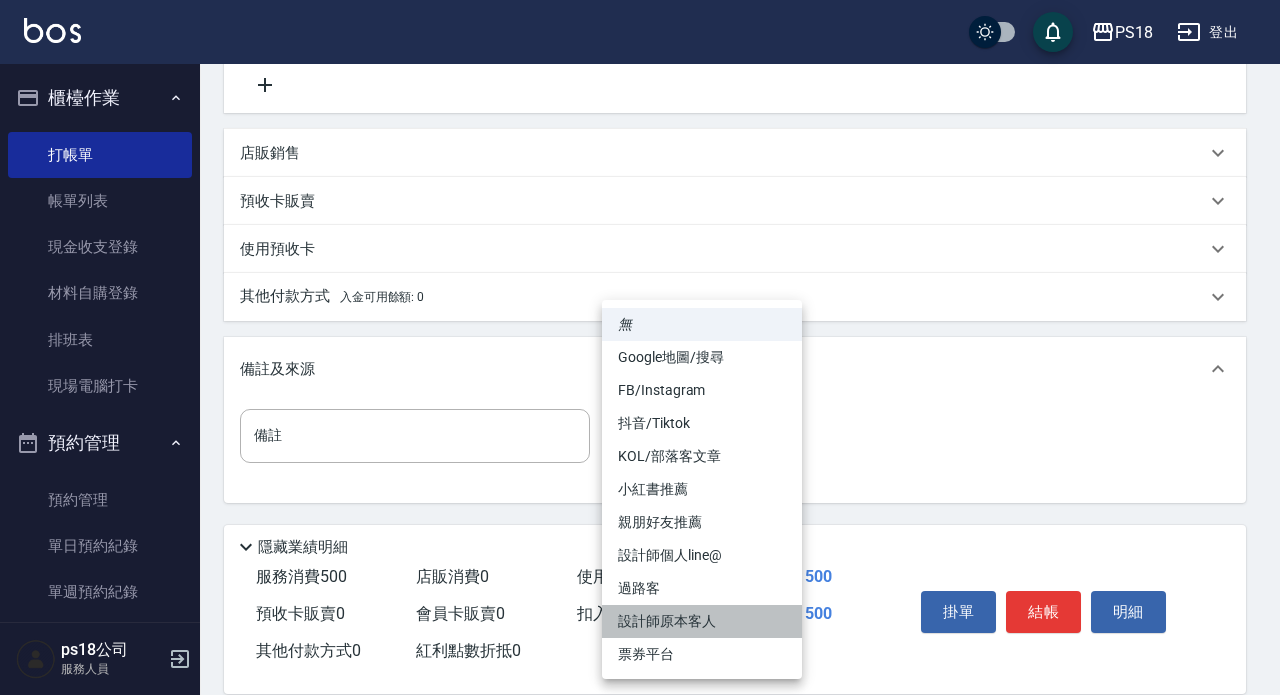 click on "設計師原本客人" at bounding box center [702, 621] 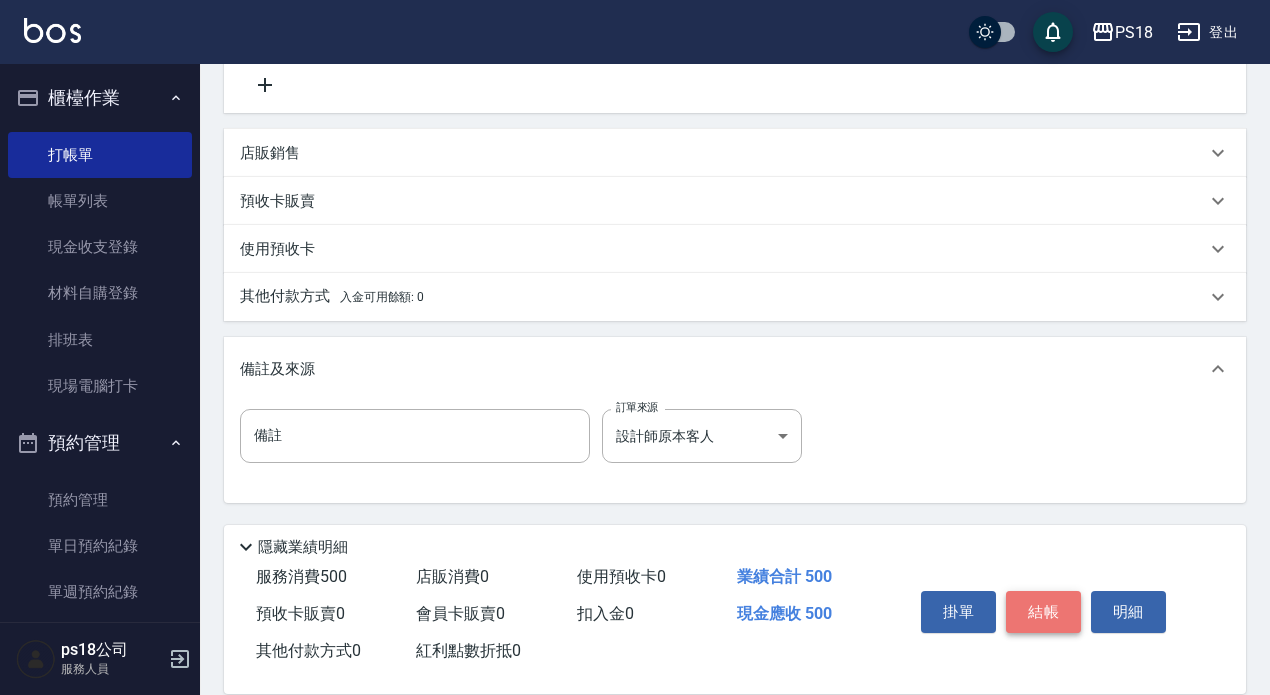 click on "結帳" at bounding box center [1043, 612] 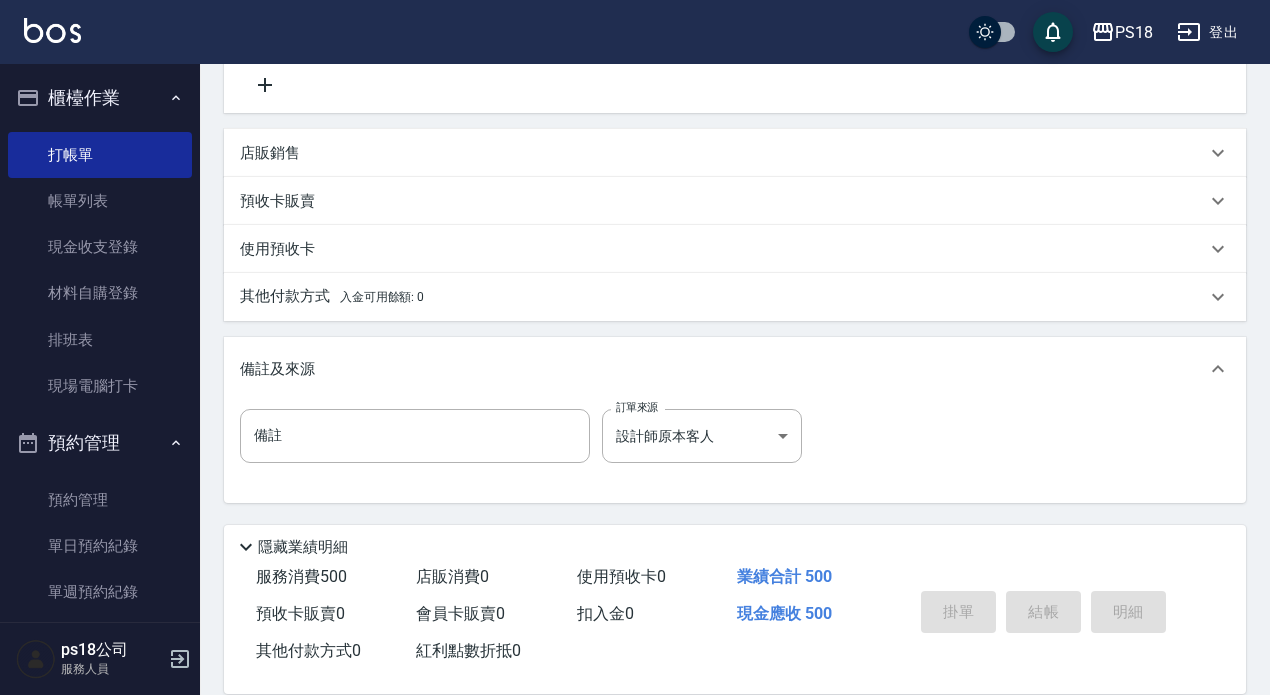 type on "2025/07/12 18:36" 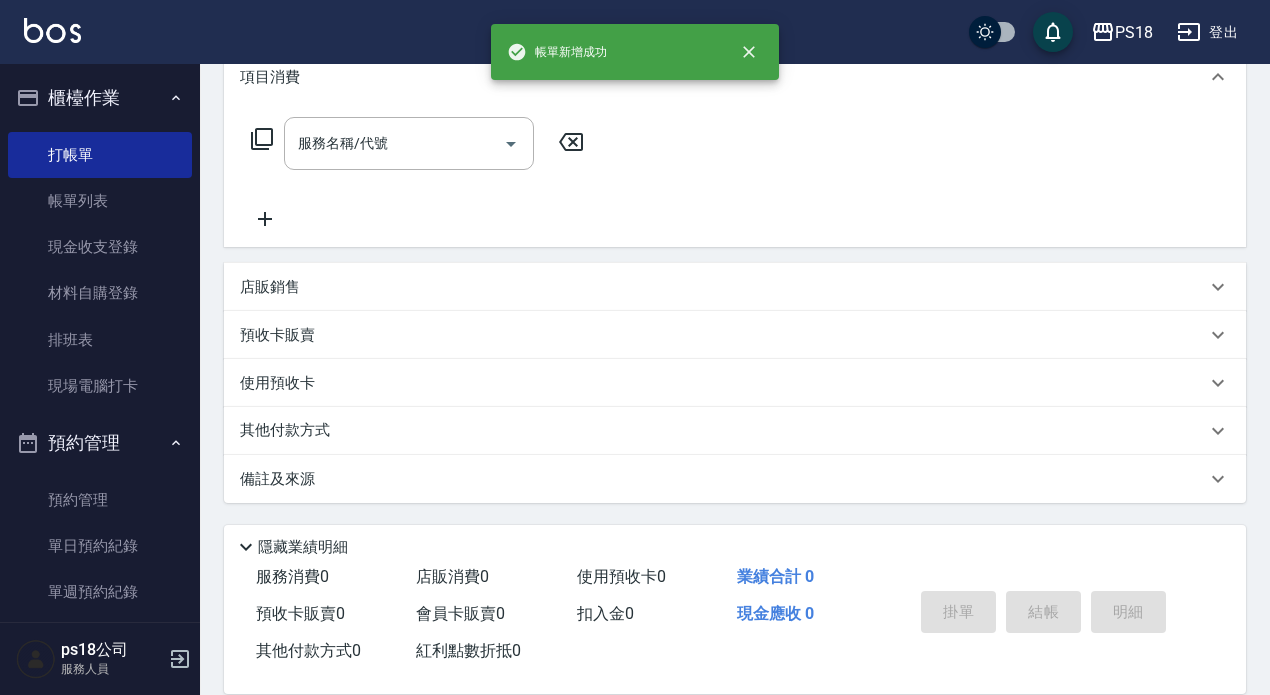 scroll, scrollTop: 0, scrollLeft: 0, axis: both 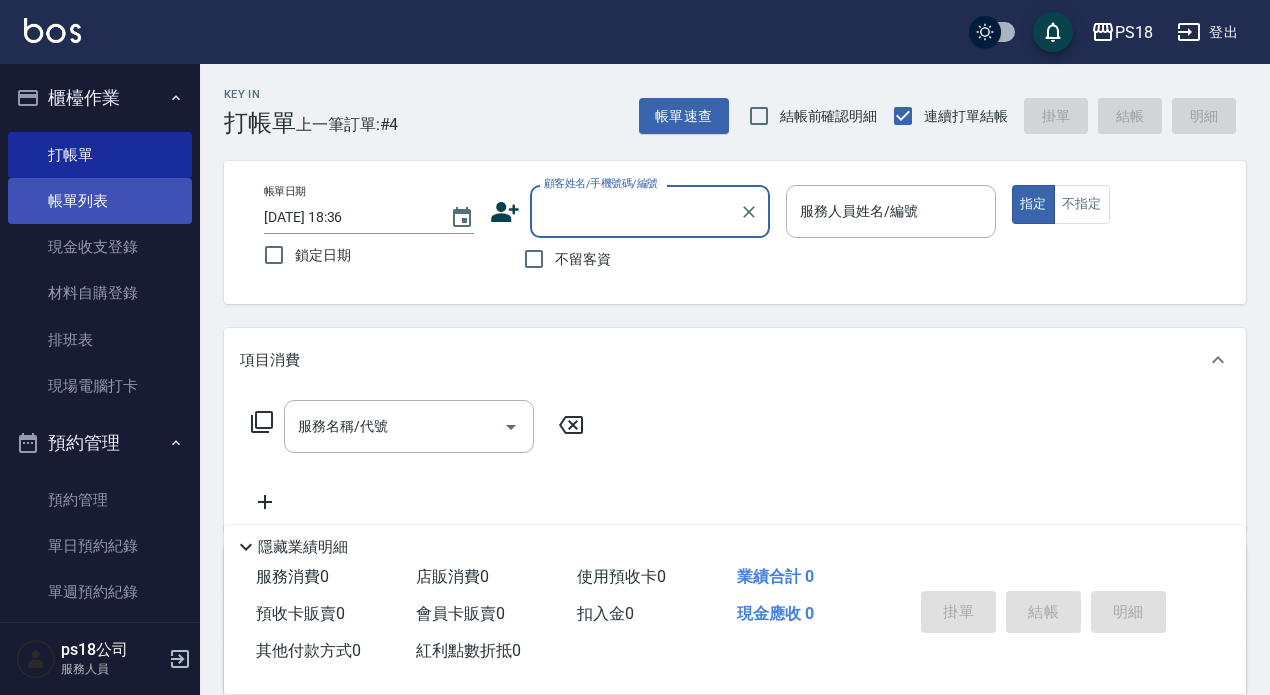 click on "帳單列表" at bounding box center (100, 201) 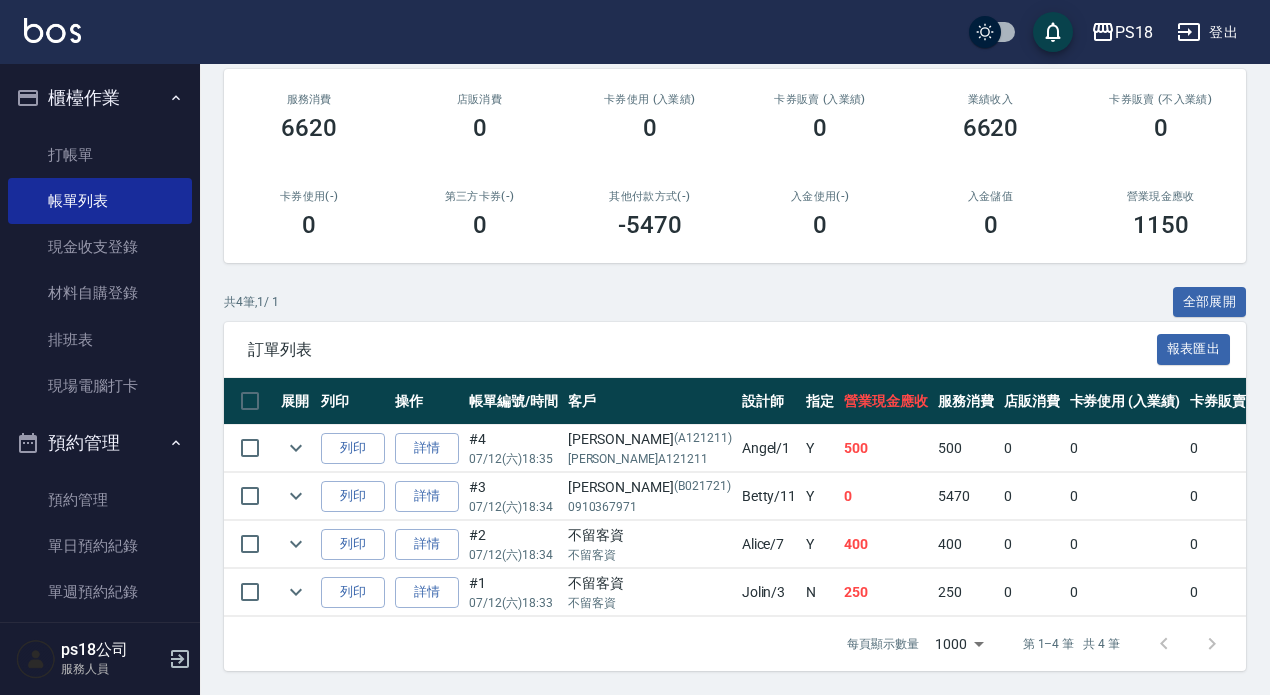scroll, scrollTop: 257, scrollLeft: 0, axis: vertical 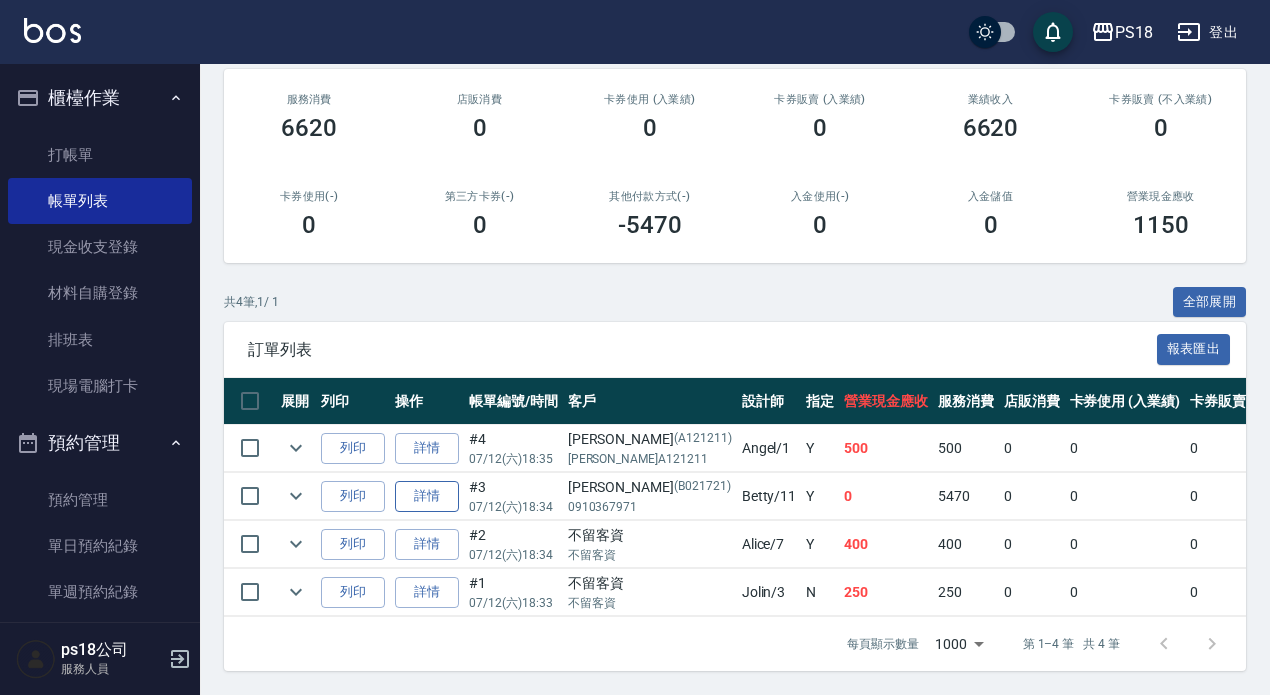 click on "詳情" at bounding box center [427, 496] 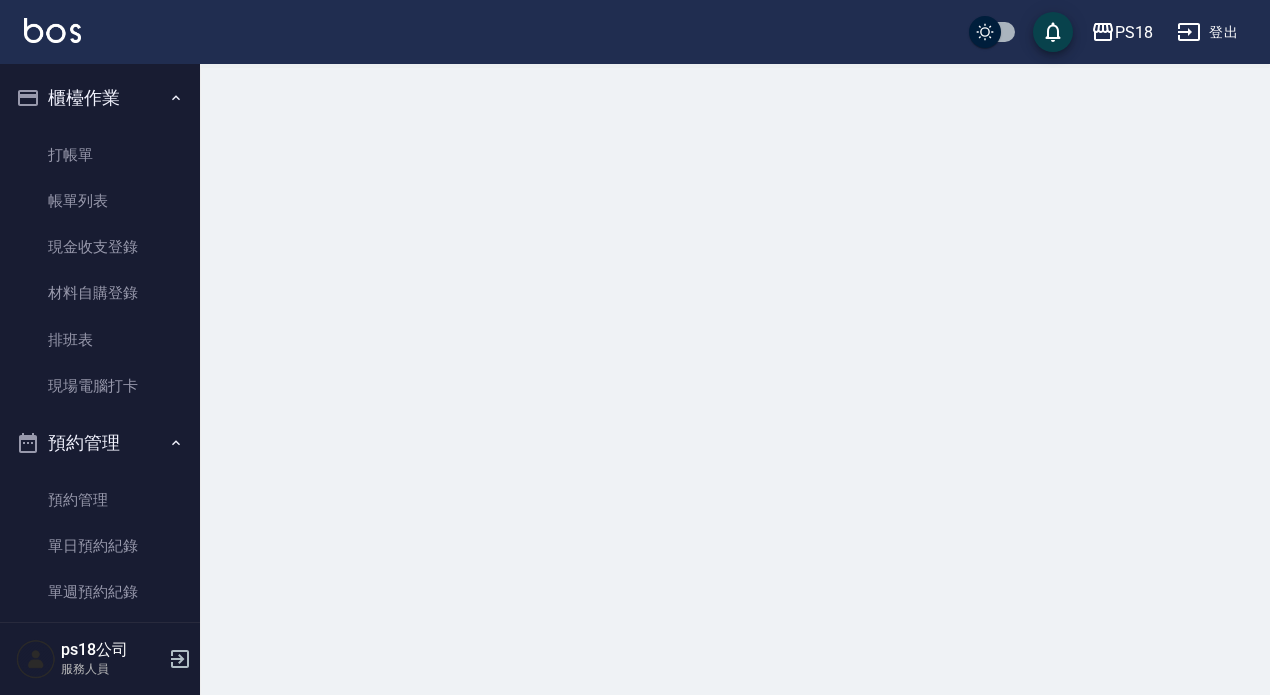 scroll, scrollTop: 0, scrollLeft: 0, axis: both 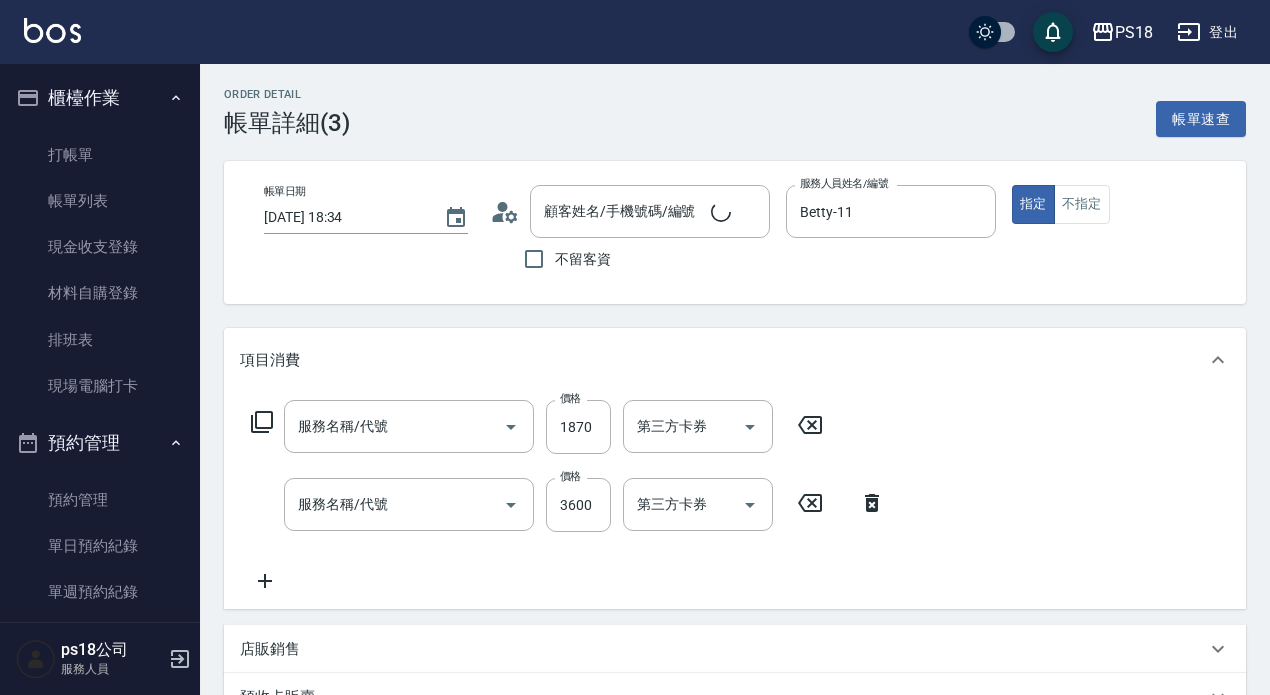 type on "2025/07/12 18:34" 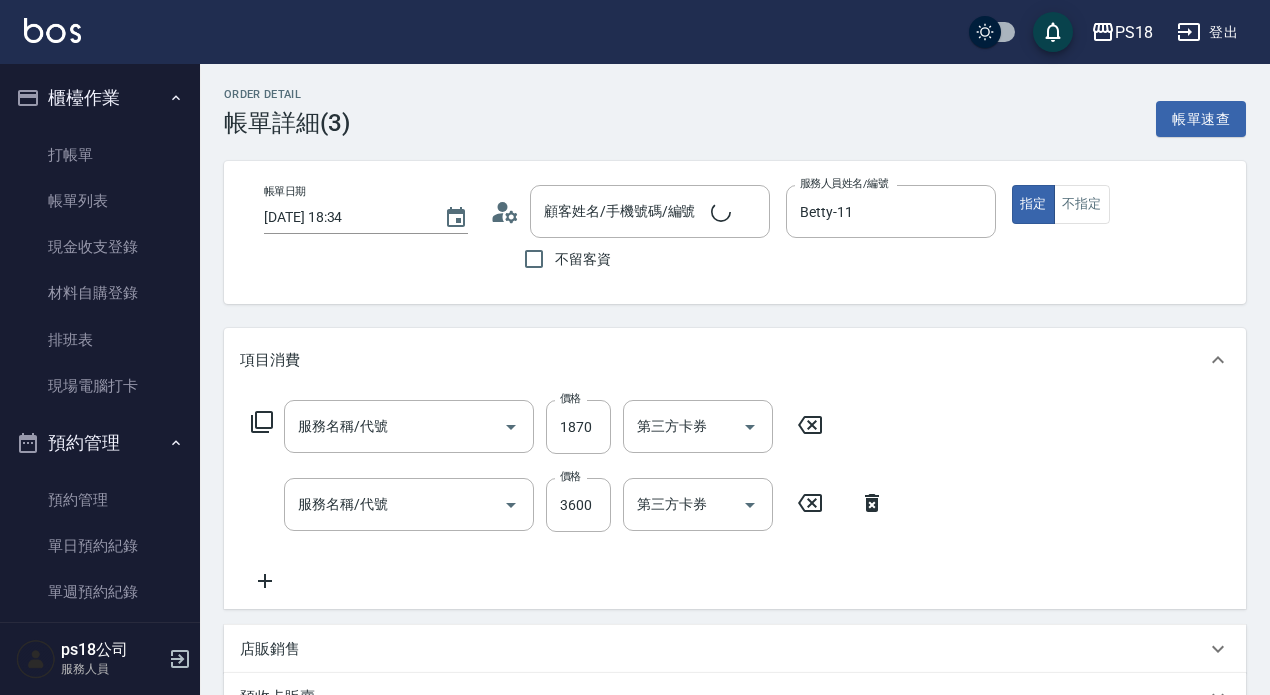 type on "Betty-11" 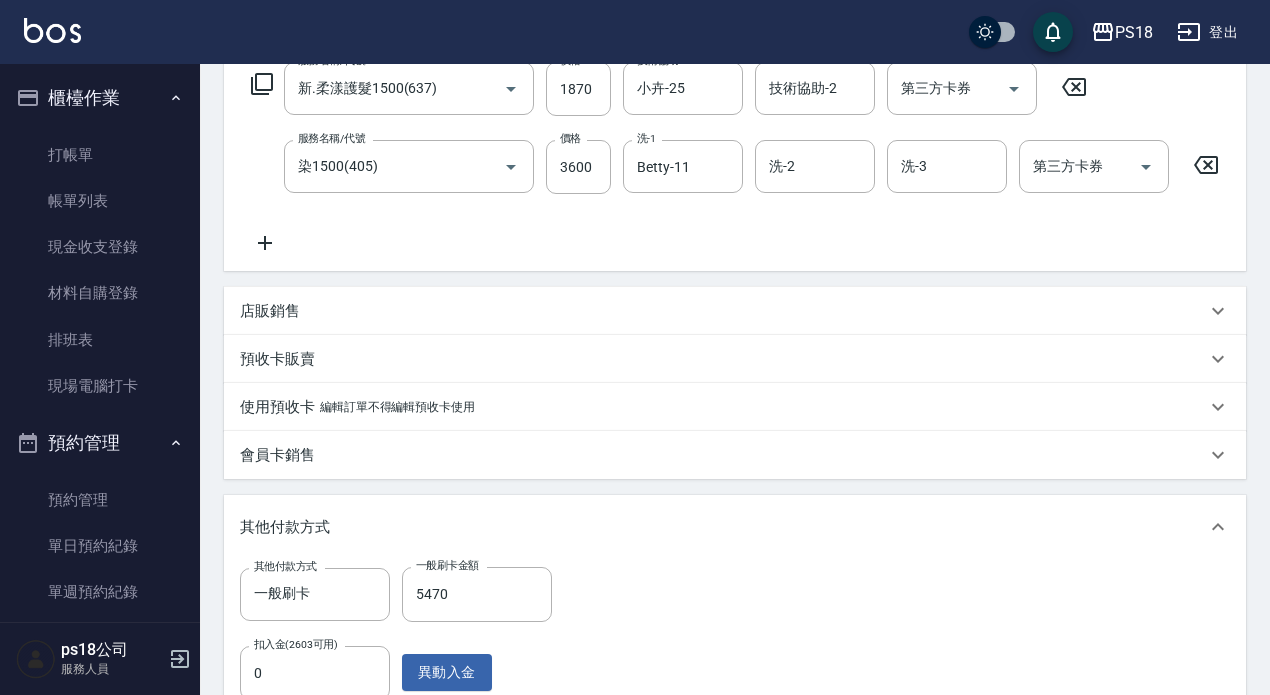 type on "新.柔漾護髮1500(637)" 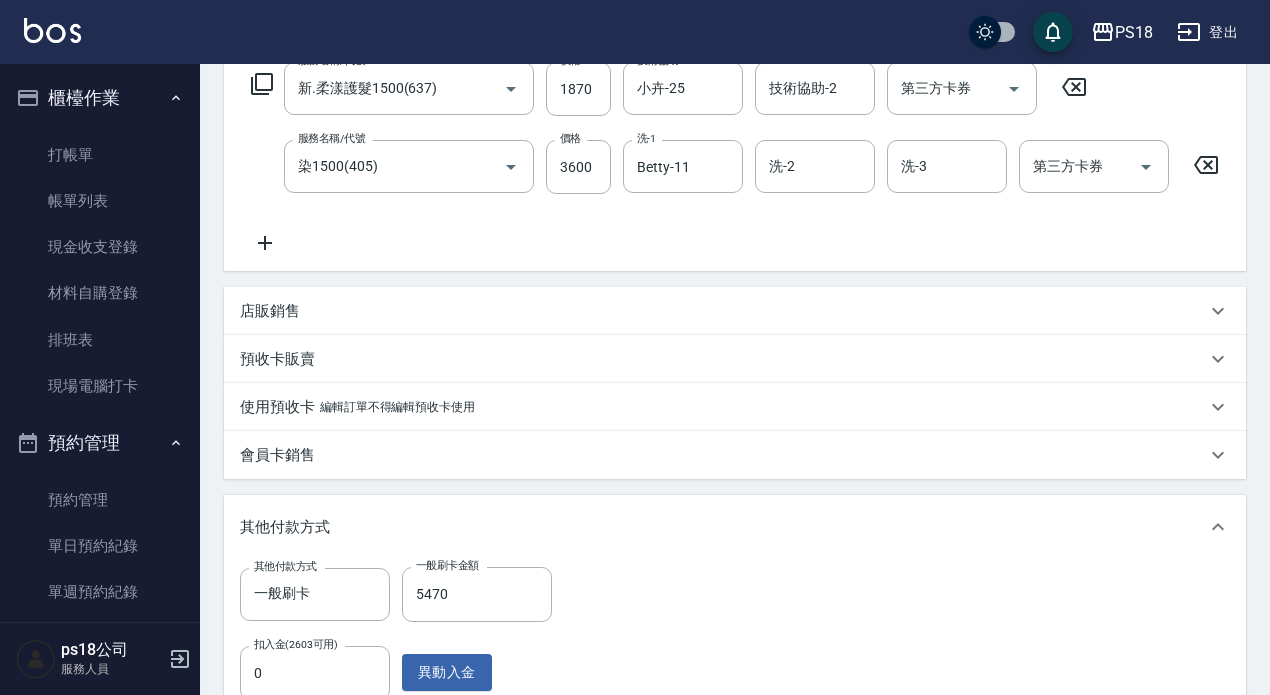 type on "染1500(405)" 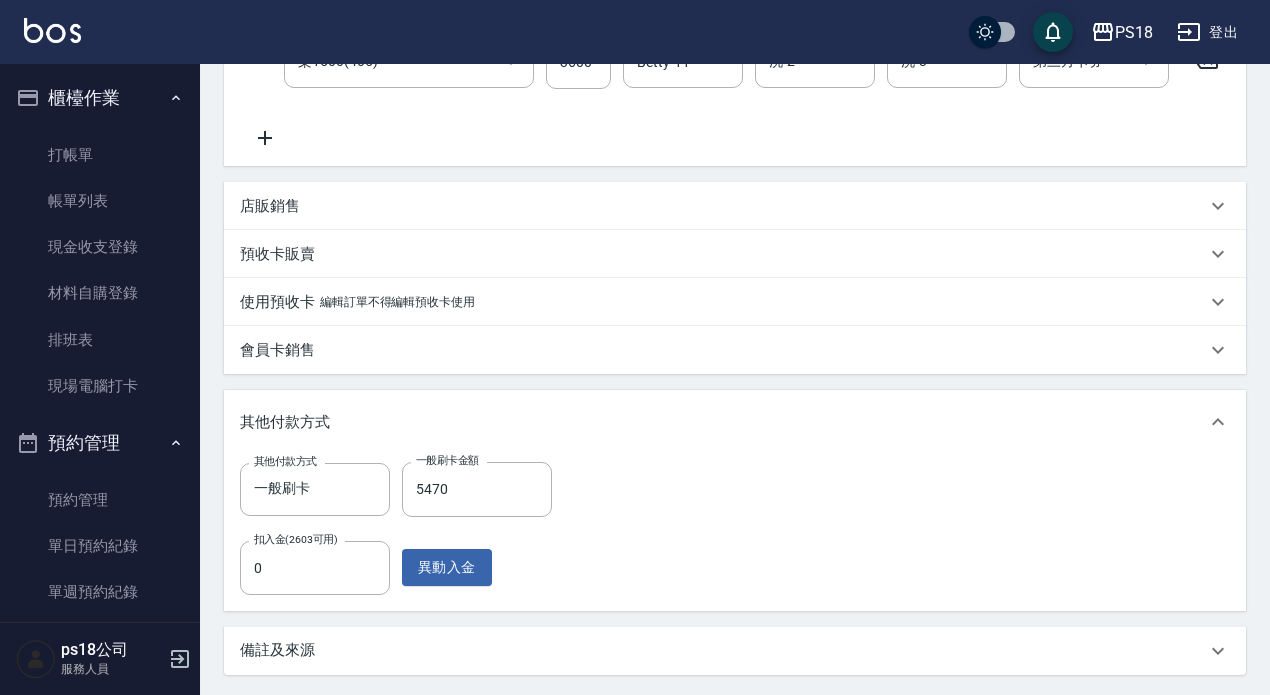 scroll, scrollTop: 638, scrollLeft: 0, axis: vertical 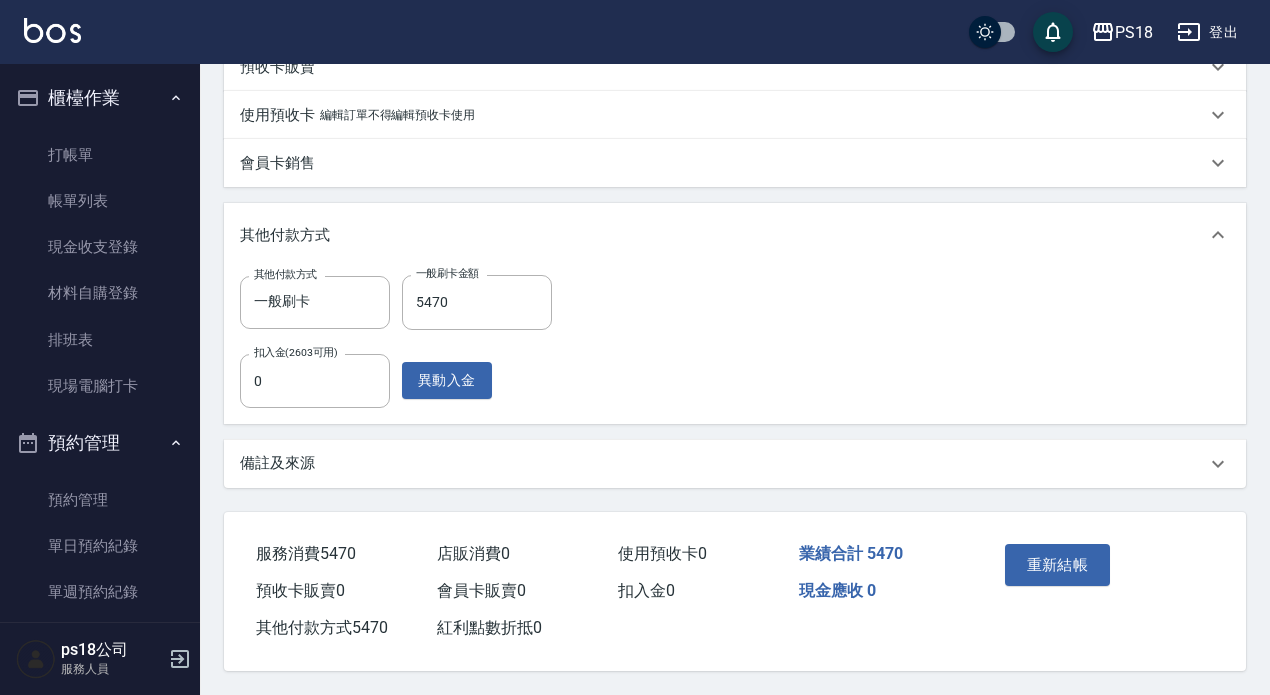 click on "備註及來源" at bounding box center [277, 463] 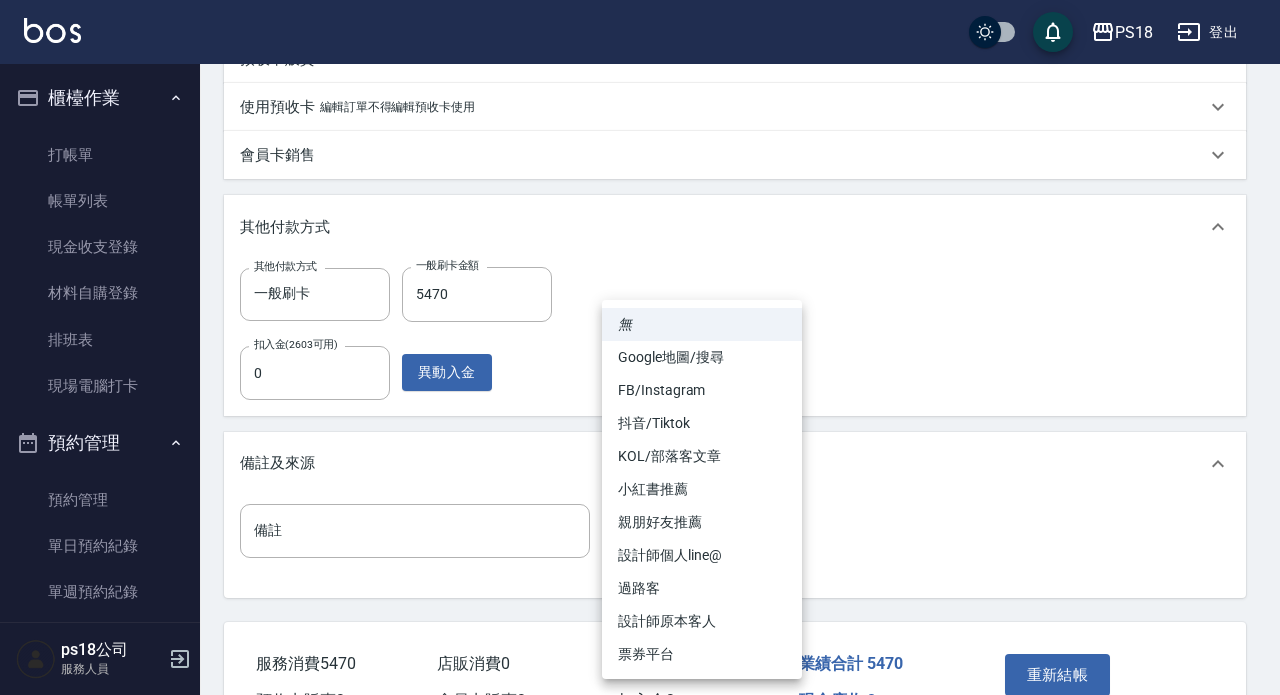 click on "PS18 登出 櫃檯作業 打帳單 帳單列表 現金收支登錄 材料自購登錄 排班表 現場電腦打卡 預約管理 預約管理 單日預約紀錄 單週預約紀錄 報表及分析 報表目錄 消費分析儀表板 店家日報表 互助日報表 互助點數明細 設計師日報表 店販抽成明細 客戶管理 客戶列表 員工及薪資 員工列表 全店打卡記錄 商品管理 商品列表 ps18公司 服務人員 Order detail 帳單詳細  (3) 帳單速查 帳單日期 2025/07/12 18:34 顧客姓名/手機號碼/編號 何翠婷/0910367971/B021721 顧客姓名/手機號碼/編號 不留客資 服務人員姓名/編號 Betty-11 服務人員姓名/編號 指定 不指定 項目消費 服務名稱/代號 新.柔漾護髮1500(637) 服務名稱/代號 價格 1870 價格 技術協助-1 小卉-25 技術協助-1 技術協助-2 技術協助-2 第三方卡券 第三方卡券 服務名稱/代號 染1500(405) 服務名稱/代號 價格 3600 價格 洗-1 Betty-11 洗-1 洗-2 洗-2 洗-3 洗-3 5470" at bounding box center (640, 83) 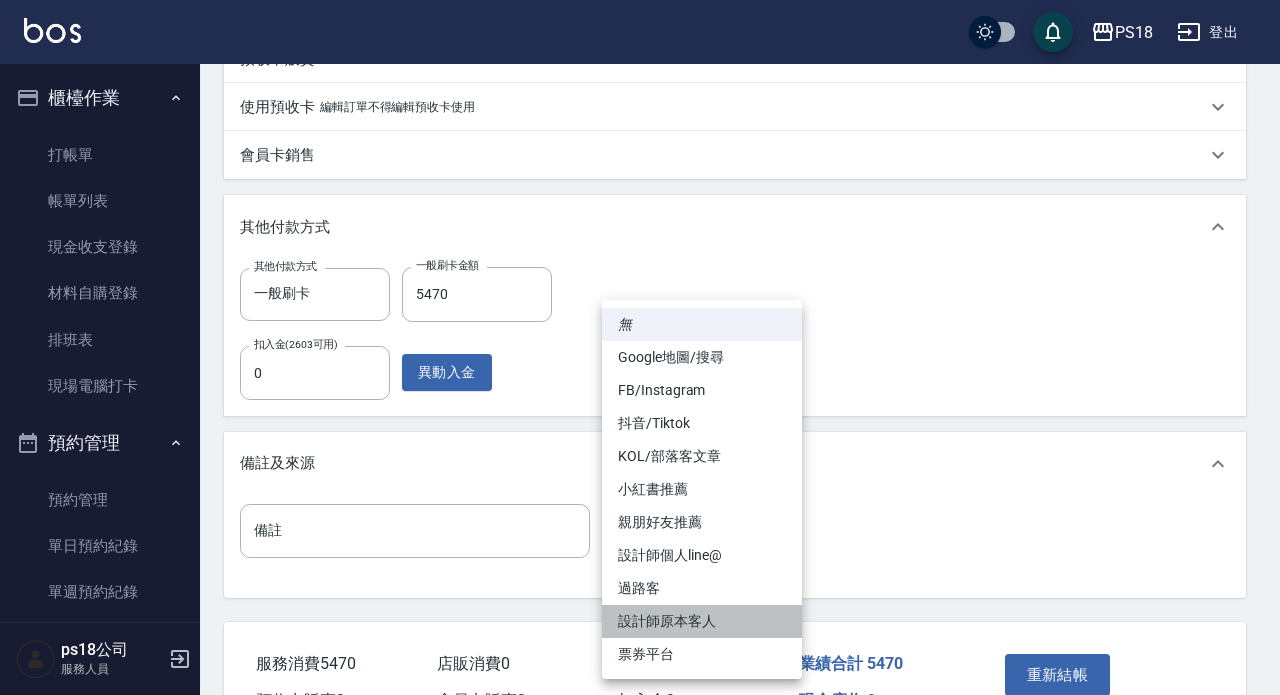click on "設計師原本客人" at bounding box center [702, 621] 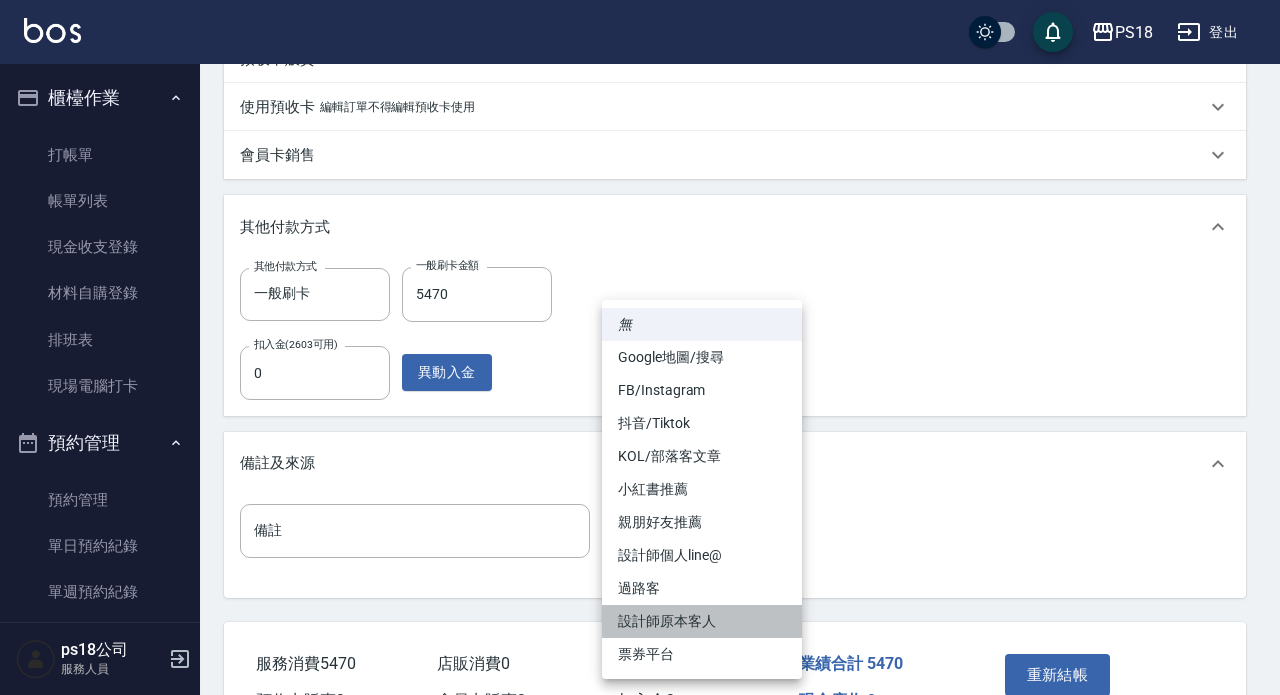 type on "設計師原本客人" 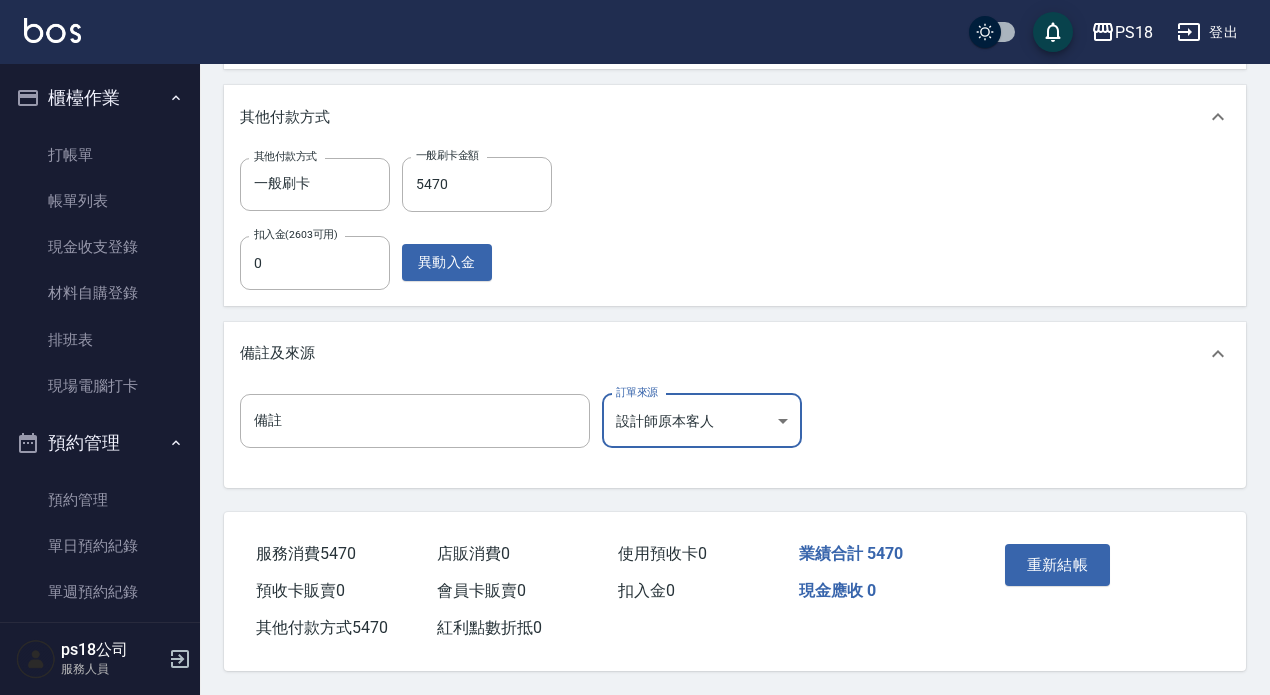 scroll, scrollTop: 774, scrollLeft: 0, axis: vertical 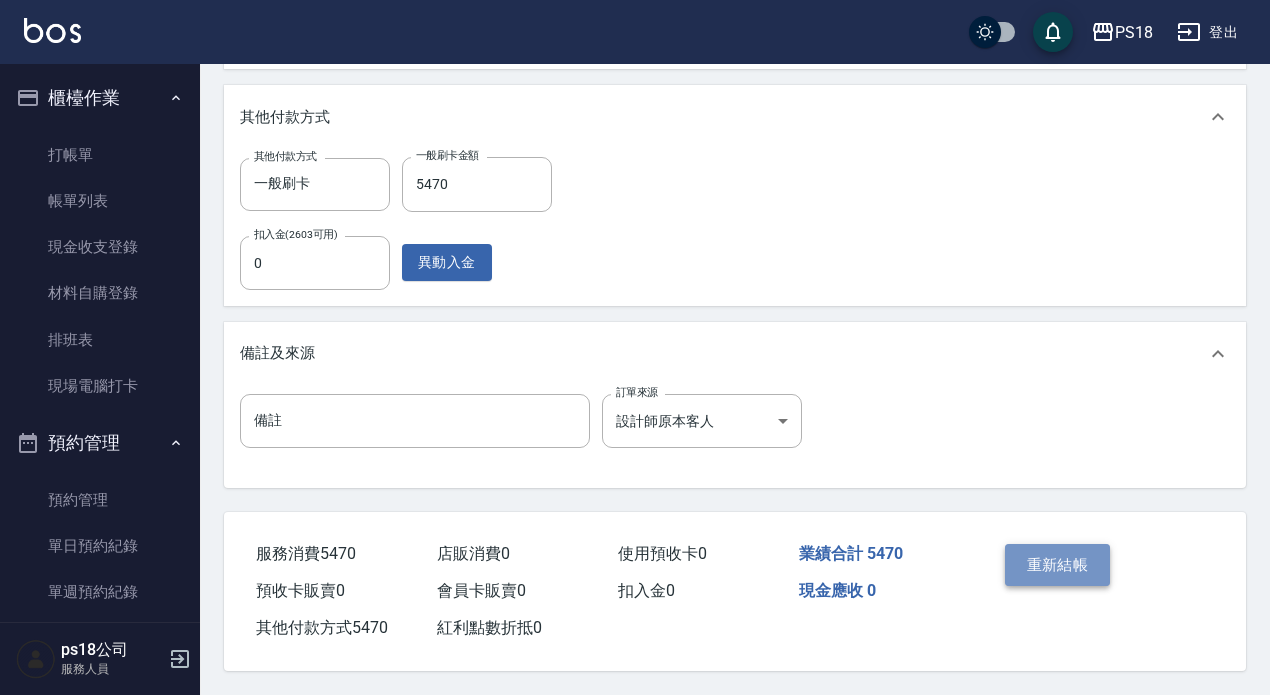 click on "重新結帳" at bounding box center [1058, 565] 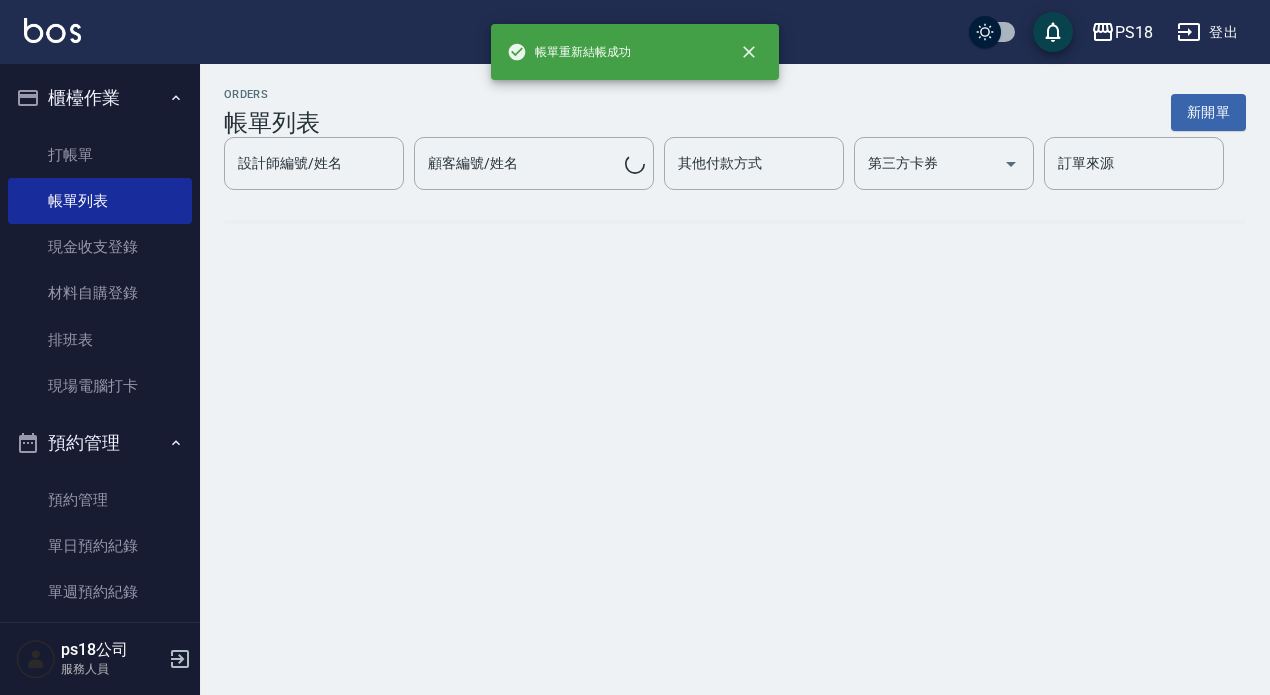 scroll, scrollTop: 0, scrollLeft: 0, axis: both 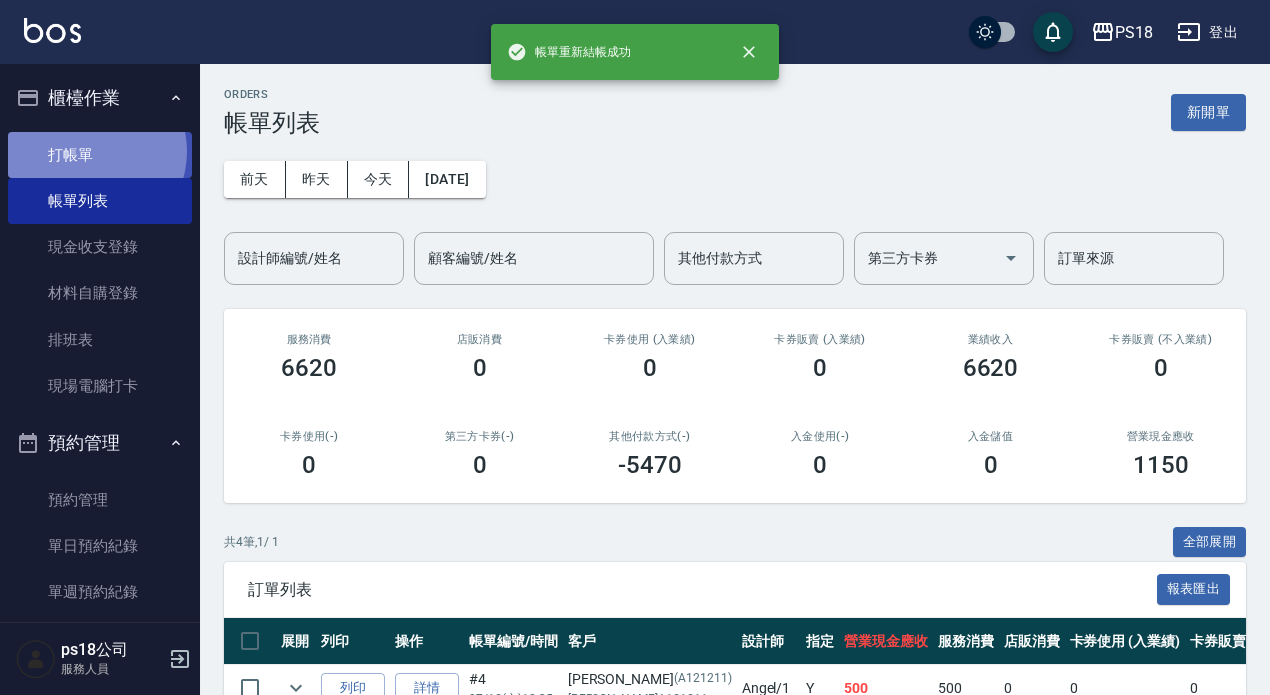 click on "打帳單" at bounding box center [100, 155] 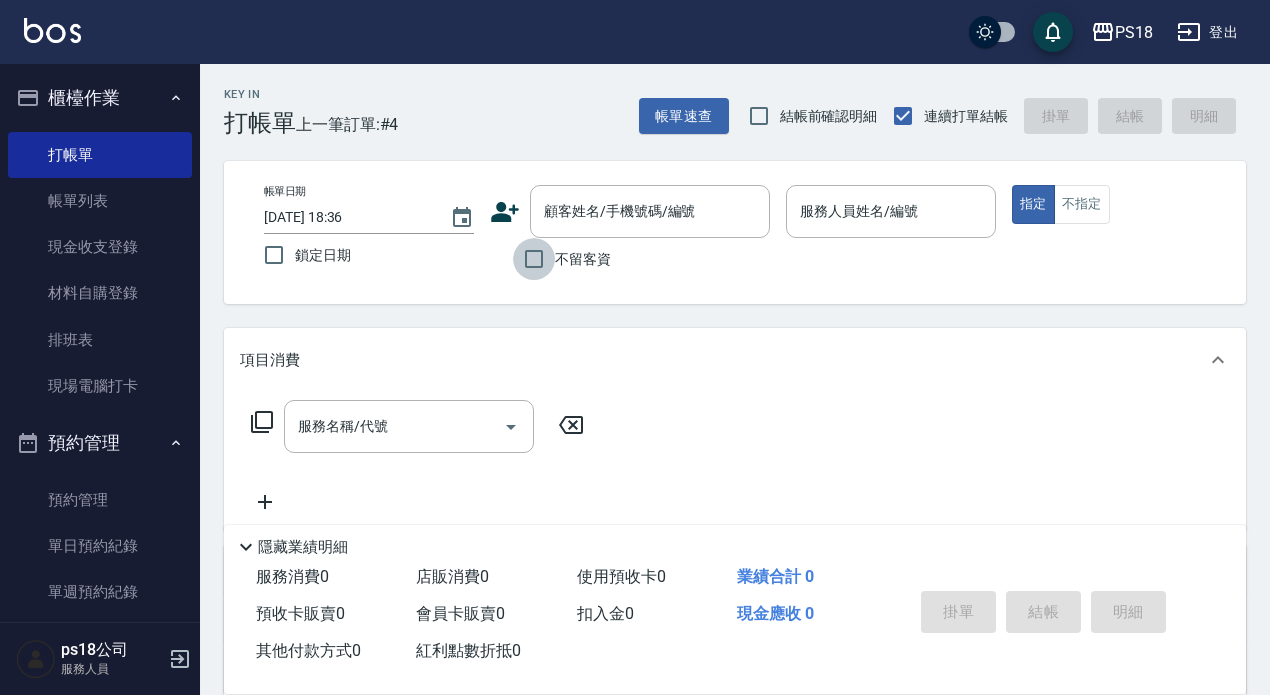 click on "不留客資" at bounding box center (534, 259) 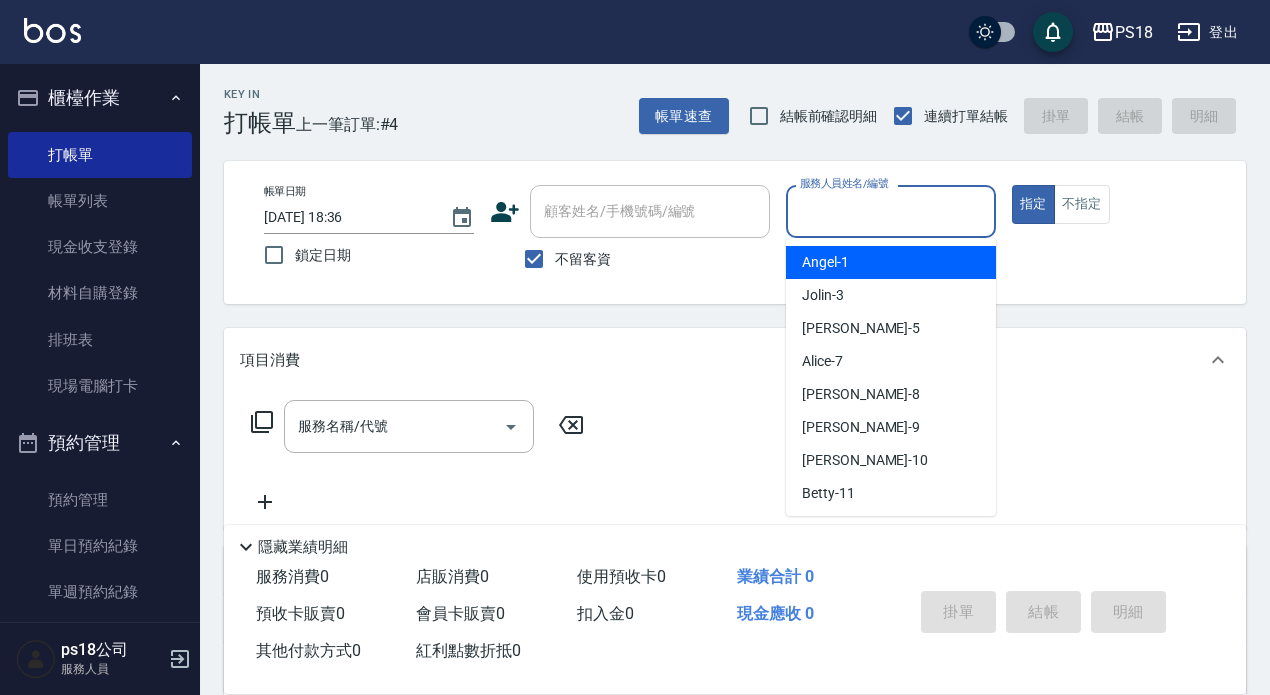 click on "服務人員姓名/編號" at bounding box center [891, 211] 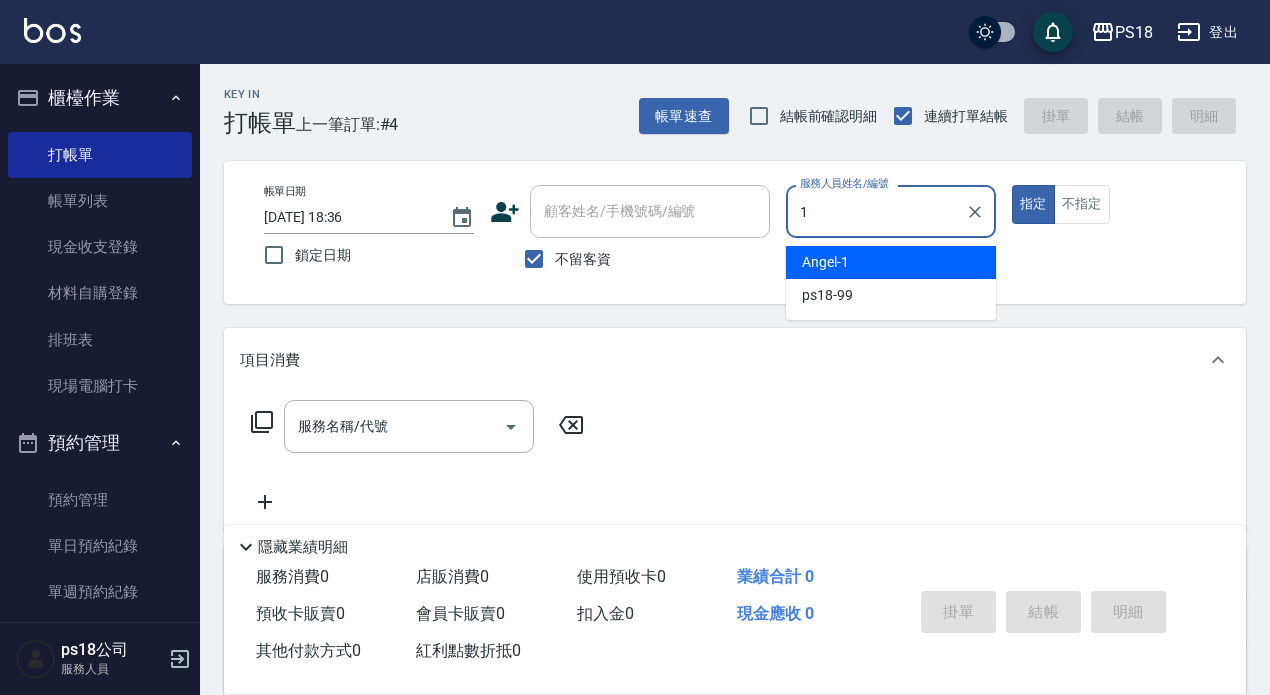 type on "1" 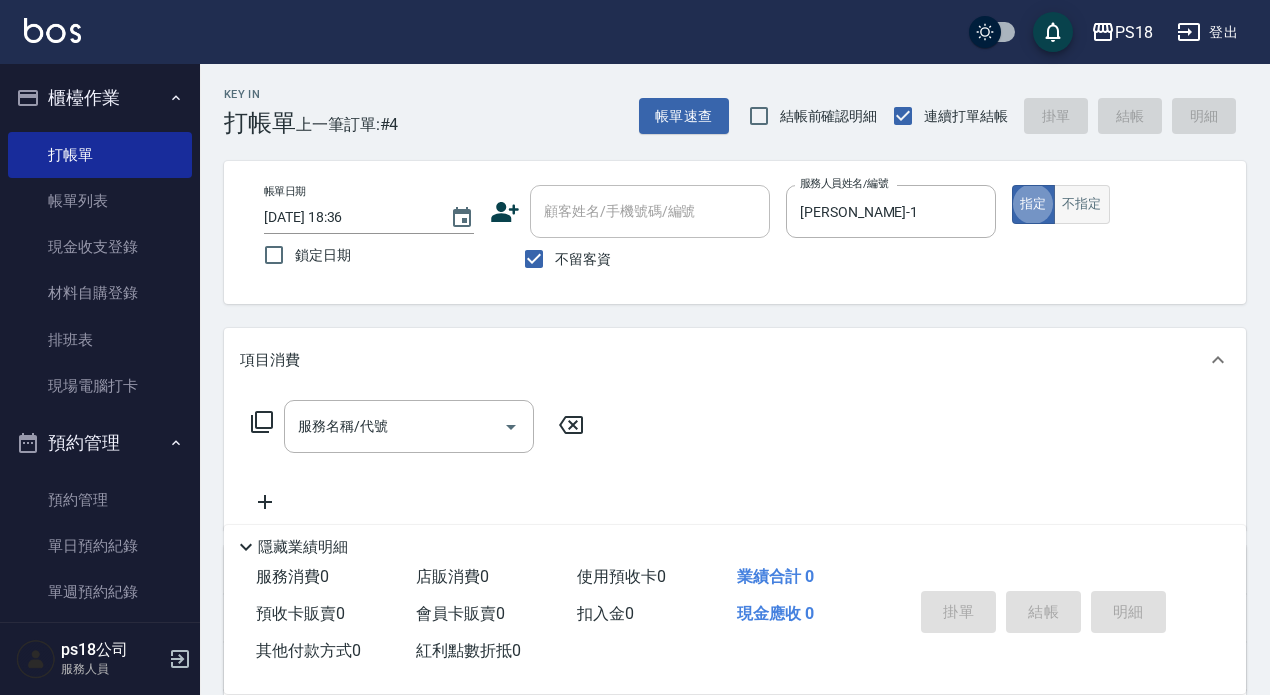 click on "不指定" at bounding box center (1082, 204) 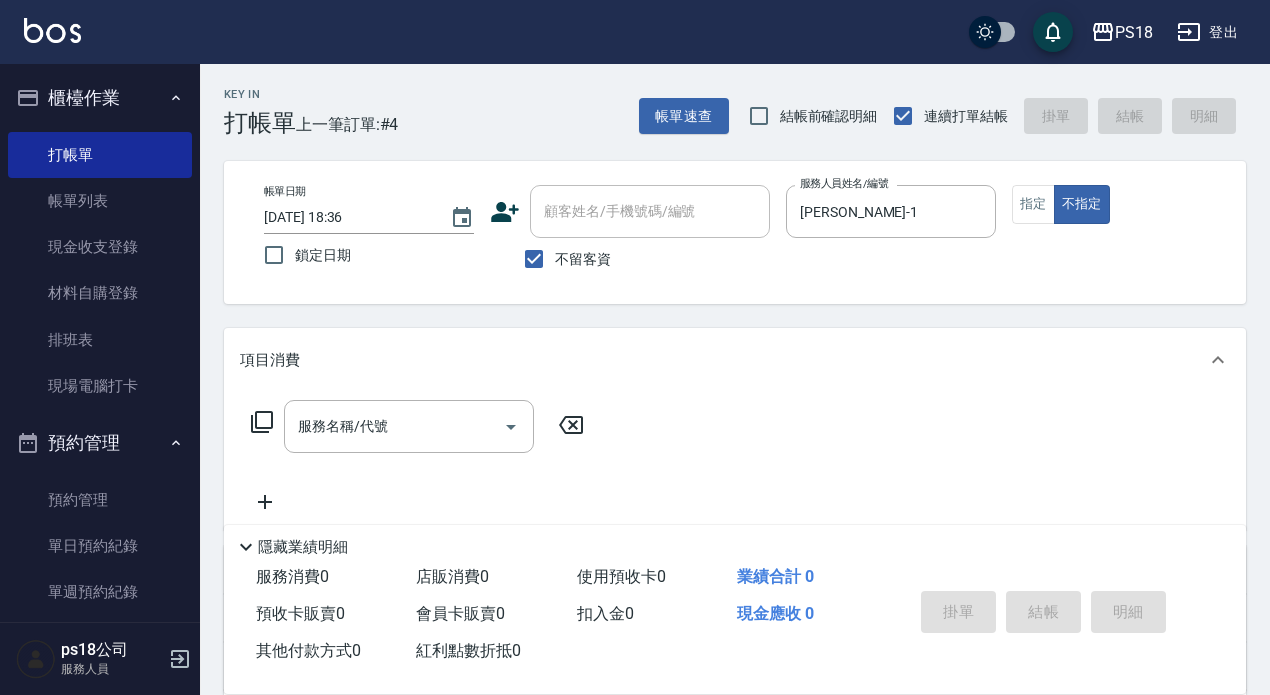 click 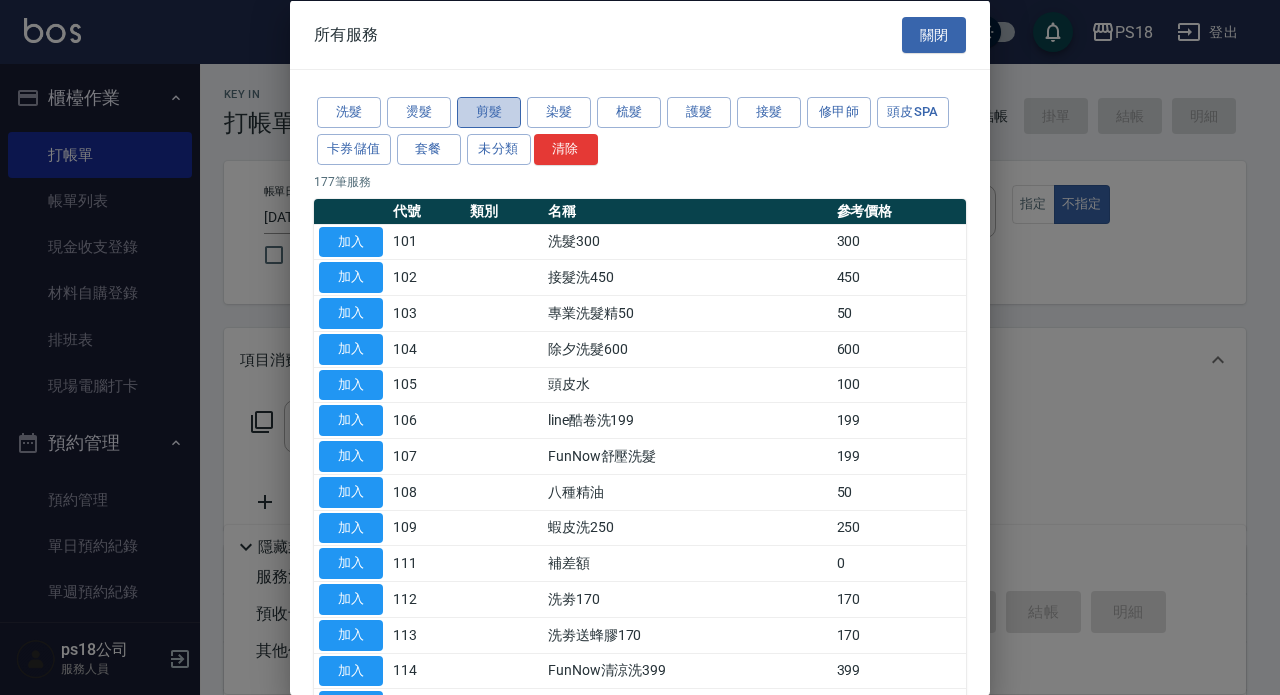 click on "剪髮" at bounding box center (489, 112) 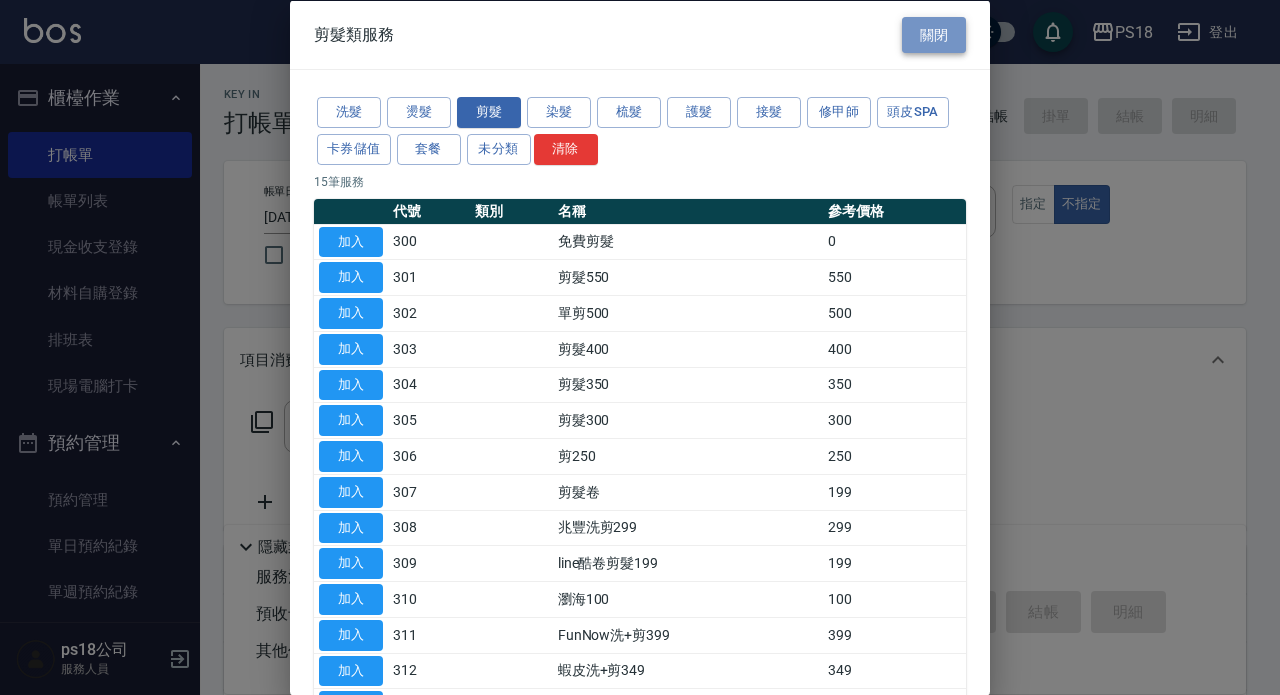 click on "關閉" at bounding box center (934, 34) 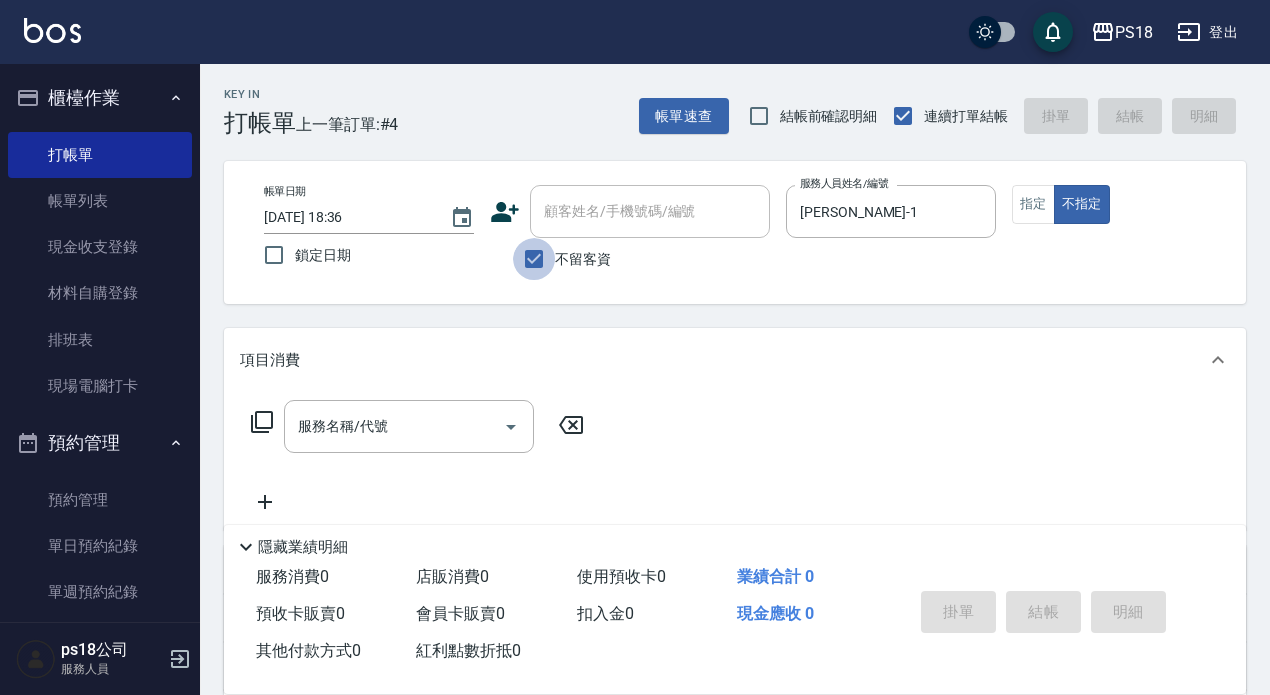 click on "不留客資" at bounding box center [534, 259] 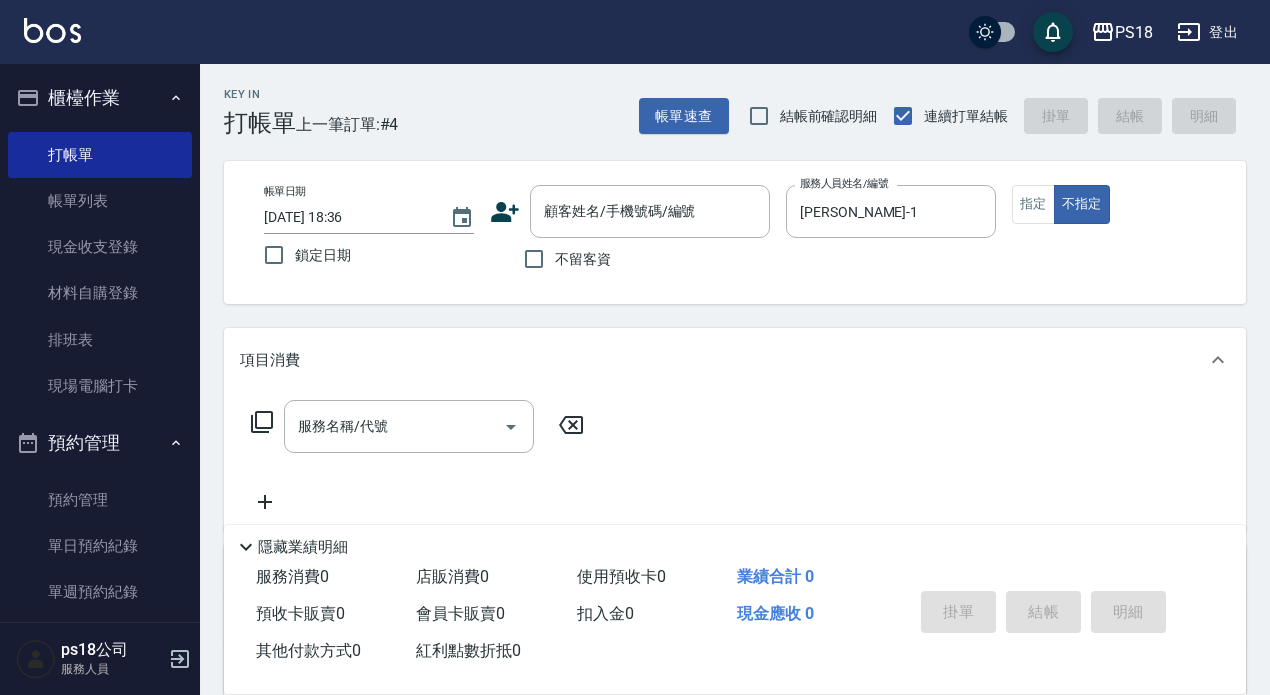 click 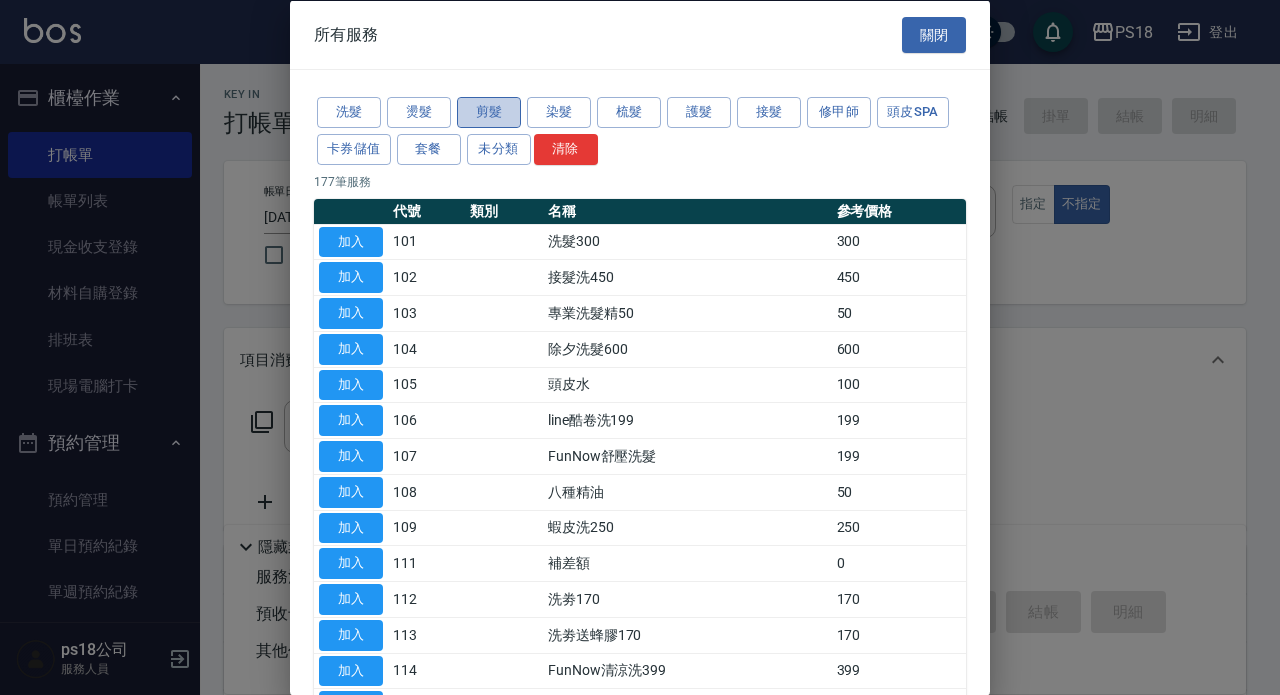 click on "剪髮" at bounding box center (489, 112) 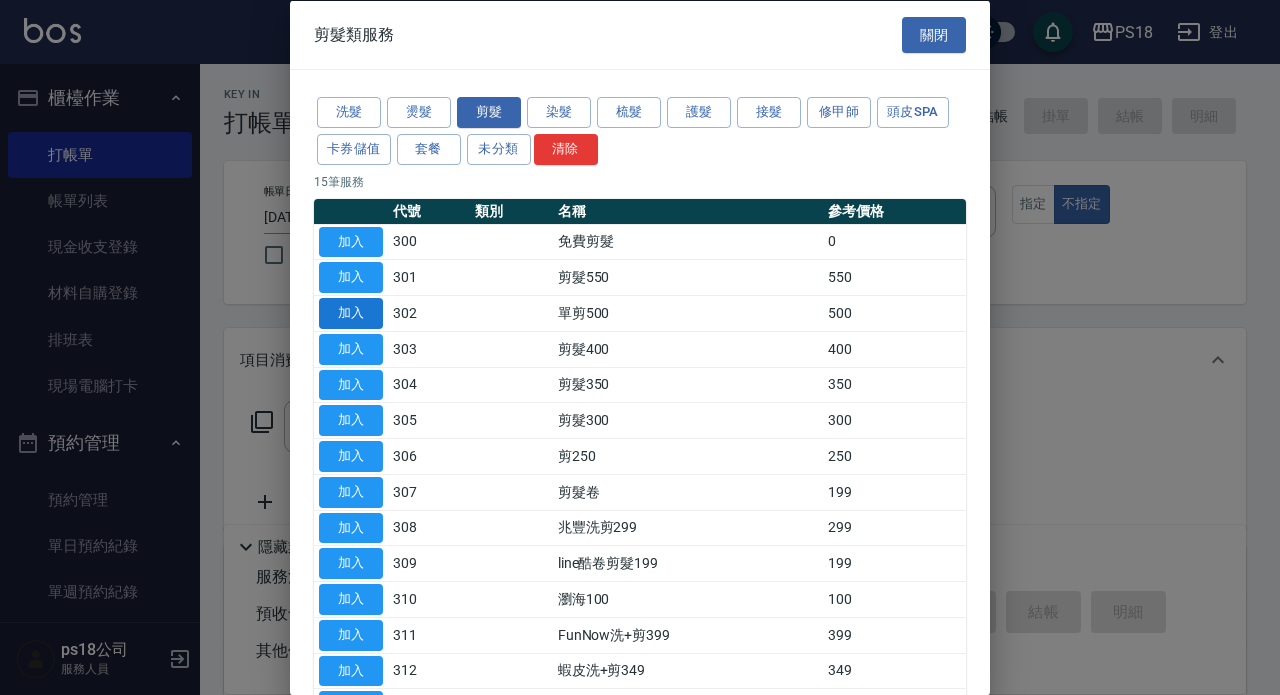 click on "加入" at bounding box center (351, 313) 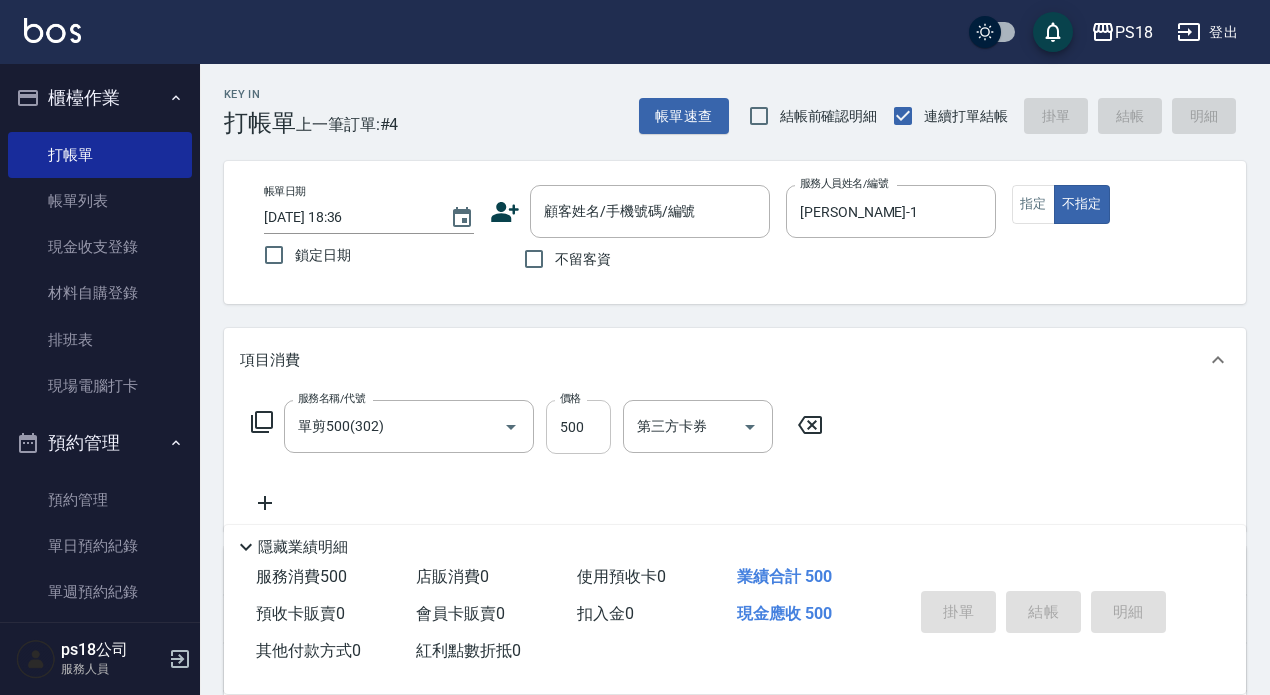 click on "500" at bounding box center (578, 427) 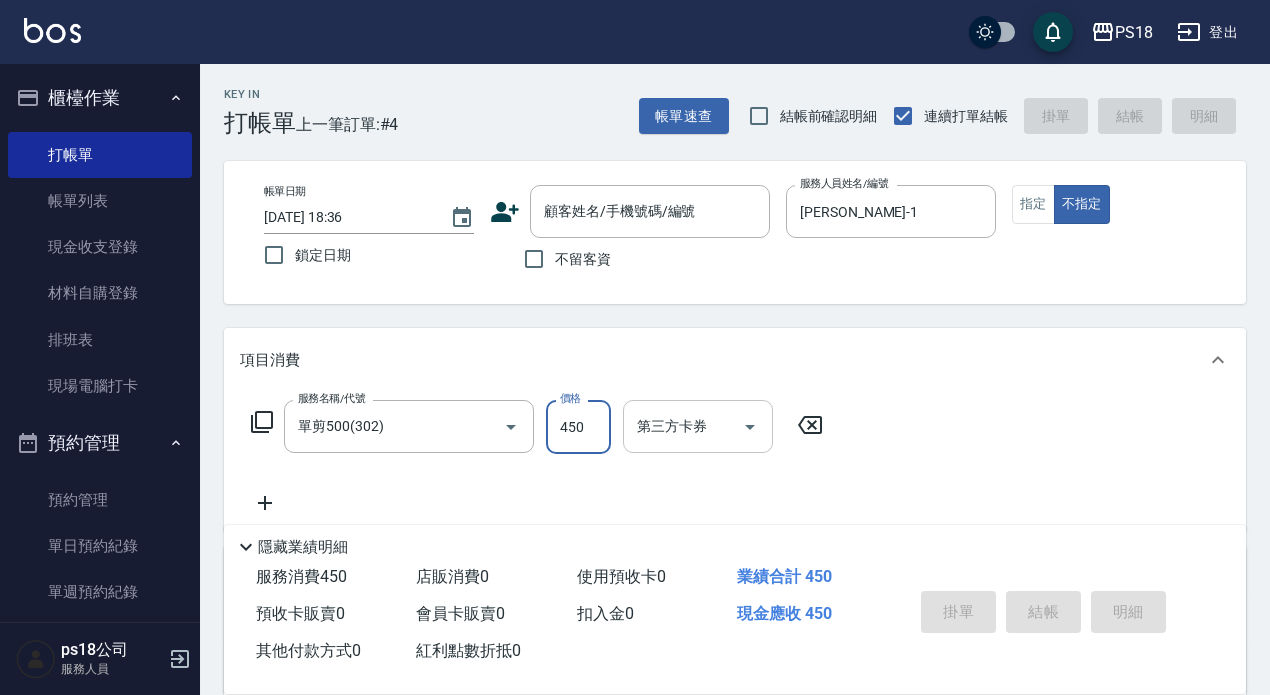 type on "450" 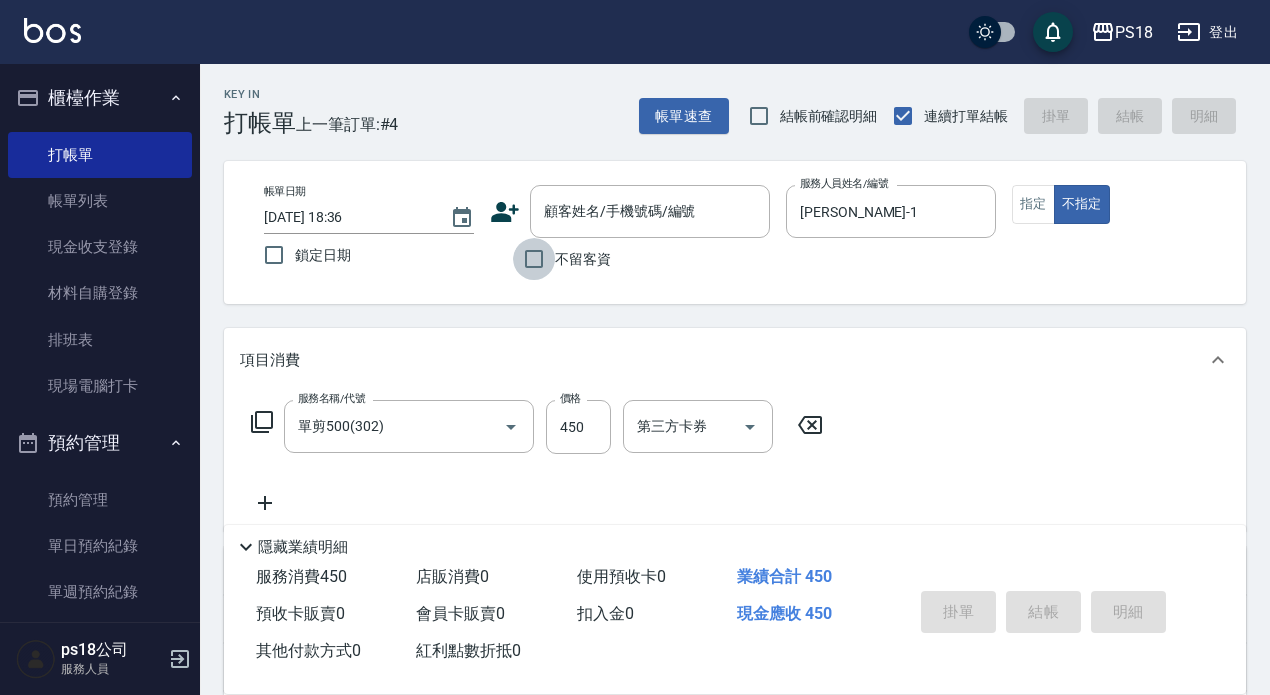 click on "不留客資" at bounding box center (534, 259) 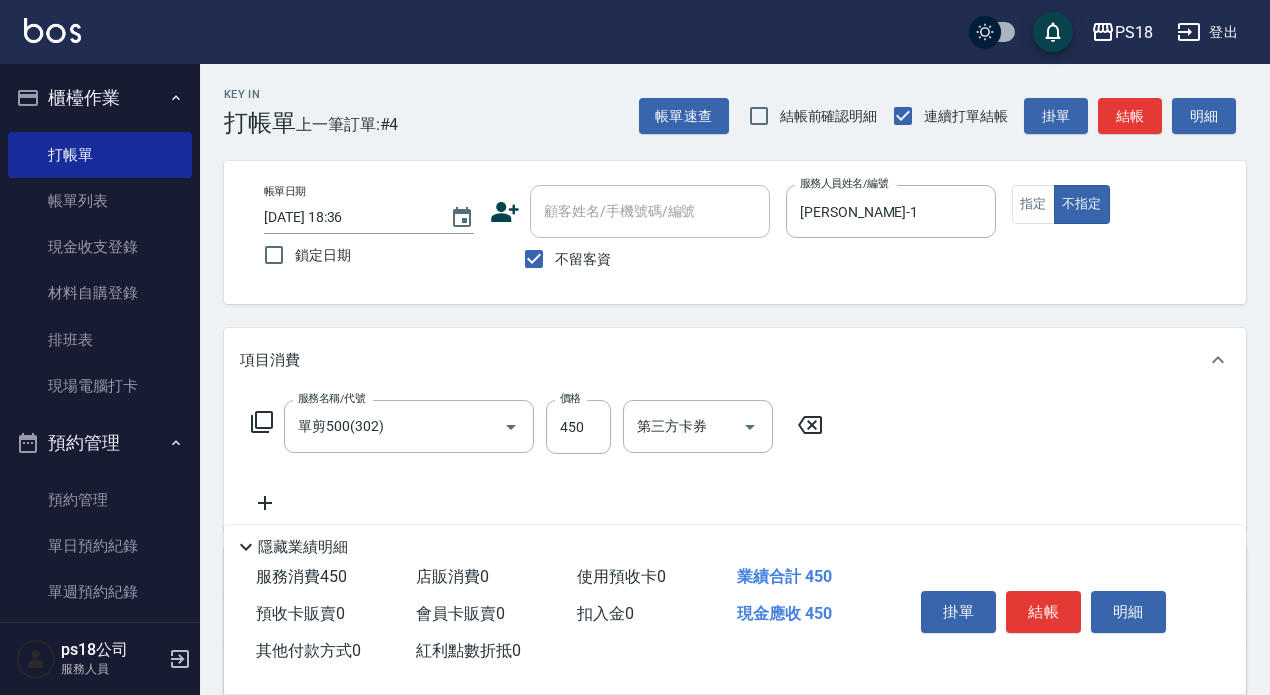 click on "掛單 結帳 明細" at bounding box center (1043, 614) 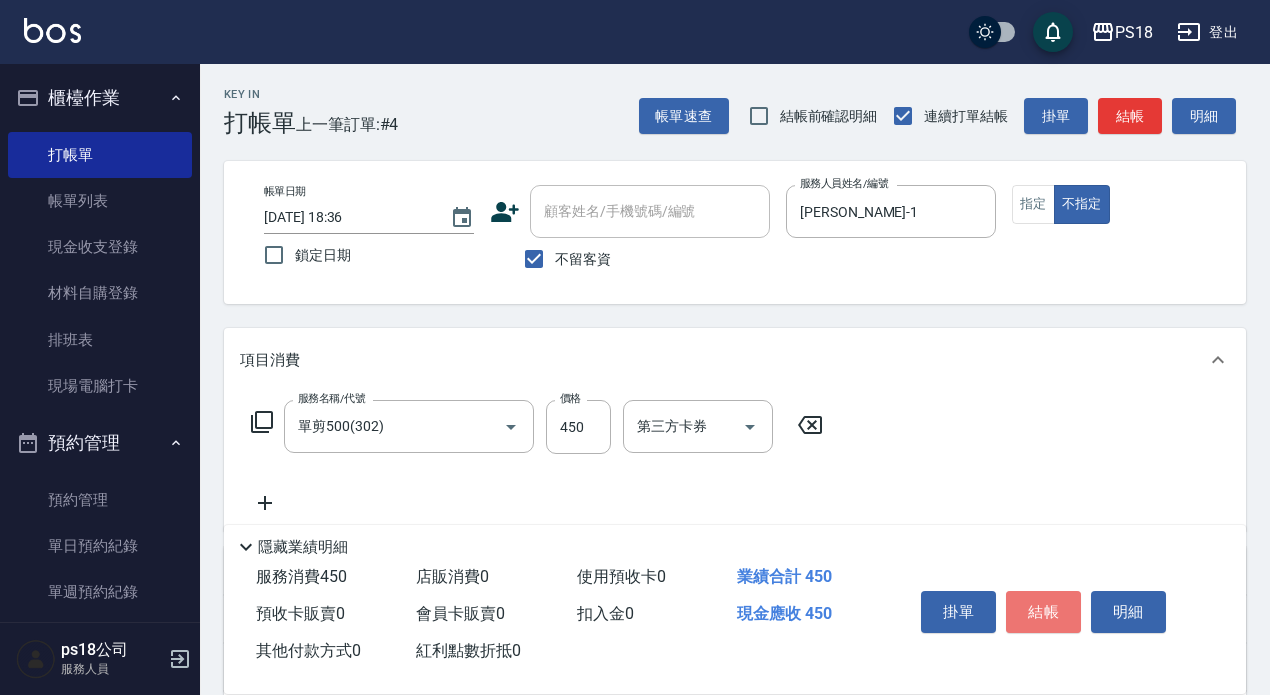 drag, startPoint x: 1039, startPoint y: 605, endPoint x: 1028, endPoint y: 604, distance: 11.045361 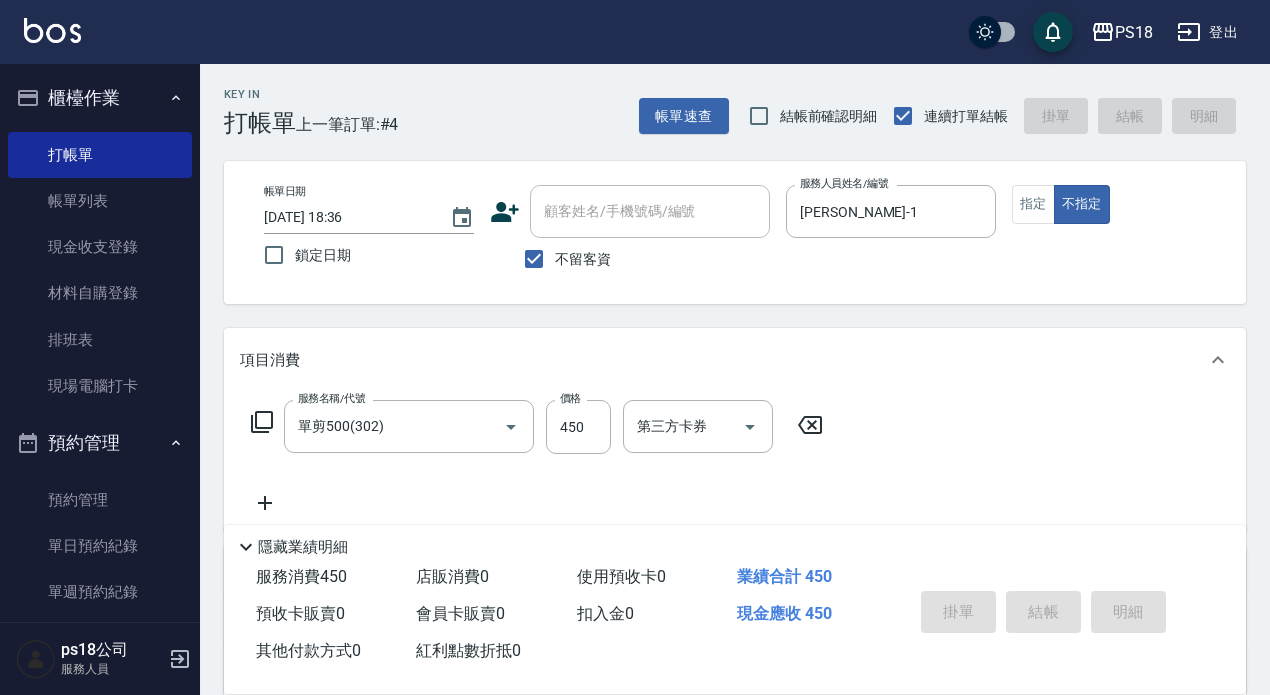 type on "2025/07/12 18:37" 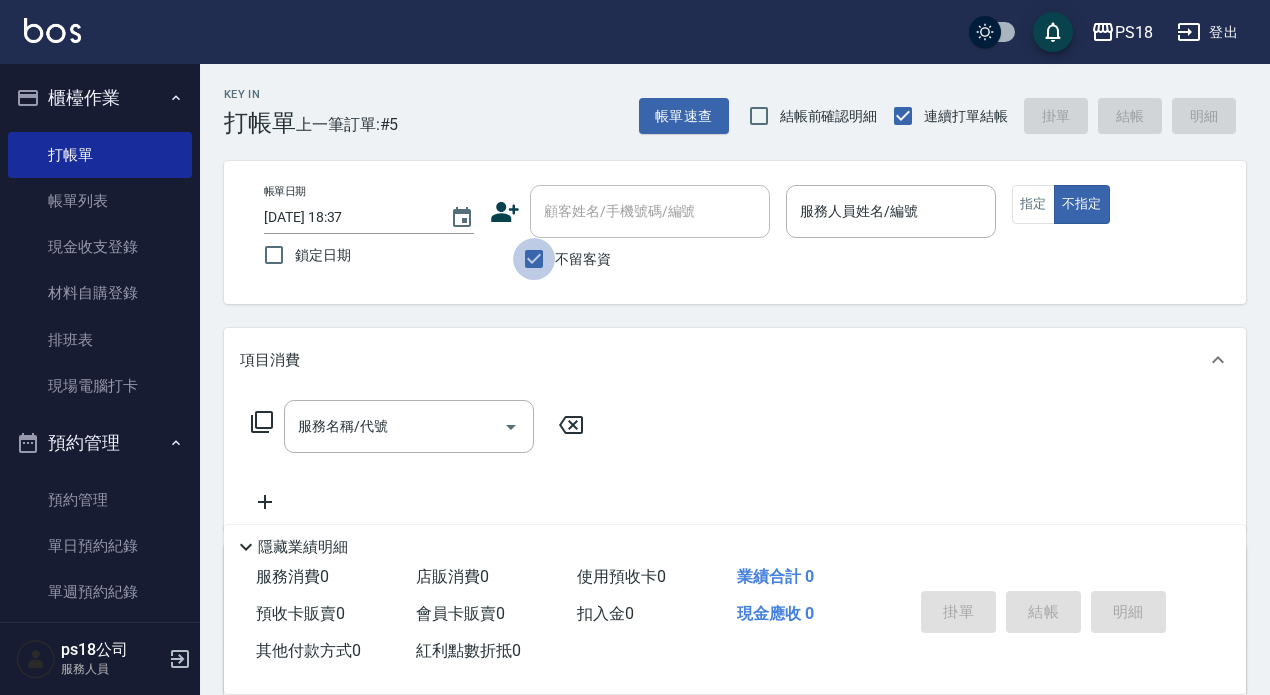 click on "不留客資" at bounding box center [534, 259] 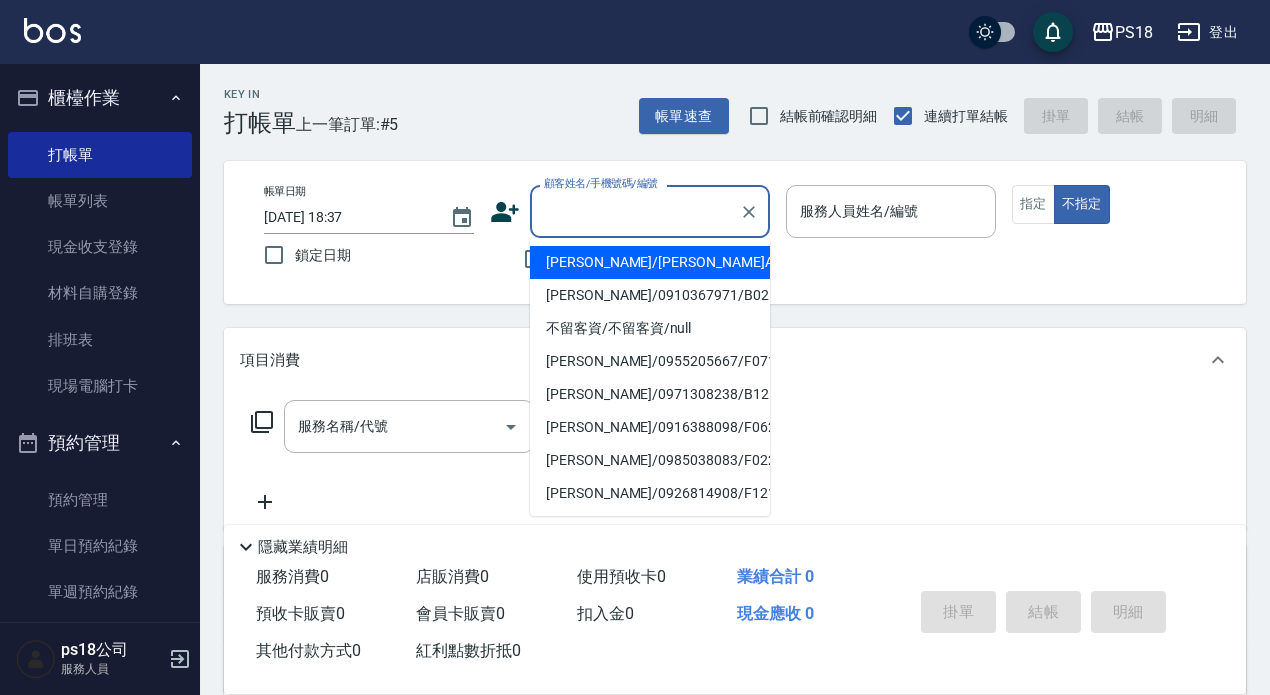 click on "顧客姓名/手機號碼/編號" at bounding box center (635, 211) 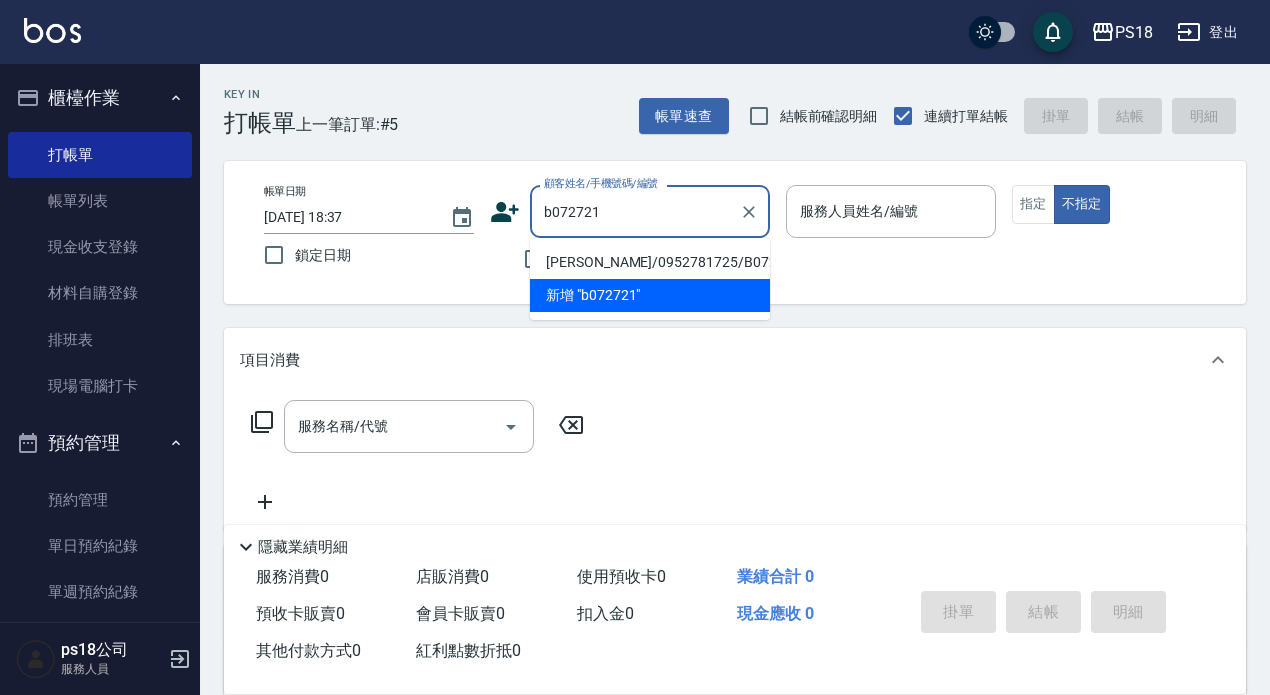 click on "陳君文/0952781725/B072721" at bounding box center (650, 262) 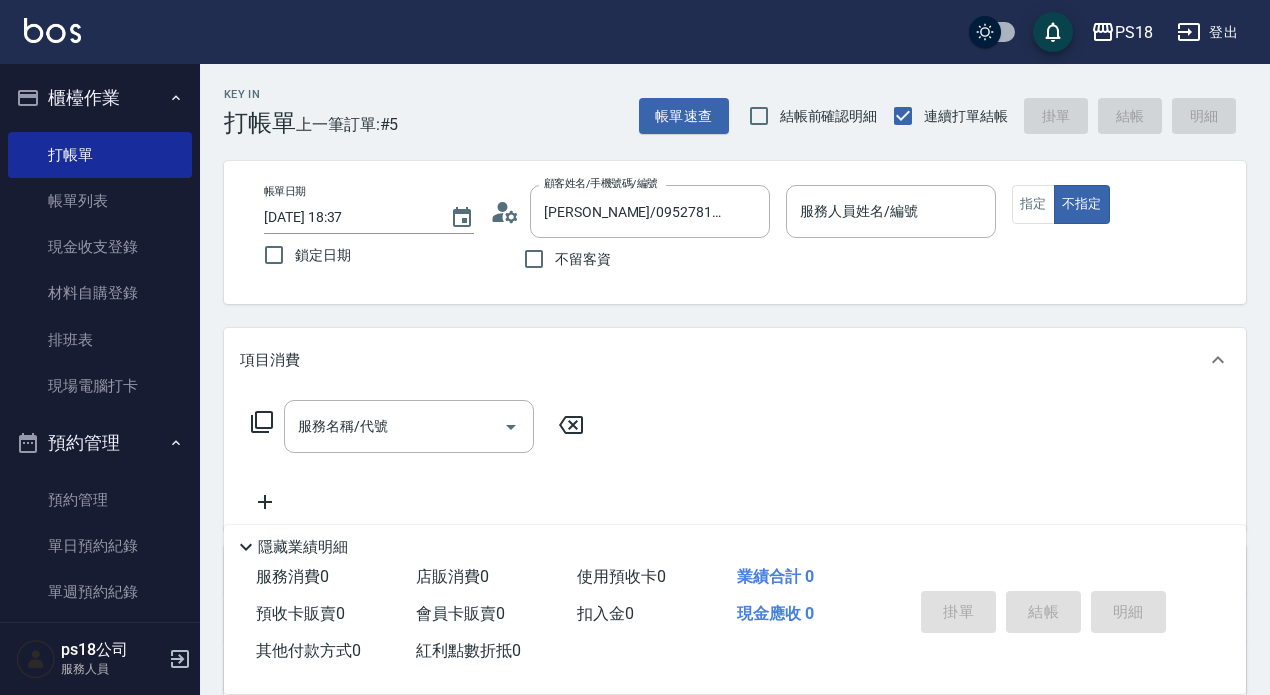 click 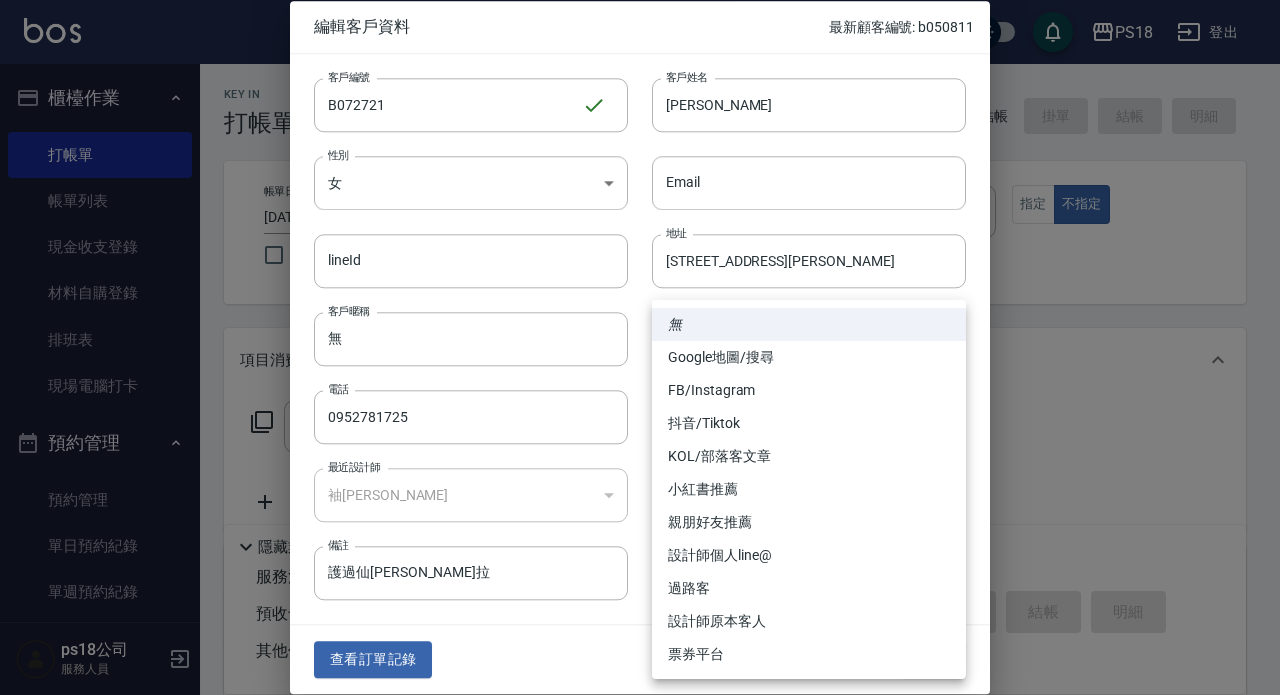 click on "PS18 登出 櫃檯作業 打帳單 帳單列表 現金收支登錄 材料自購登錄 排班表 現場電腦打卡 預約管理 預約管理 單日預約紀錄 單週預約紀錄 報表及分析 報表目錄 消費分析儀表板 店家日報表 互助日報表 互助點數明細 設計師日報表 店販抽成明細 客戶管理 客戶列表 員工及薪資 員工列表 全店打卡記錄 商品管理 商品列表 ps18公司 服務人員 Key In 打帳單 上一筆訂單:#5 帳單速查 結帳前確認明細 連續打單結帳 掛單 結帳 明細 帳單日期 2025/07/12 18:37 鎖定日期 顧客姓名/手機號碼/編號 陳君文/0952781725/B072721 顧客姓名/手機號碼/編號 不留客資 服務人員姓名/編號 服務人員姓名/編號 指定 不指定 項目消費 服務名稱/代號 服務名稱/代號 店販銷售 服務人員姓名/編號 服務人員姓名/編號 商品代號/名稱 商品代號/名稱 預收卡販賣 卡券名稱/代號 卡券名稱/代號 使用預收卡 x9 入金剩餘： 0" at bounding box center [640, 492] 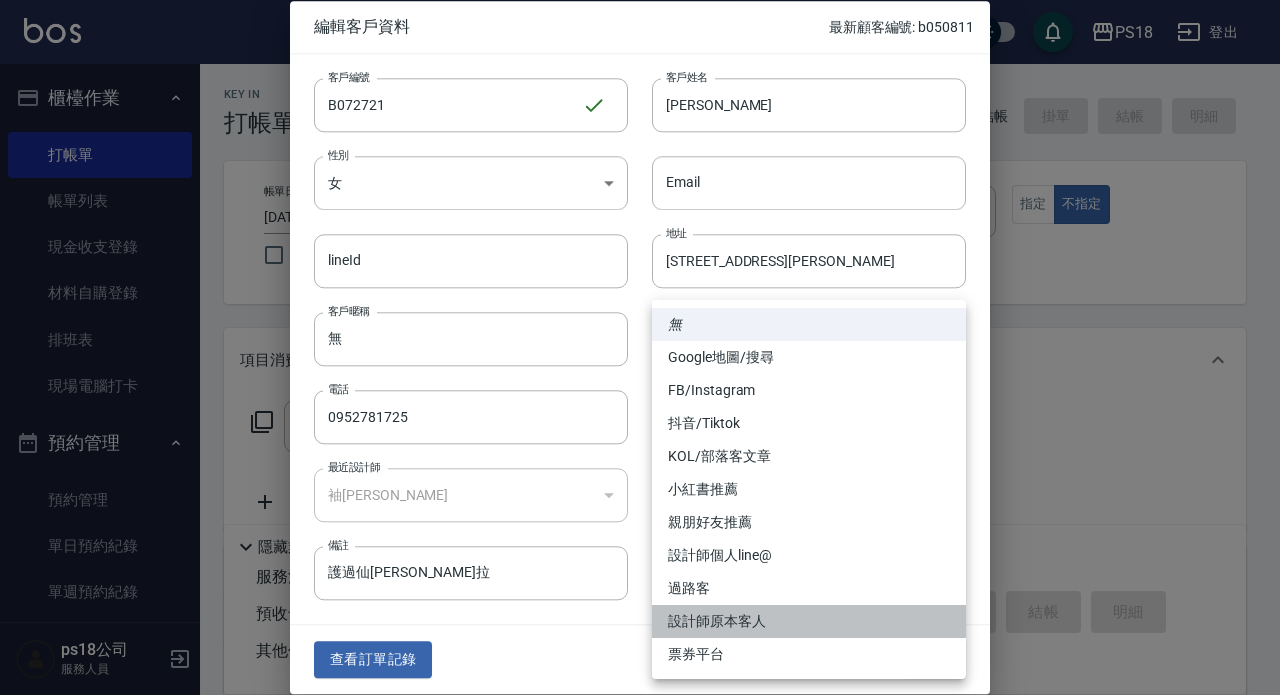 click on "設計師原本客人" at bounding box center [809, 621] 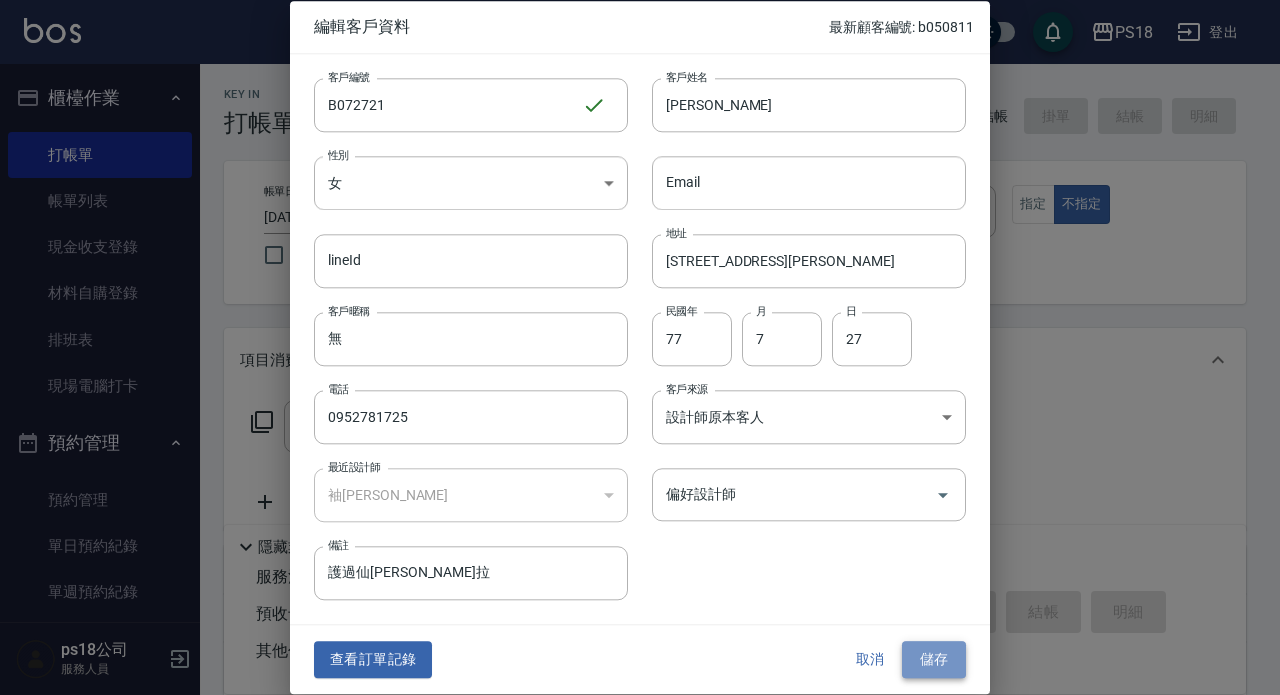 click on "儲存" at bounding box center [934, 660] 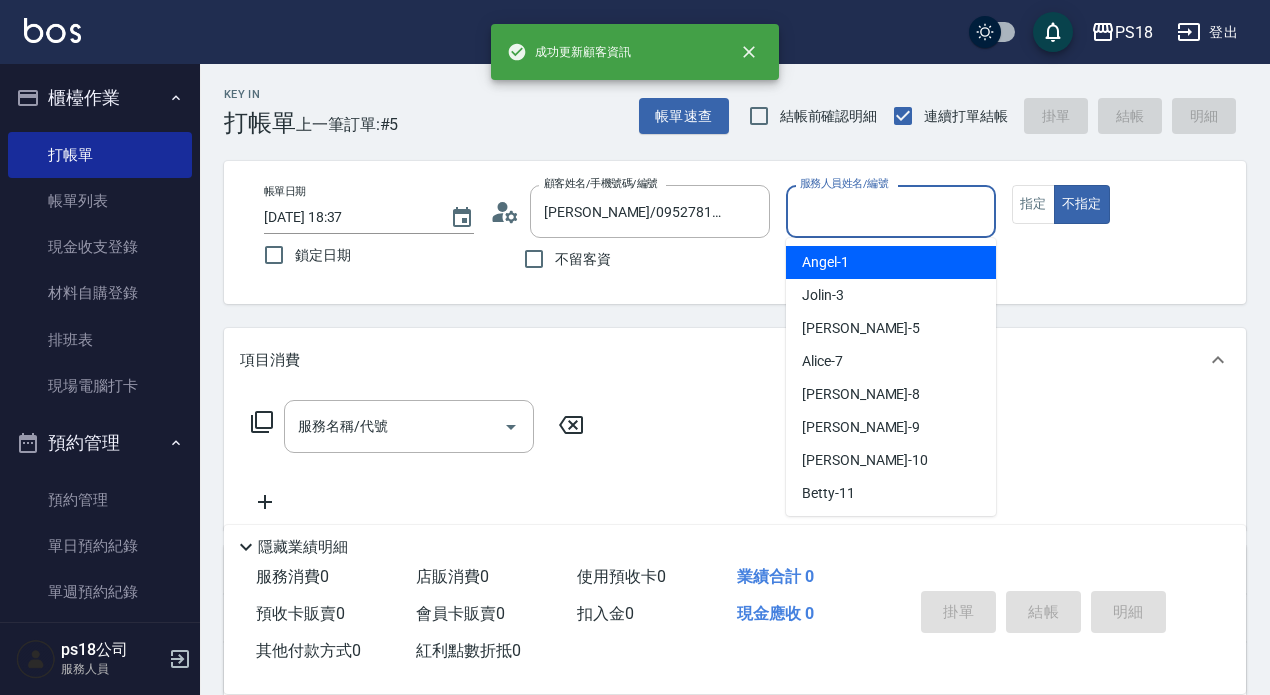 click on "服務人員姓名/編號" at bounding box center (891, 211) 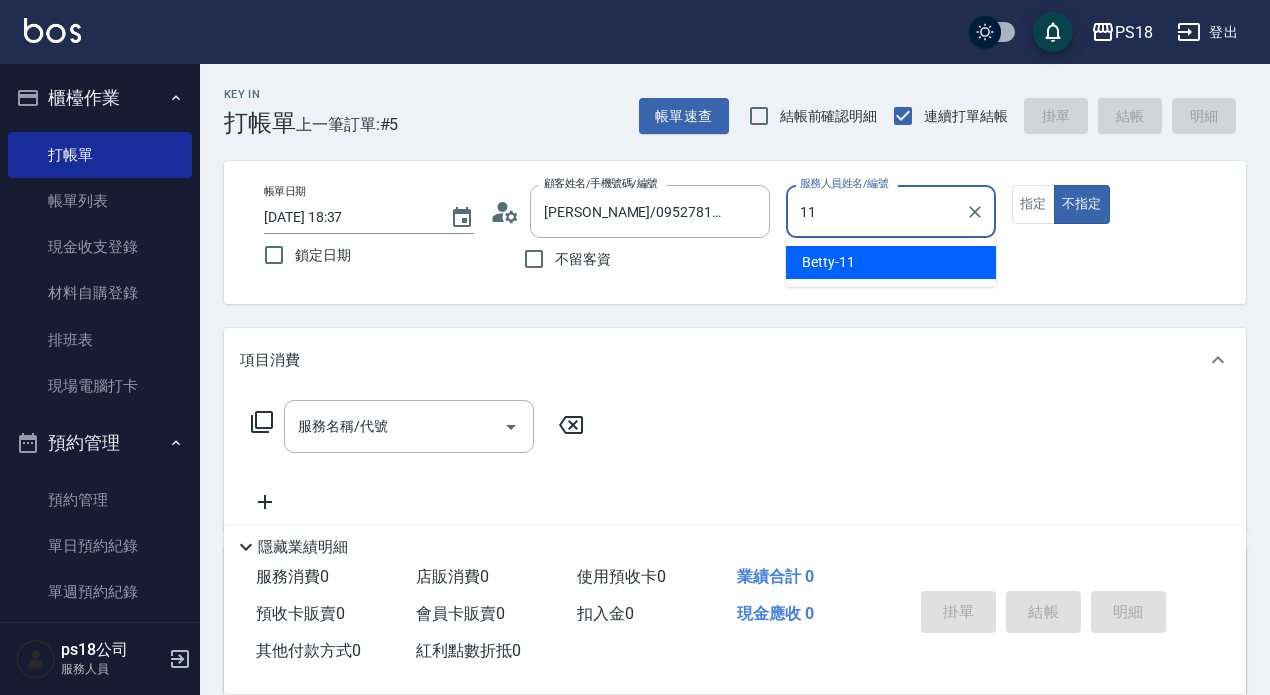 type on "11" 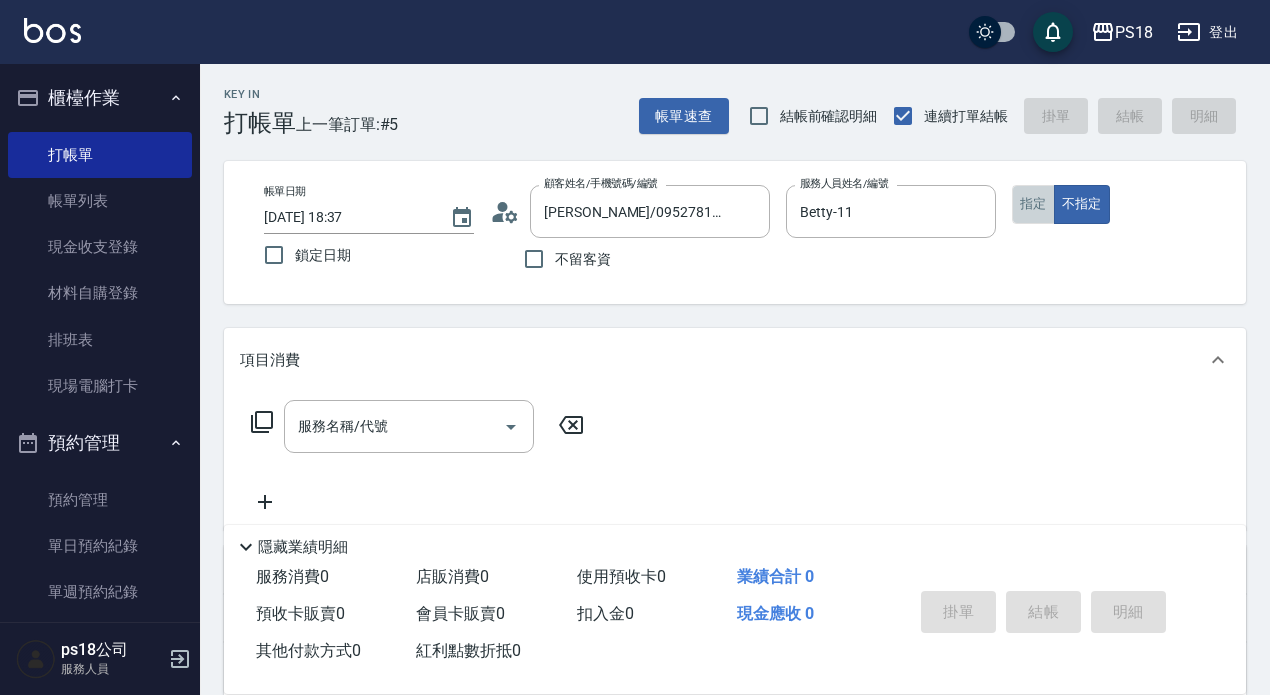 drag, startPoint x: 1033, startPoint y: 206, endPoint x: 1019, endPoint y: 287, distance: 82.20097 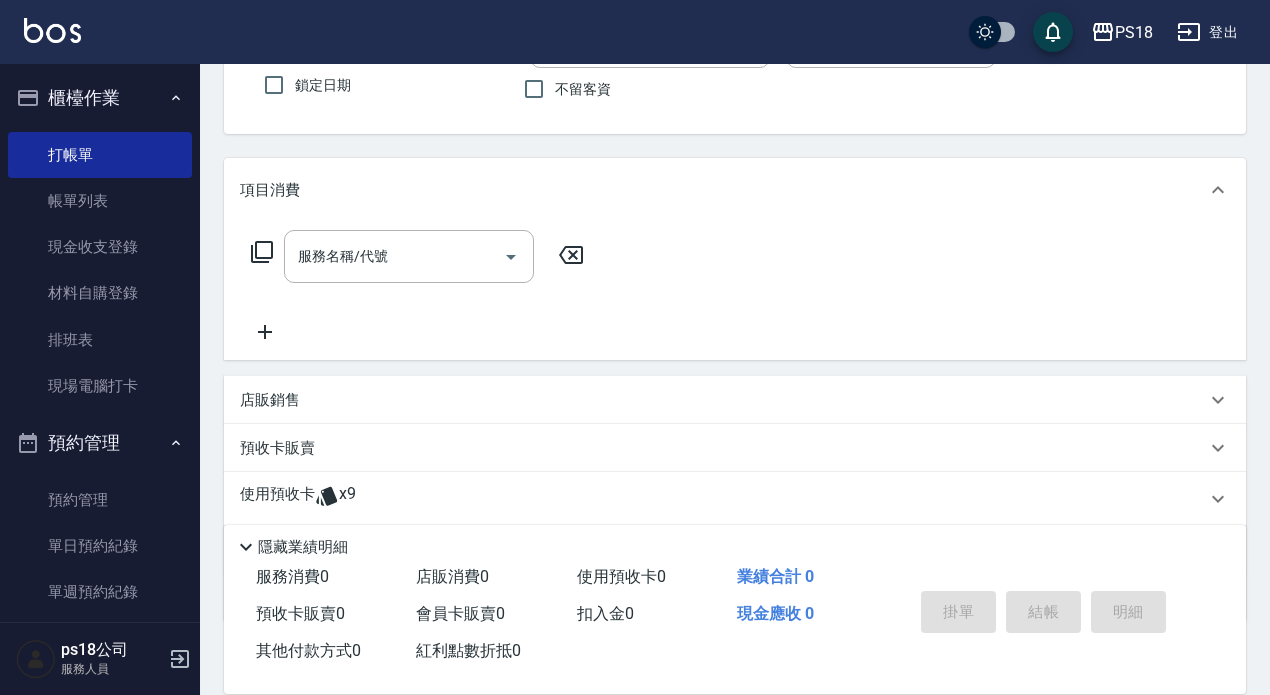 scroll, scrollTop: 289, scrollLeft: 0, axis: vertical 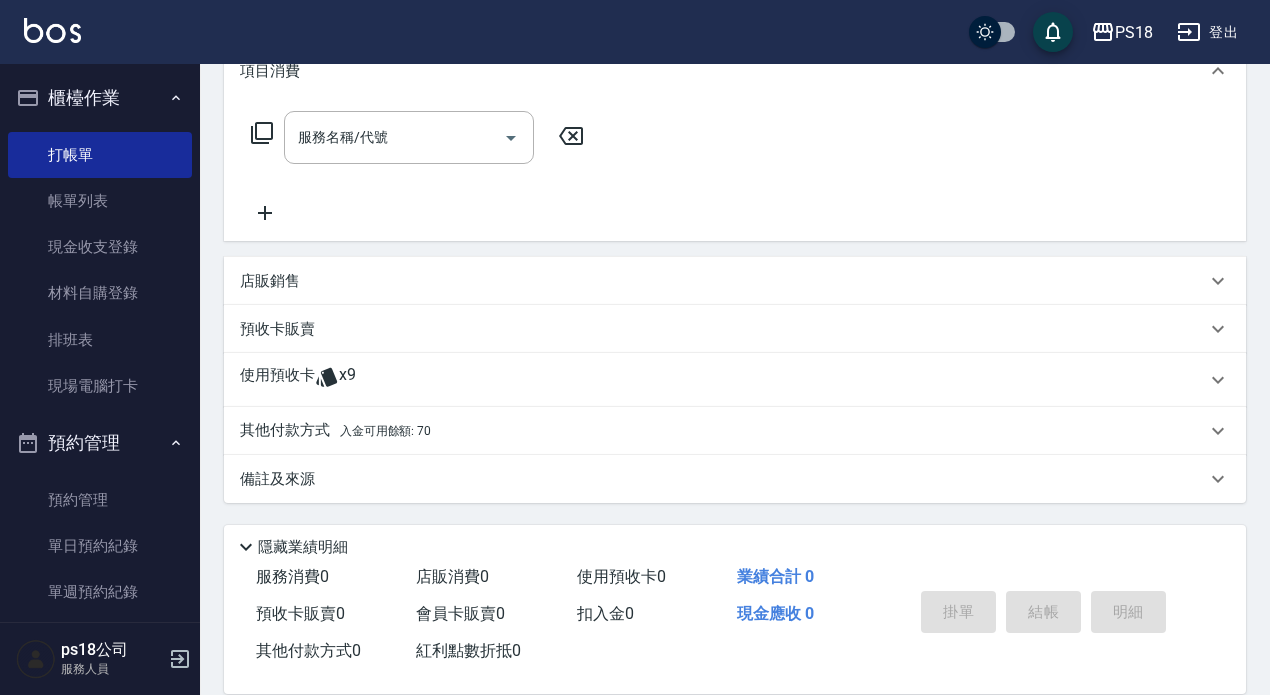click on "使用預收卡" at bounding box center (277, 380) 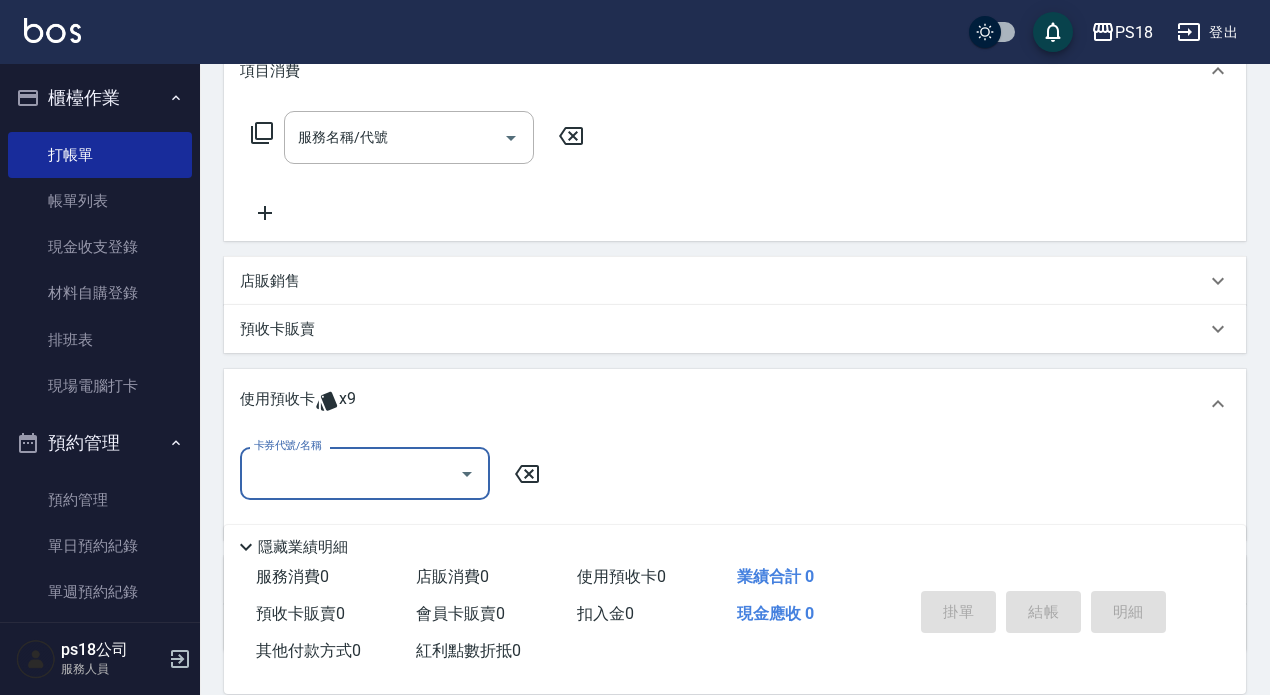 scroll, scrollTop: 0, scrollLeft: 0, axis: both 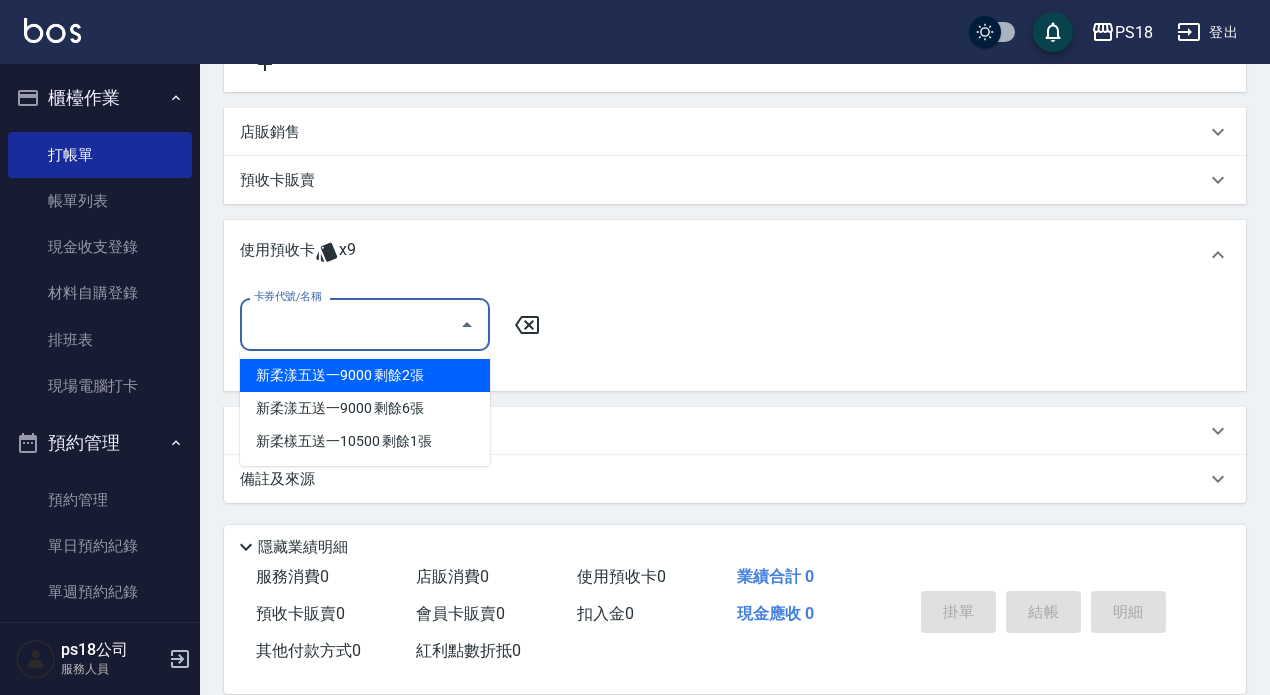 click on "卡券代號/名稱" at bounding box center [350, 324] 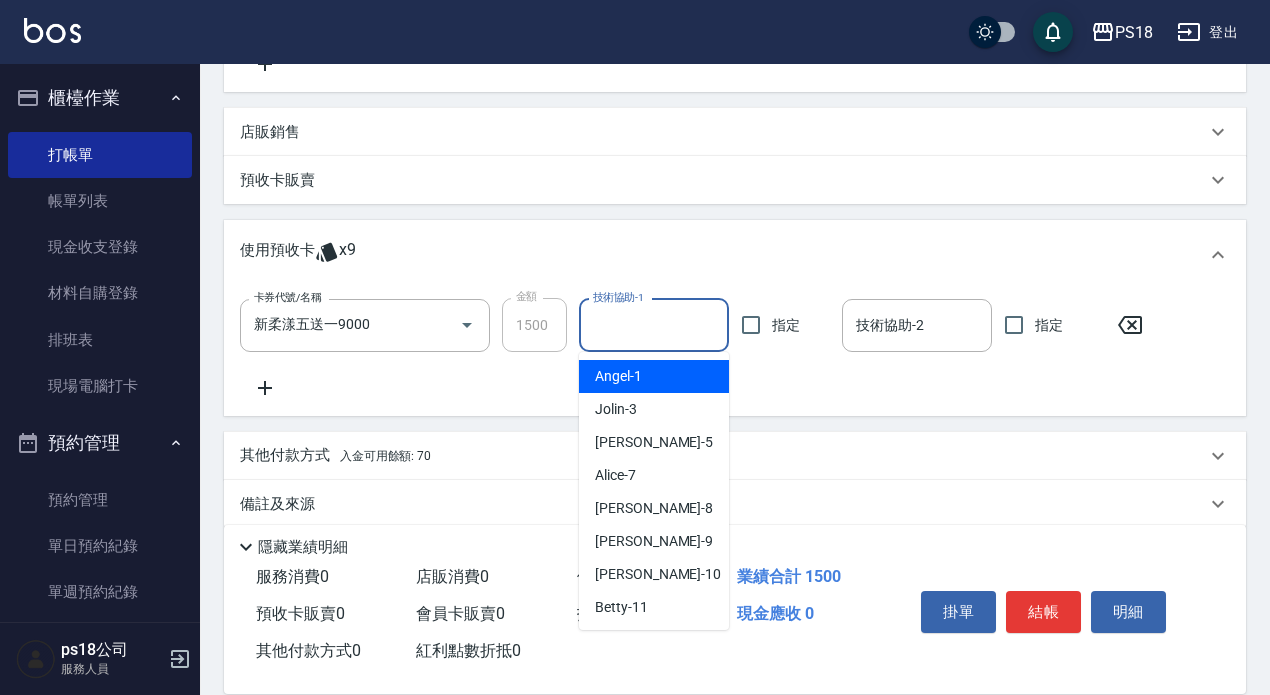 click on "技術協助-1" at bounding box center [654, 325] 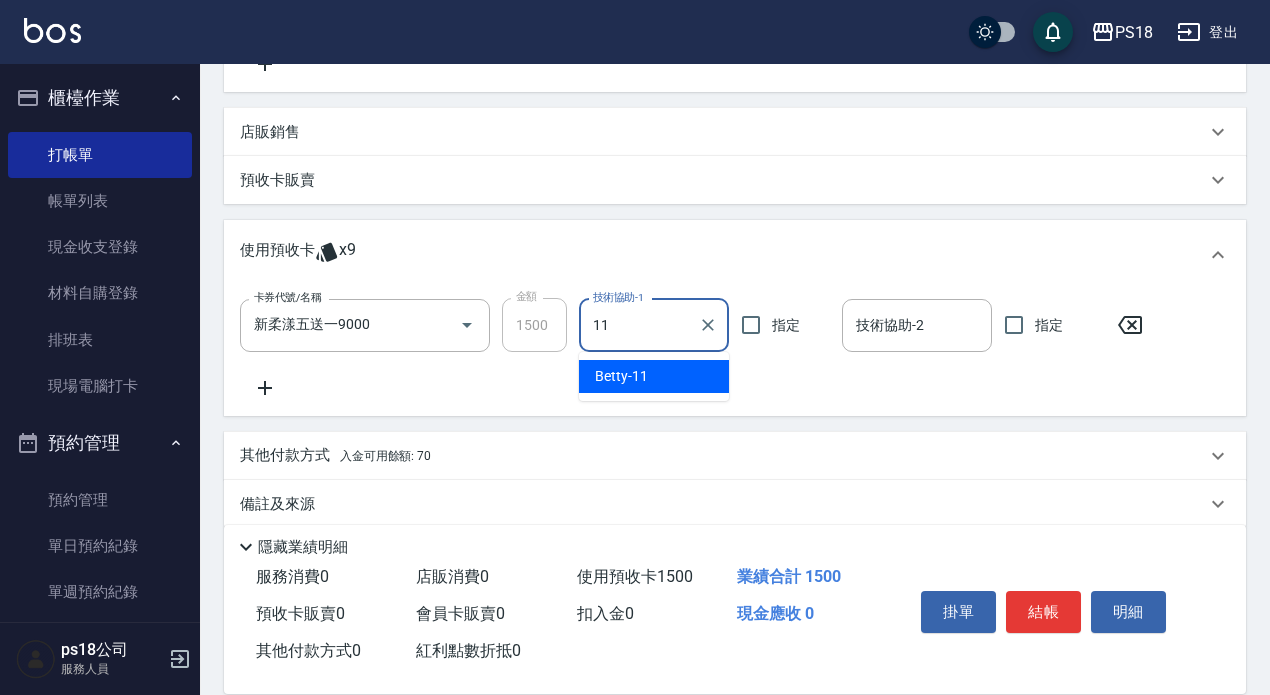 type on "Betty-11" 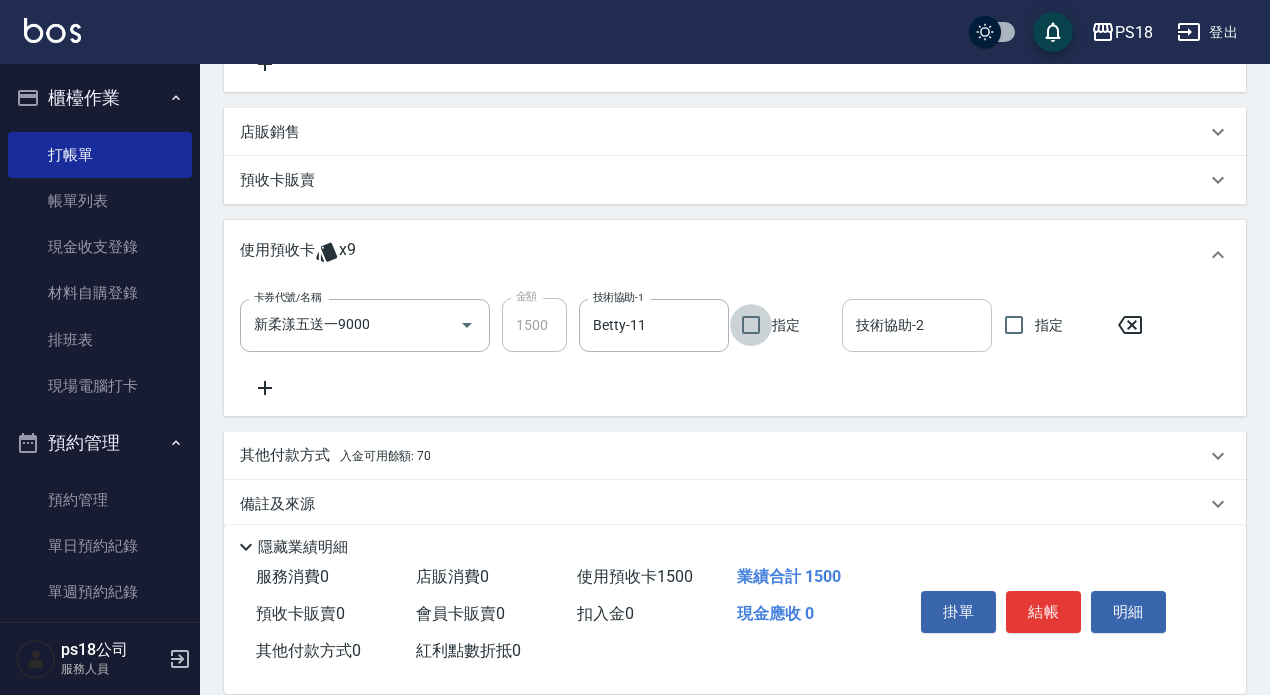 click on "技術協助-2" at bounding box center [917, 325] 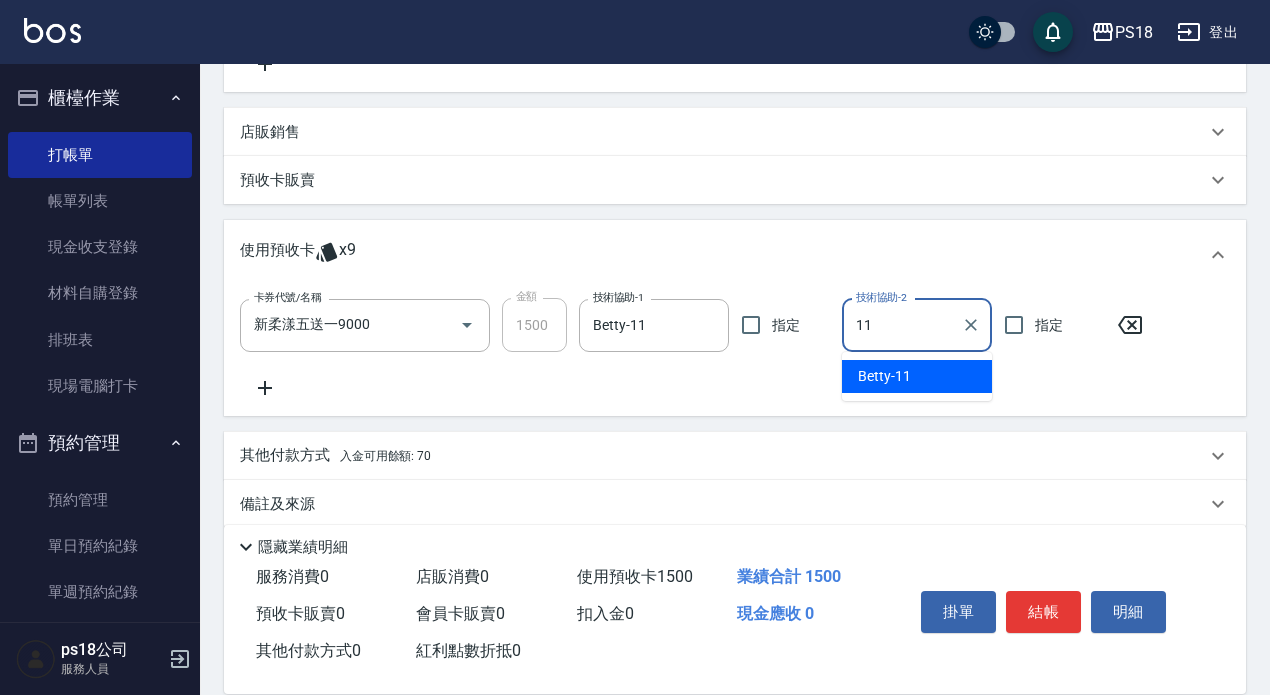 type on "Betty-11" 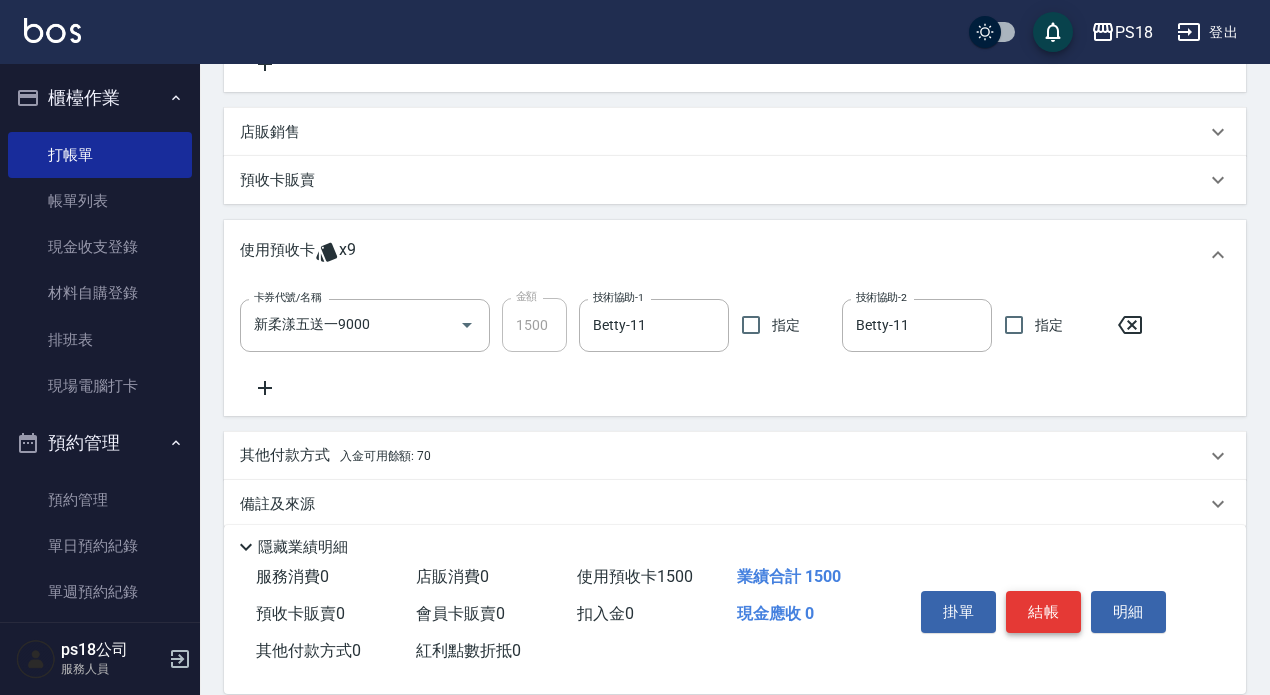 click on "掛單 結帳 明細" at bounding box center [1043, 614] 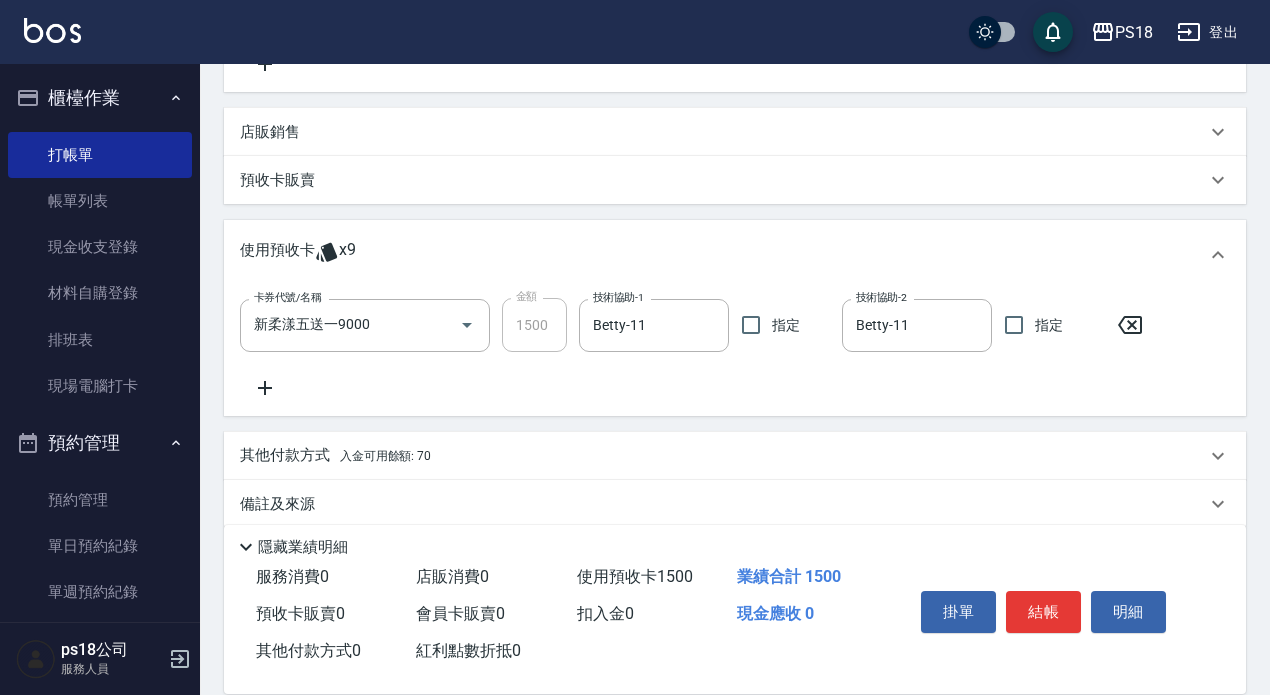click on "結帳" at bounding box center (1043, 612) 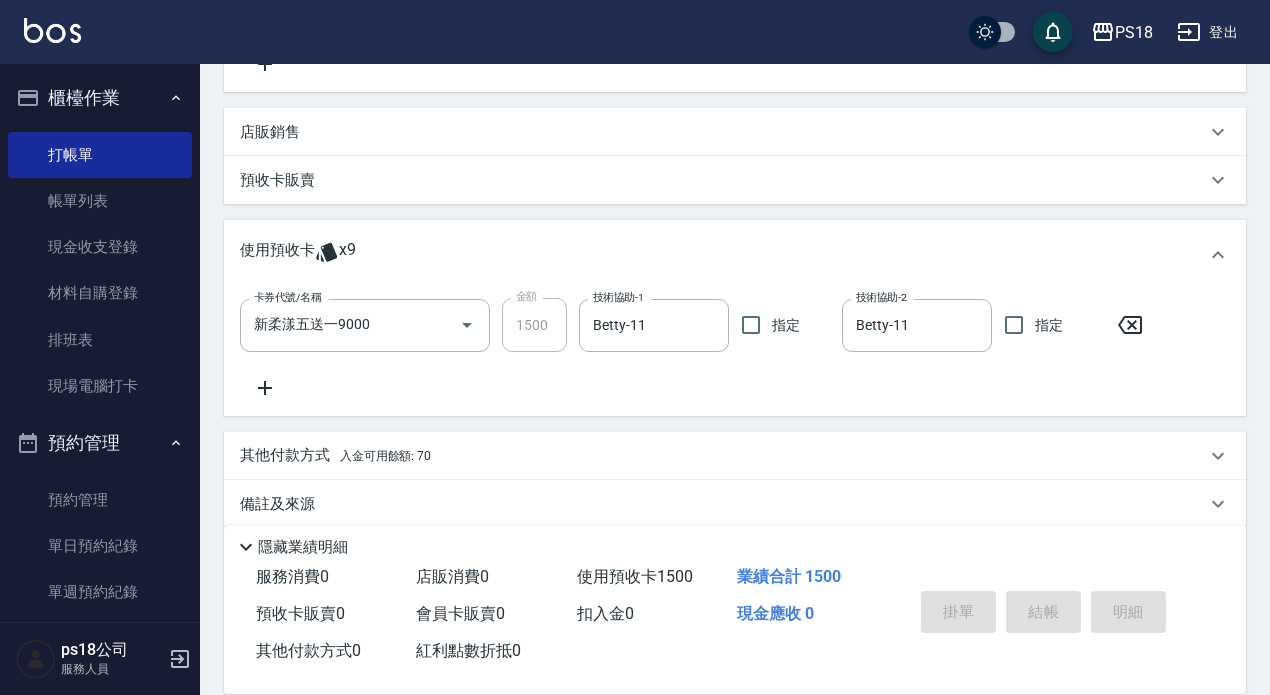 type on "2025/07/12 18:40" 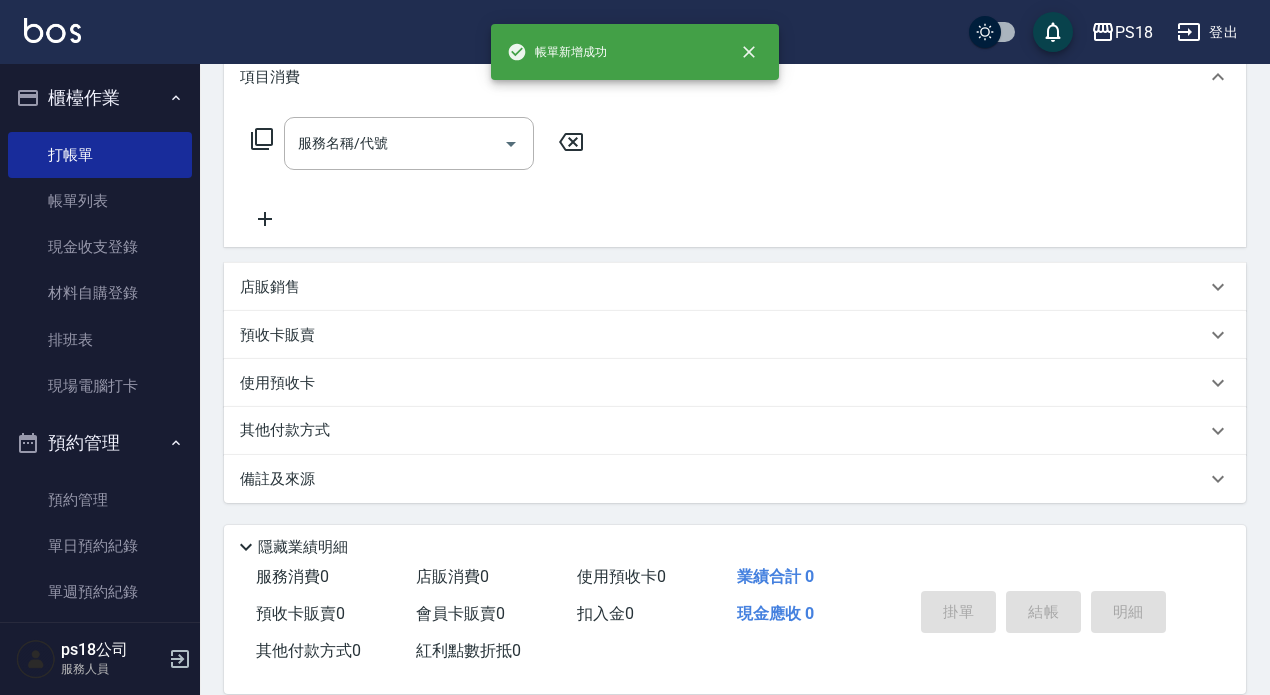 scroll, scrollTop: 0, scrollLeft: 0, axis: both 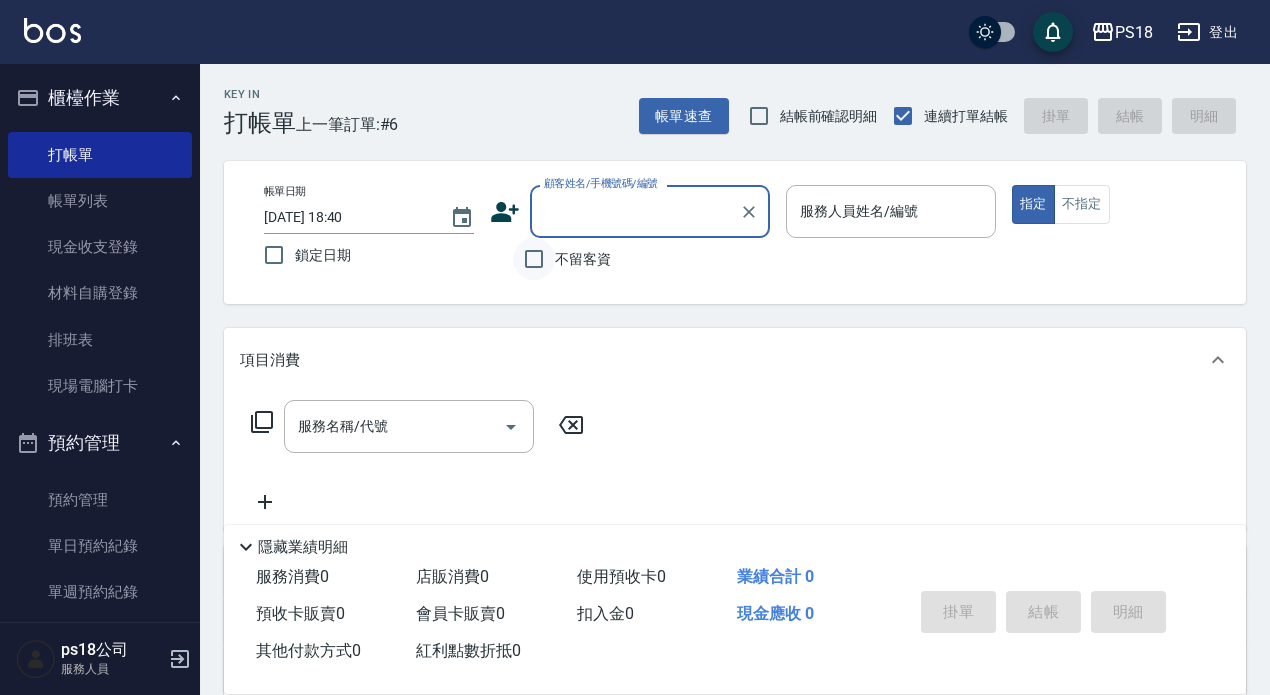 click on "不留客資" at bounding box center [534, 259] 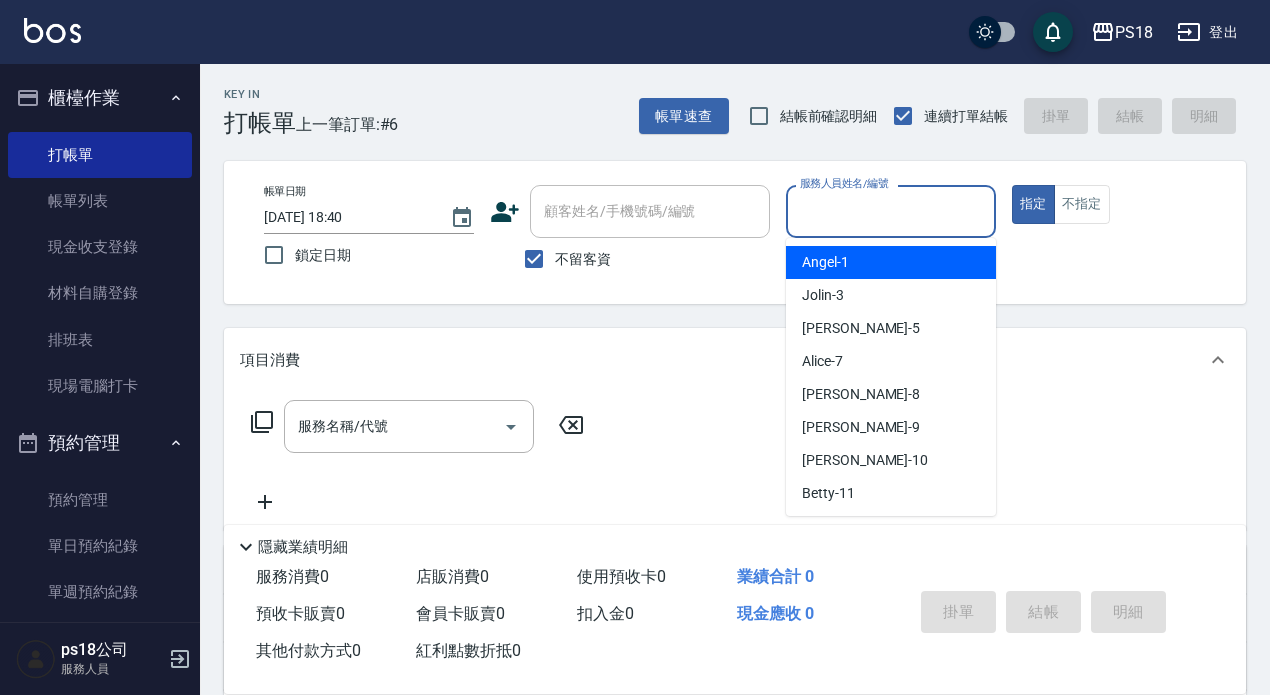 click on "服務人員姓名/編號" at bounding box center [891, 211] 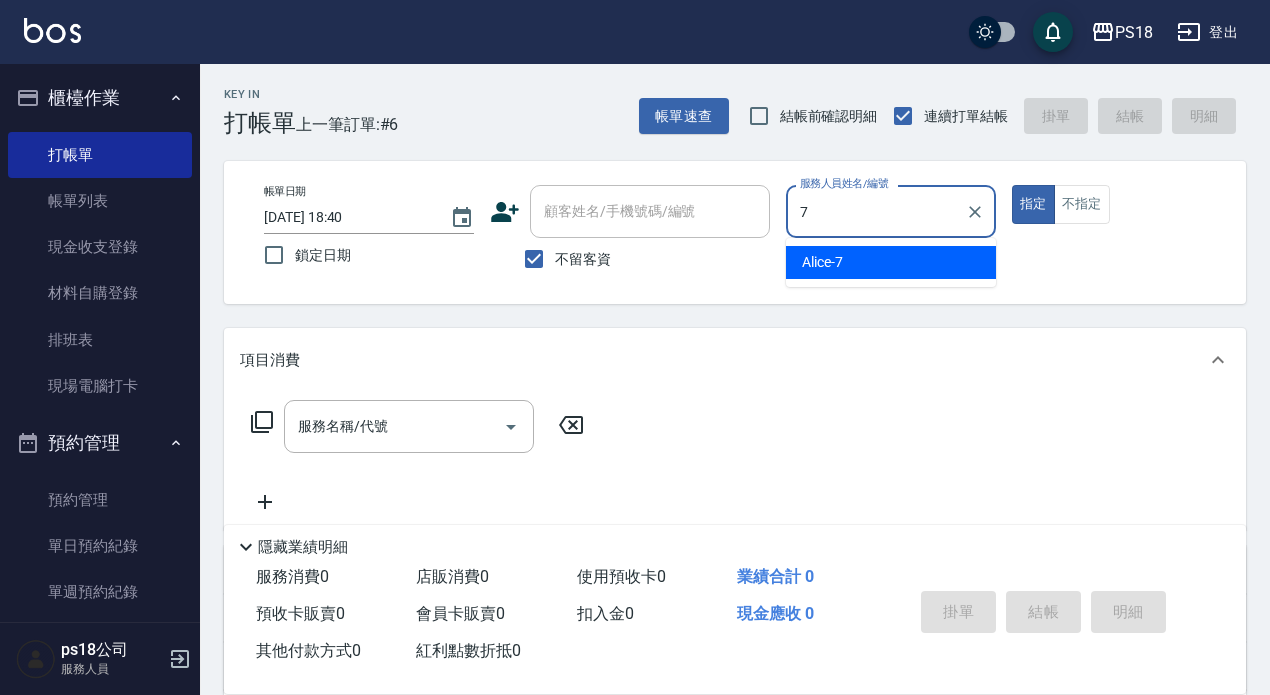 type on "Alice-7" 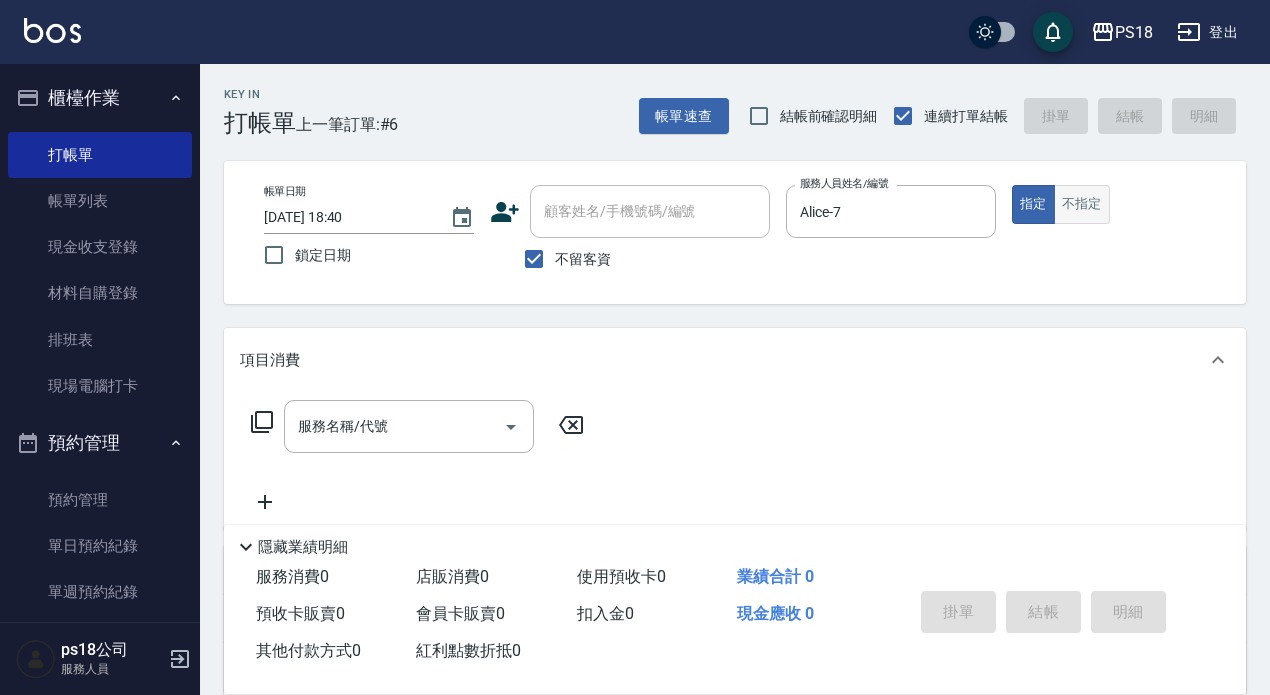 click on "不指定" at bounding box center (1082, 204) 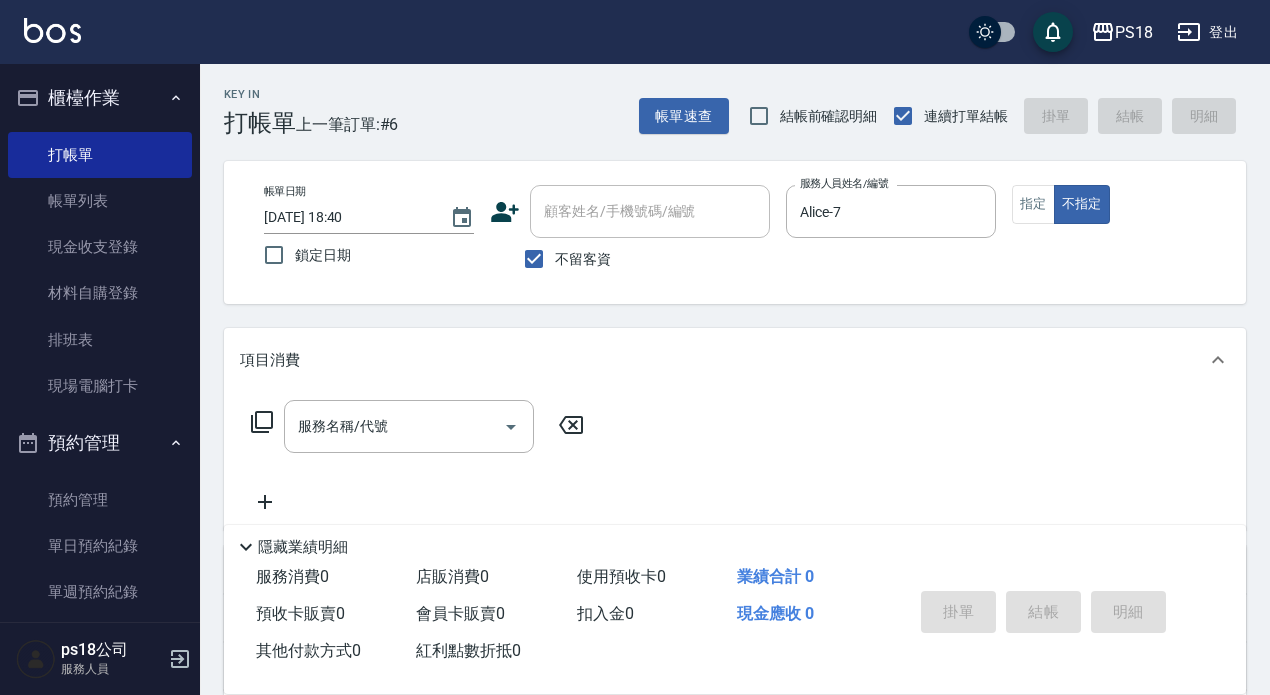 click 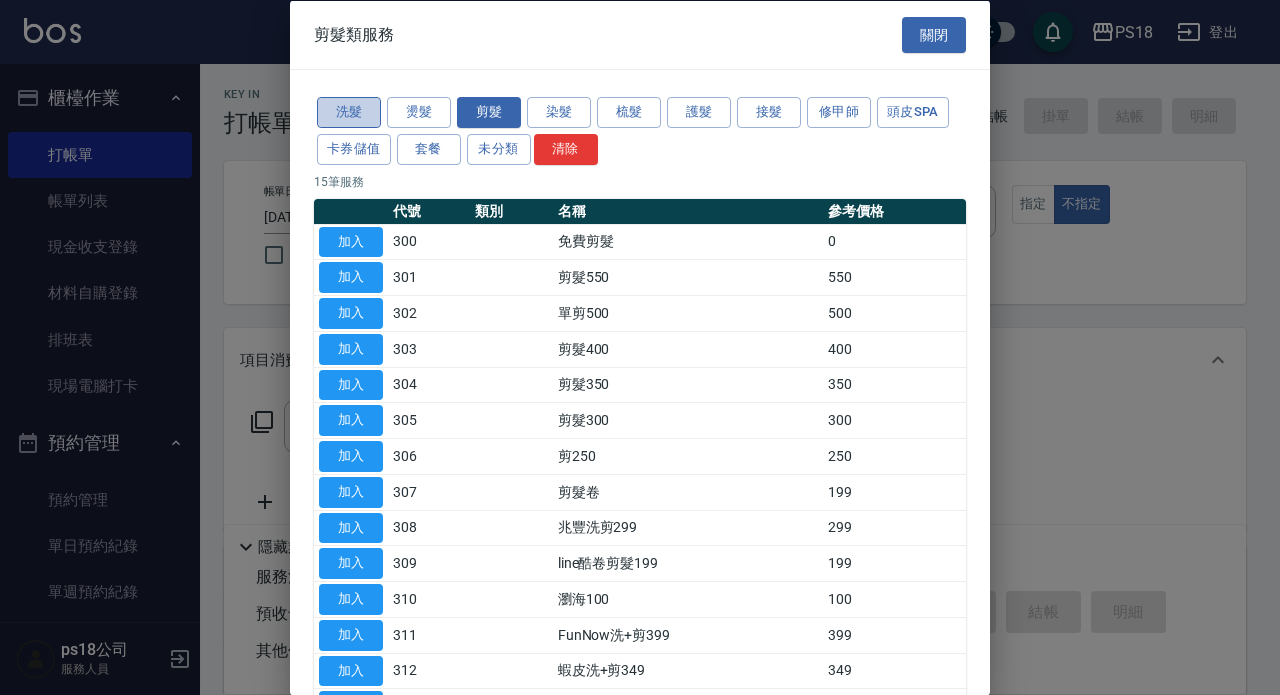 click on "洗髮" at bounding box center (349, 112) 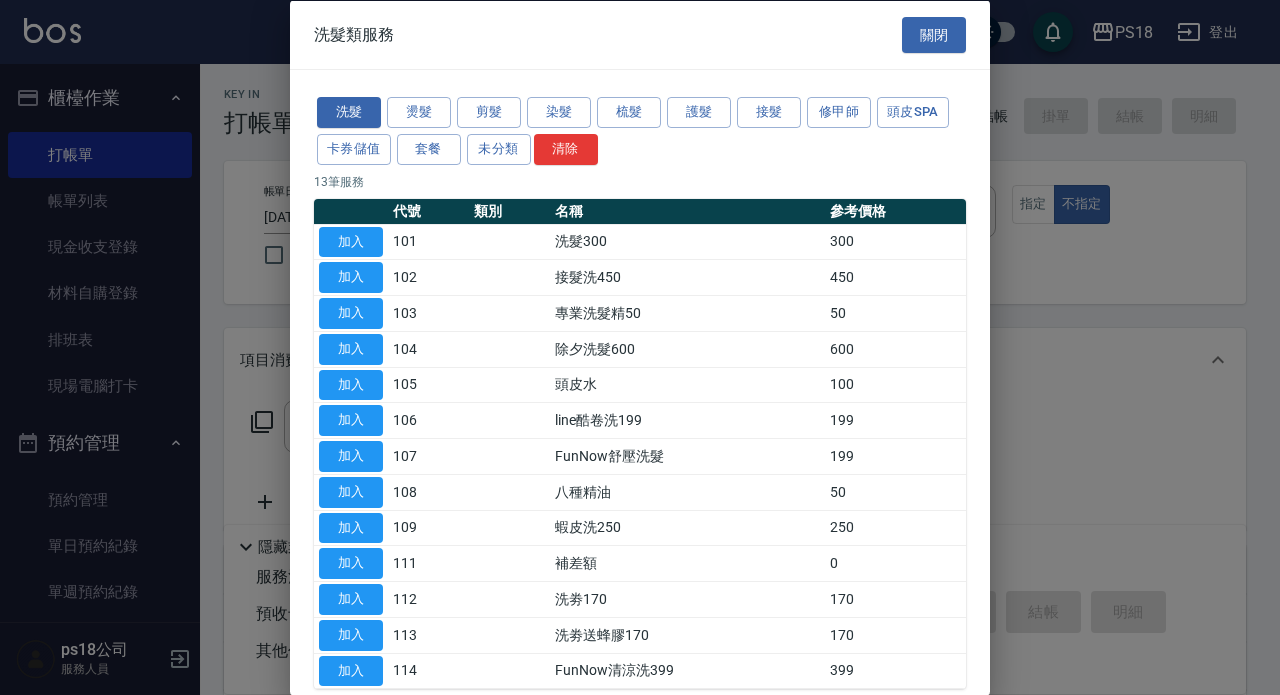 drag, startPoint x: 357, startPoint y: 239, endPoint x: 383, endPoint y: 228, distance: 28.231188 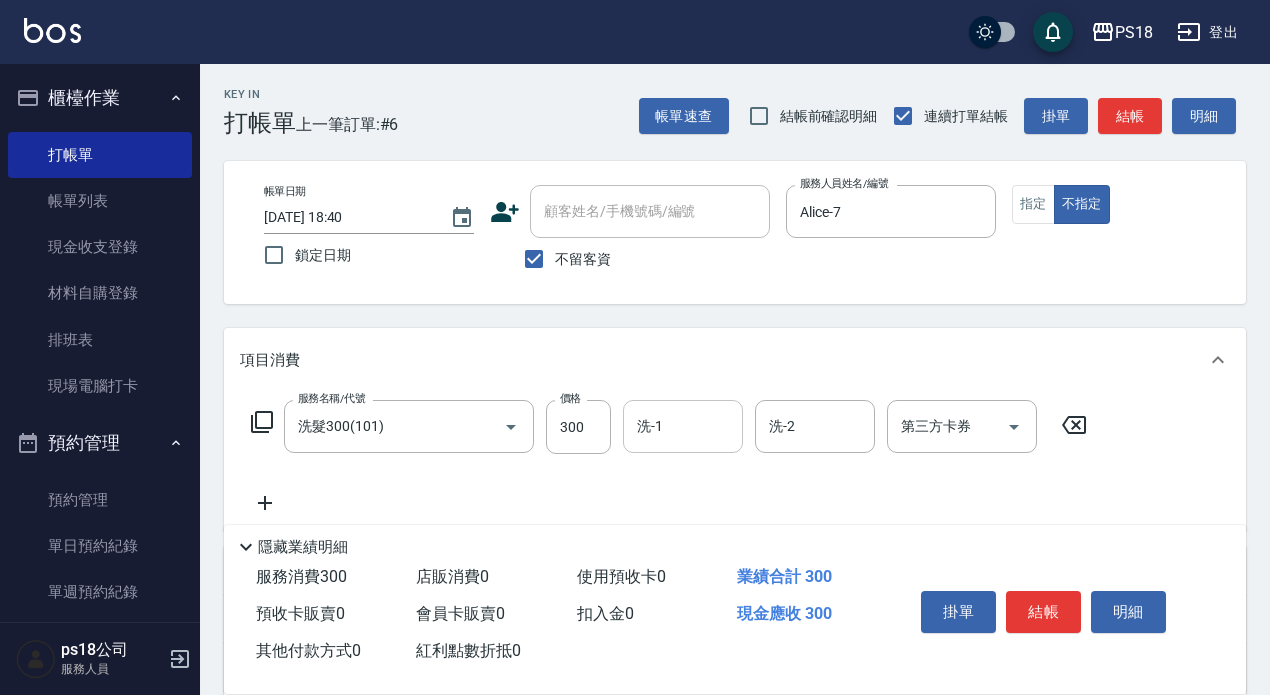 click on "洗-1" at bounding box center [683, 426] 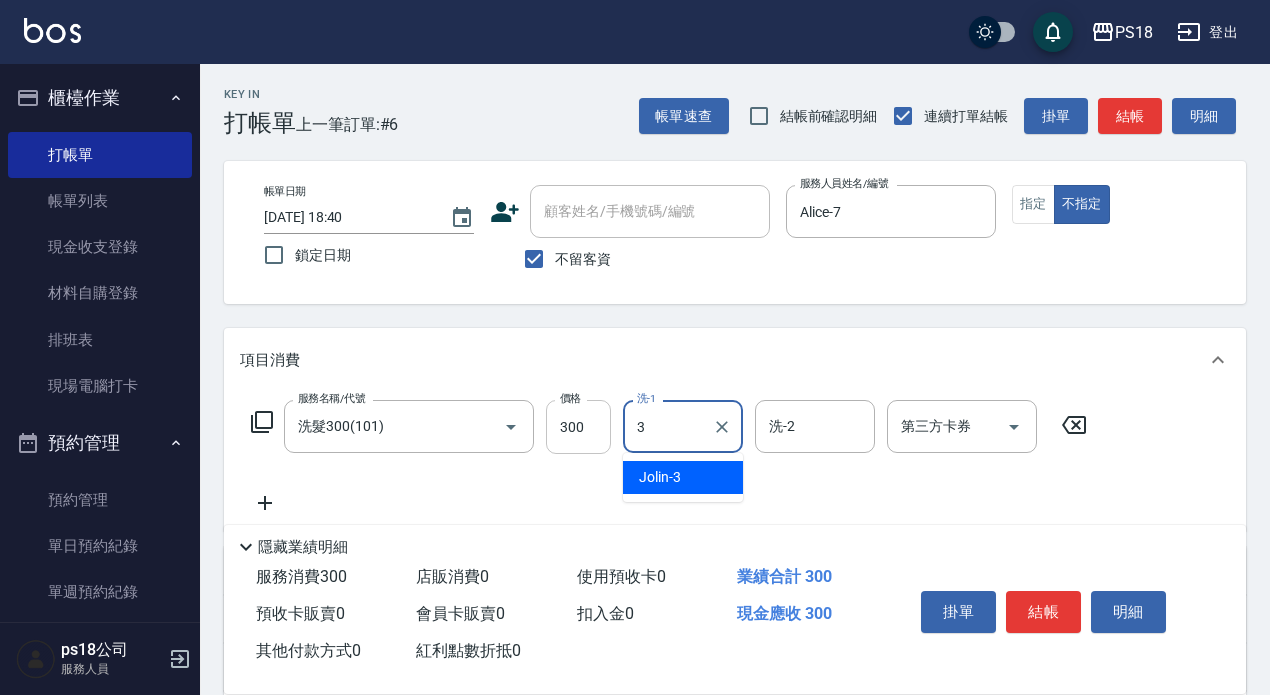 type on "Jolin-3" 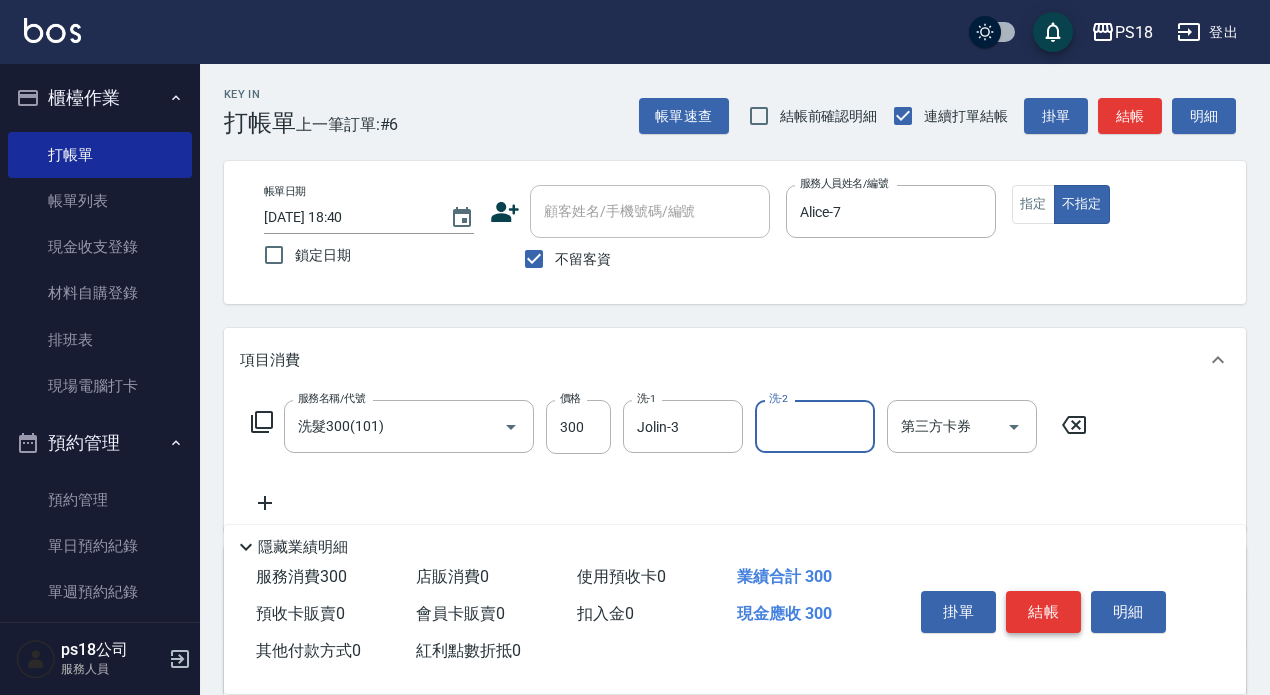click on "結帳" at bounding box center [1043, 612] 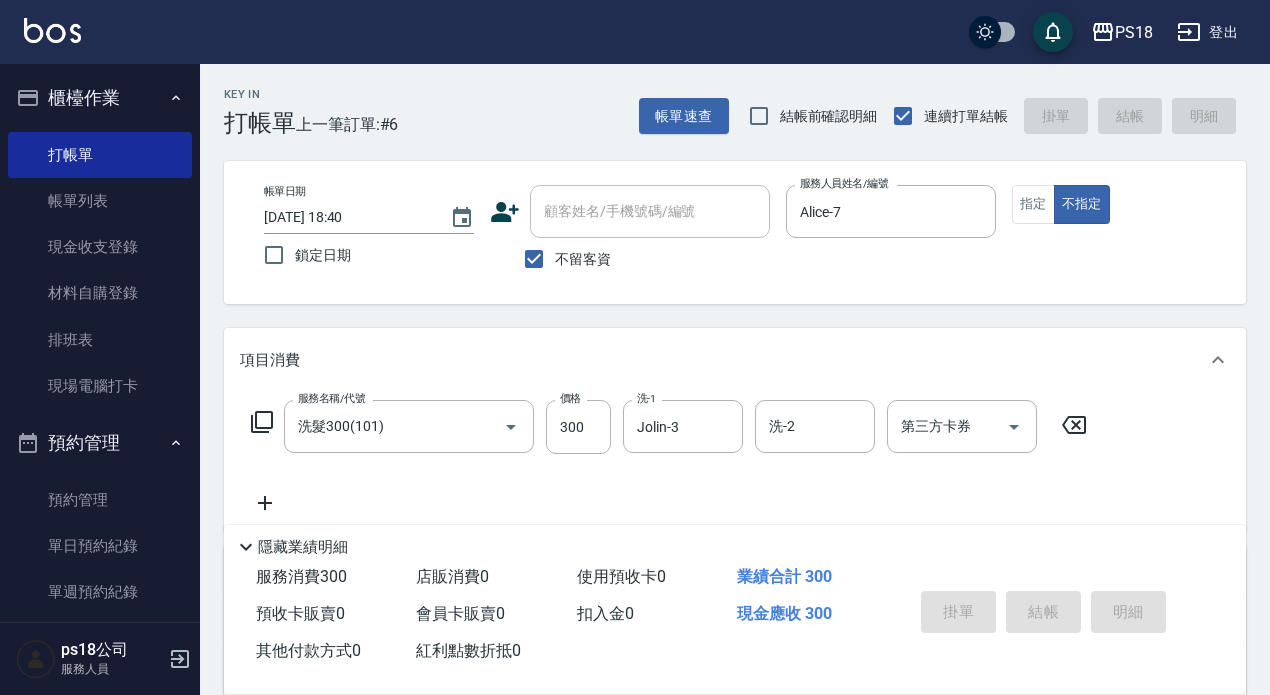type on "2025/07/12 18:41" 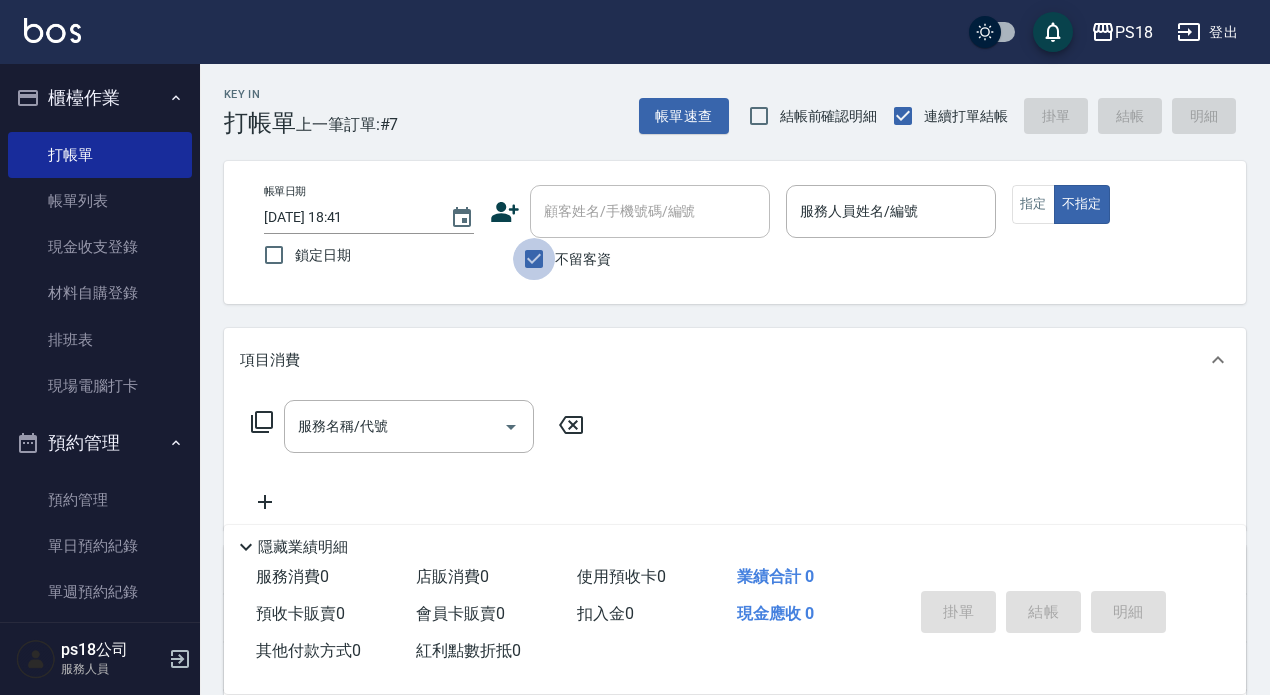 click on "不留客資" at bounding box center [534, 259] 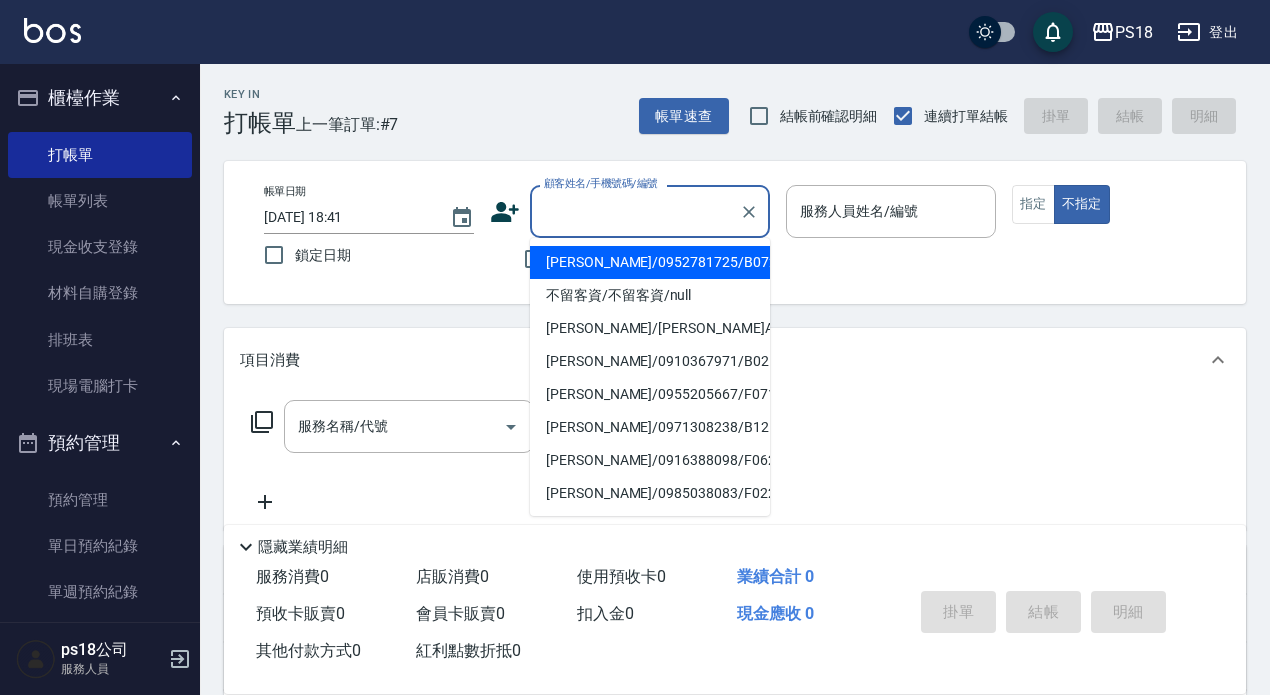 click on "顧客姓名/手機號碼/編號" at bounding box center [635, 211] 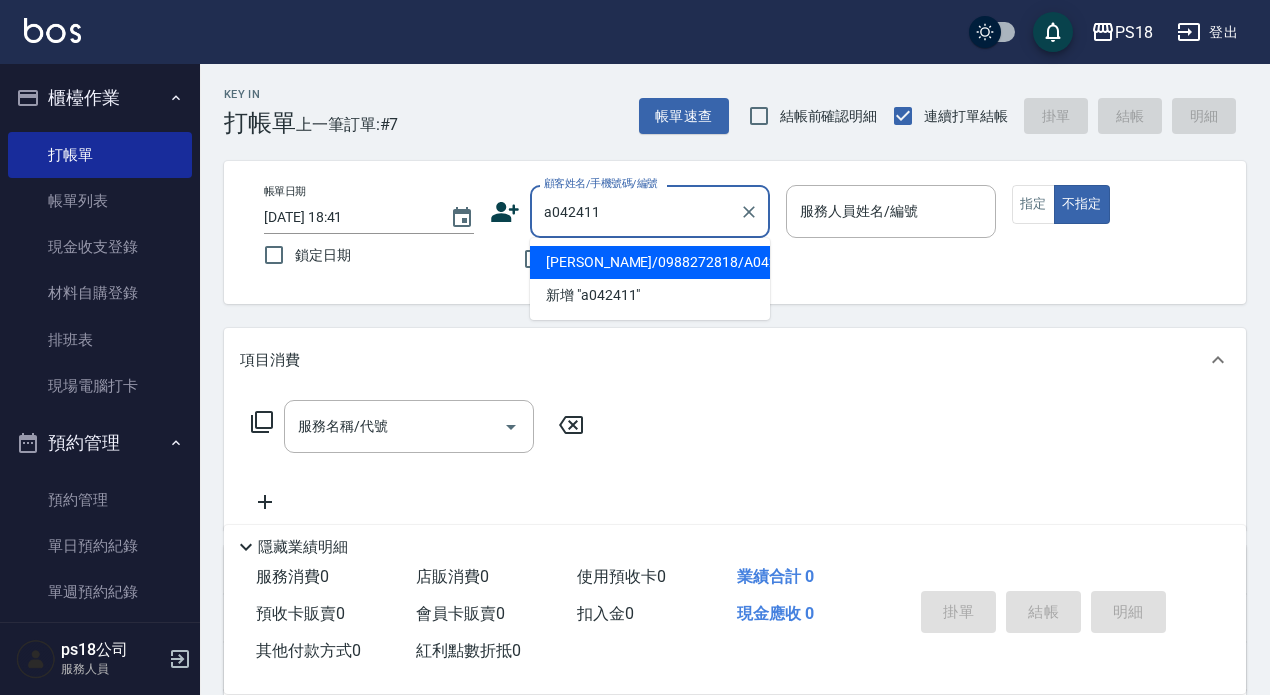 click on "施冠宏/0988272818/A042411" at bounding box center (650, 262) 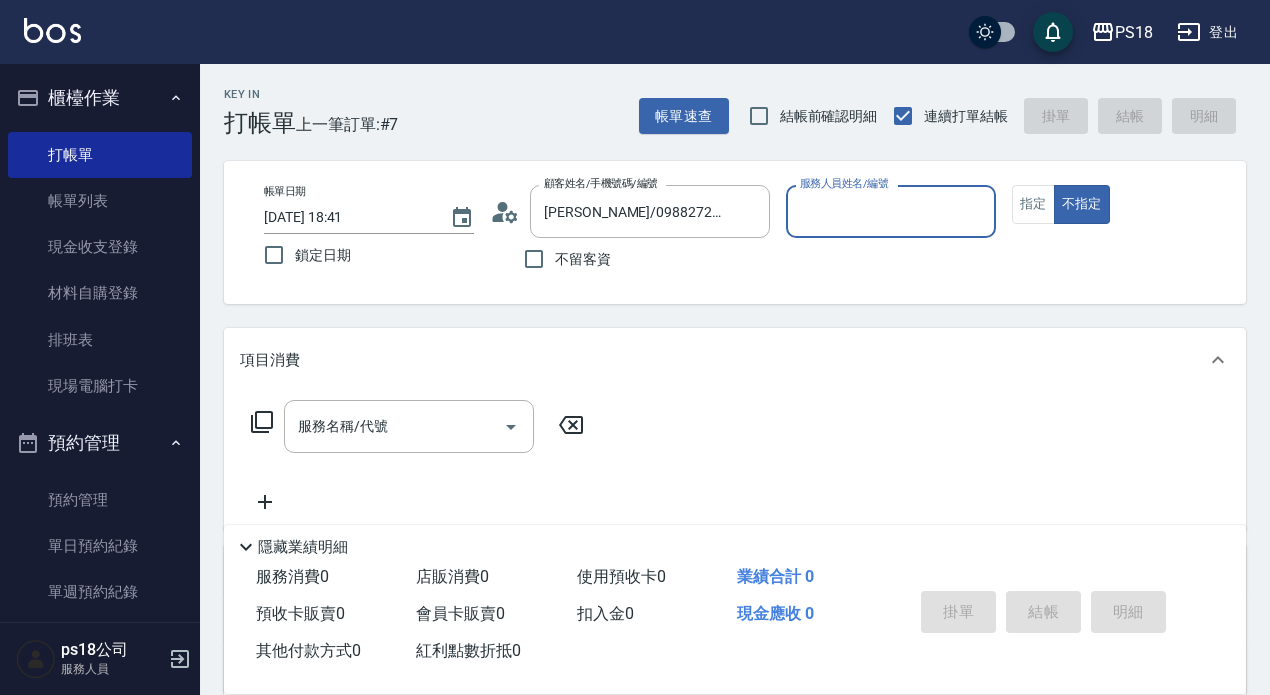 type on "Angel-1" 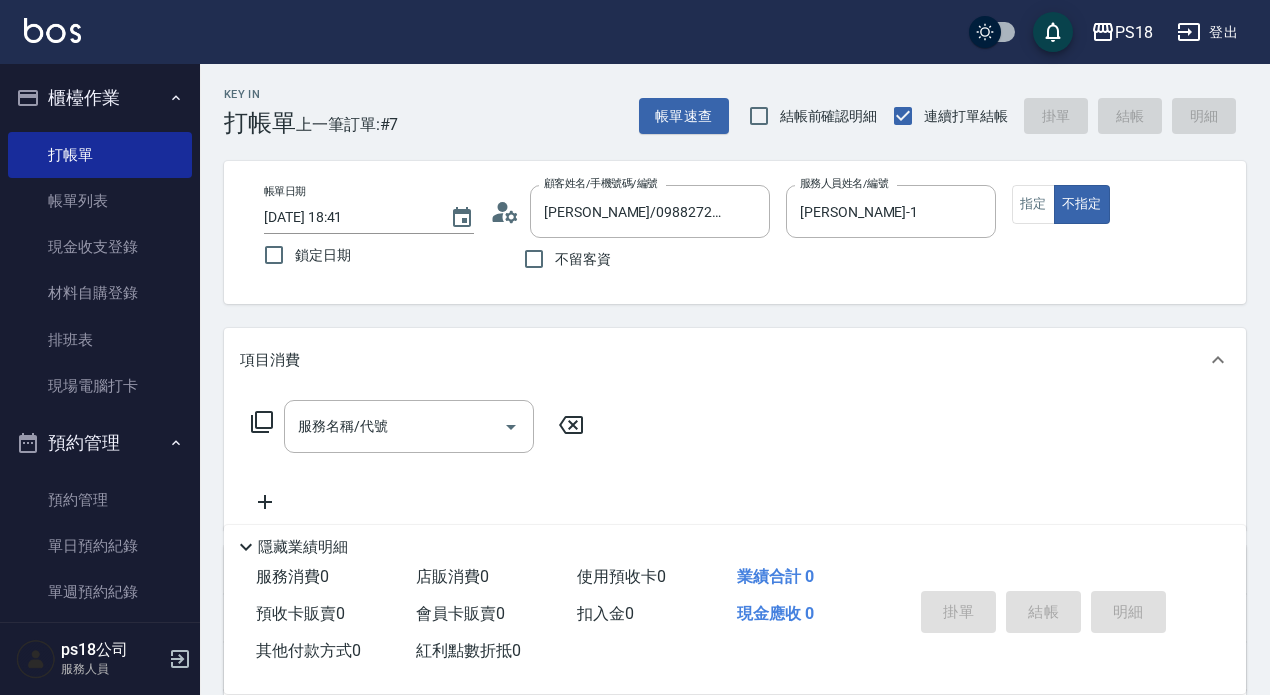 click 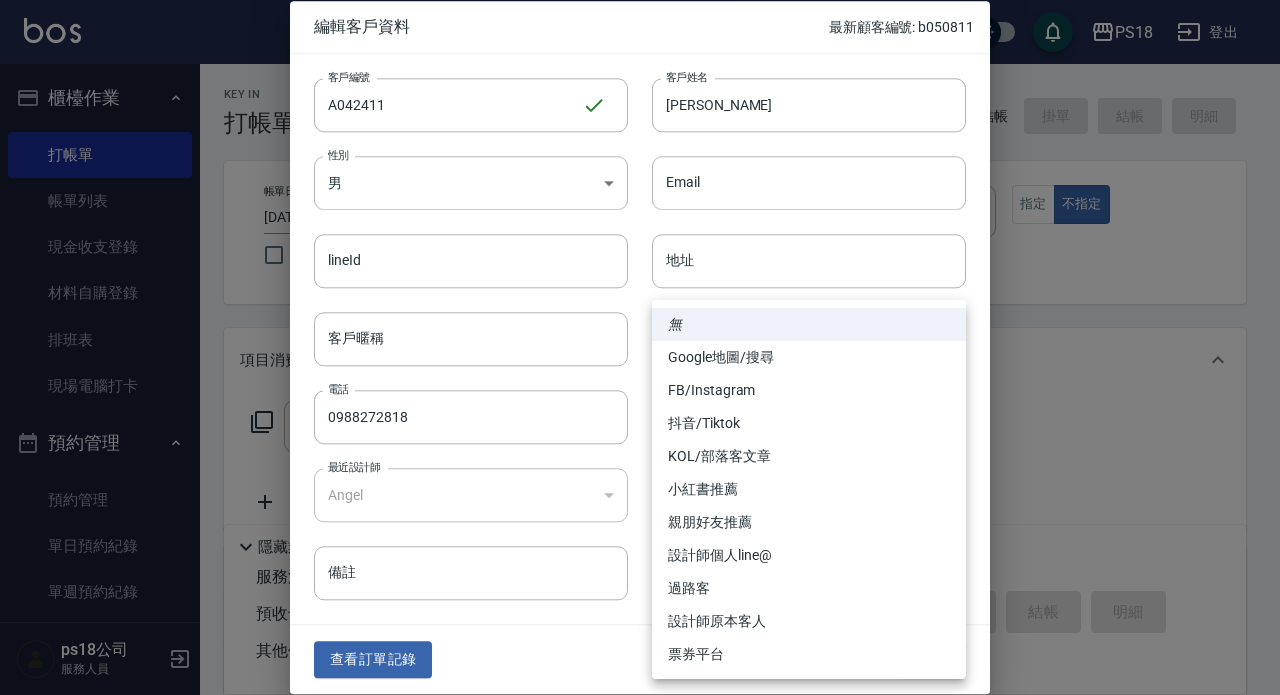 click on "PS18 登出 櫃檯作業 打帳單 帳單列表 現金收支登錄 材料自購登錄 排班表 現場電腦打卡 預約管理 預約管理 單日預約紀錄 單週預約紀錄 報表及分析 報表目錄 消費分析儀表板 店家日報表 互助日報表 互助點數明細 設計師日報表 店販抽成明細 客戶管理 客戶列表 員工及薪資 員工列表 全店打卡記錄 商品管理 商品列表 ps18公司 服務人員 Key In 打帳單 上一筆訂單:#7 帳單速查 結帳前確認明細 連續打單結帳 掛單 結帳 明細 帳單日期 2025/07/12 18:41 鎖定日期 顧客姓名/手機號碼/編號 施冠宏/0988272818/A042411 顧客姓名/手機號碼/編號 不留客資 服務人員姓名/編號 Angel-1 服務人員姓名/編號 指定 不指定 項目消費 服務名稱/代號 服務名稱/代號 店販銷售 服務人員姓名/編號 服務人員姓名/編號 商品代號/名稱 商品代號/名稱 預收卡販賣 卡券名稱/代號 卡券名稱/代號 使用預收卡 3000元 0 0" at bounding box center [640, 489] 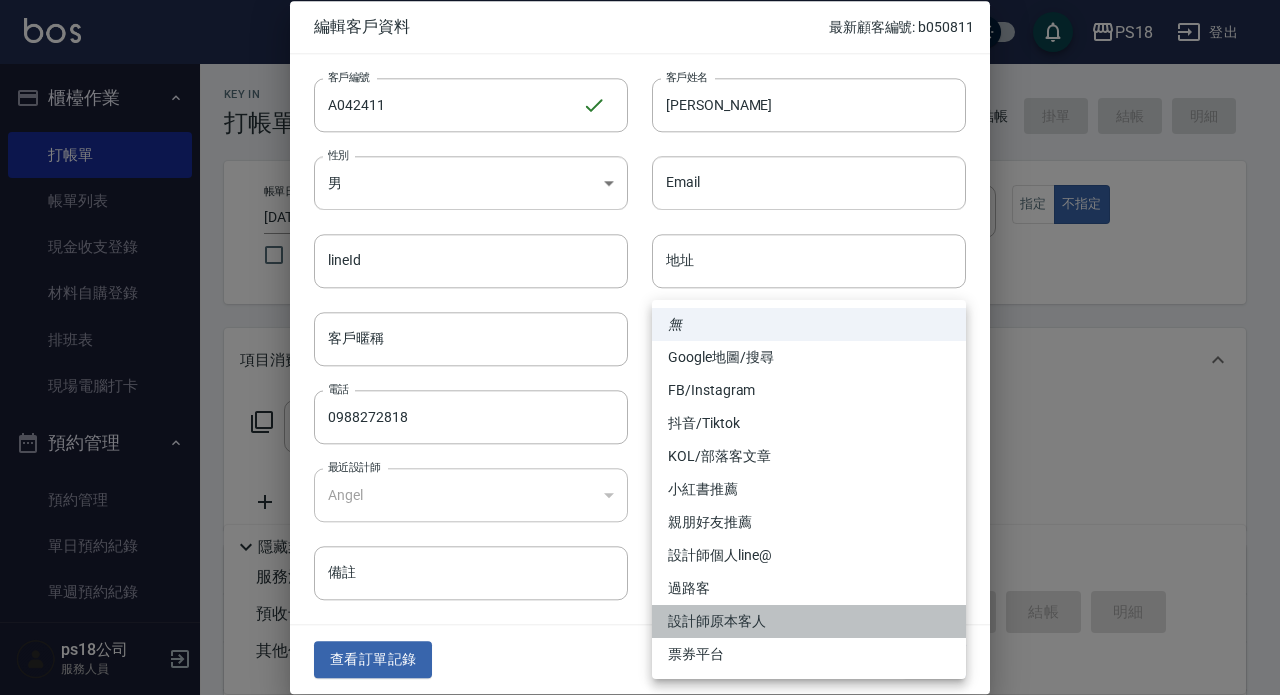 click on "設計師原本客人" at bounding box center [809, 621] 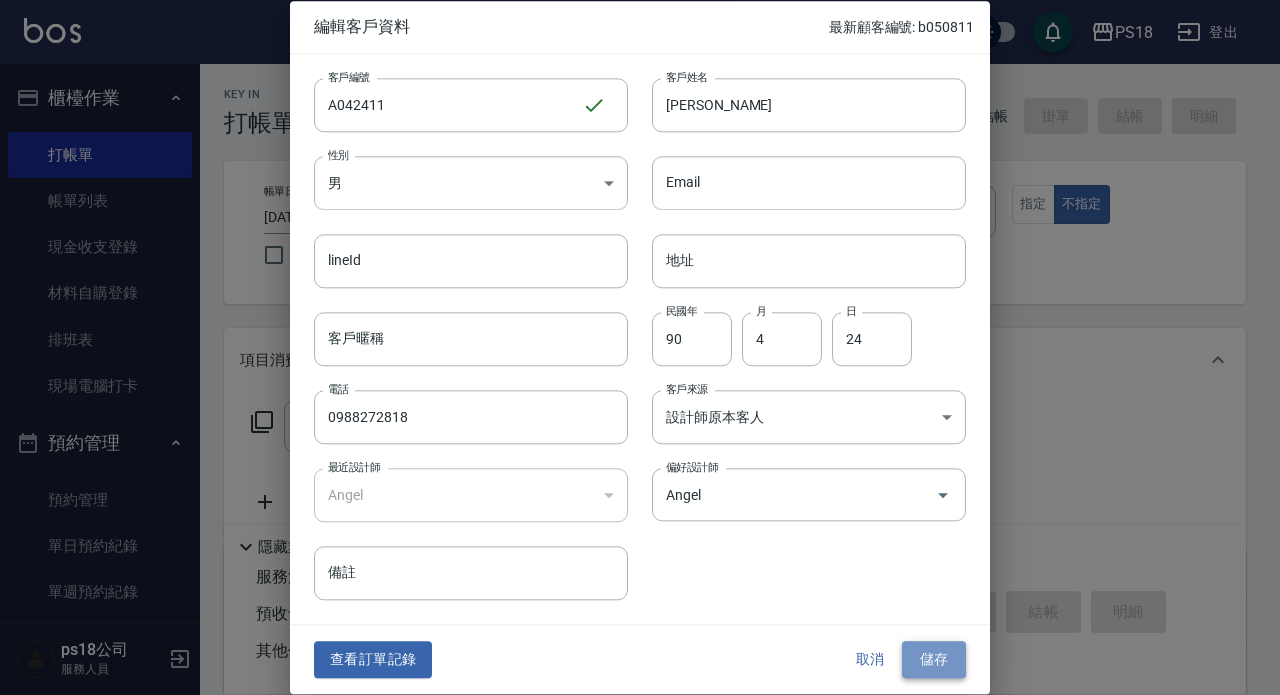 click on "儲存" at bounding box center (934, 660) 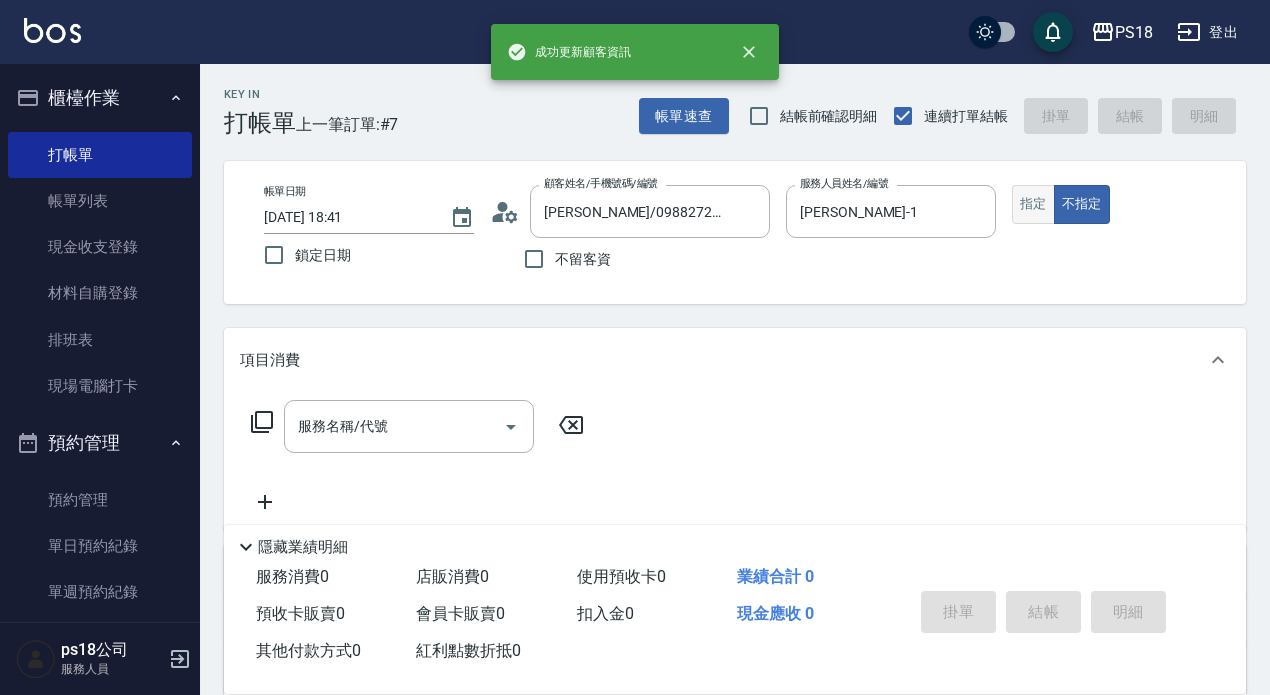 click on "指定" at bounding box center [1033, 204] 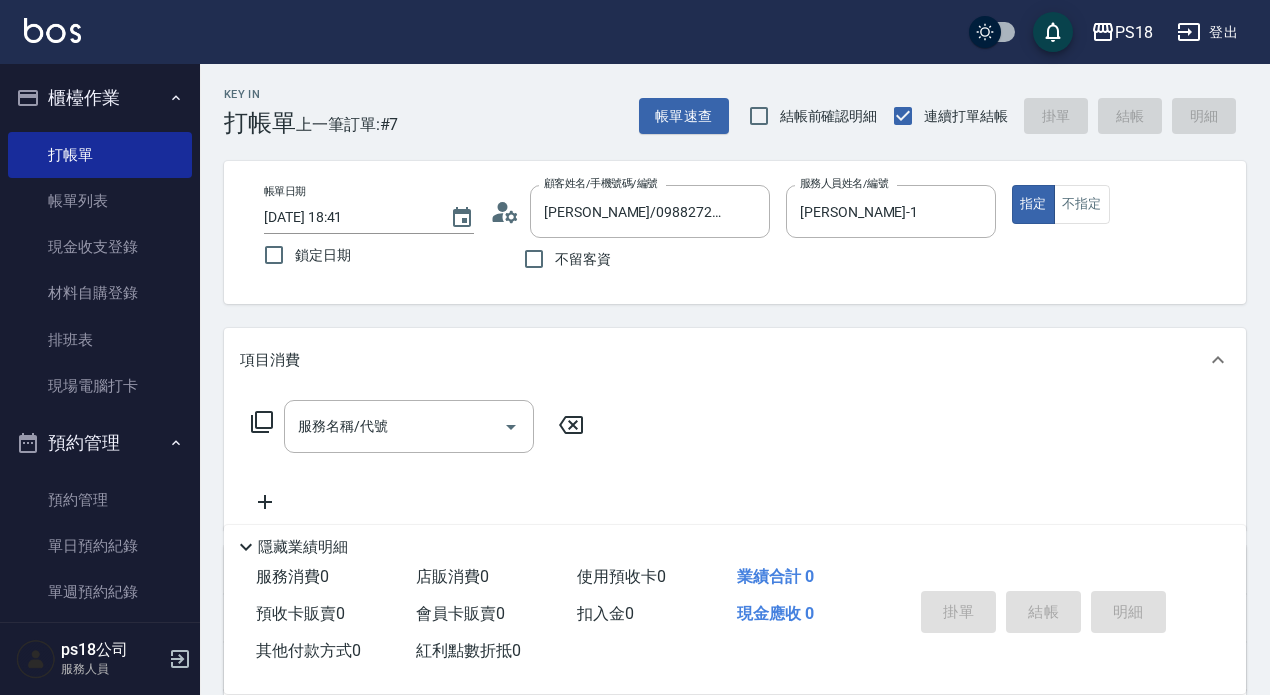 click 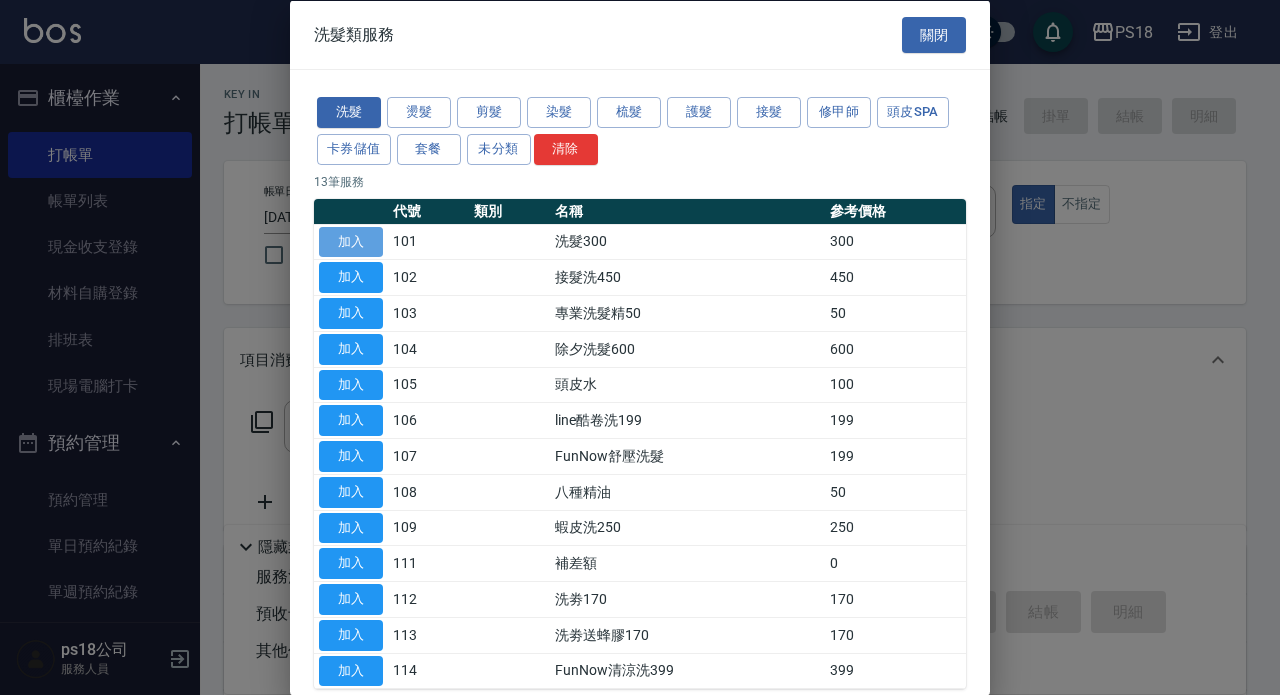 click on "加入" at bounding box center (351, 241) 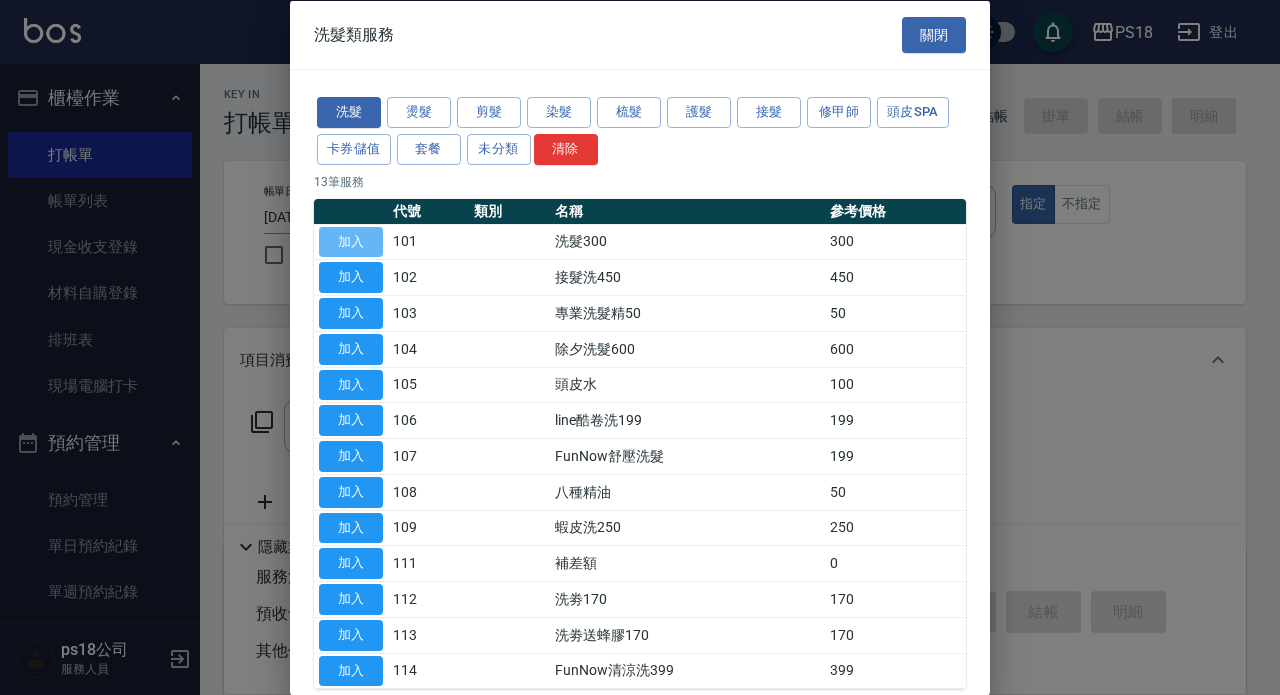 type on "洗髮300(101)" 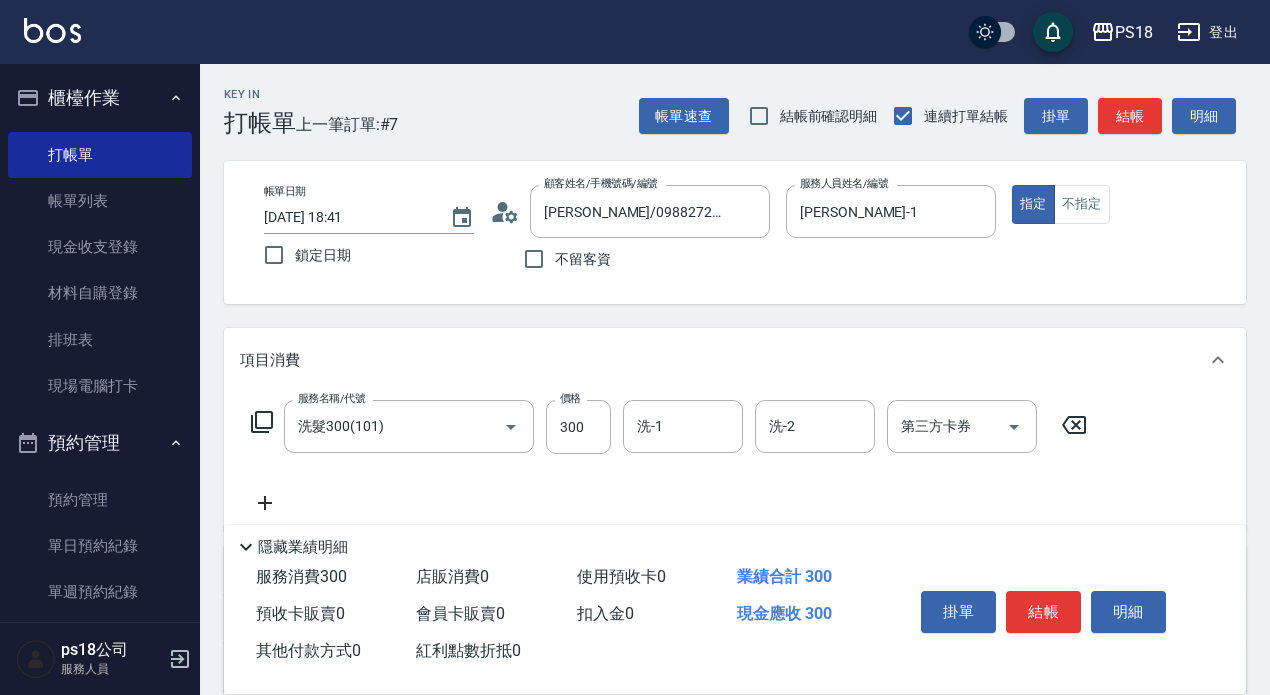 click on "服務名稱/代號 洗髮300(101) 服務名稱/代號 價格 300 價格 洗-1 洗-1 洗-2 洗-2 第三方卡券 第三方卡券" at bounding box center [669, 427] 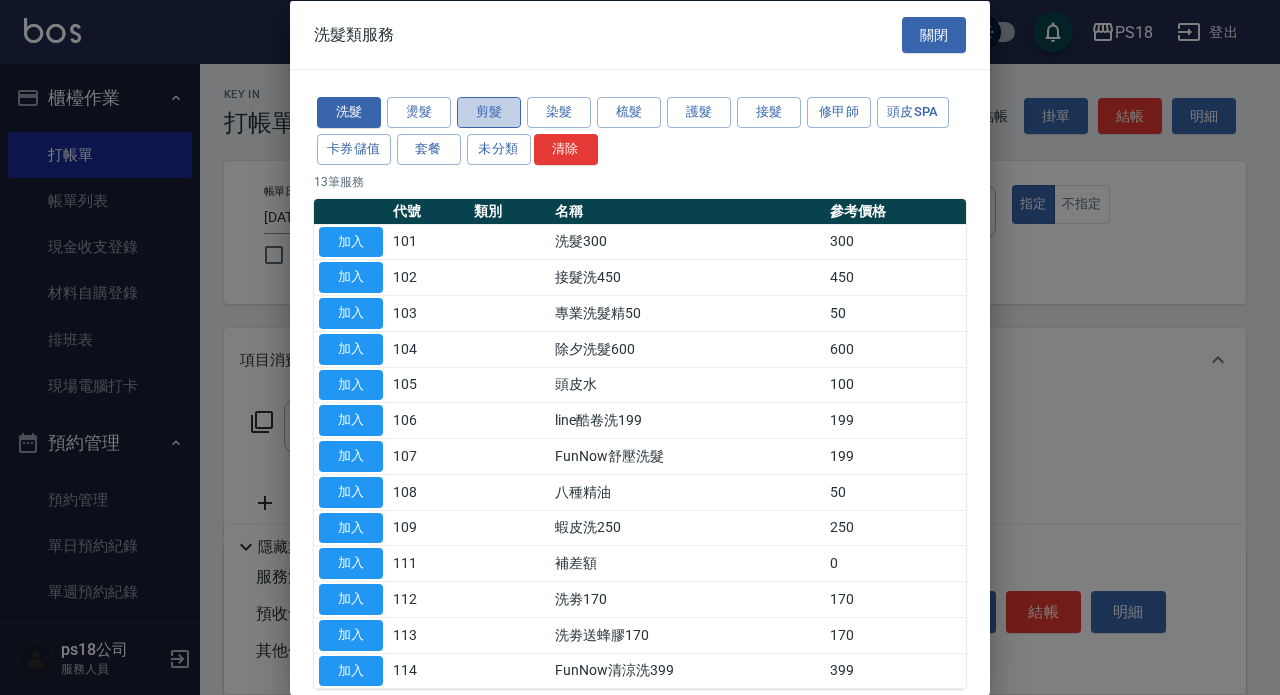 click on "剪髮" at bounding box center (489, 112) 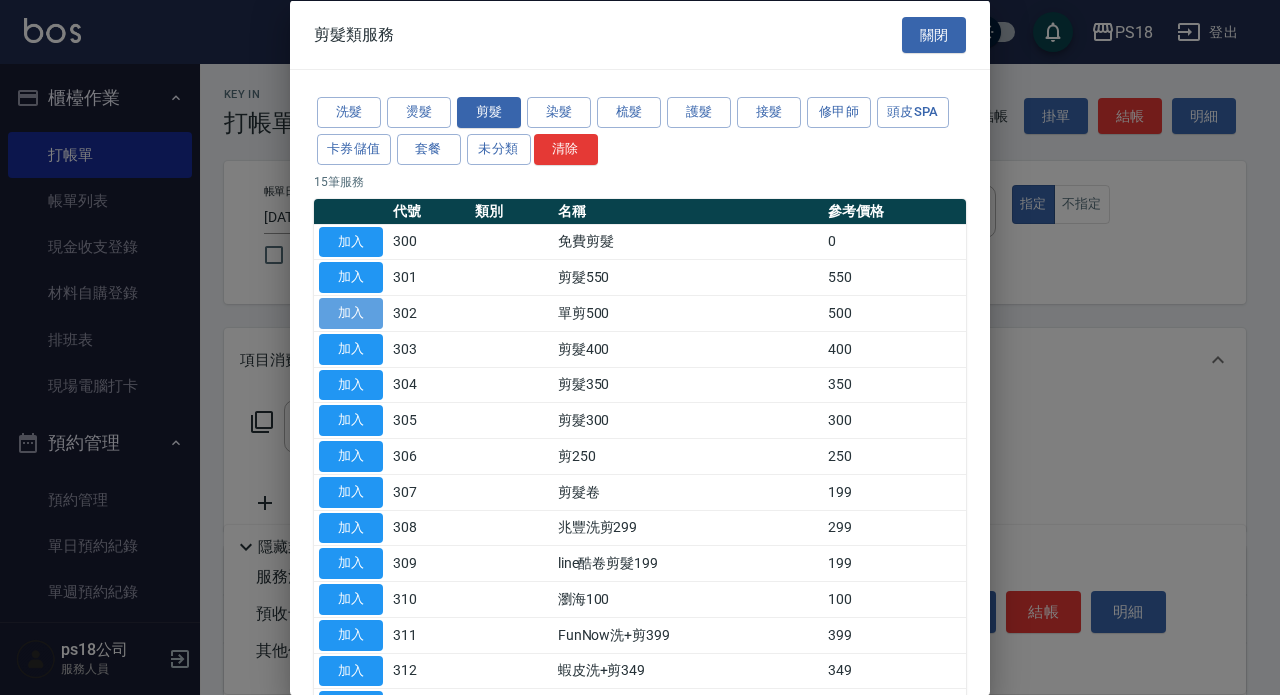 click on "加入" at bounding box center (351, 313) 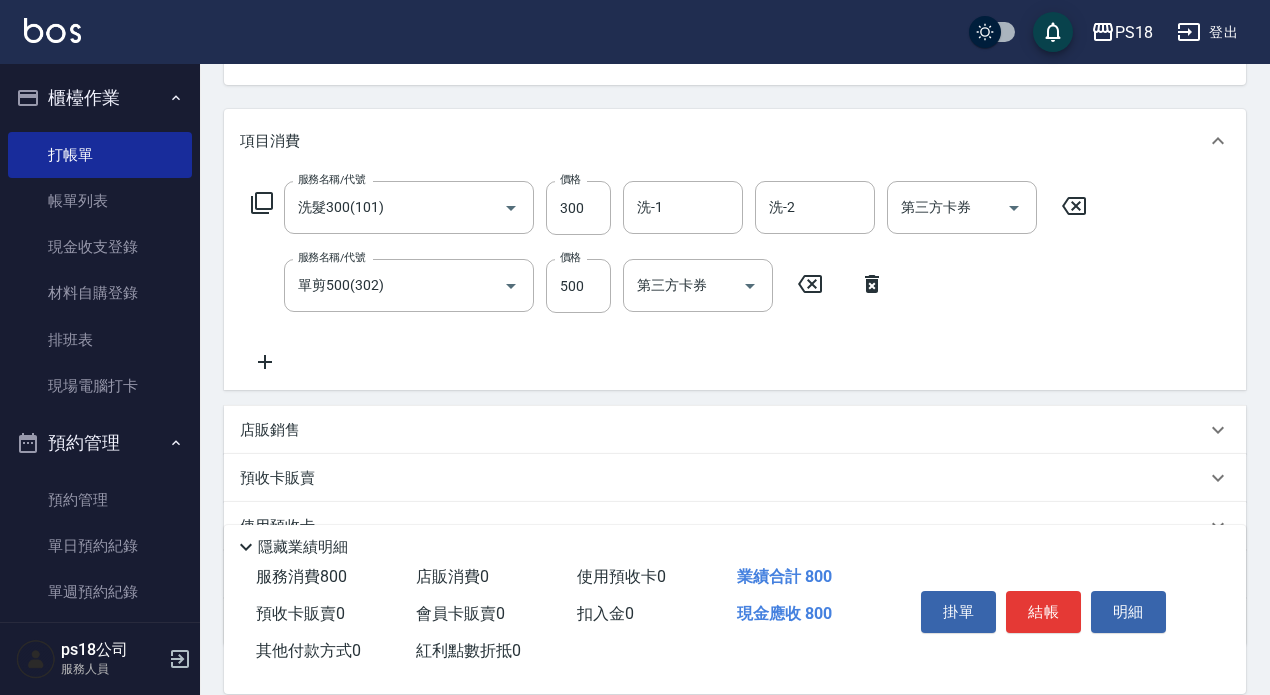 scroll, scrollTop: 362, scrollLeft: 0, axis: vertical 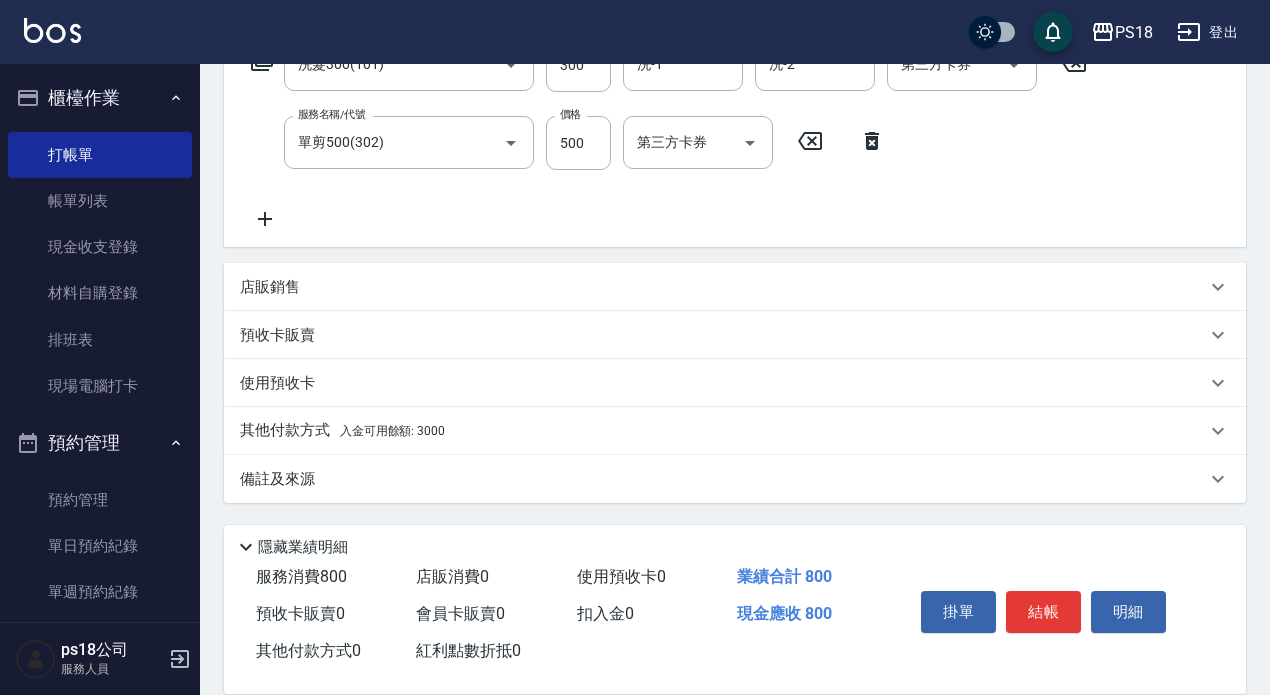 click on "入金可用餘額: 3000" at bounding box center [392, 431] 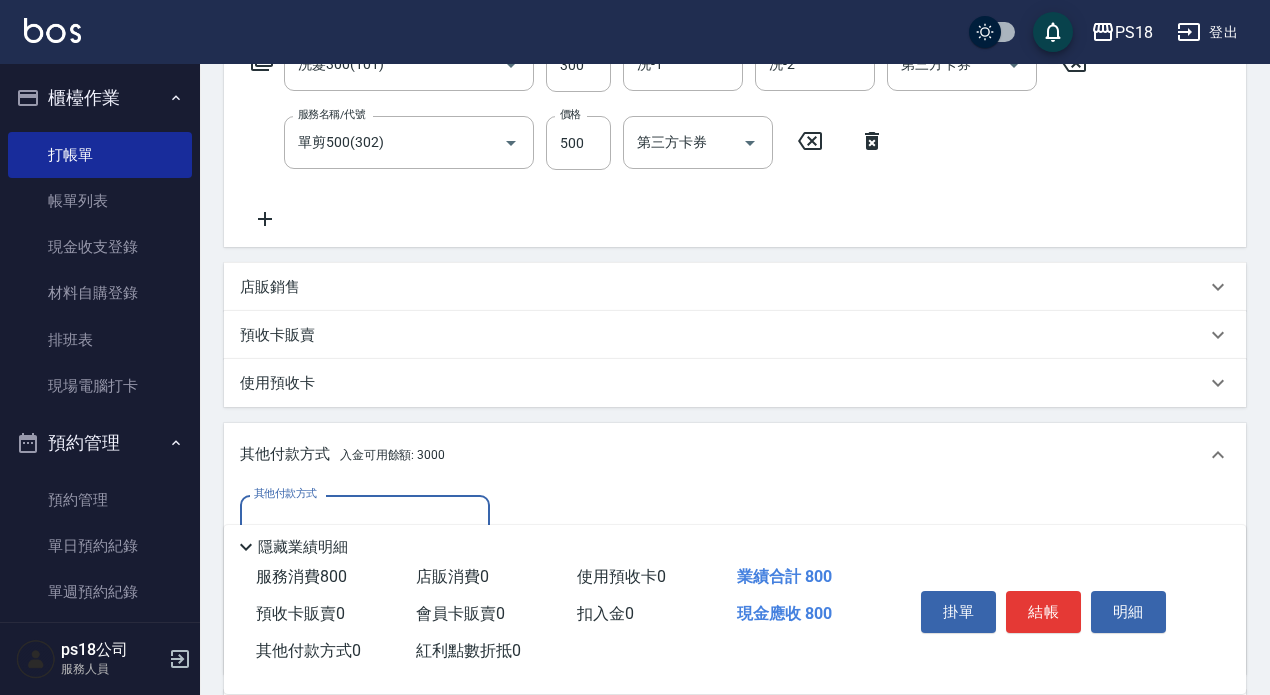 scroll, scrollTop: 35, scrollLeft: 0, axis: vertical 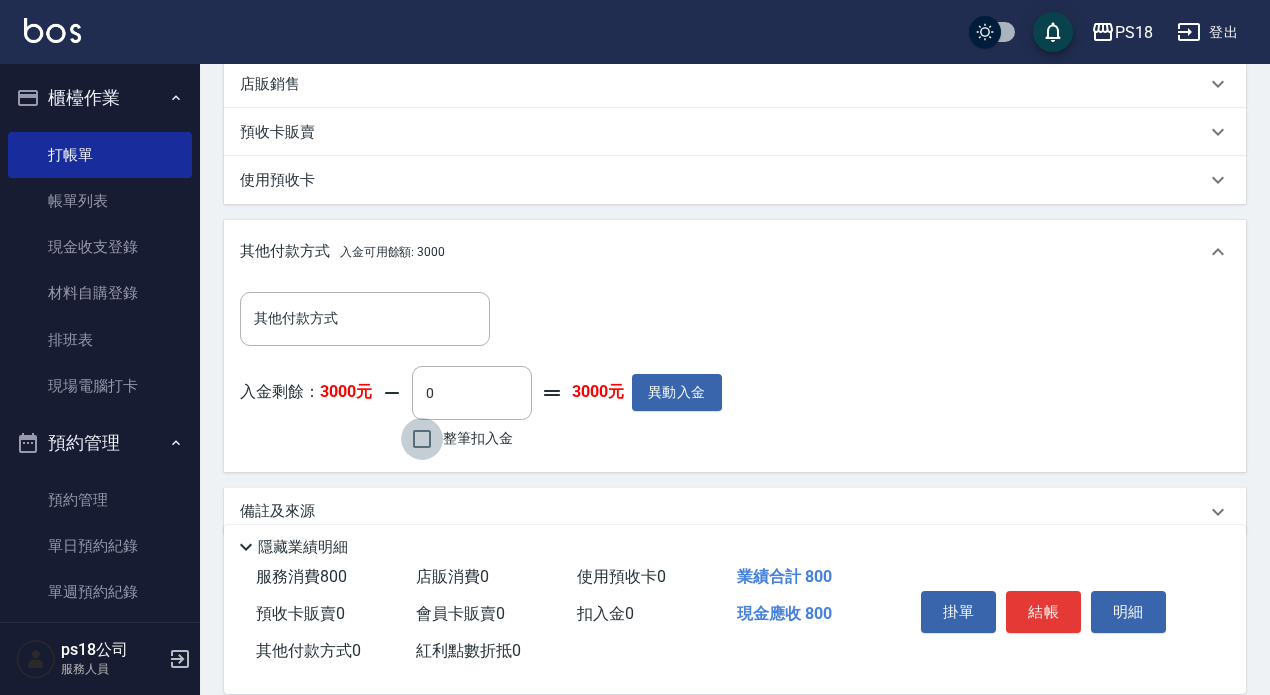 click on "整筆扣入金" at bounding box center [422, 439] 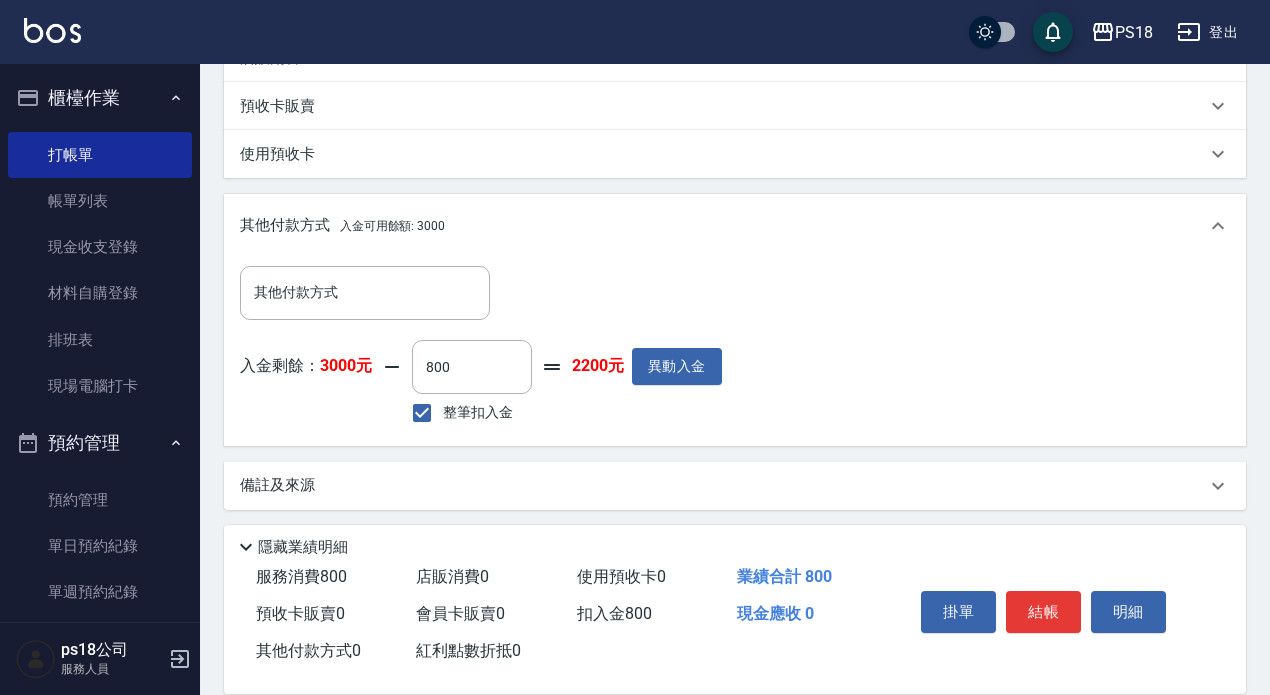 scroll, scrollTop: 598, scrollLeft: 0, axis: vertical 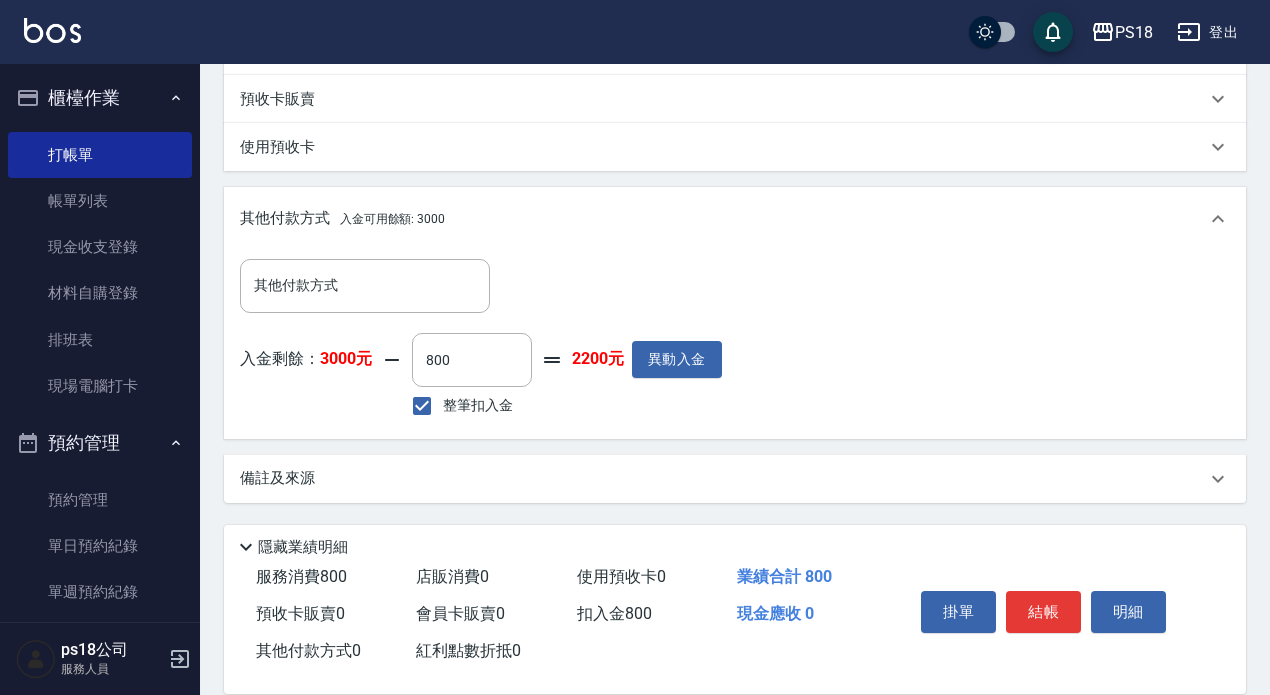 click on "備註及來源" at bounding box center [277, 478] 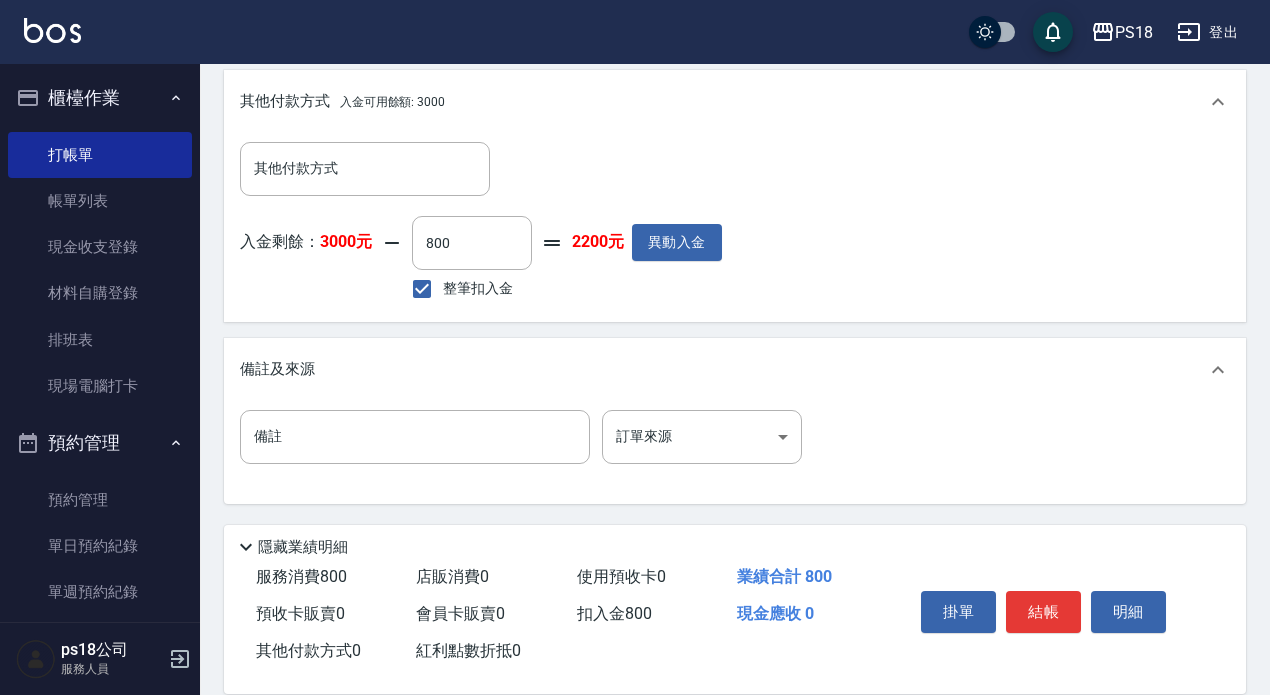 scroll, scrollTop: 716, scrollLeft: 0, axis: vertical 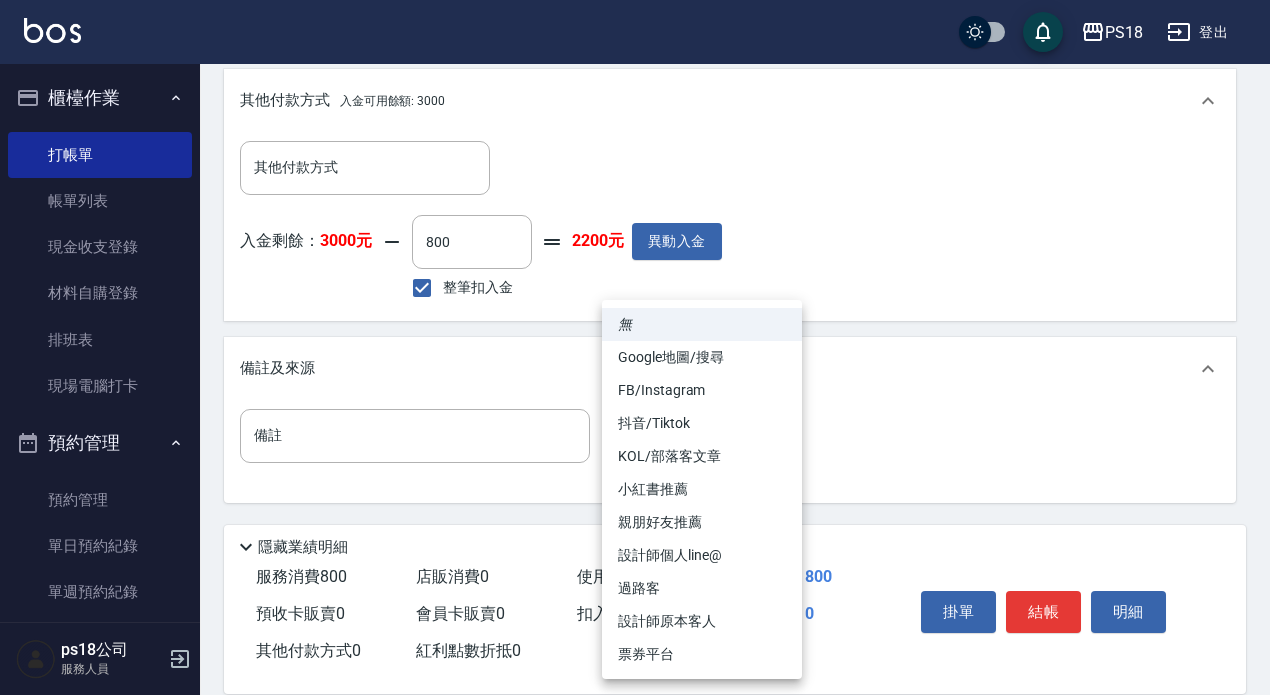 click on "PS18 登出 櫃檯作業 打帳單 帳單列表 現金收支登錄 材料自購登錄 排班表 現場電腦打卡 預約管理 預約管理 單日預約紀錄 單週預約紀錄 報表及分析 報表目錄 消費分析儀表板 店家日報表 互助日報表 互助點數明細 設計師日報表 店販抽成明細 客戶管理 客戶列表 員工及薪資 員工列表 全店打卡記錄 商品管理 商品列表 ps18公司 服務人員 Key In 打帳單 上一筆訂單:#7 帳單速查 結帳前確認明細 連續打單結帳 掛單 結帳 明細 帳單日期 2025/07/12 18:41 鎖定日期 顧客姓名/手機號碼/編號 施冠宏/0988272818/A042411 顧客姓名/手機號碼/編號 不留客資 服務人員姓名/編號 Angel-1 服務人員姓名/編號 指定 不指定 項目消費 服務名稱/代號 洗髮300(101) 服務名稱/代號 價格 300 價格 洗-1 洗-1 洗-2 洗-2 第三方卡券 第三方卡券 服務名稱/代號 單剪500(302) 服務名稱/代號 價格 500 價格 第三方卡券 3000元 800" at bounding box center [635, -11] 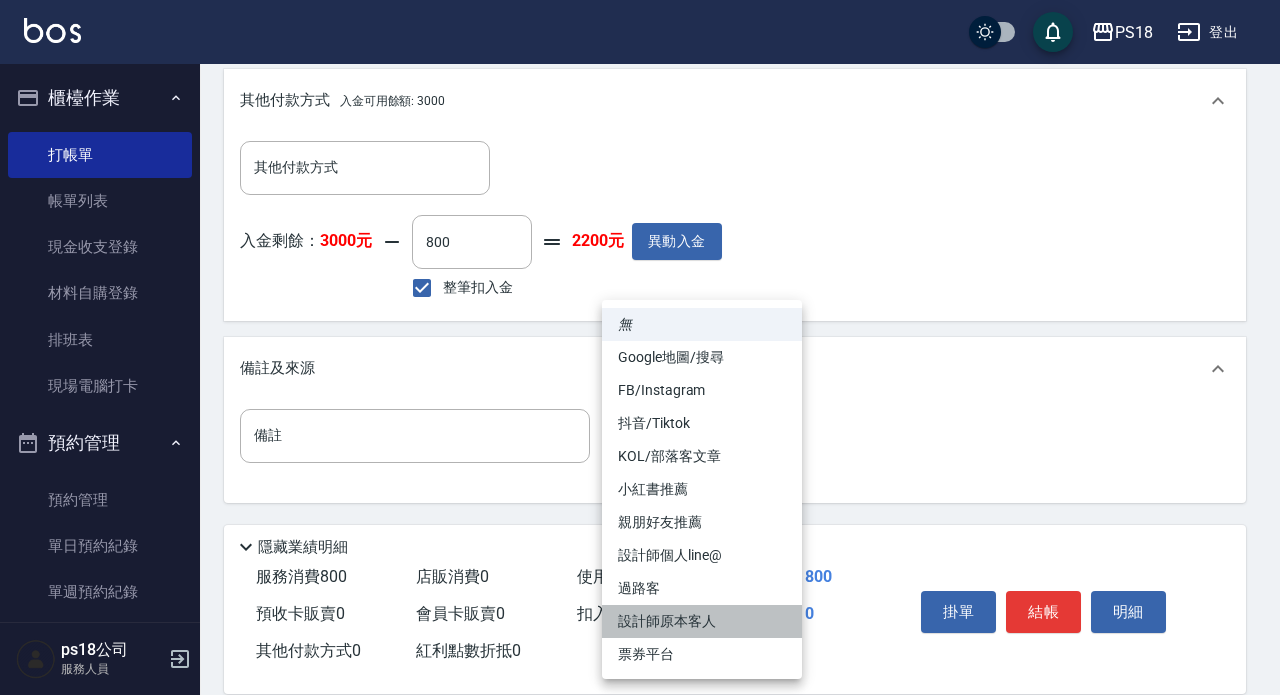 click on "設計師原本客人" at bounding box center [702, 621] 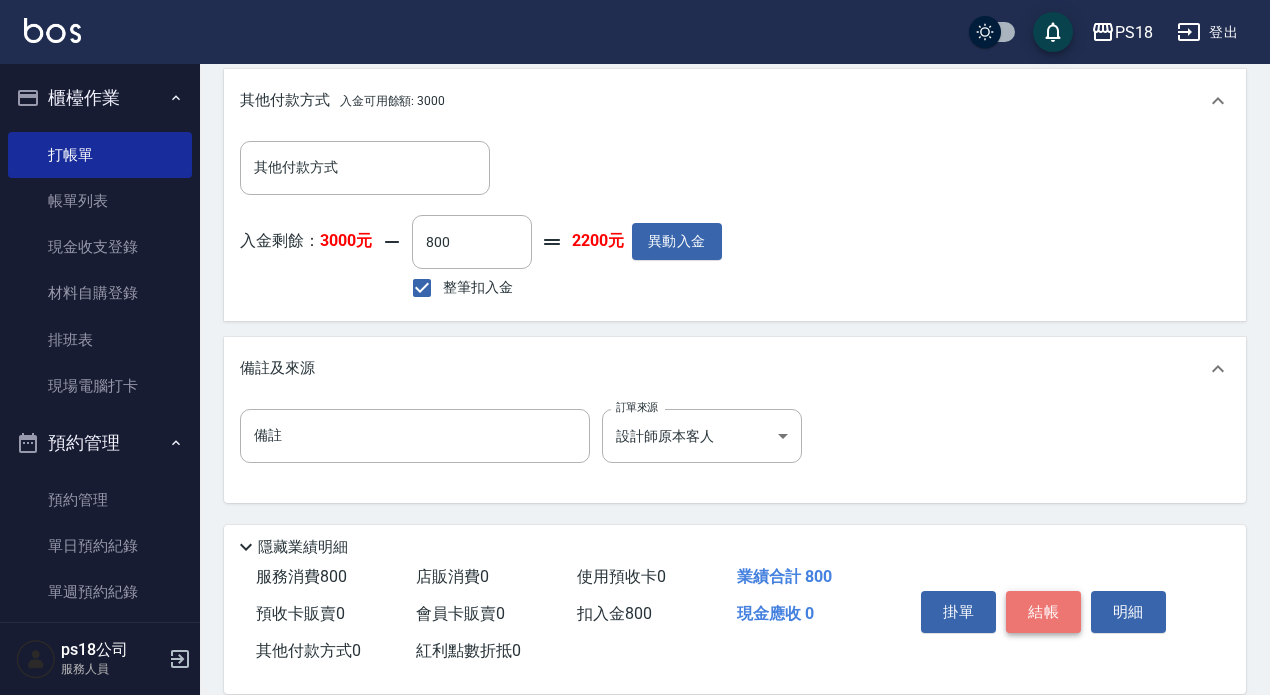 click on "結帳" at bounding box center [1043, 612] 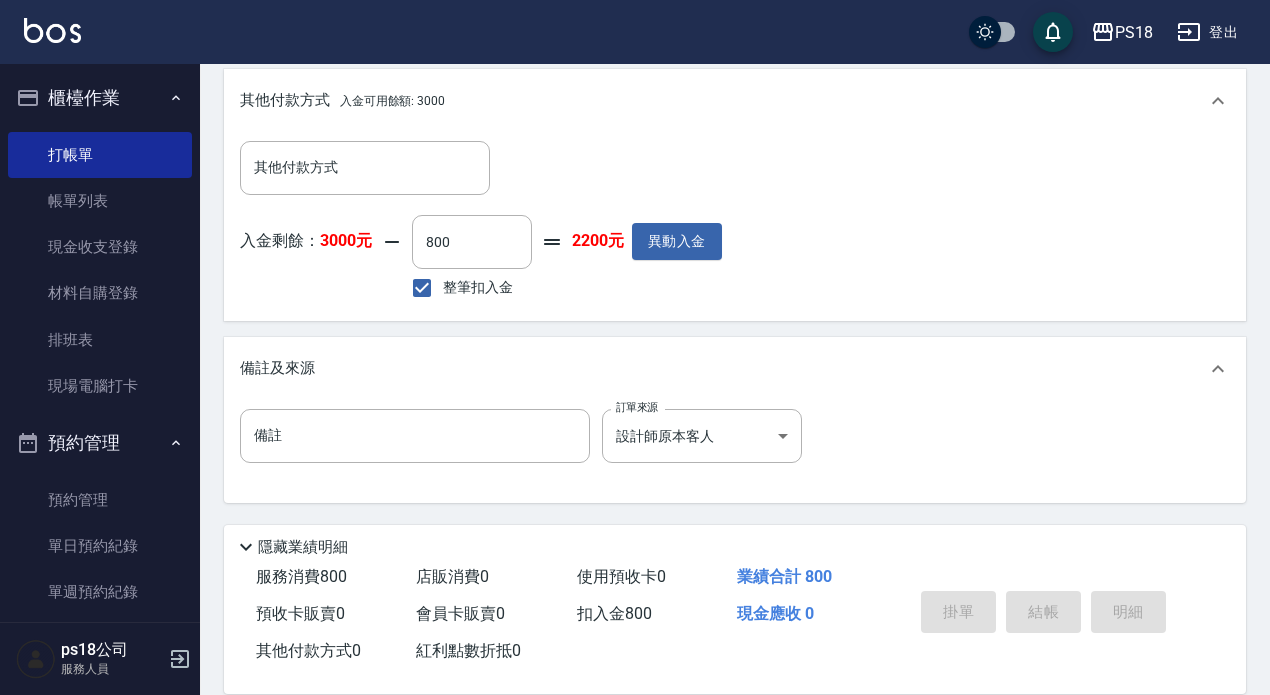 type on "2025/07/12 18:42" 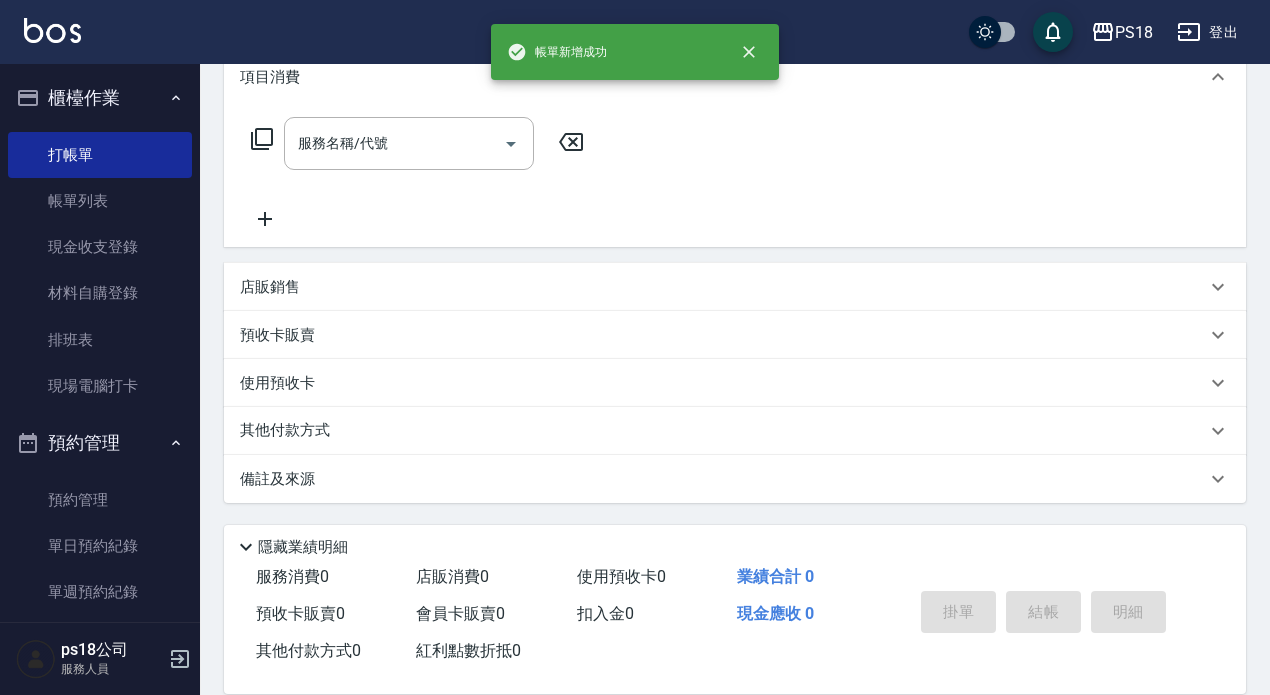 scroll, scrollTop: 0, scrollLeft: 0, axis: both 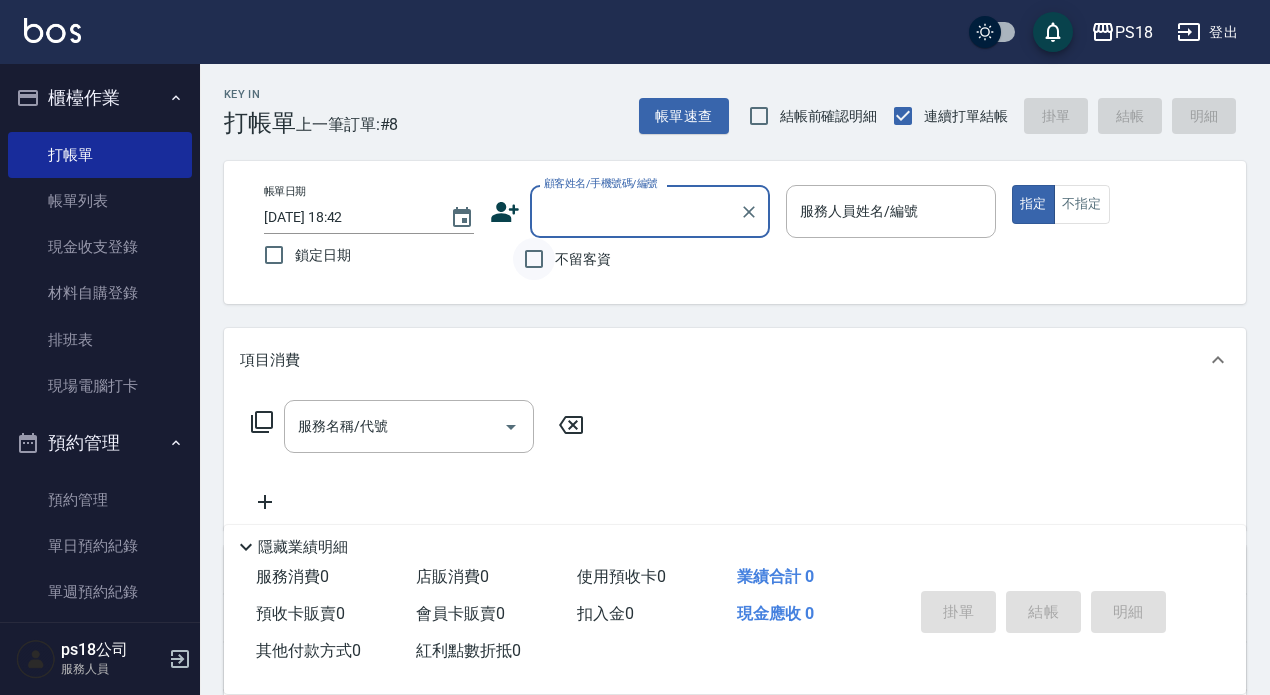 click on "不留客資" at bounding box center [534, 259] 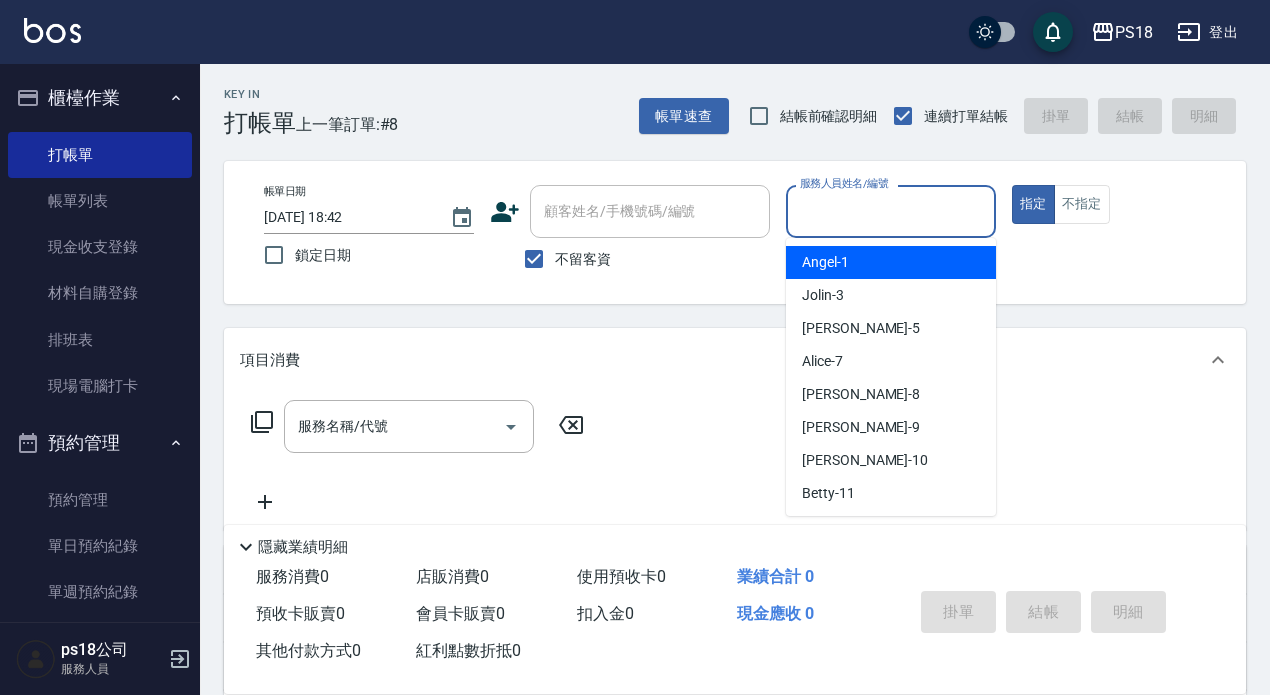 click on "服務人員姓名/編號" at bounding box center (891, 211) 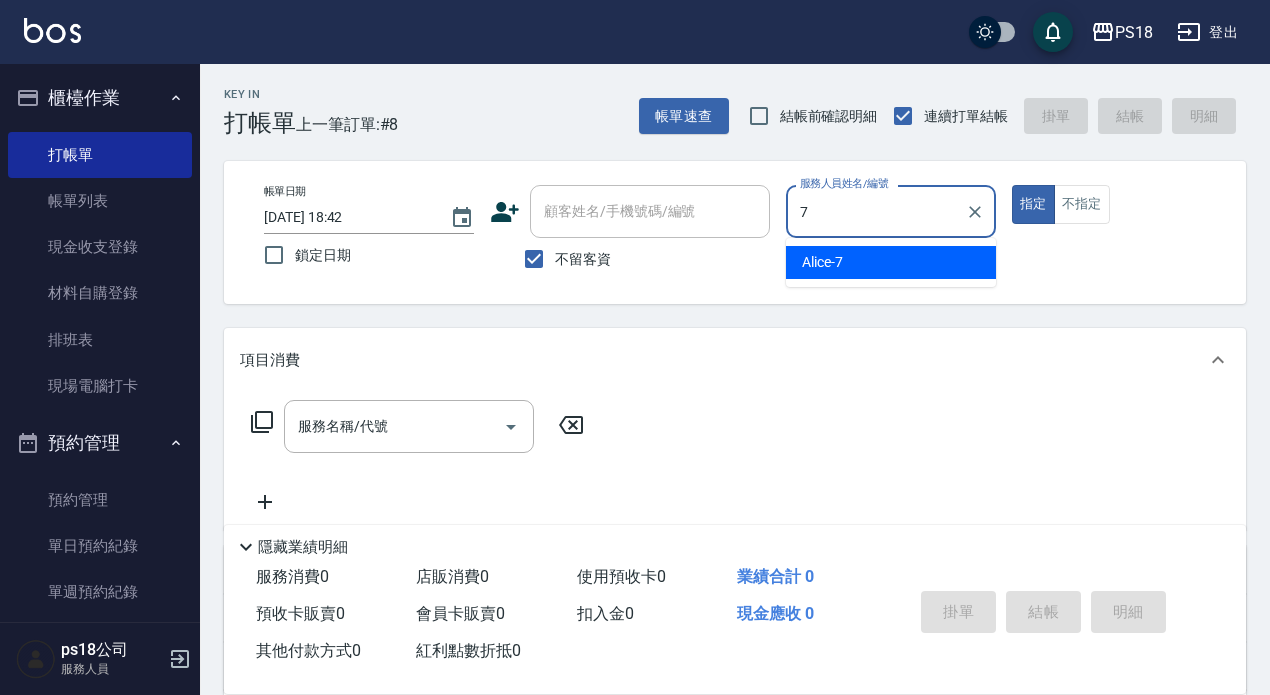 type on "Alice-7" 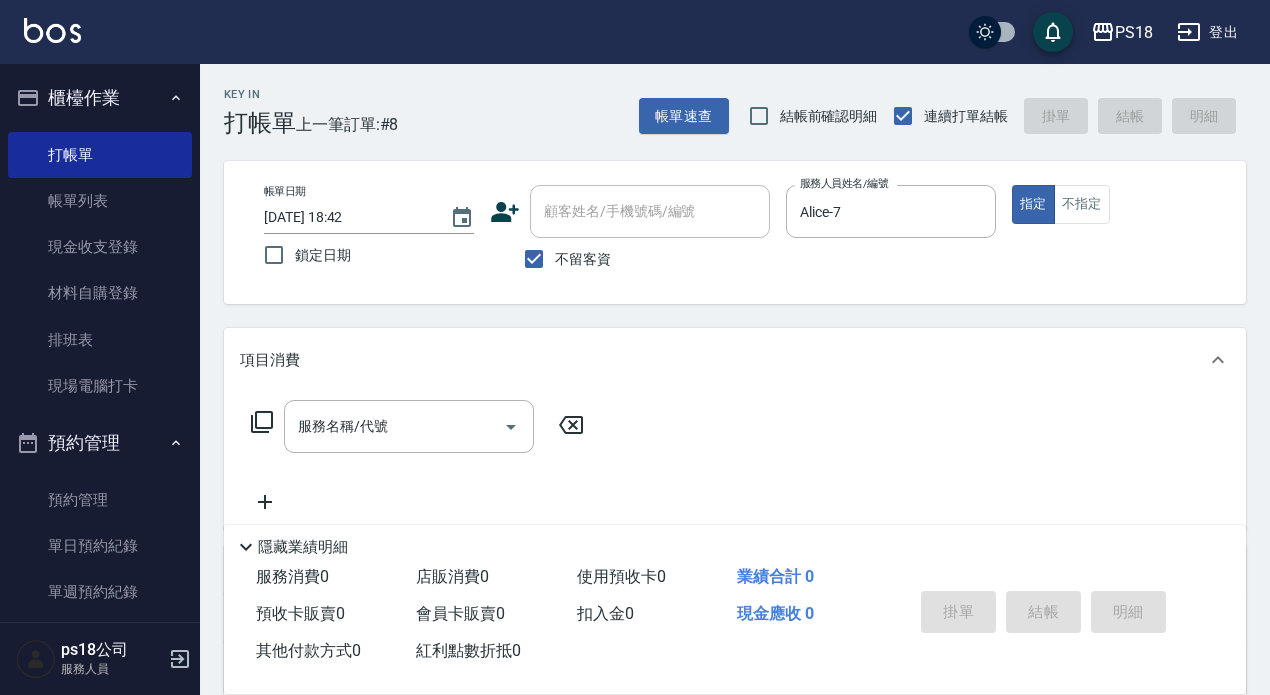 click 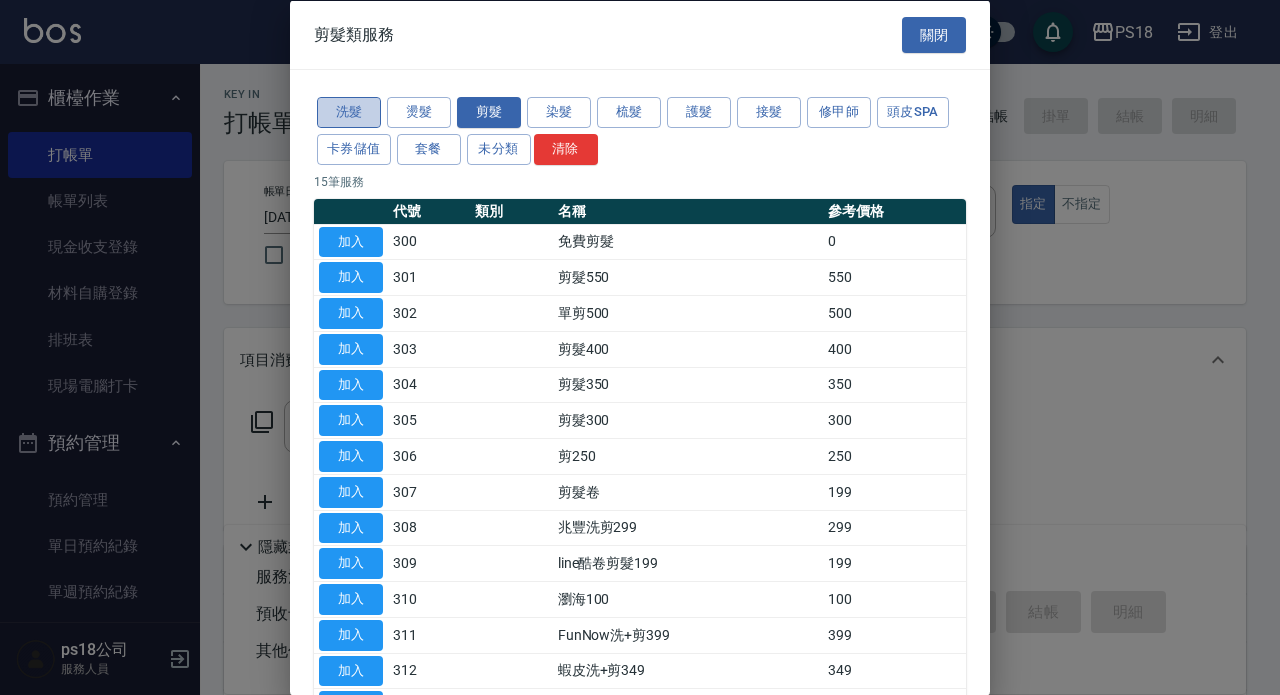 click on "洗髮" at bounding box center [349, 112] 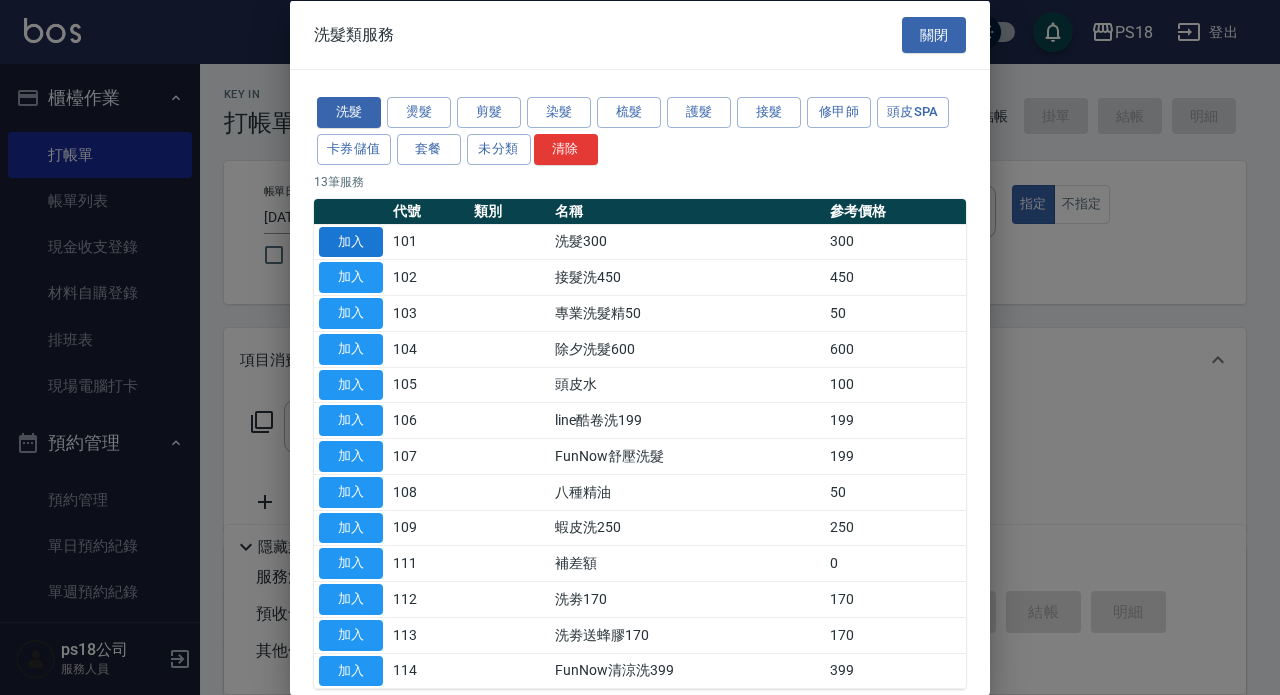 click on "加入" at bounding box center (351, 241) 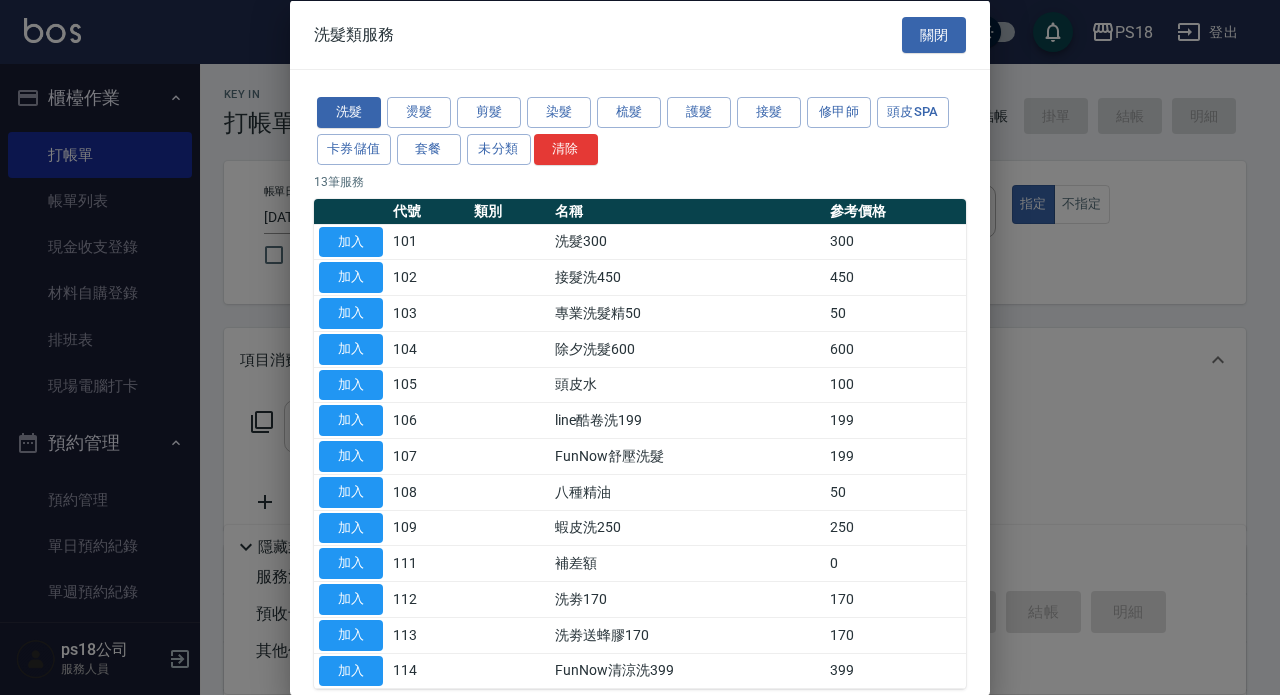 type on "洗髮300(101)" 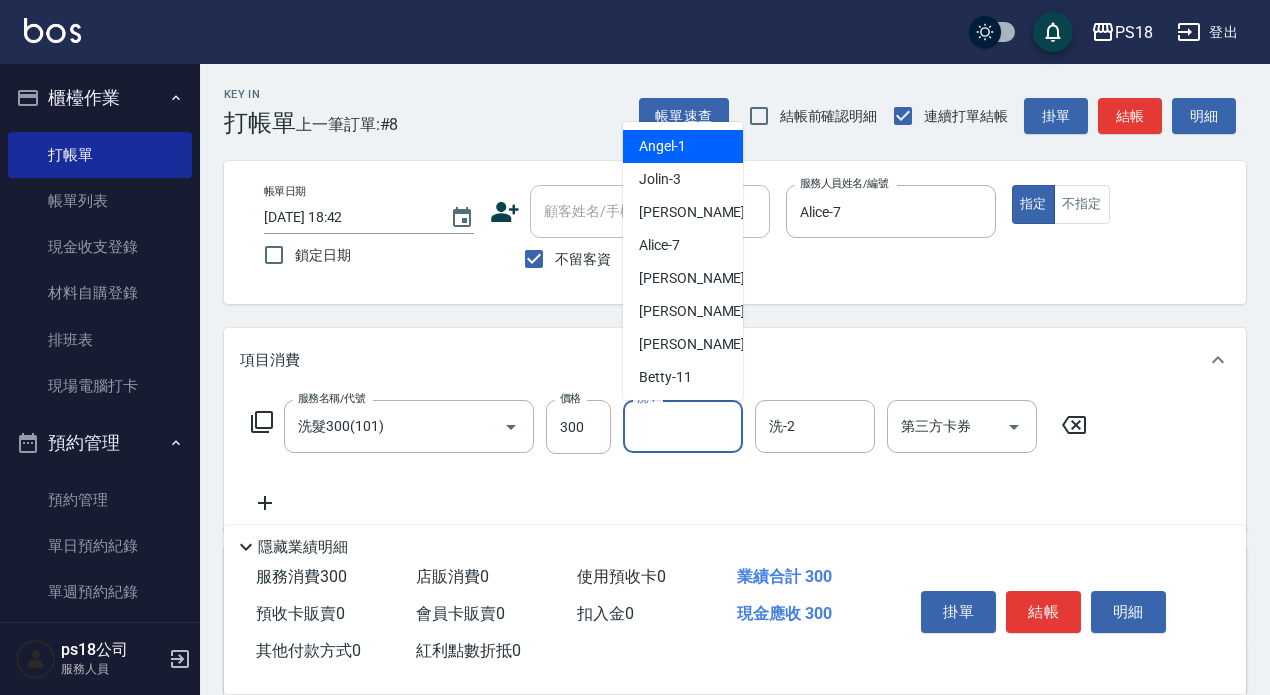 click on "洗-1" at bounding box center (683, 426) 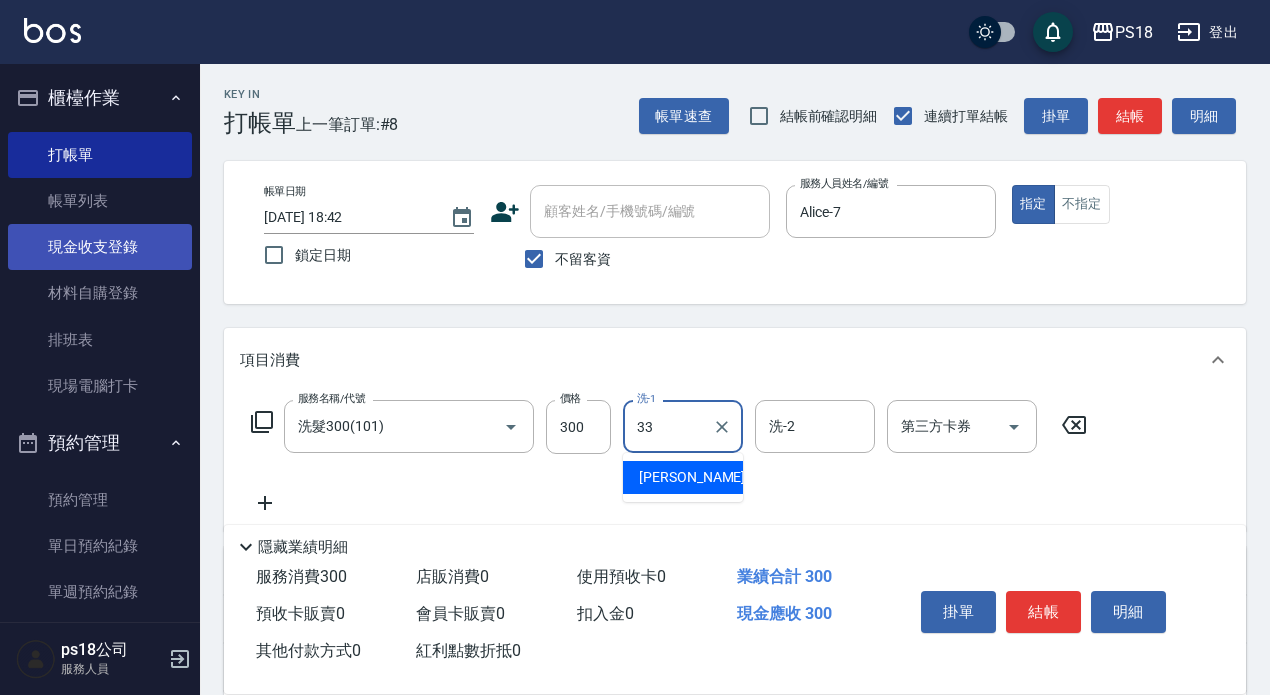 type on "李羽忻-33" 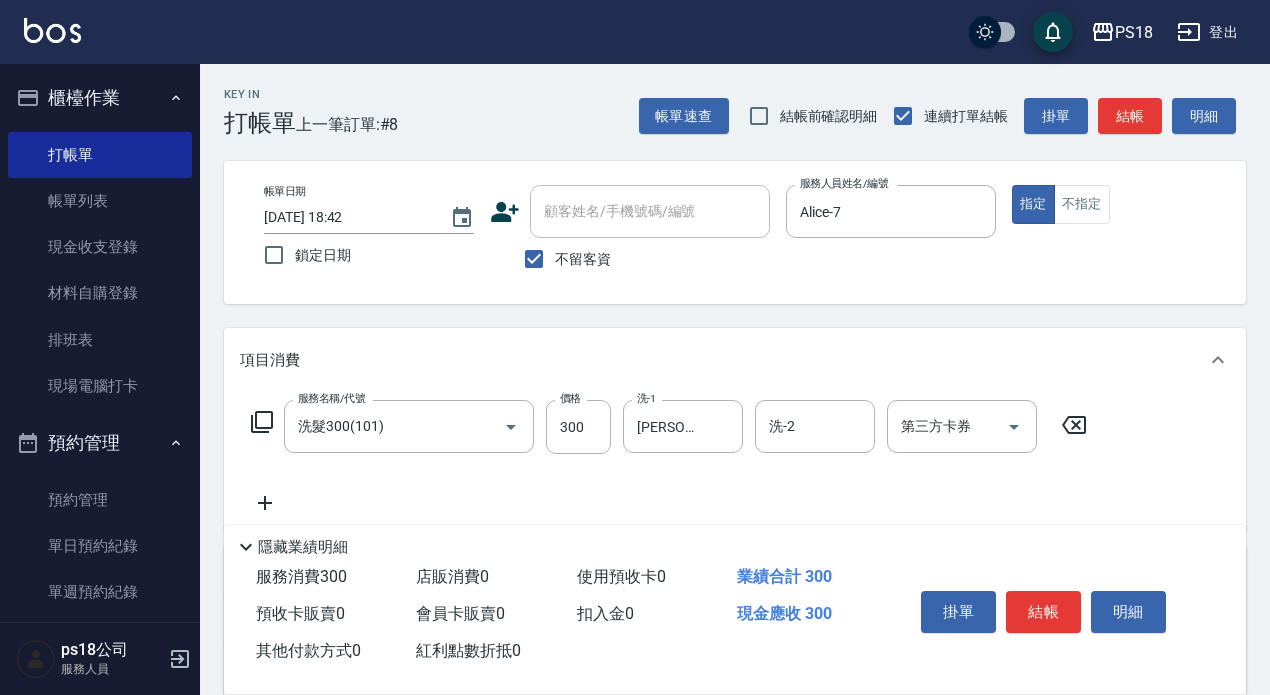 click 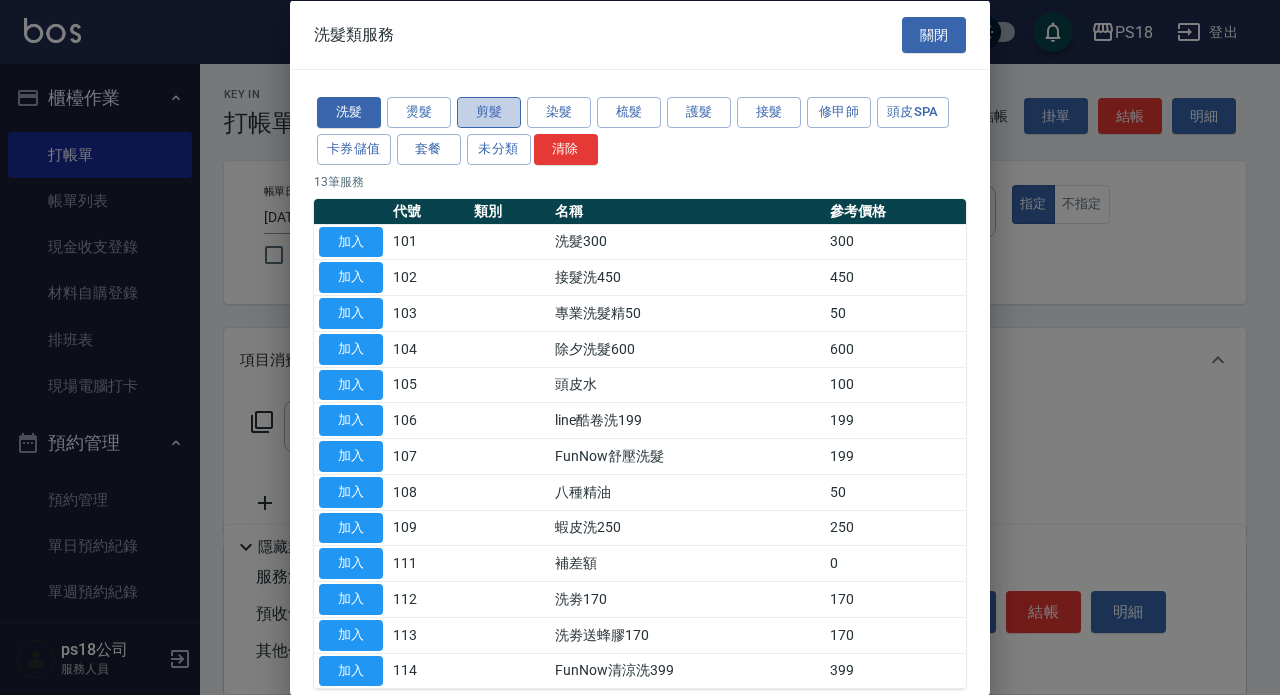click on "剪髮" at bounding box center [489, 112] 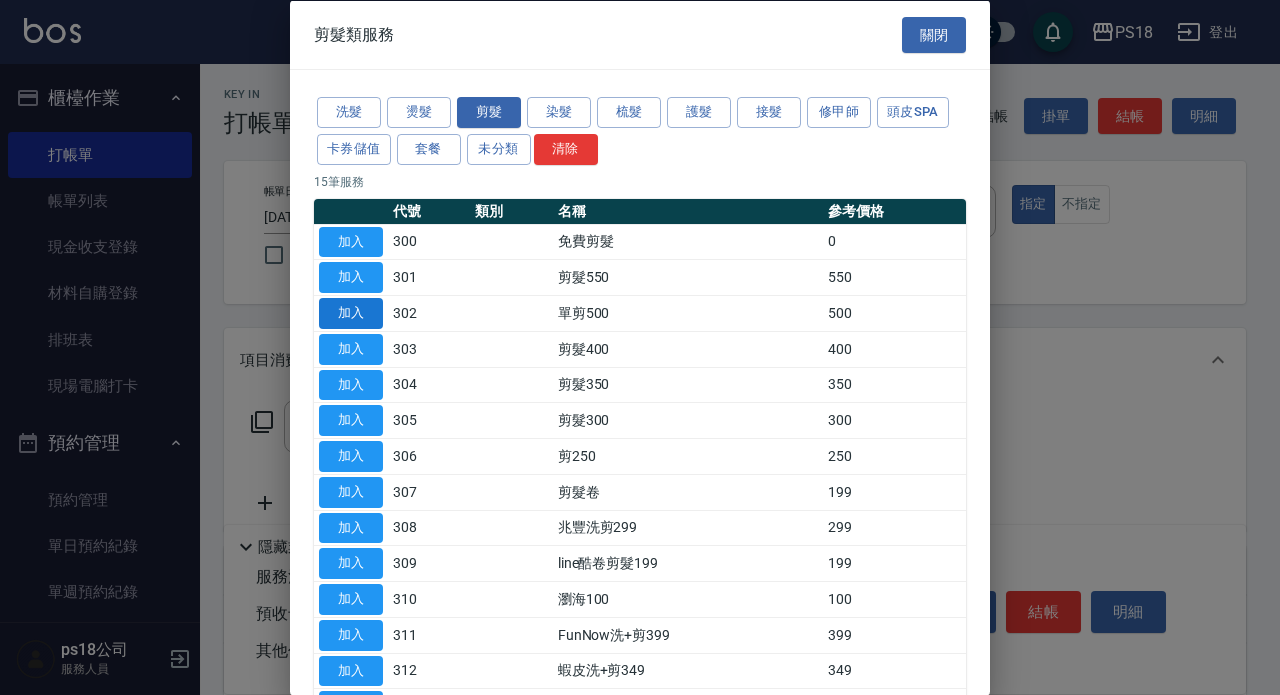 drag, startPoint x: 369, startPoint y: 382, endPoint x: 338, endPoint y: 324, distance: 65.76473 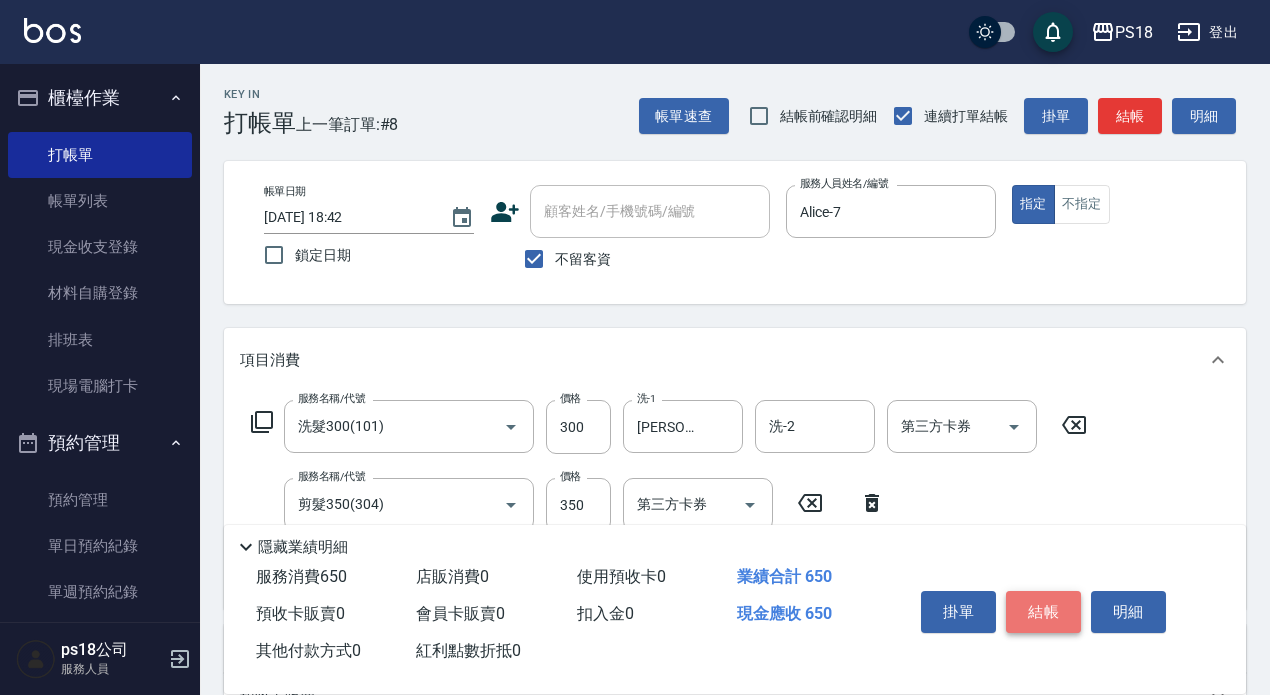 click on "結帳" at bounding box center (1043, 612) 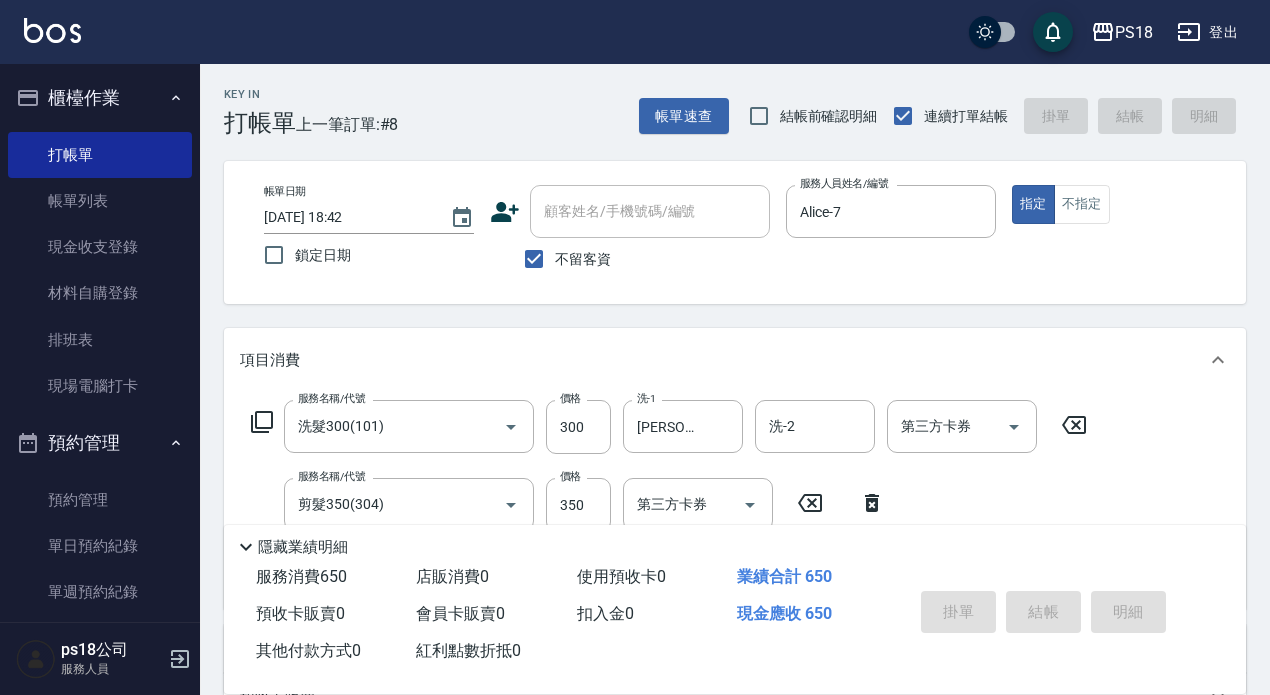 type 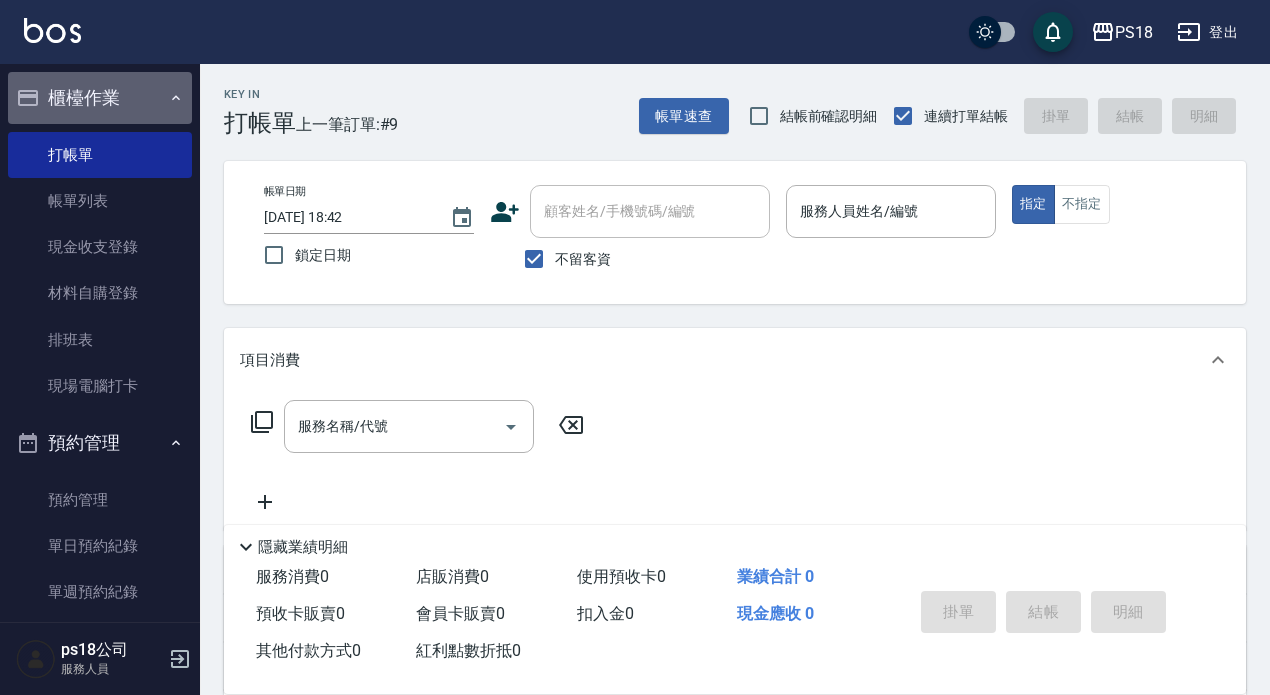 click on "櫃檯作業" at bounding box center (100, 98) 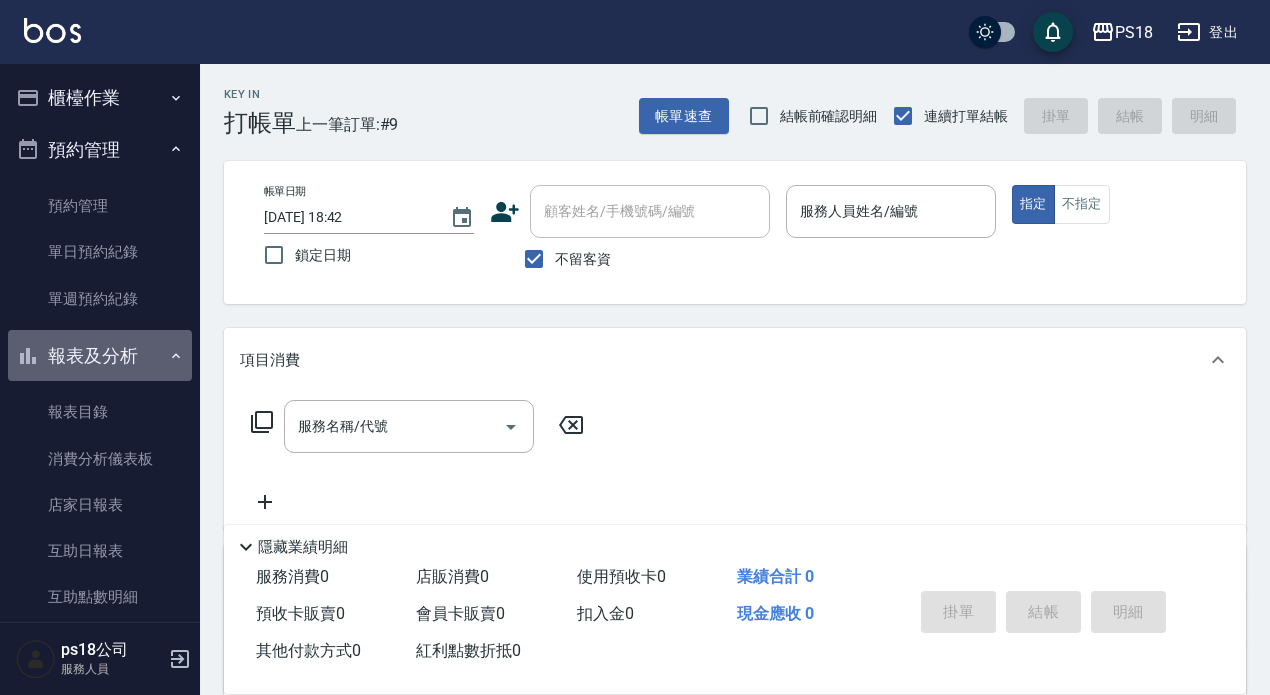 click 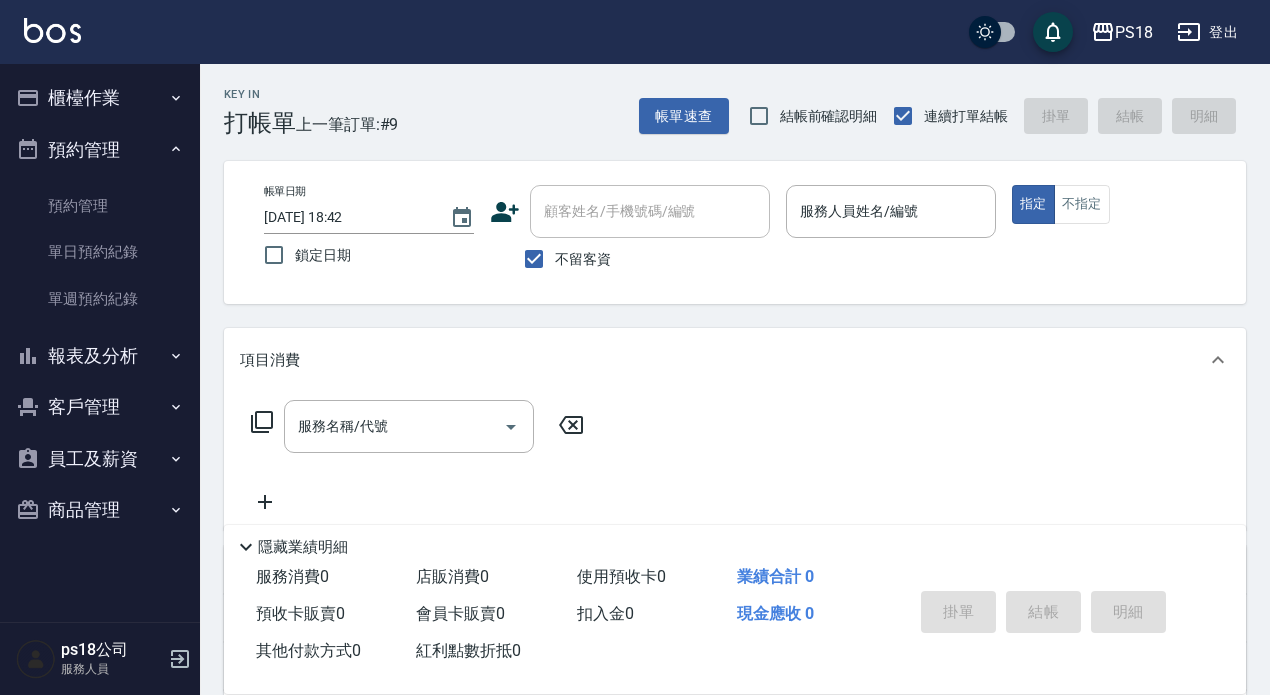 click 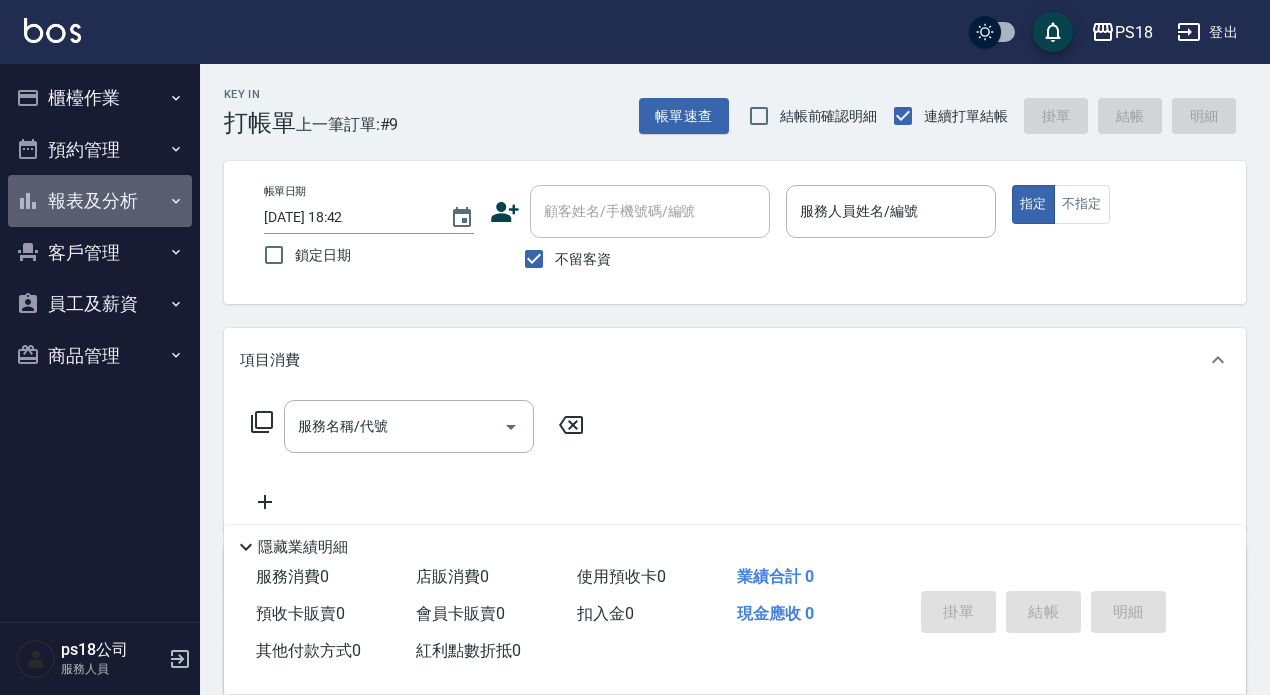 click on "報表及分析" at bounding box center [100, 201] 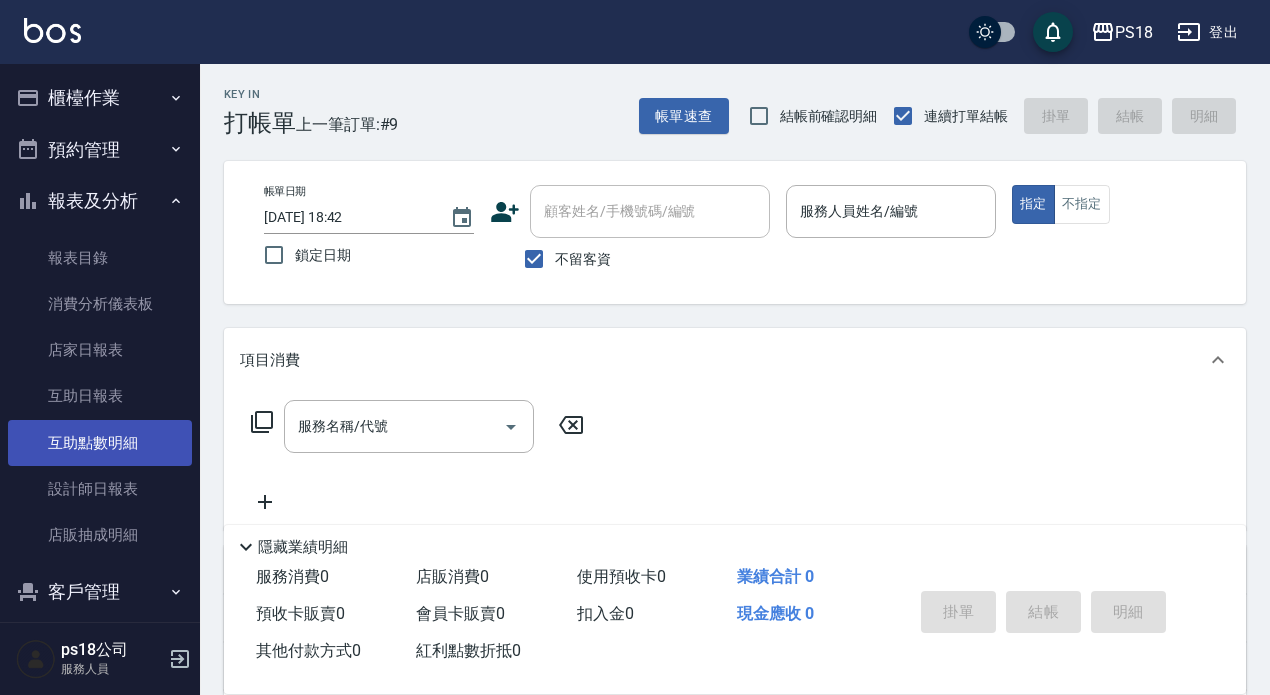 drag, startPoint x: 116, startPoint y: 482, endPoint x: 96, endPoint y: 460, distance: 29.732138 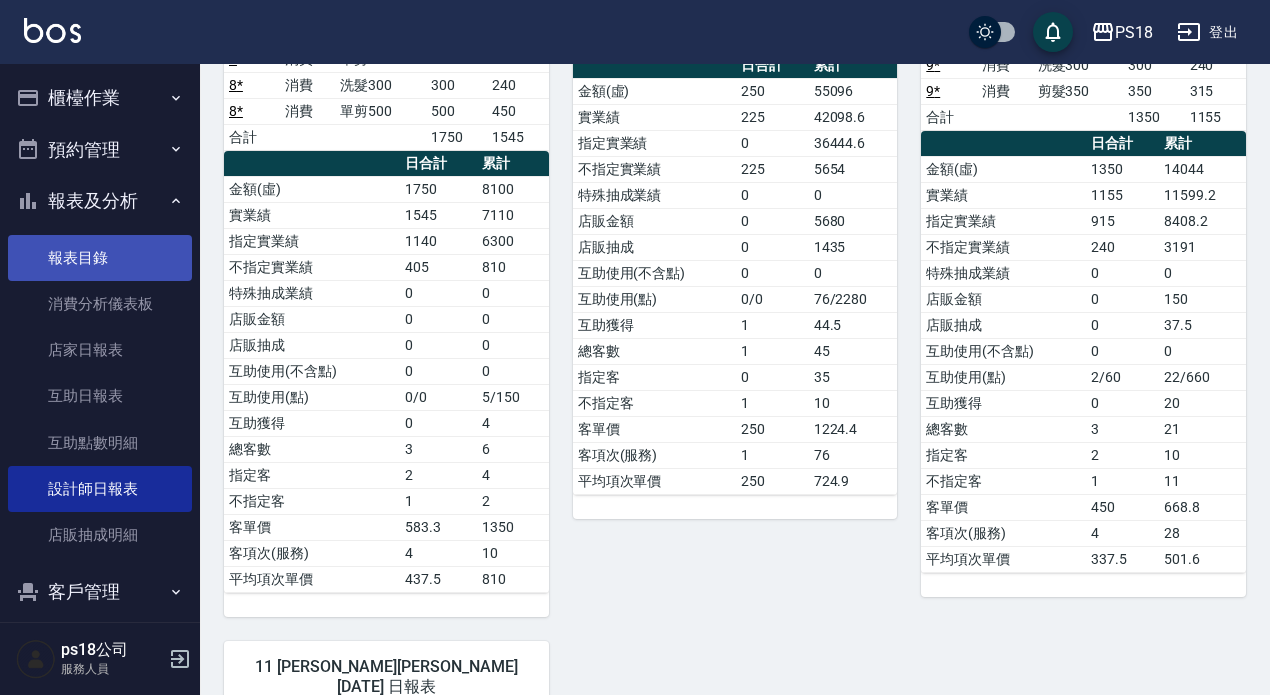 scroll, scrollTop: 200, scrollLeft: 0, axis: vertical 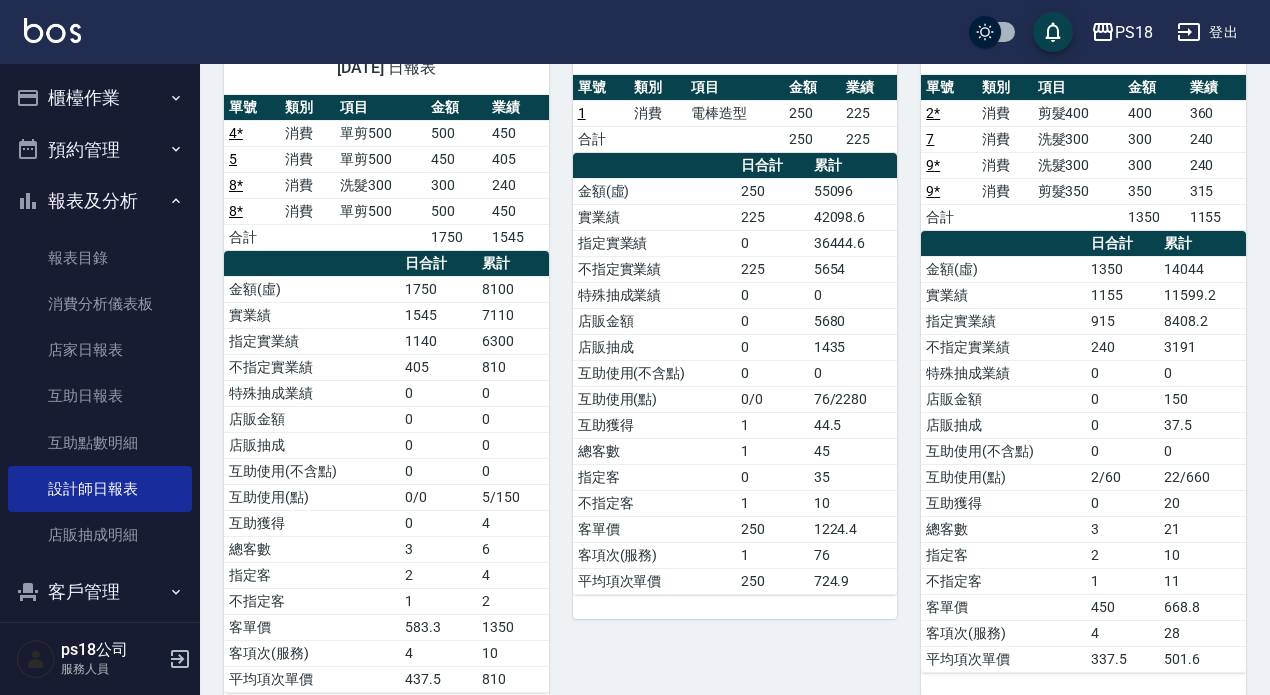 click on "櫃檯作業" at bounding box center [100, 98] 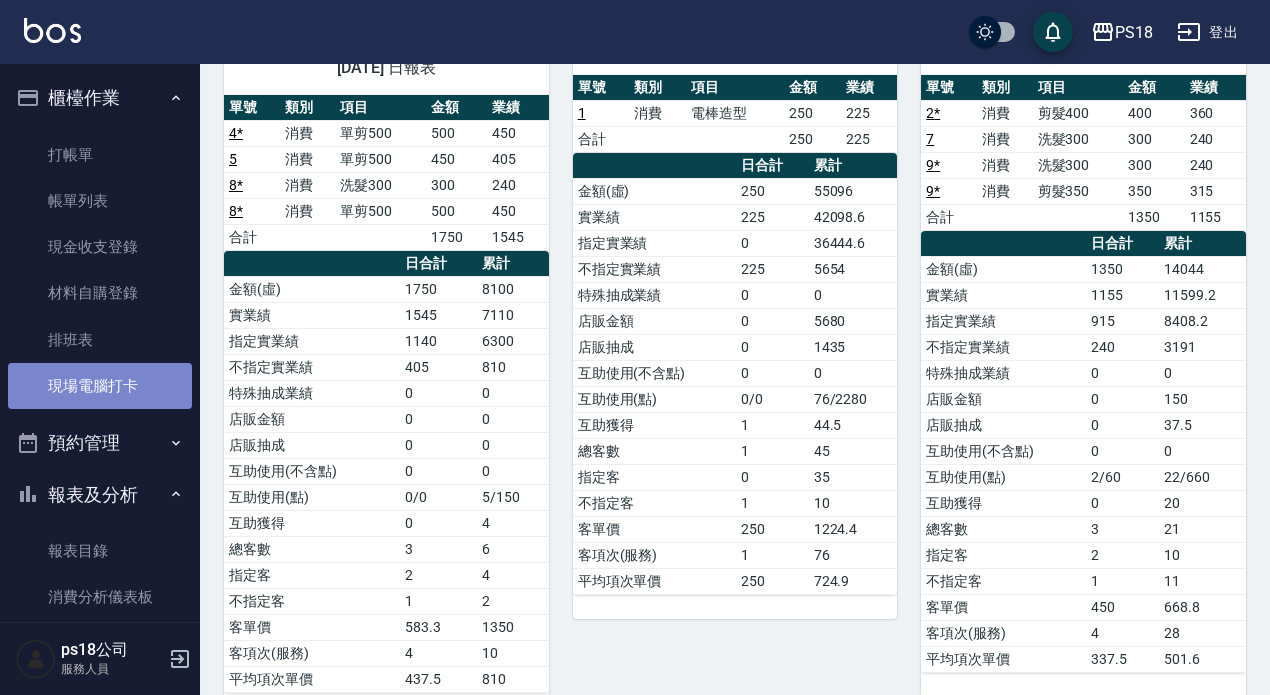 click on "現場電腦打卡" at bounding box center [100, 386] 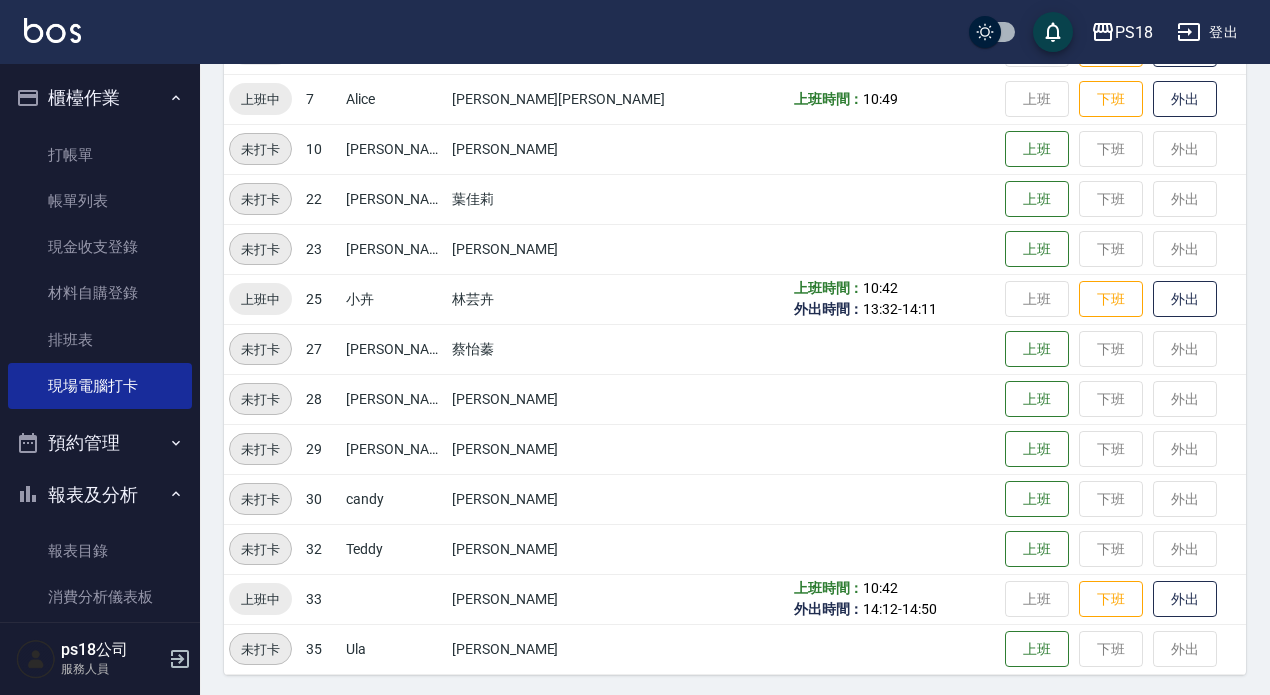 scroll, scrollTop: 353, scrollLeft: 0, axis: vertical 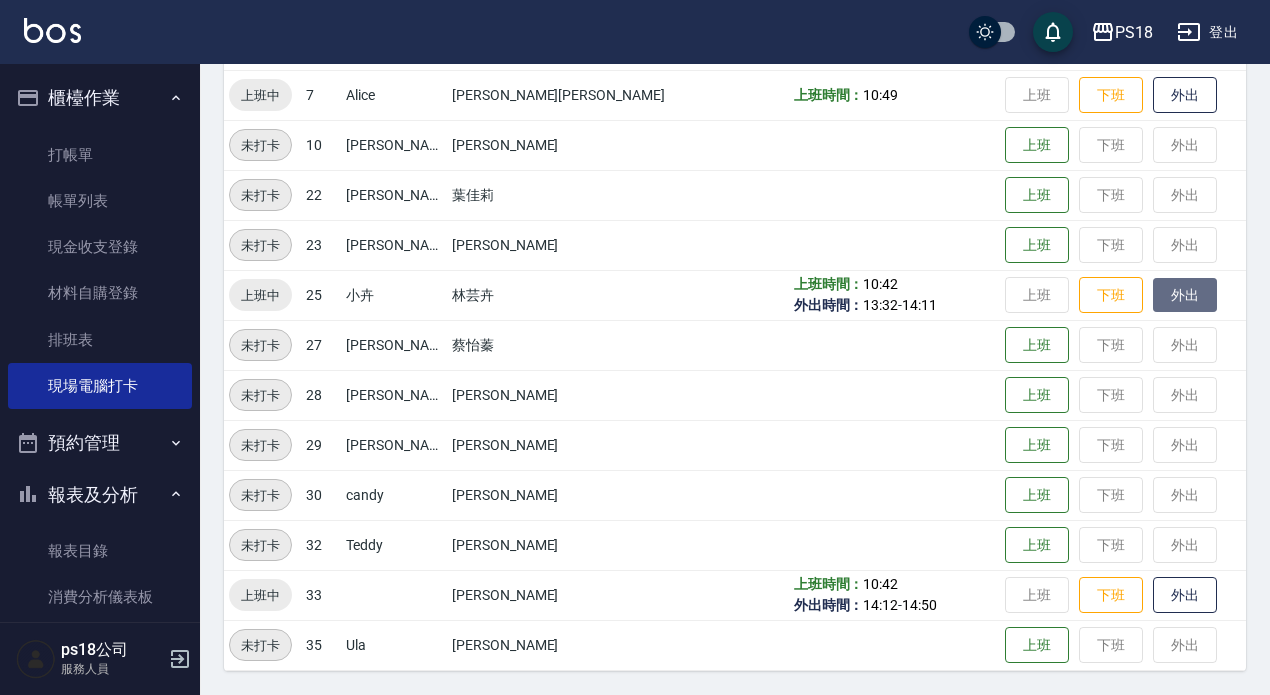 click on "外出" at bounding box center [1185, 295] 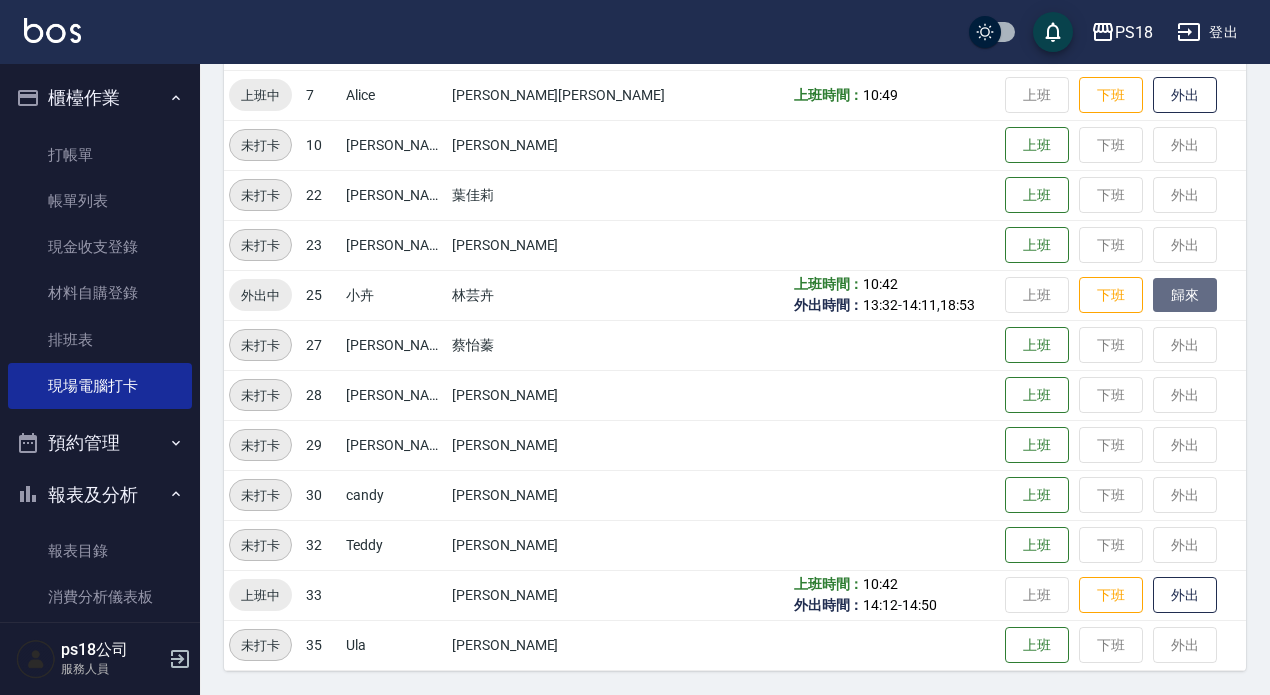 click on "歸來" at bounding box center [1185, 295] 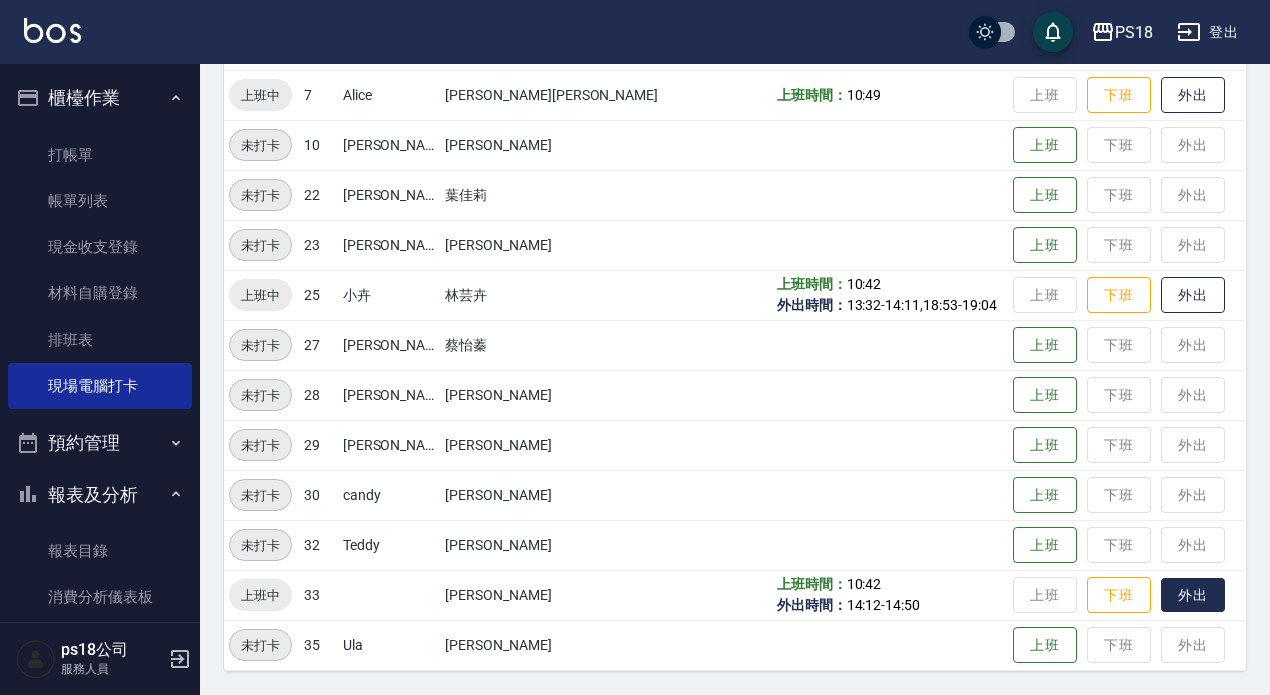 click on "外出" at bounding box center (1193, 595) 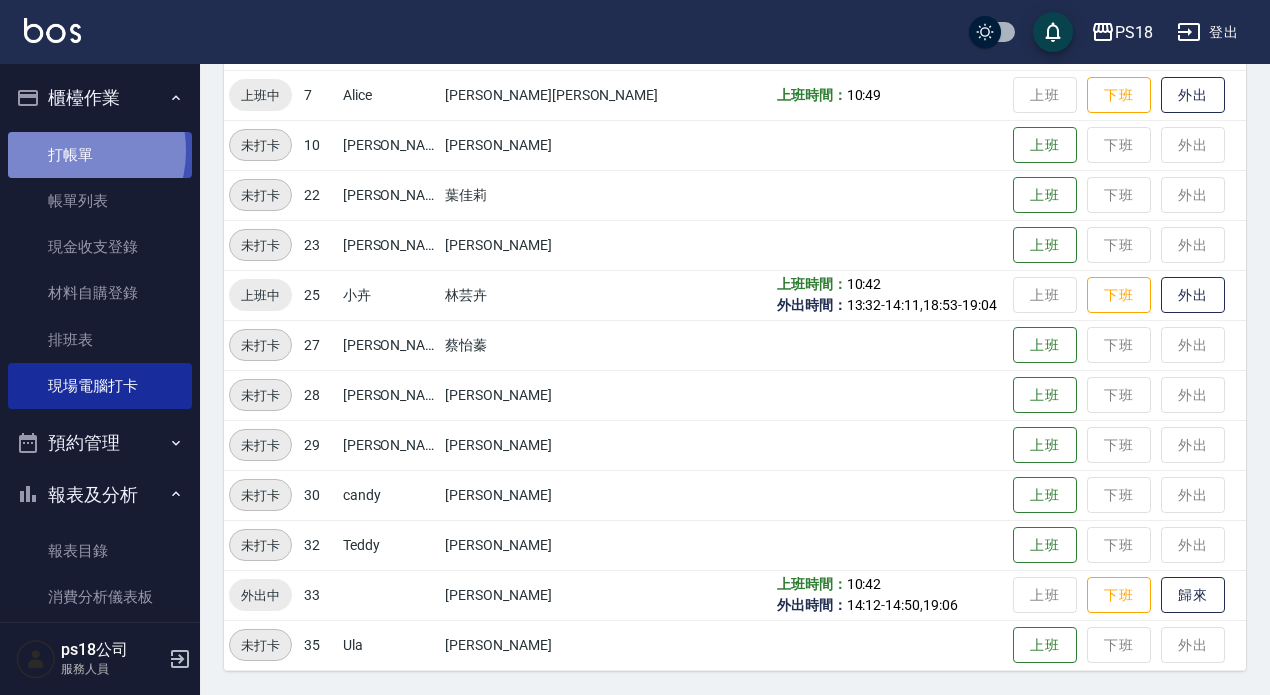 click on "打帳單" at bounding box center (100, 155) 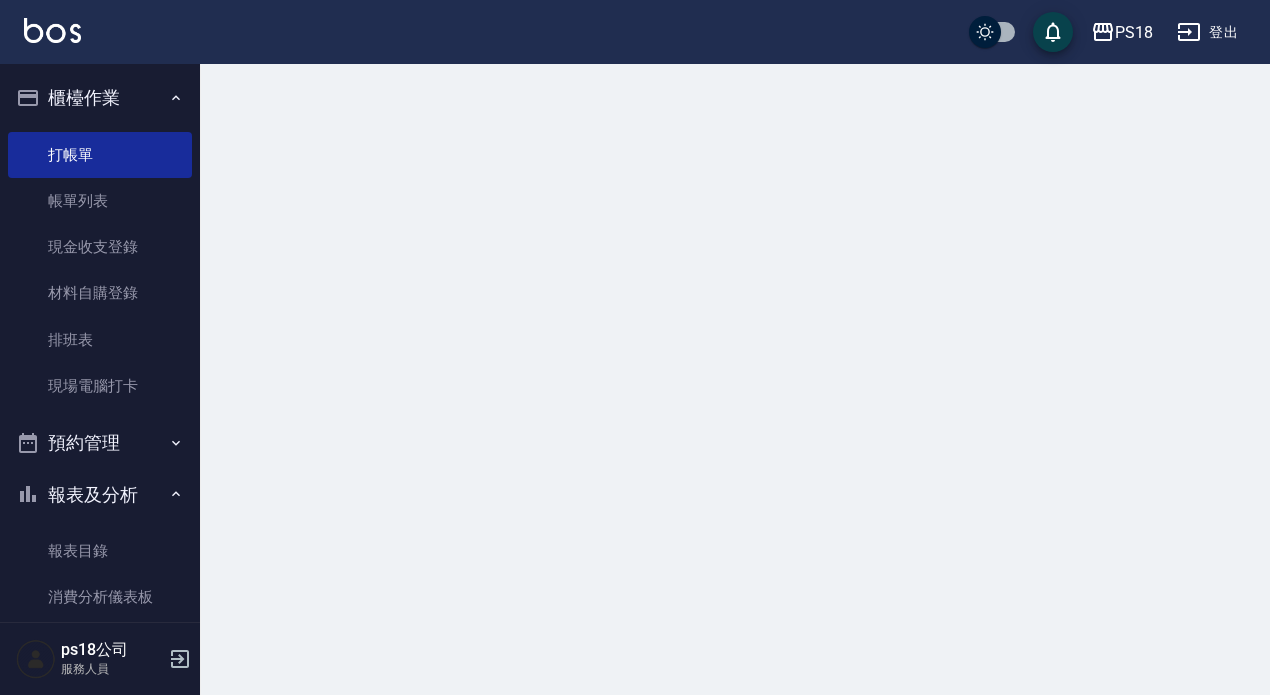scroll, scrollTop: 0, scrollLeft: 0, axis: both 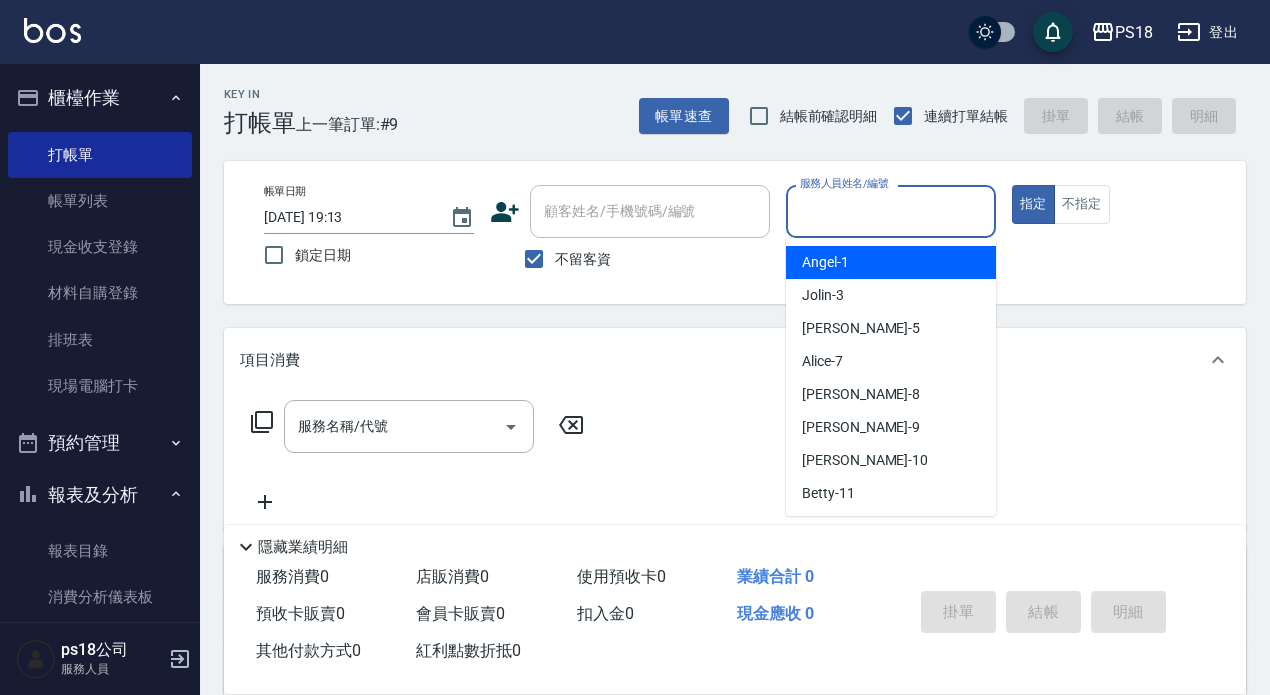 click on "服務人員姓名/編號" at bounding box center (891, 211) 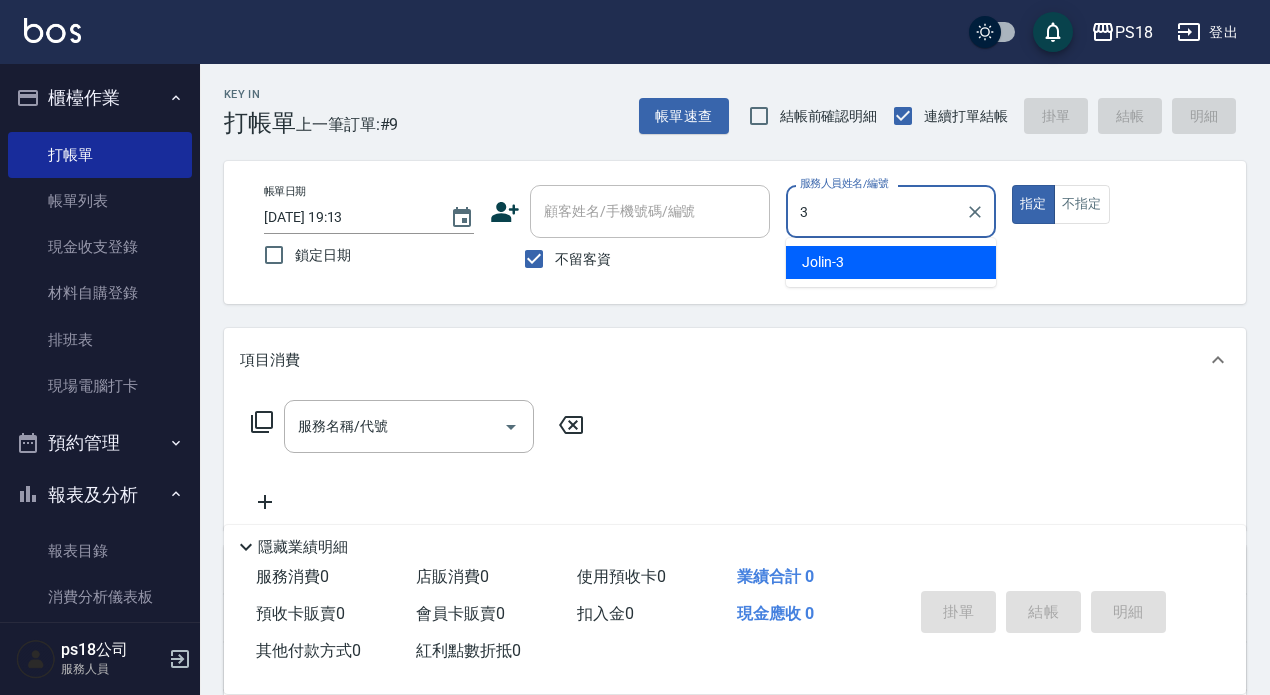 type on "3" 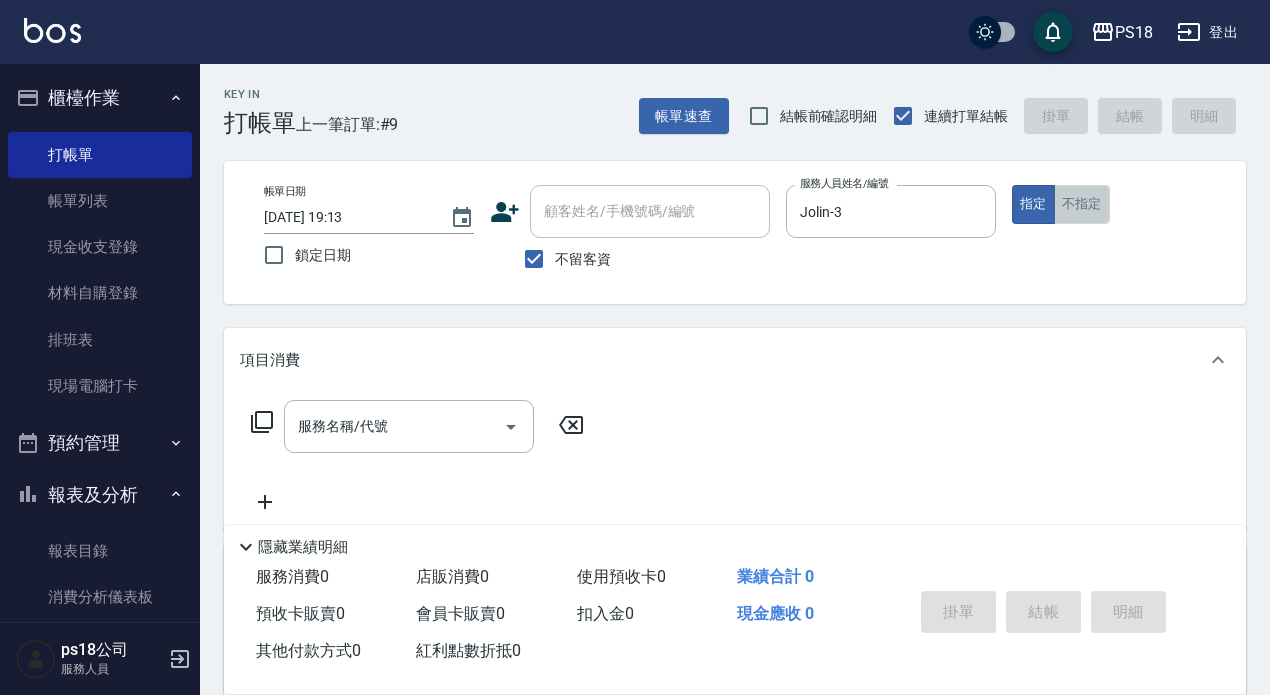 click on "不指定" at bounding box center (1082, 204) 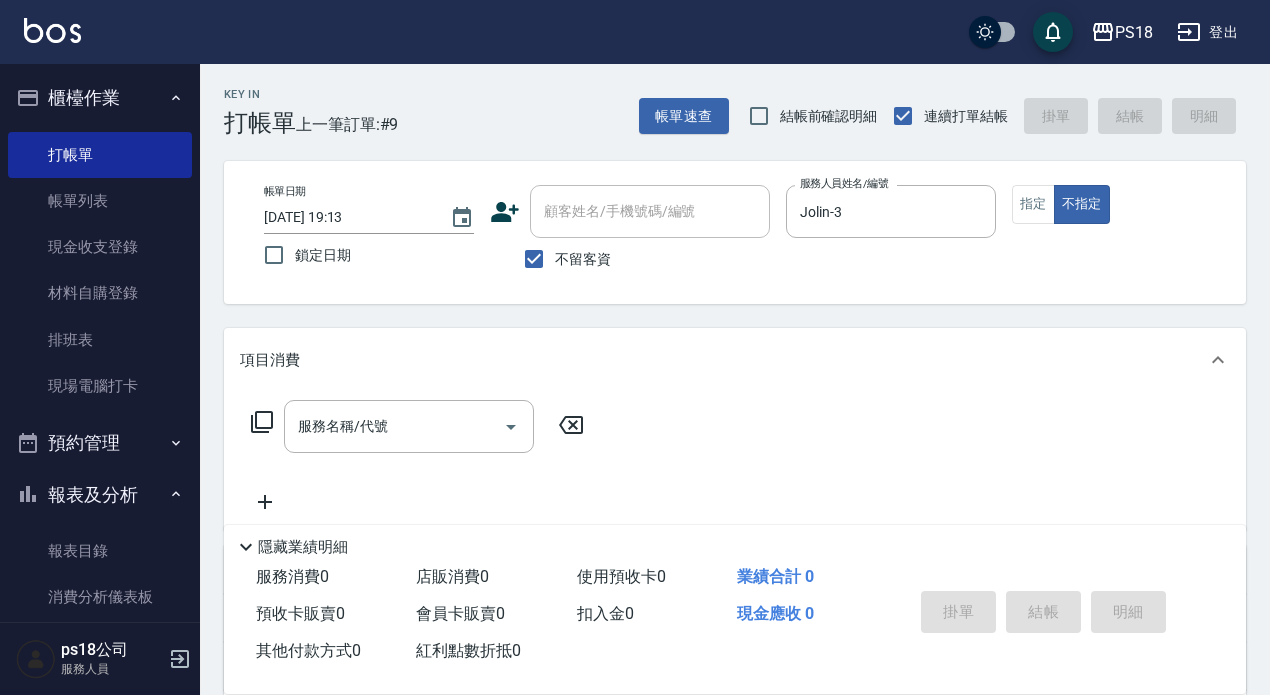 click 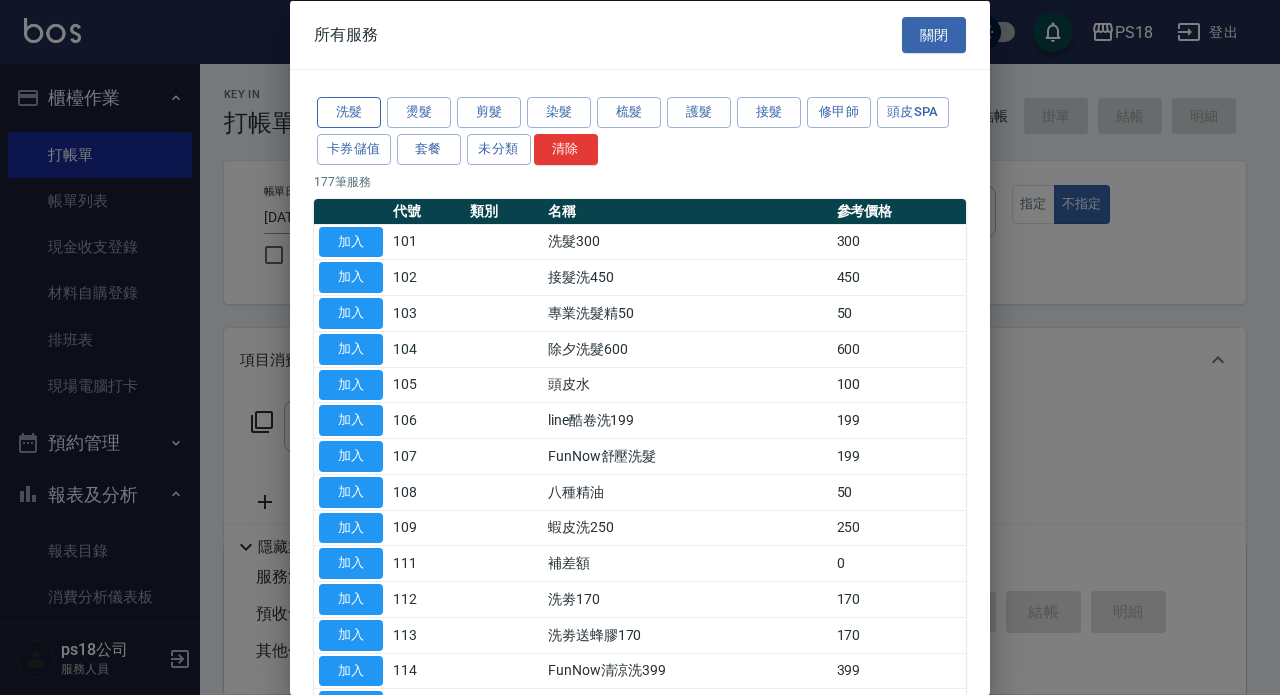 click on "洗髮" at bounding box center (349, 112) 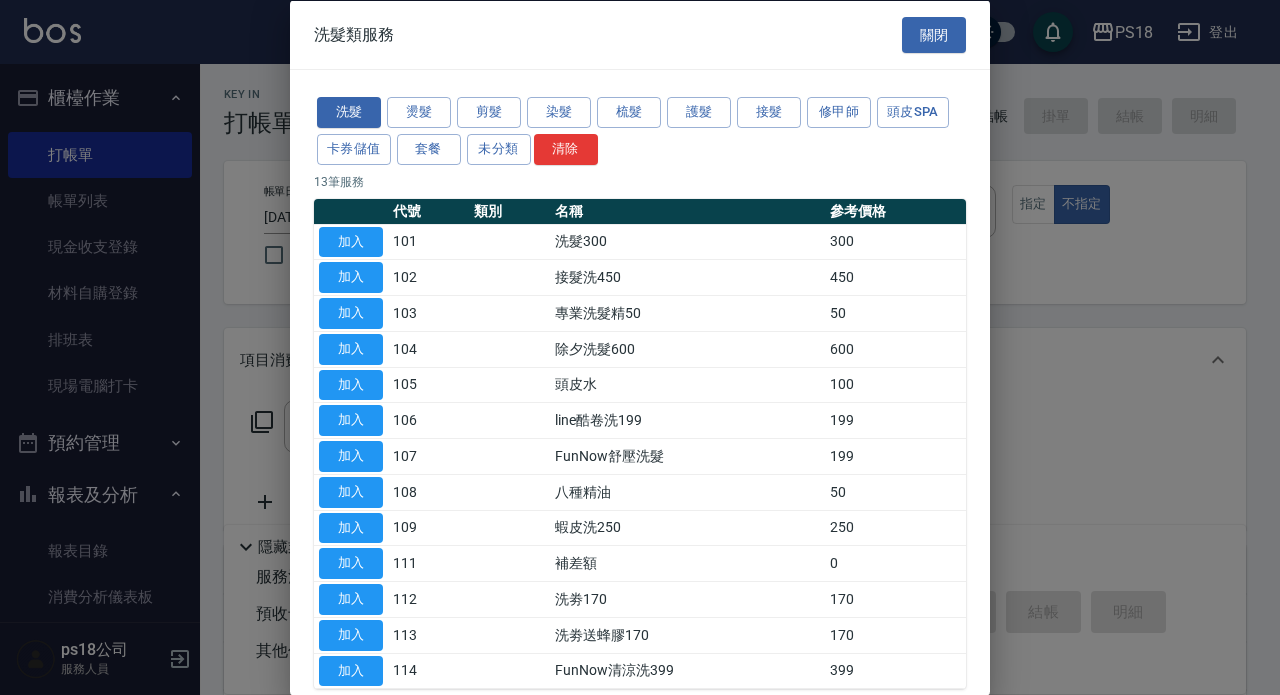 drag, startPoint x: 342, startPoint y: 241, endPoint x: 552, endPoint y: 366, distance: 244.387 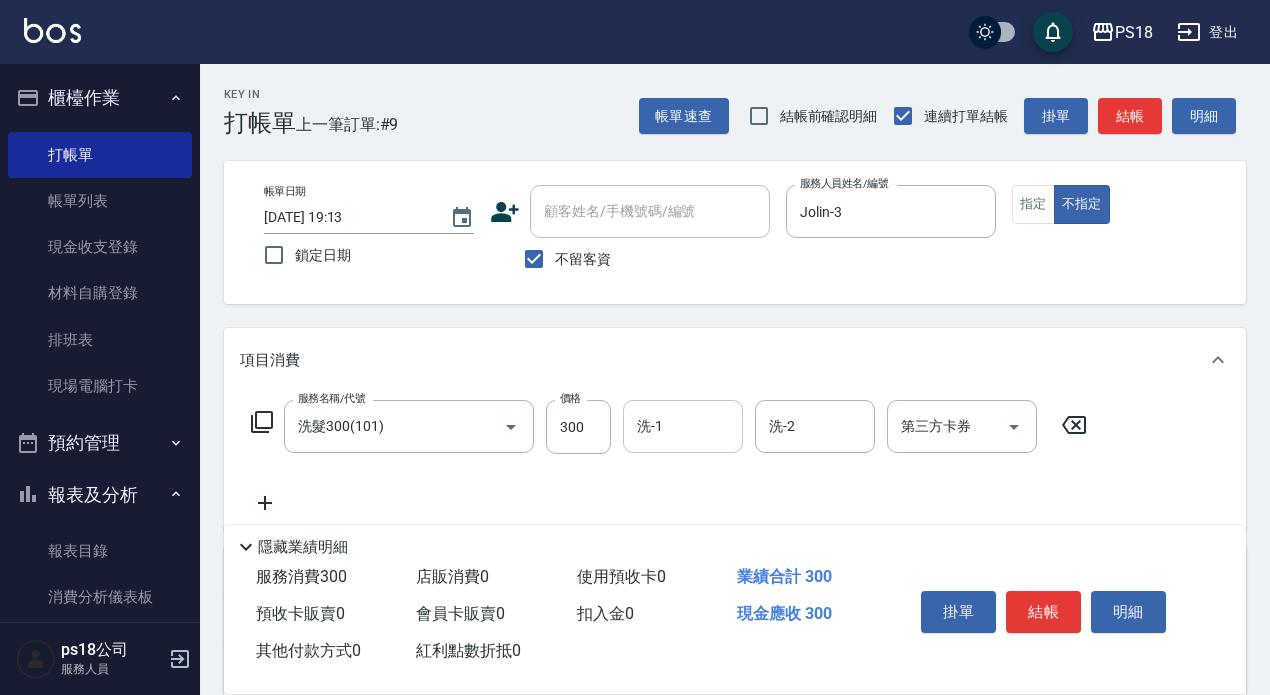 click on "洗-1" at bounding box center [683, 426] 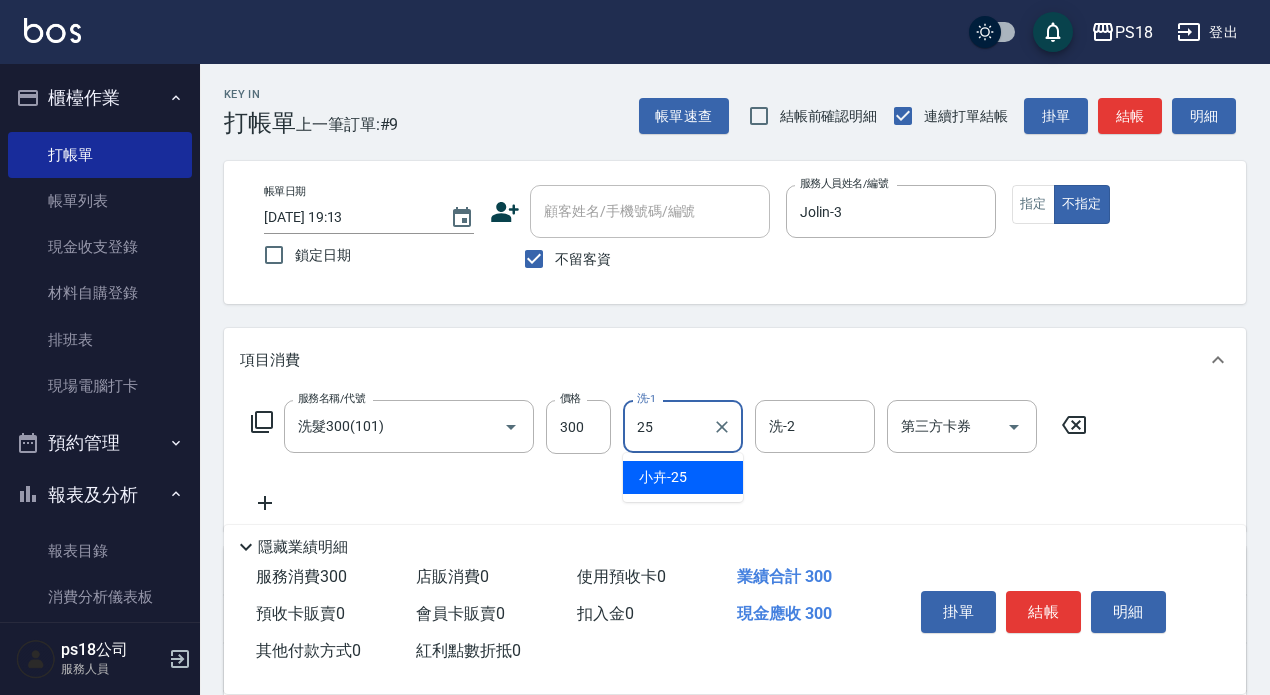 type on "小卉-25" 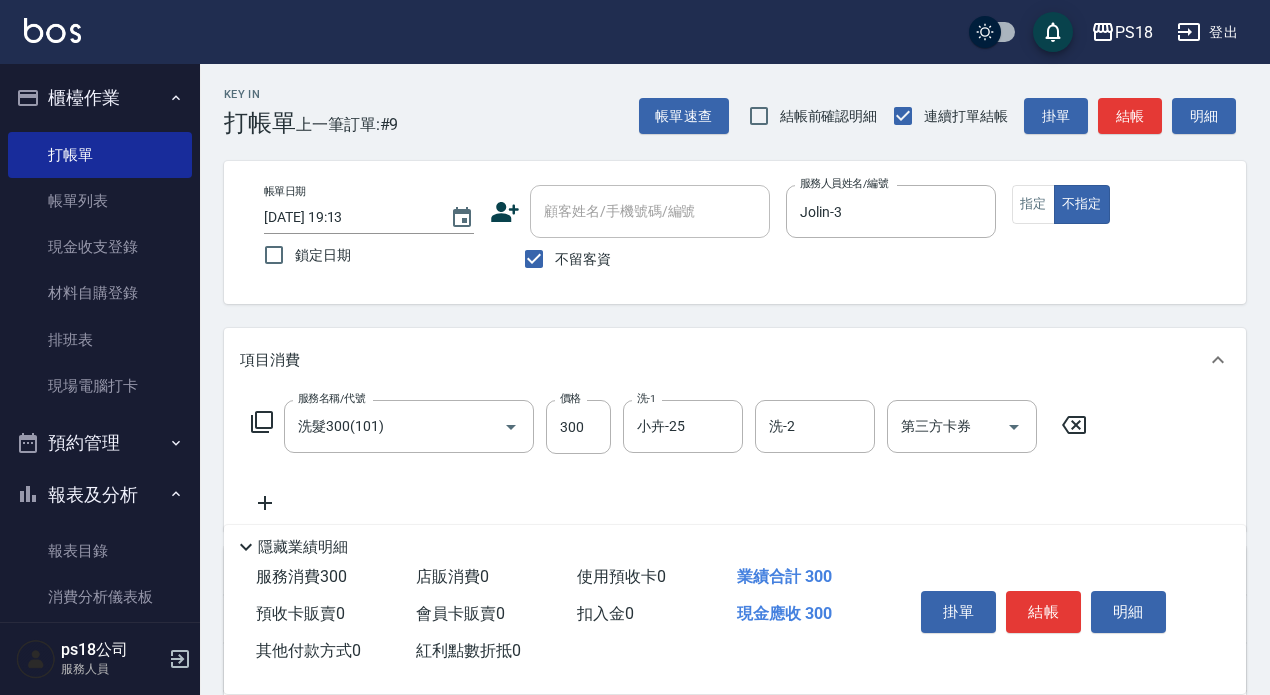 click 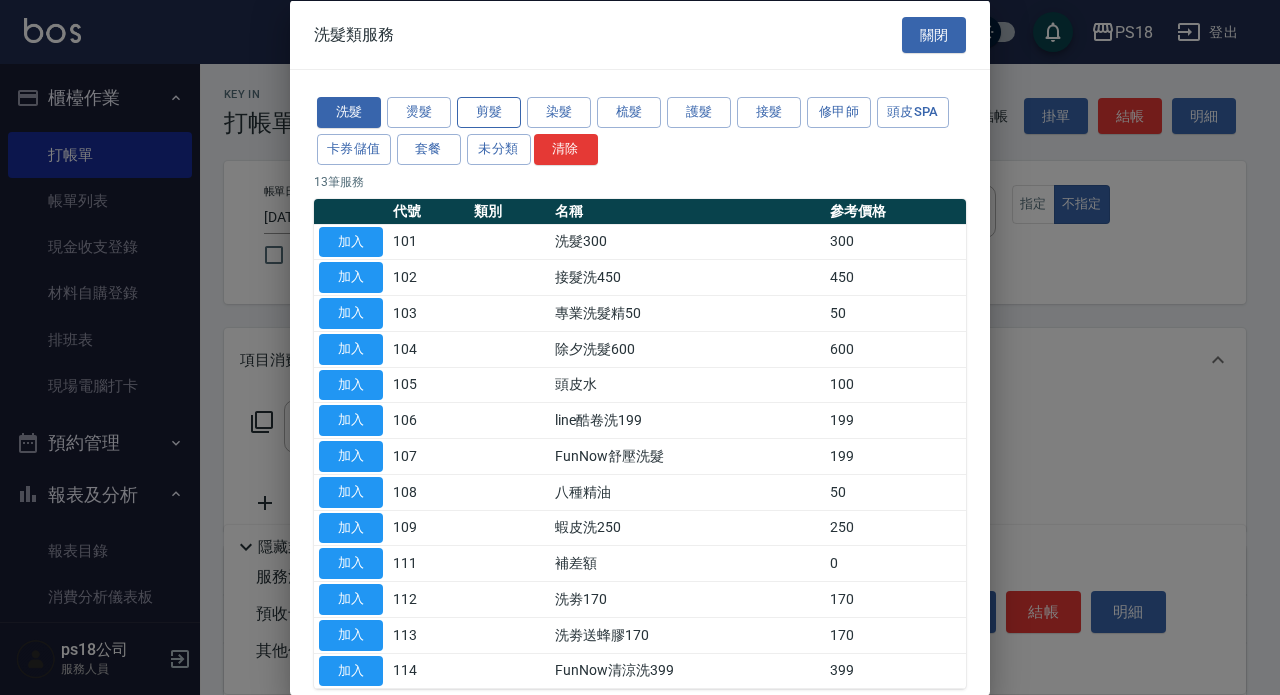 click on "剪髮" at bounding box center [489, 112] 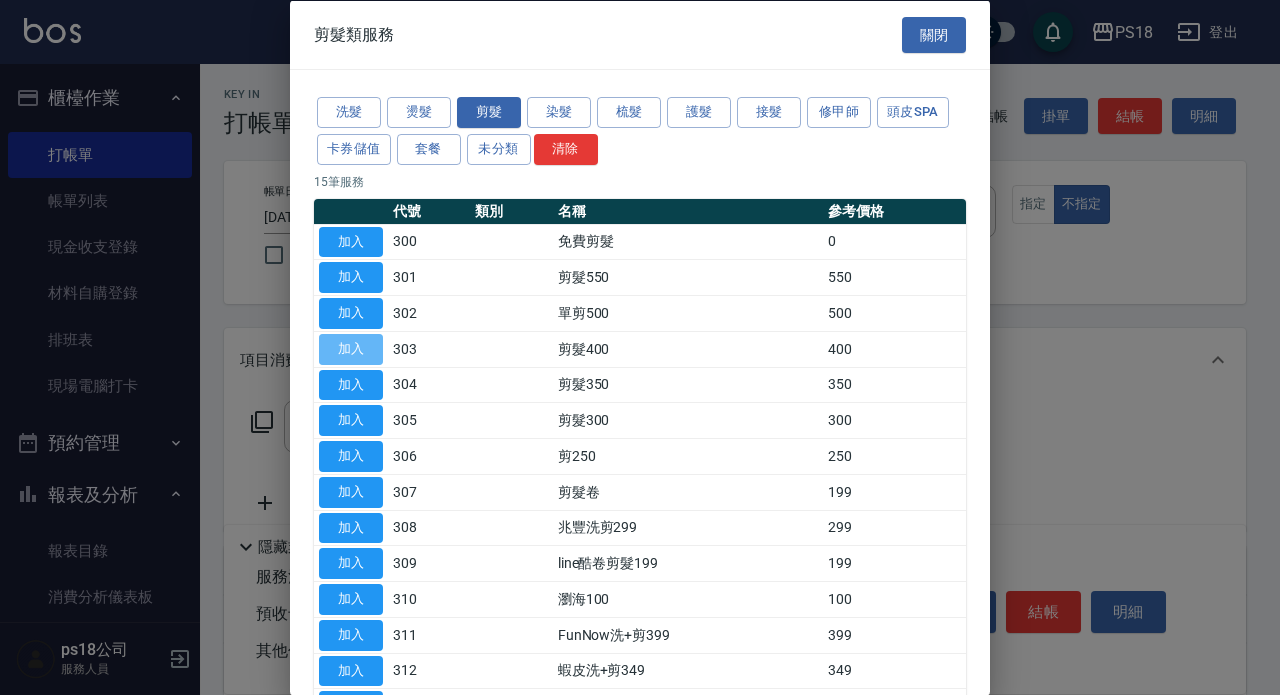 drag, startPoint x: 346, startPoint y: 343, endPoint x: 513, endPoint y: 330, distance: 167.50522 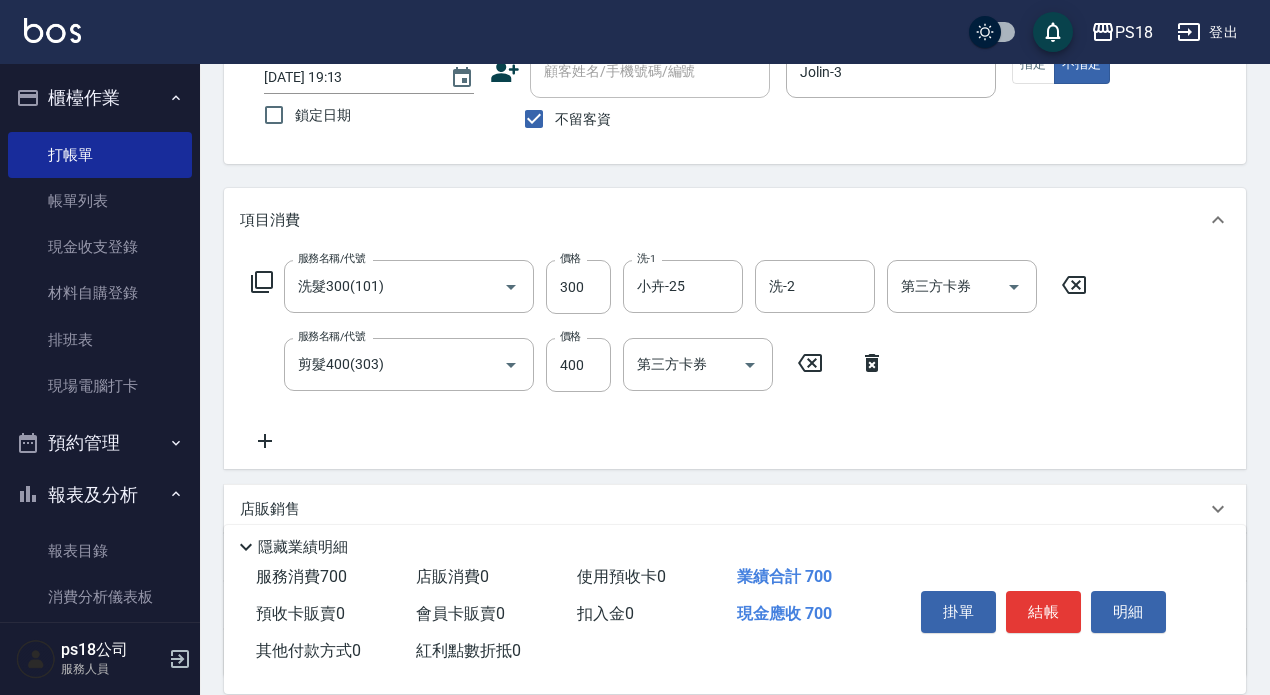 scroll, scrollTop: 314, scrollLeft: 0, axis: vertical 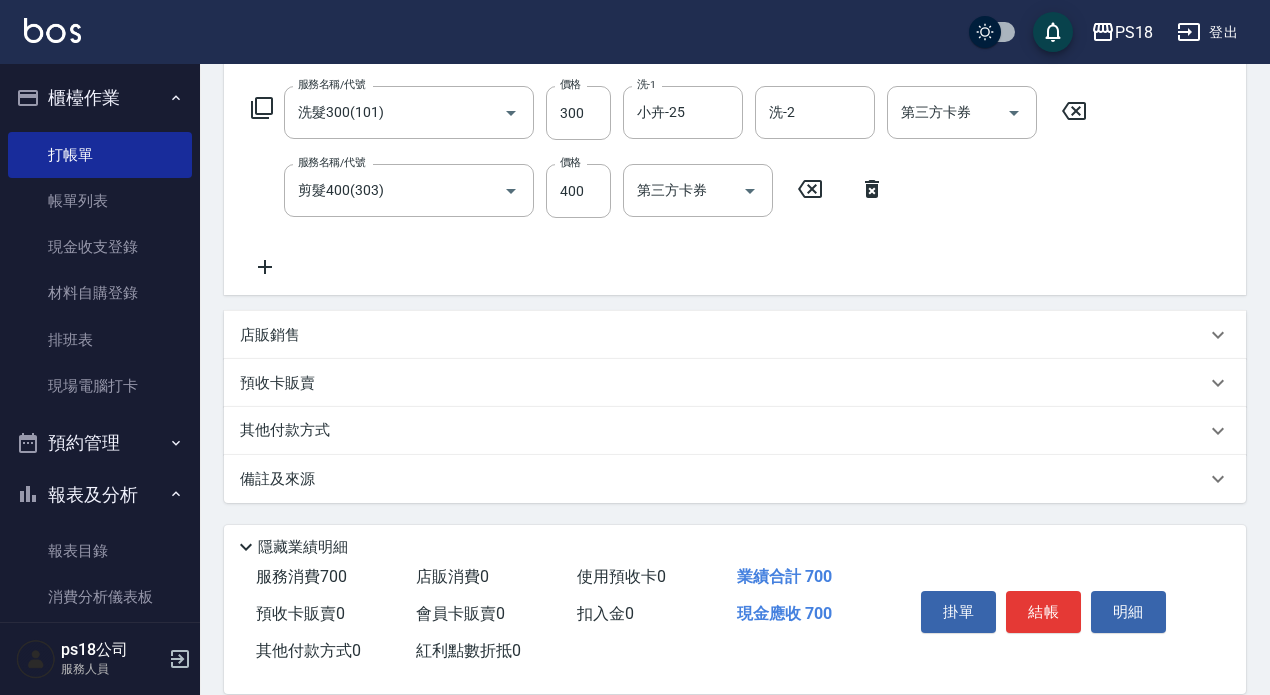 click on "店販銷售" at bounding box center (270, 335) 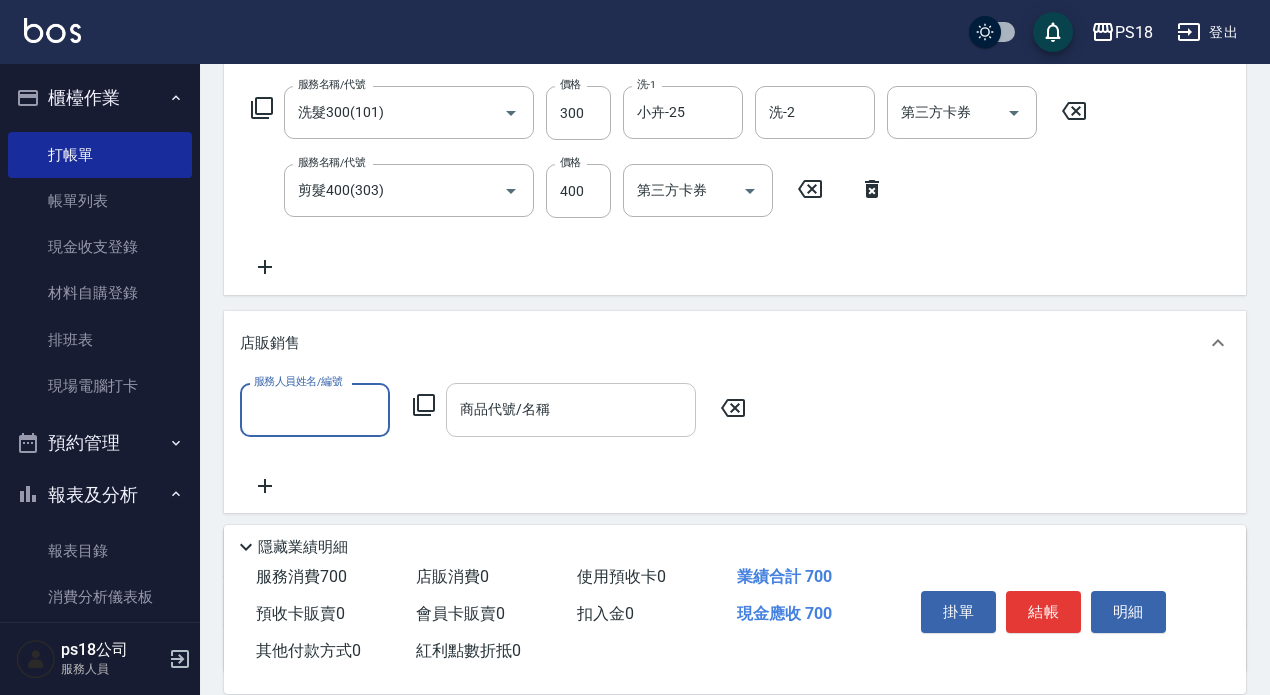 scroll, scrollTop: 0, scrollLeft: 0, axis: both 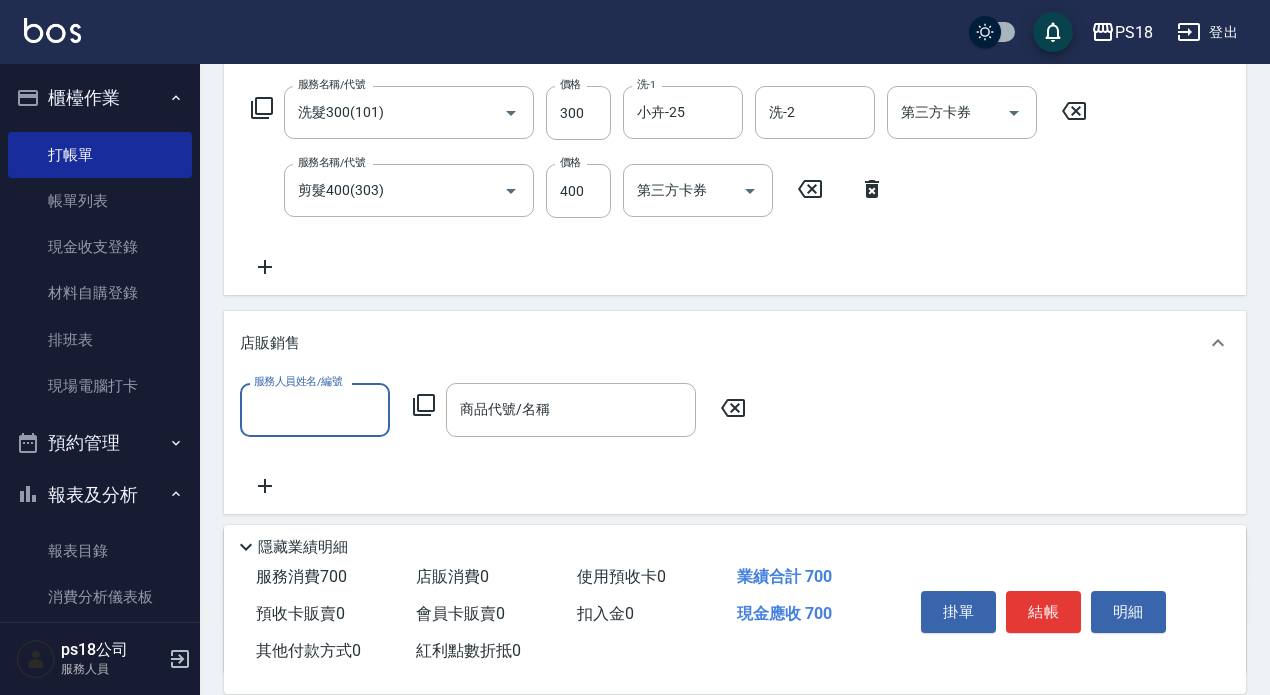 click 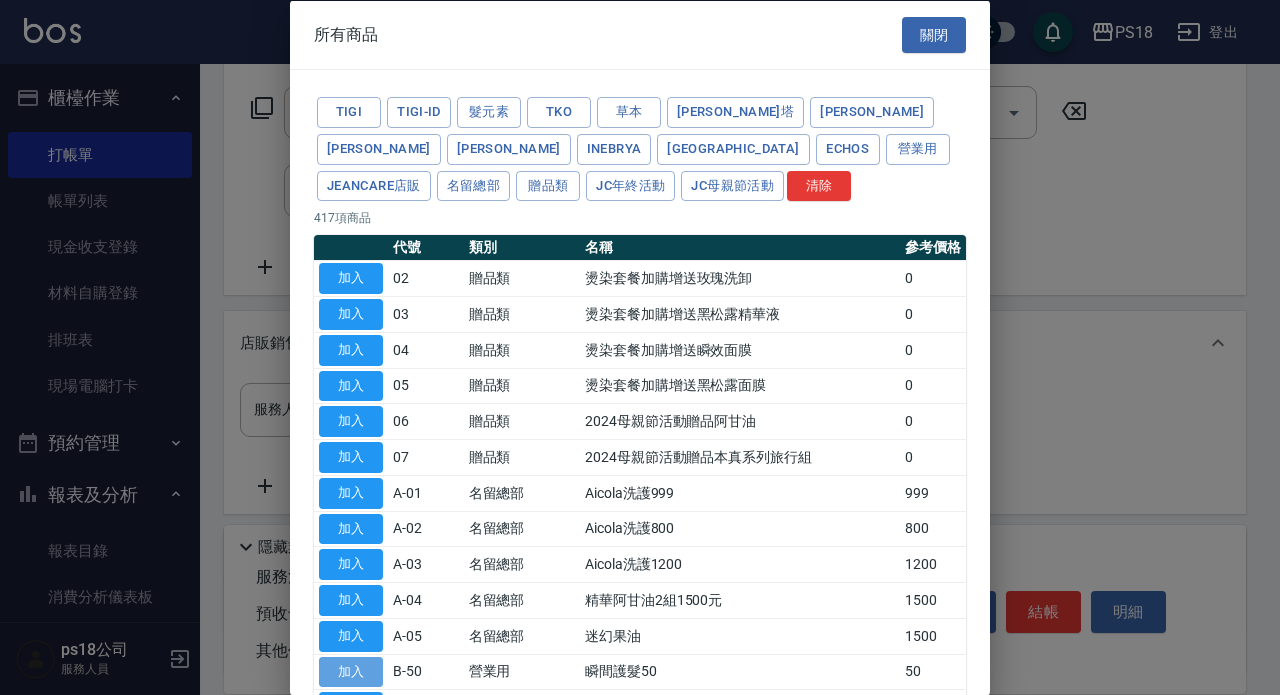 click on "加入" at bounding box center (351, 671) 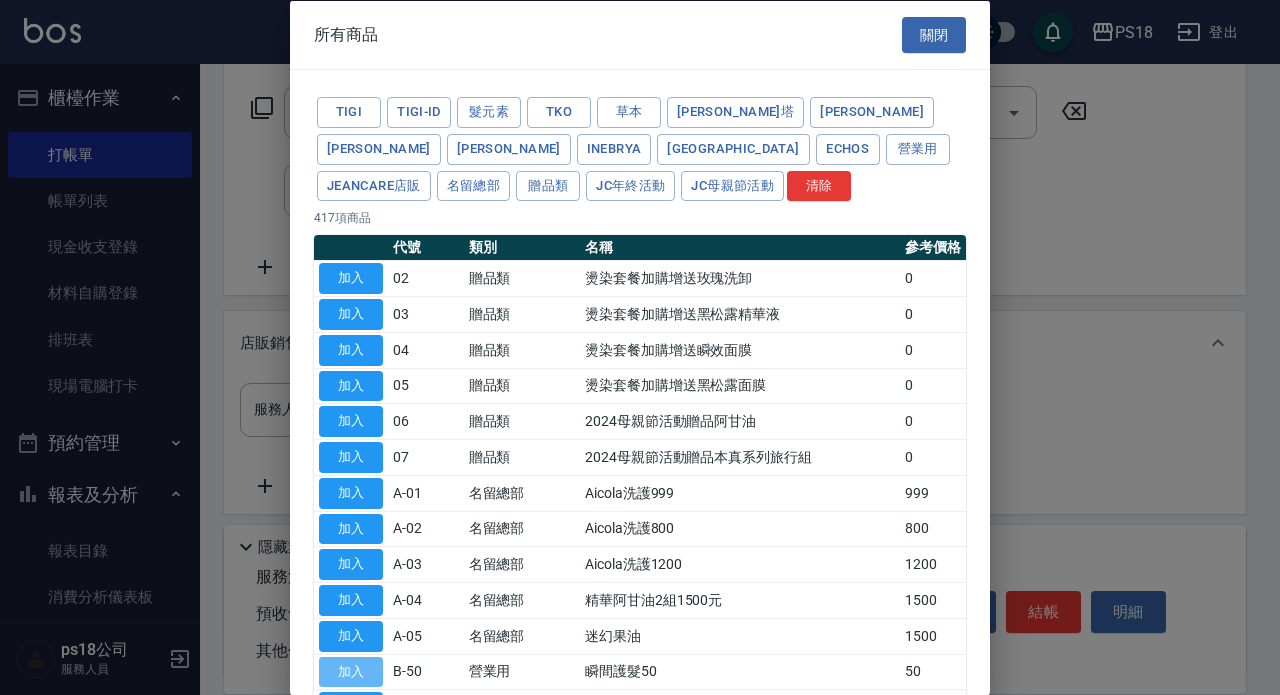 type on "瞬間護髮50" 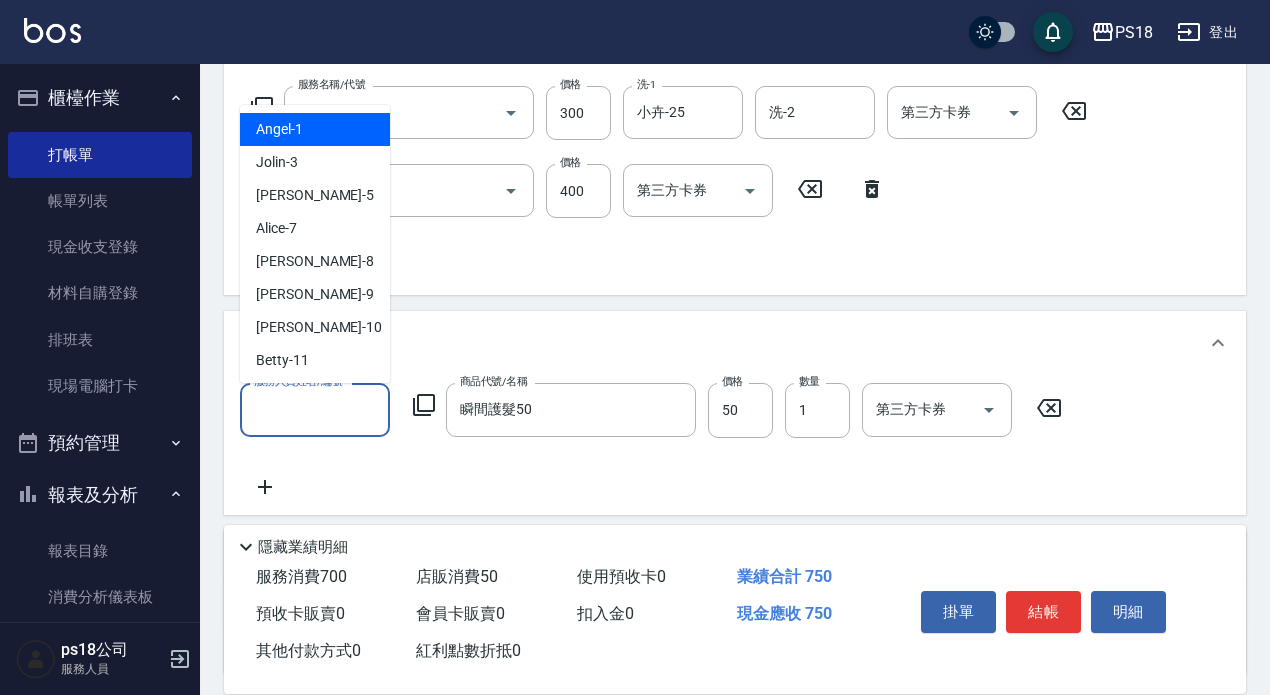 click on "服務人員姓名/編號" at bounding box center (315, 409) 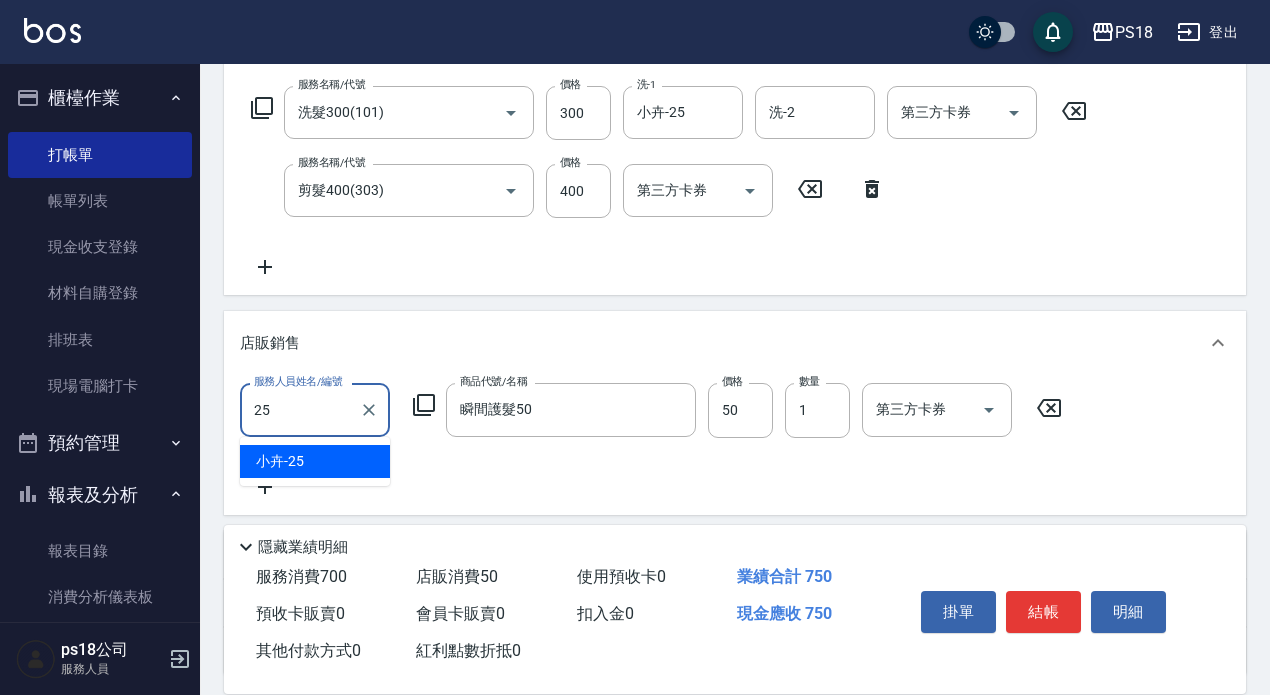 type on "小卉-25" 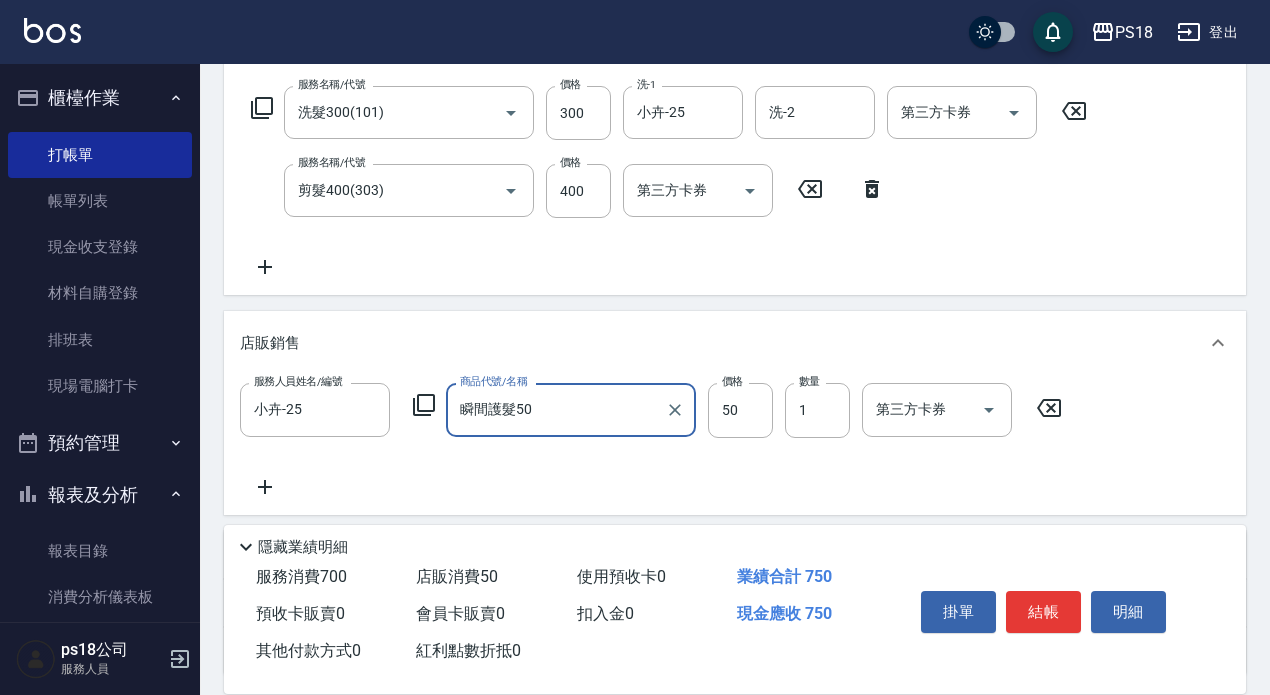 click on "結帳" at bounding box center [1043, 612] 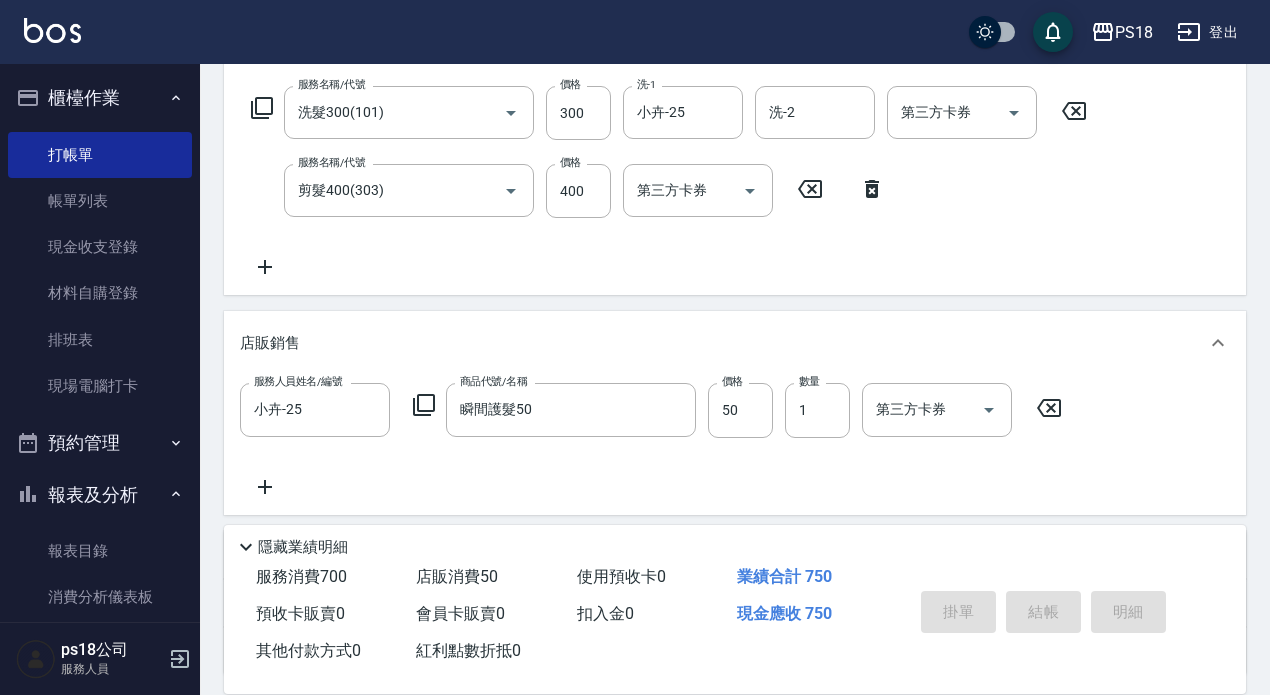 type on "2025/07/12 19:15" 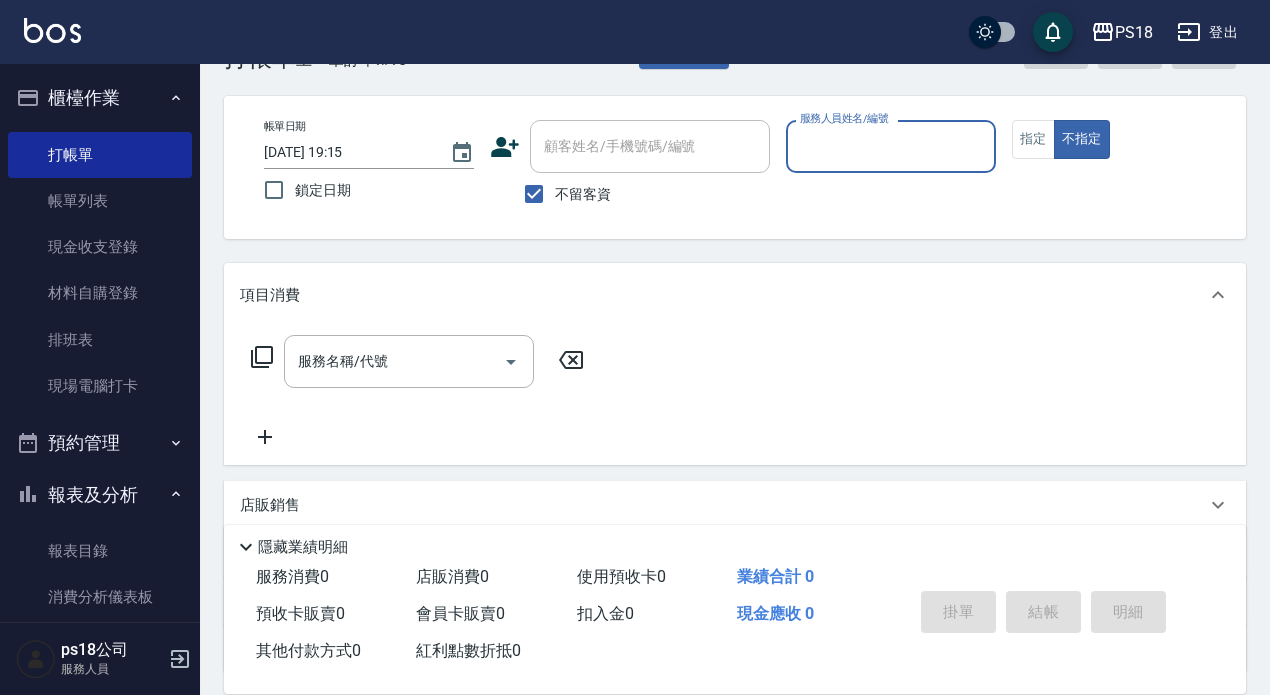 scroll, scrollTop: 100, scrollLeft: 0, axis: vertical 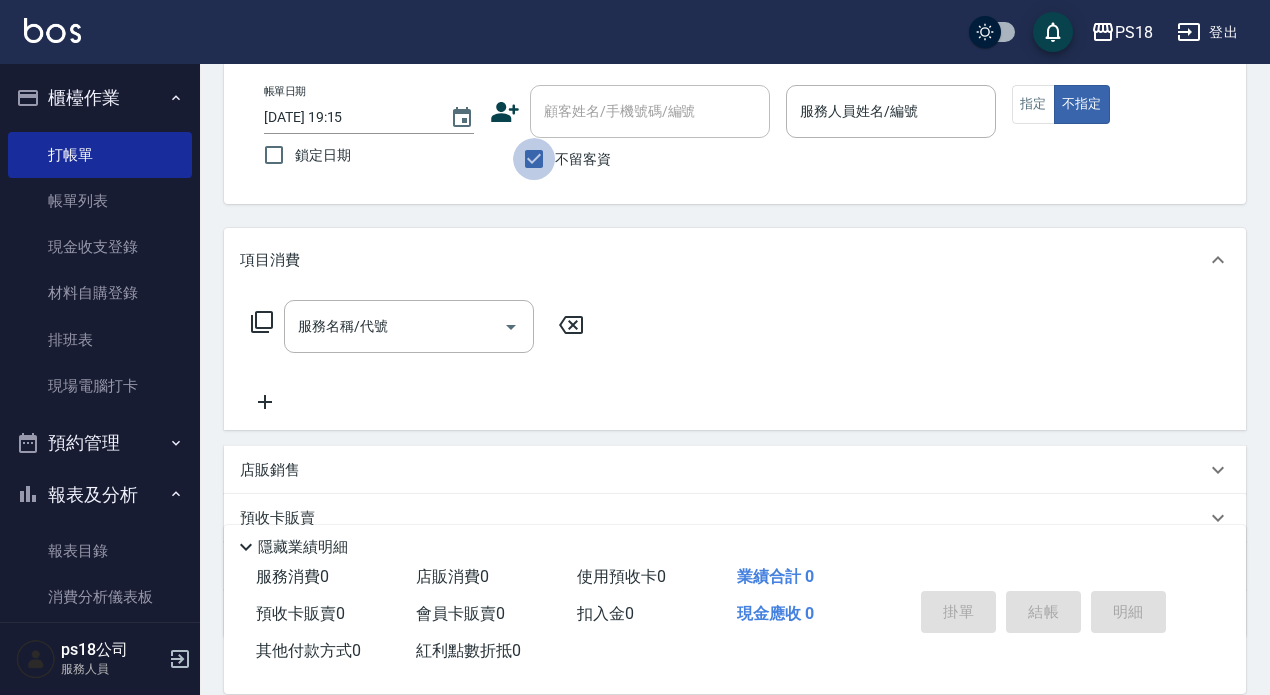 click on "不留客資" at bounding box center [534, 159] 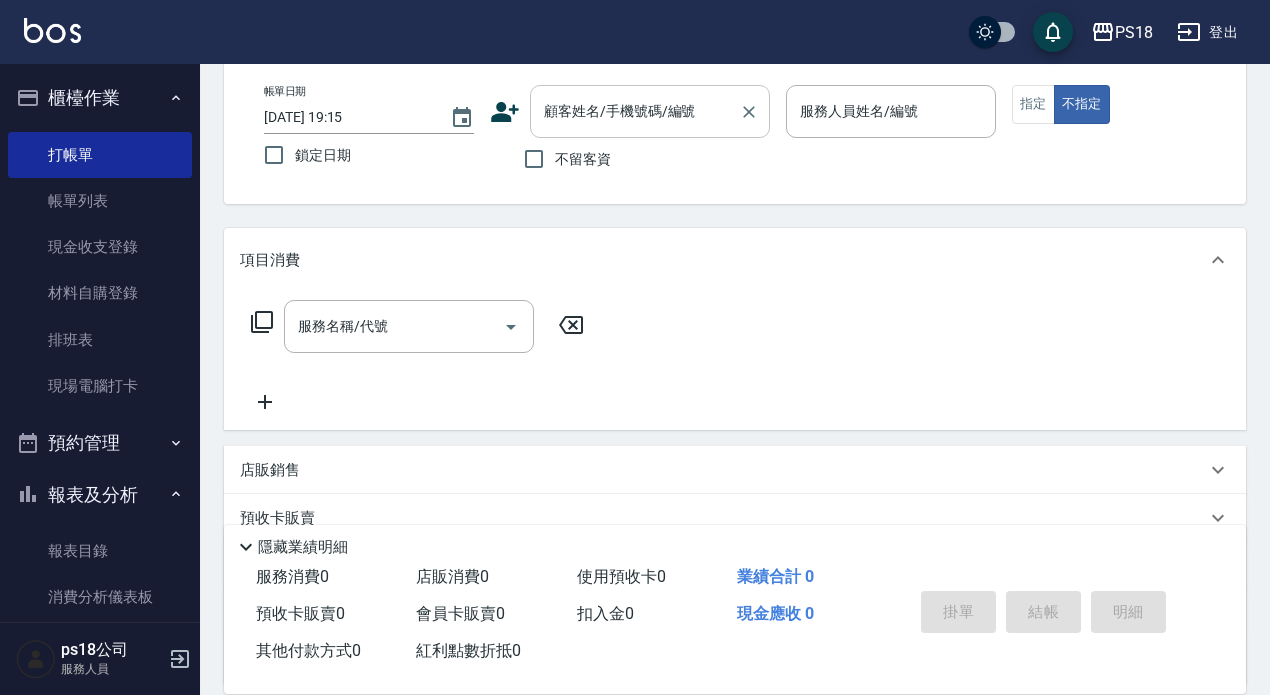 click on "顧客姓名/手機號碼/編號" at bounding box center (635, 111) 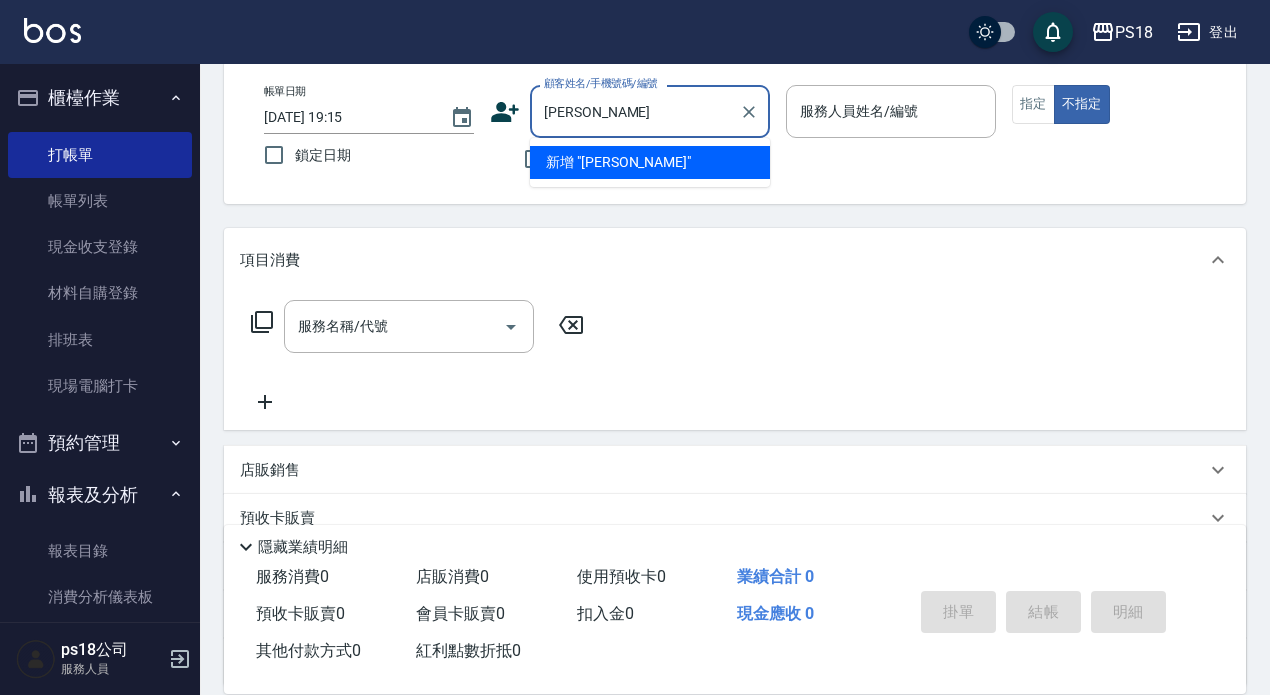 click on "吳財" at bounding box center [635, 111] 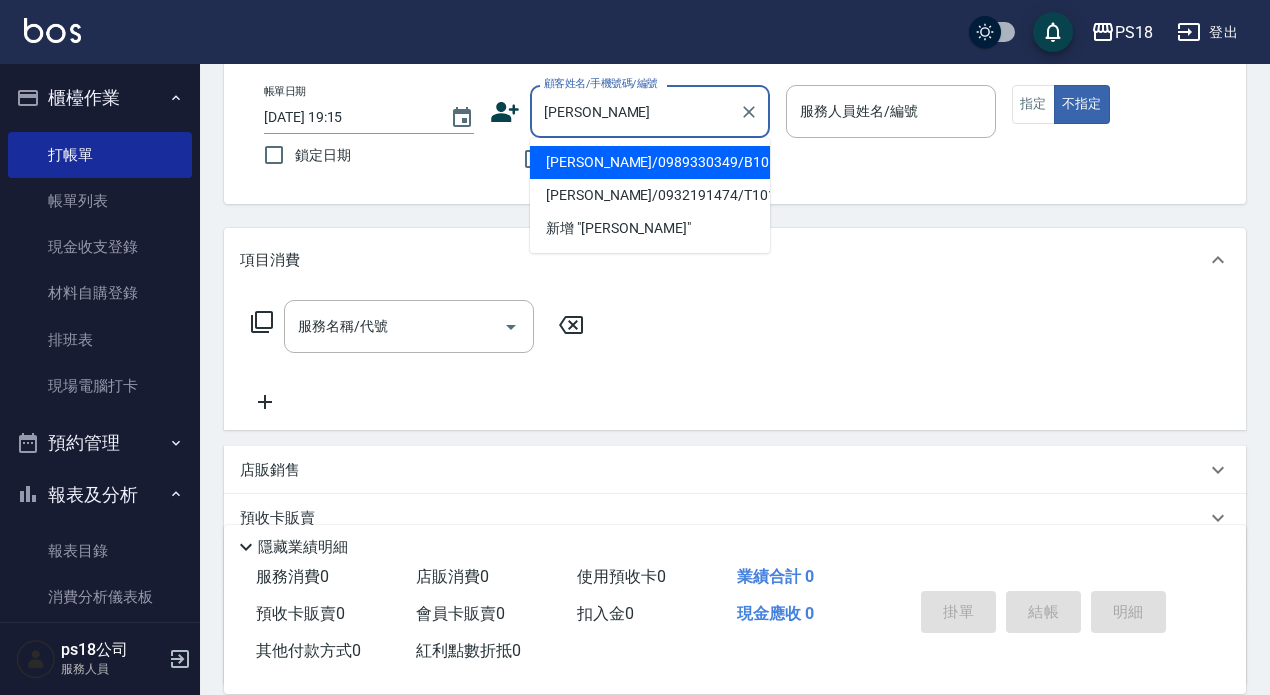 type on "吳采" 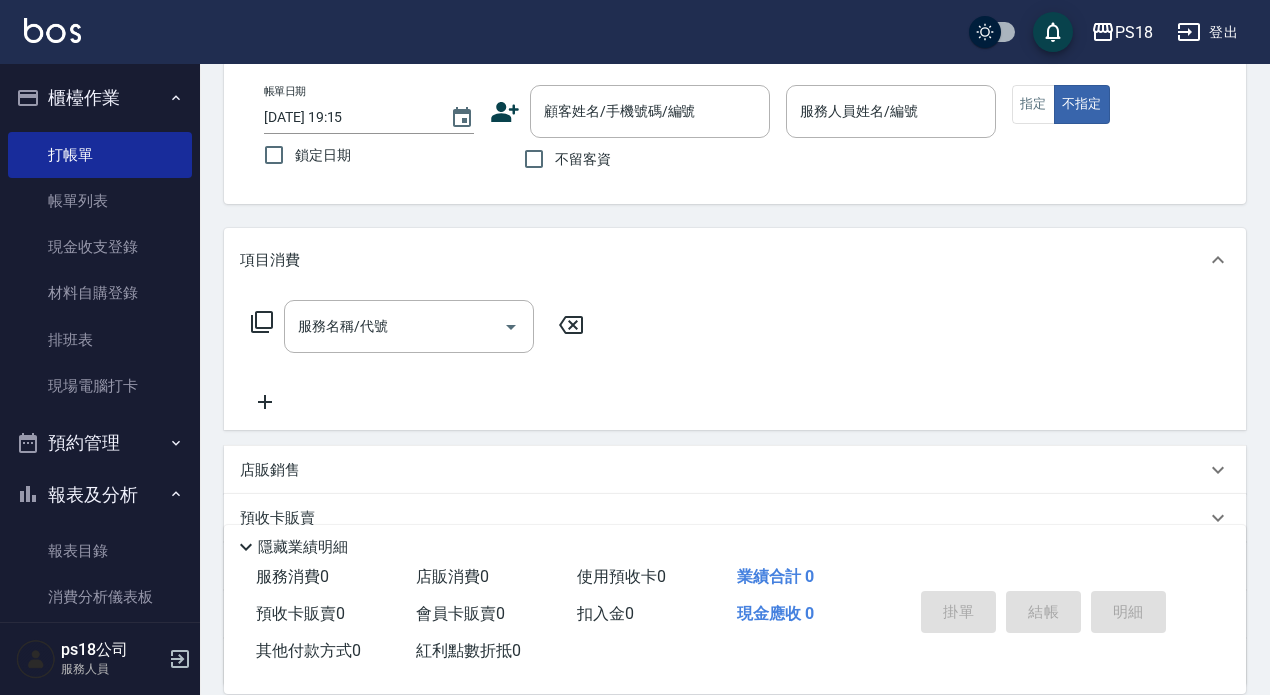 click on "項目消費" at bounding box center [735, 260] 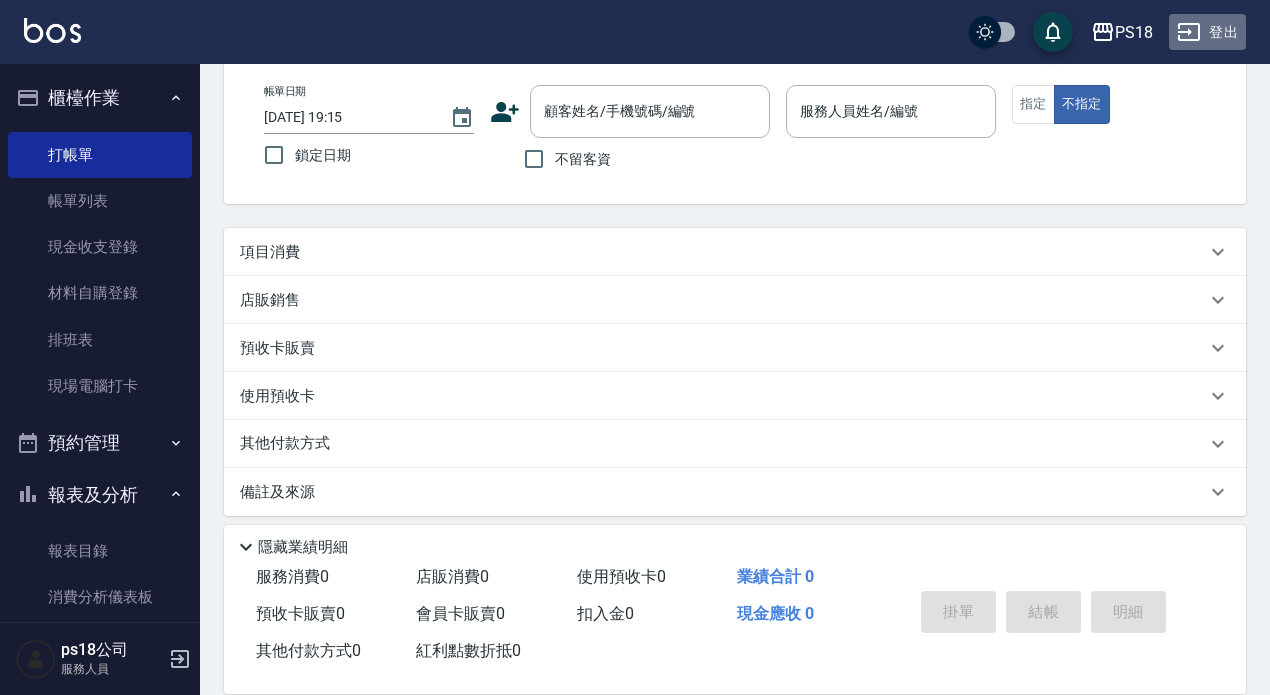 click on "登出" at bounding box center [1207, 32] 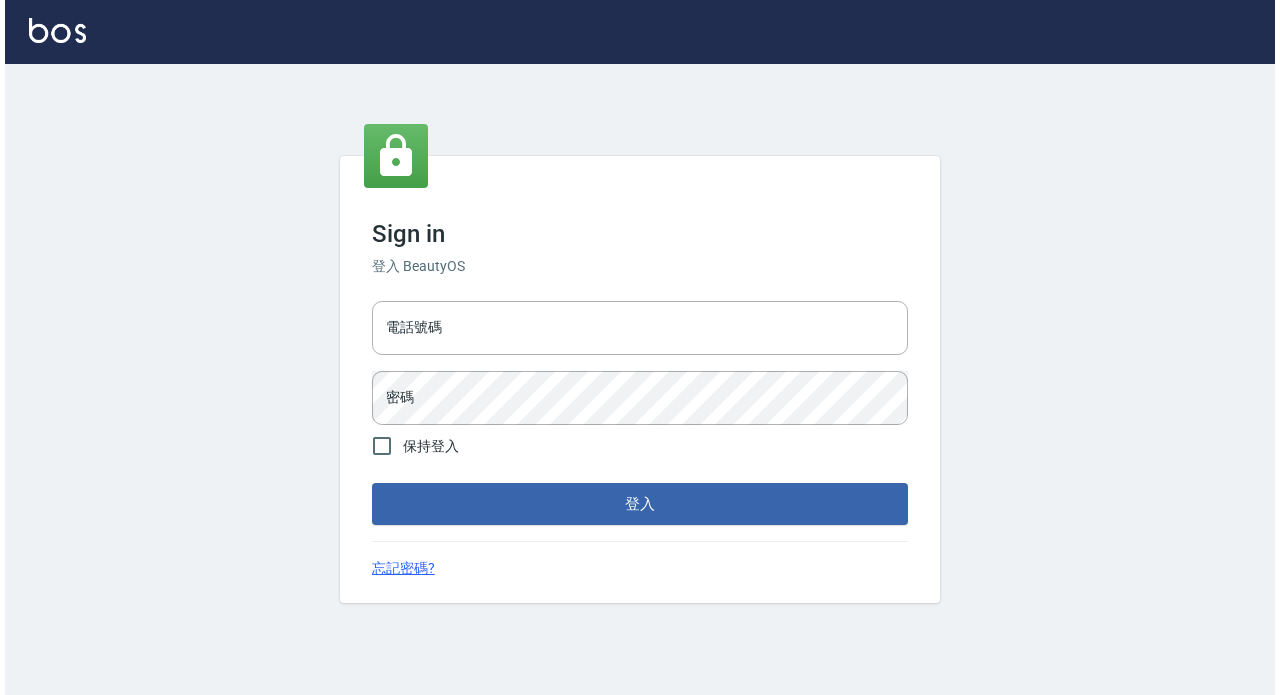 scroll, scrollTop: 0, scrollLeft: 0, axis: both 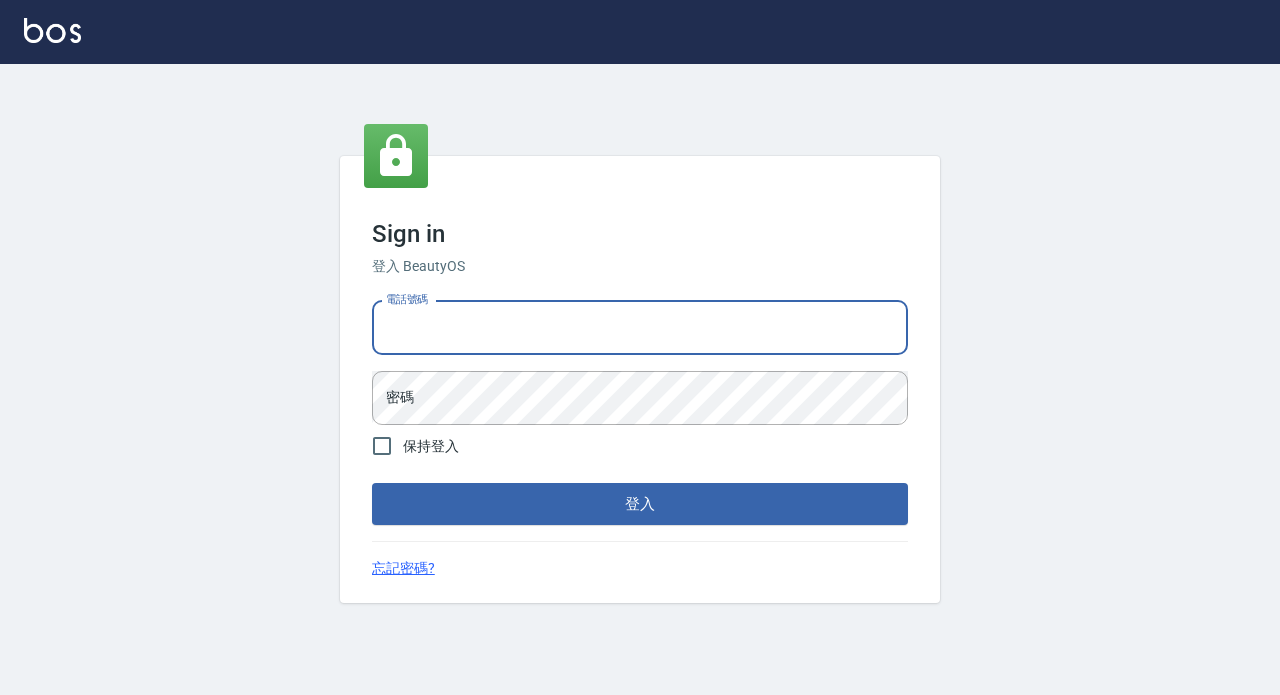 click on "電話號碼" at bounding box center (640, 328) 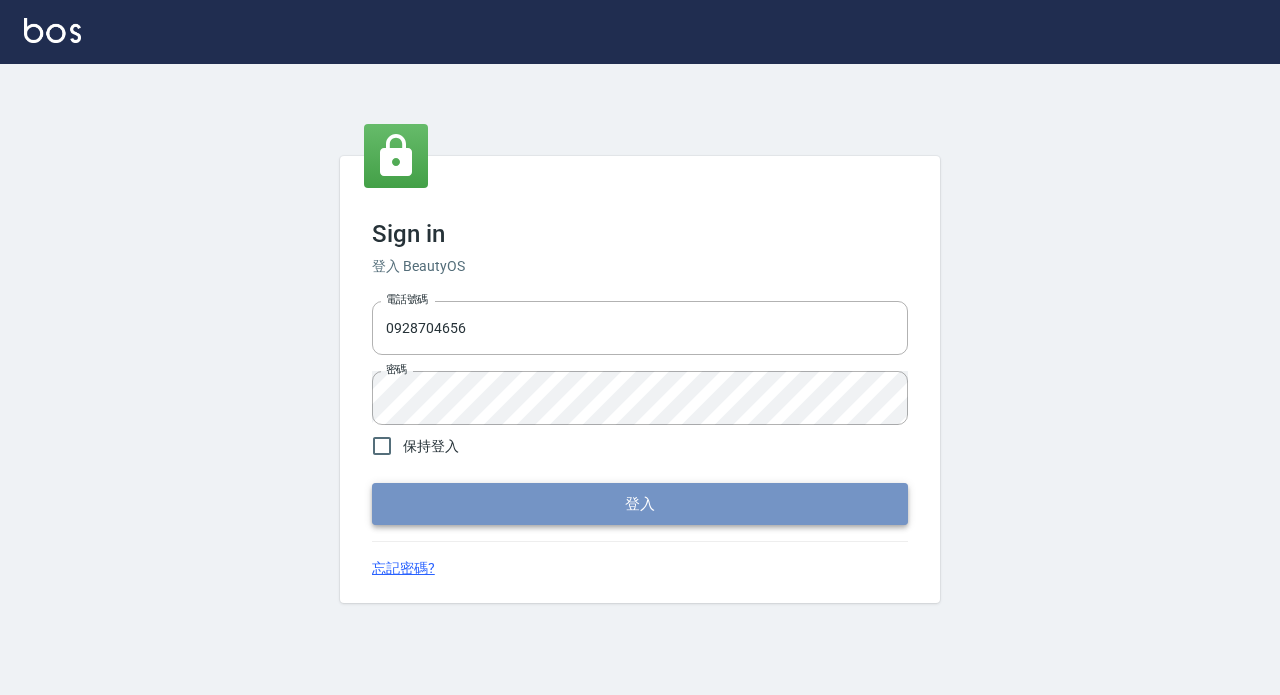click on "登入" at bounding box center [640, 504] 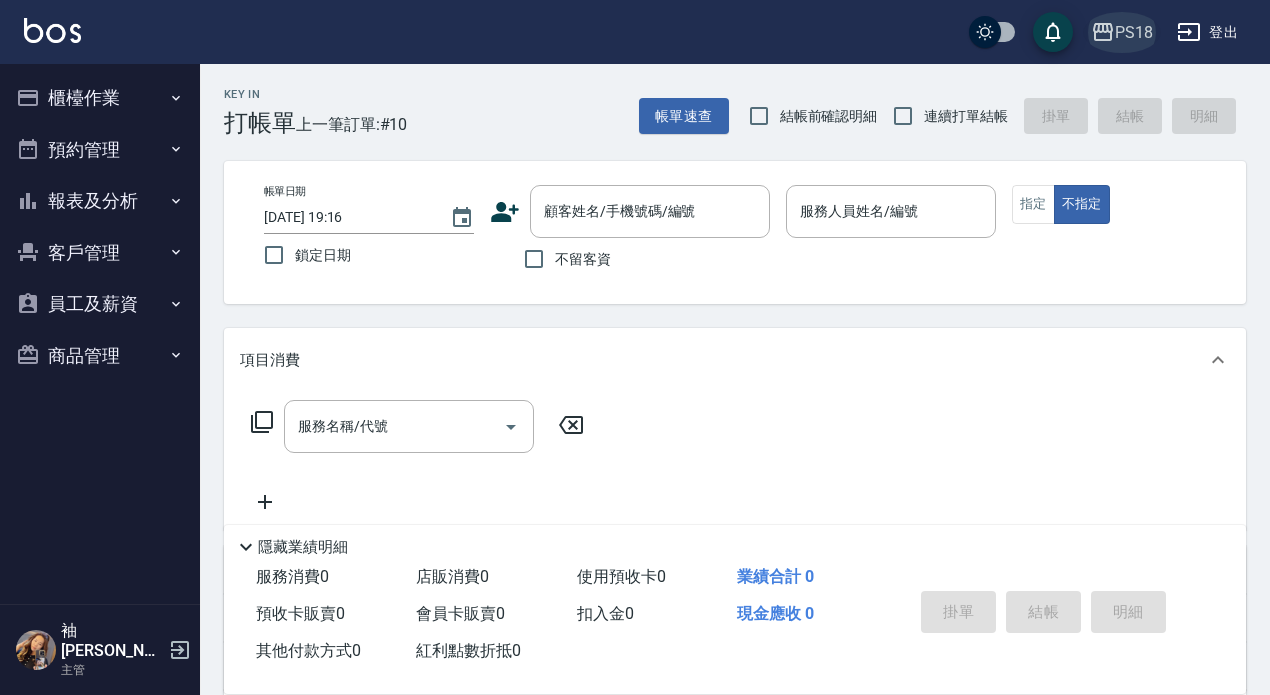 click on "PS18" at bounding box center (1134, 32) 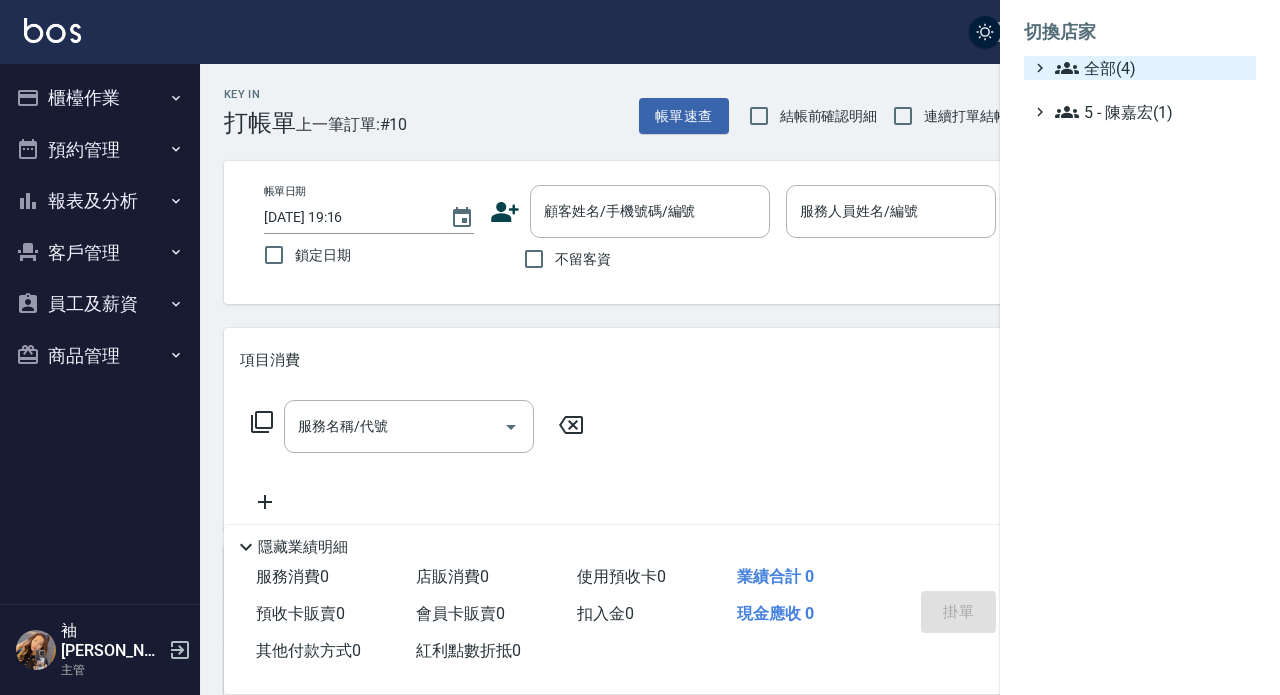 click on "全部(4)" at bounding box center [1151, 68] 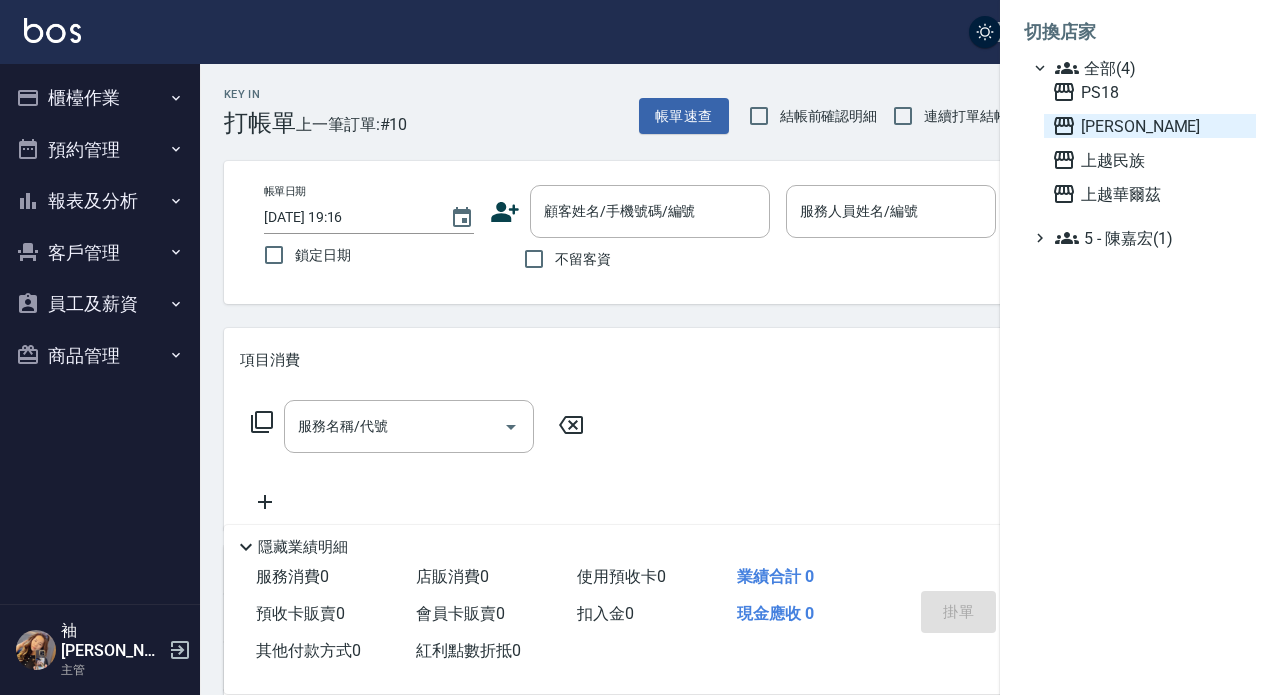 click on "[PERSON_NAME]" at bounding box center (1150, 126) 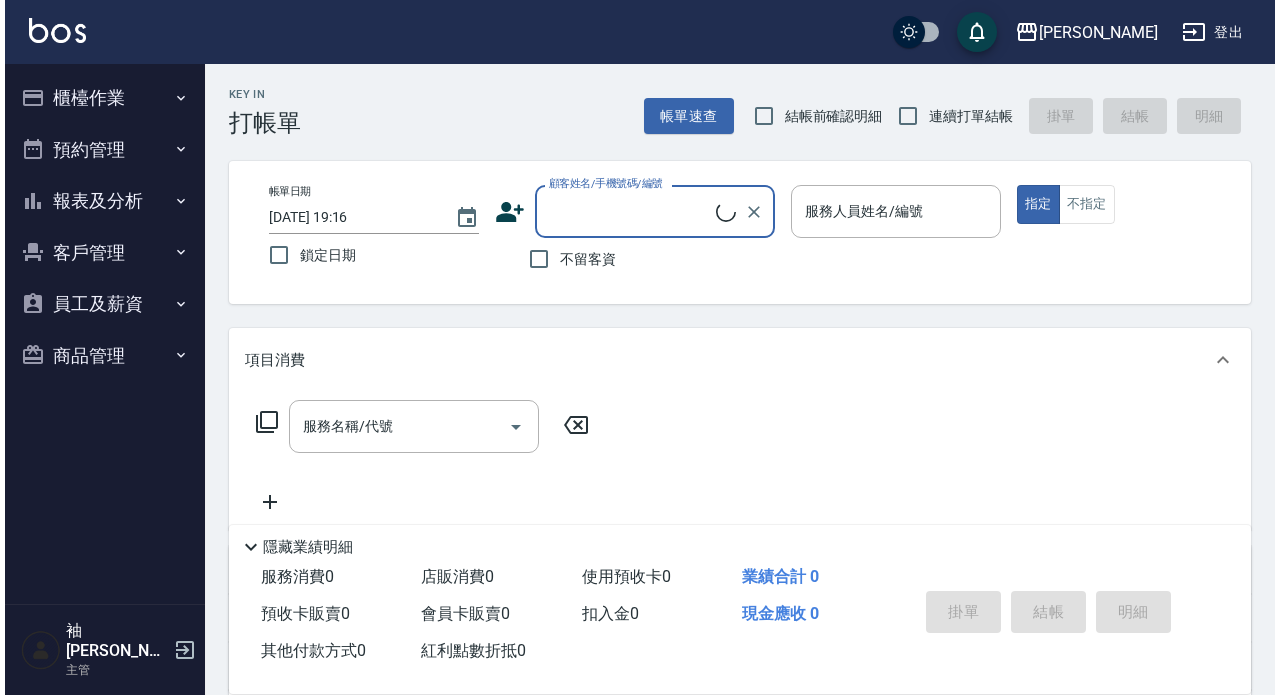 scroll, scrollTop: 0, scrollLeft: 0, axis: both 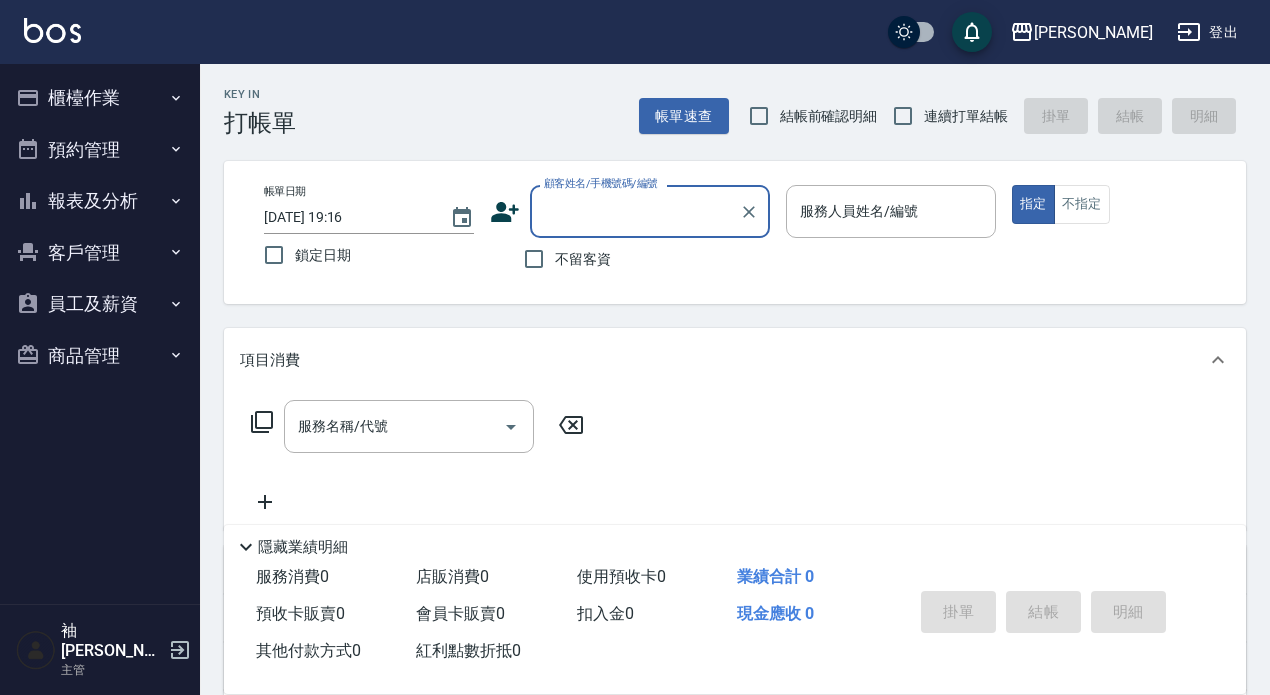 click on "客戶管理" at bounding box center (100, 253) 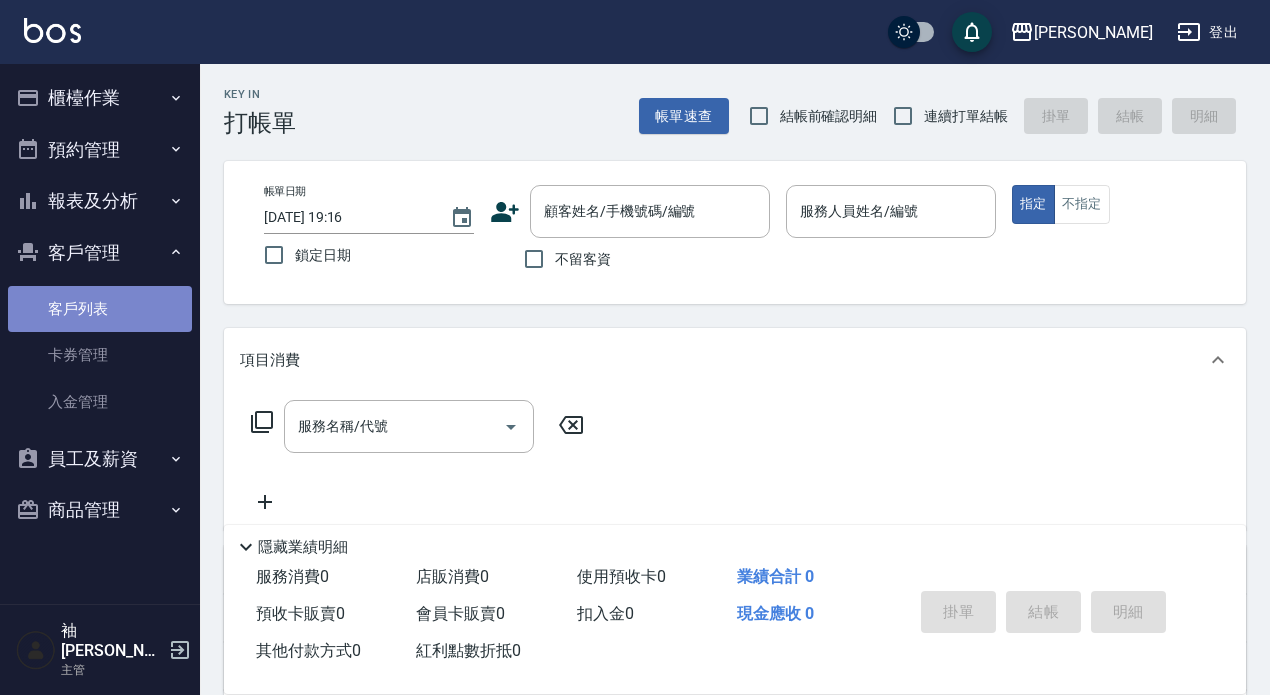 click on "客戶列表" at bounding box center (100, 309) 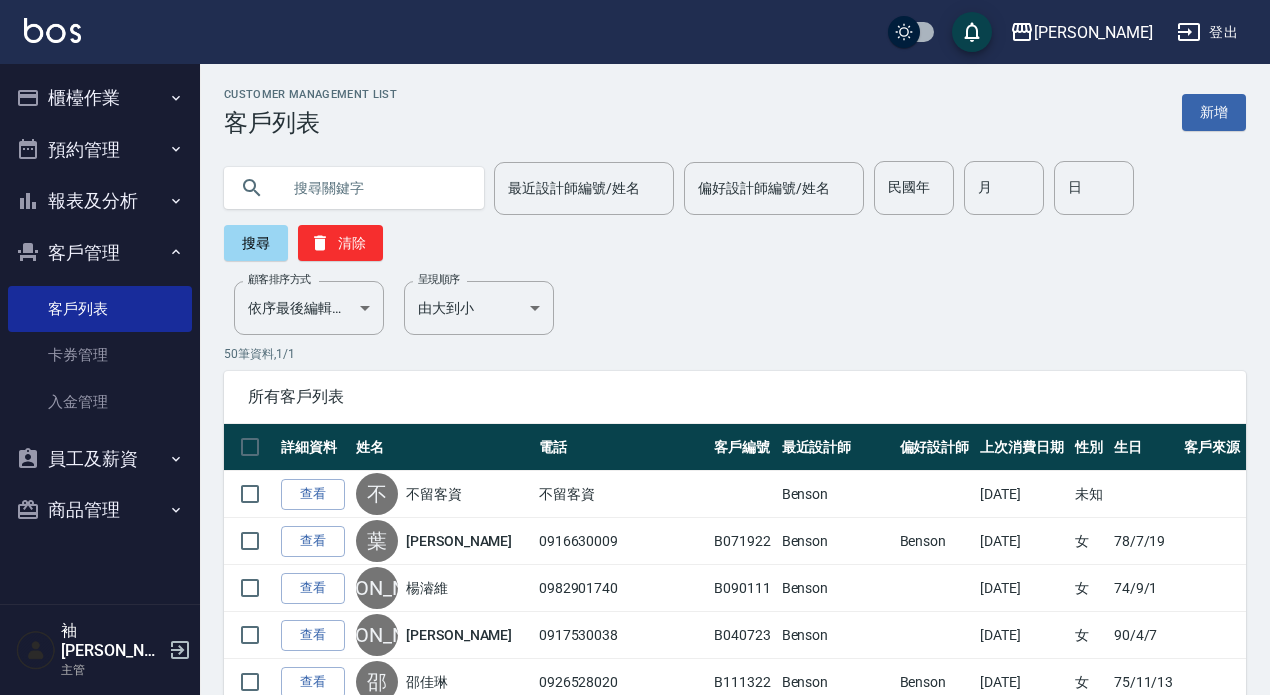 click at bounding box center (374, 188) 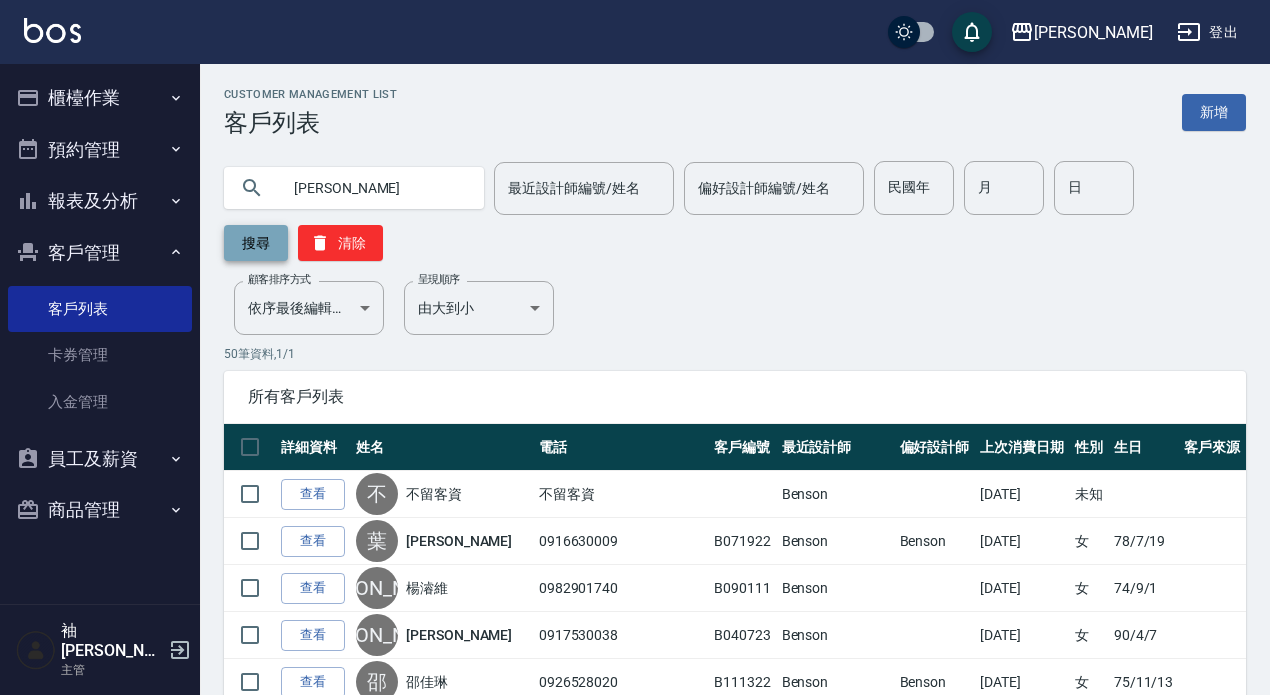 type on "吳采" 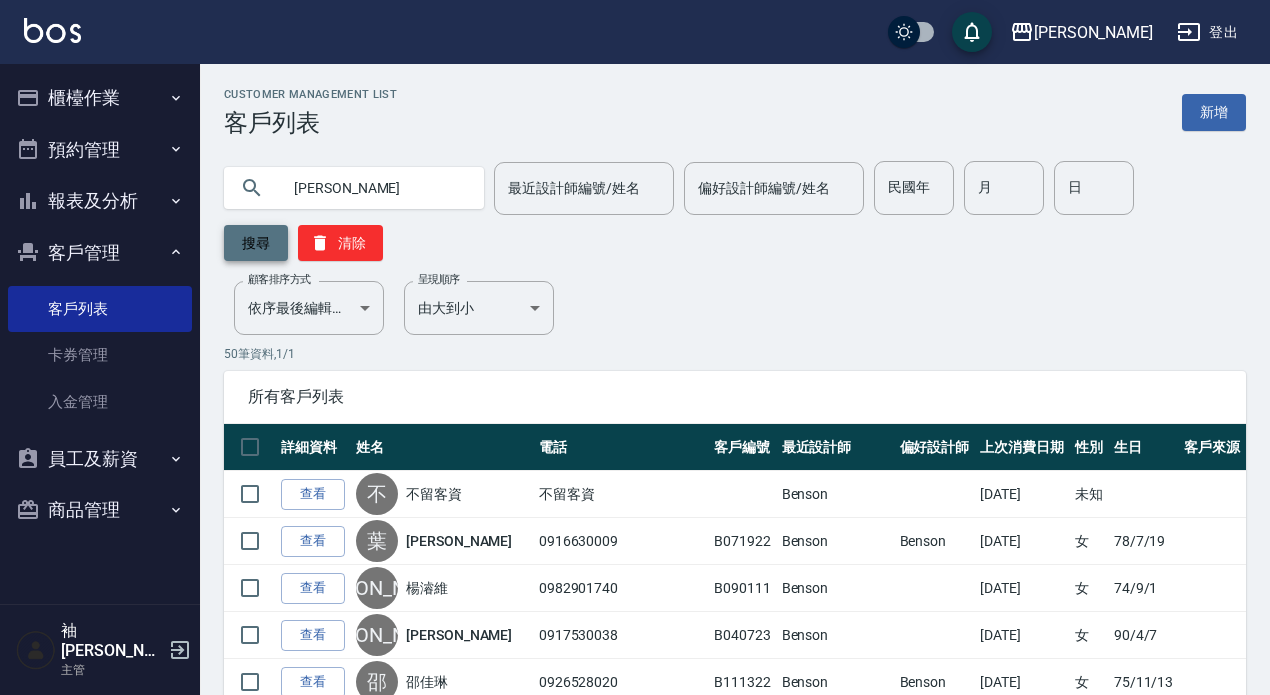 click on "搜尋" at bounding box center (256, 243) 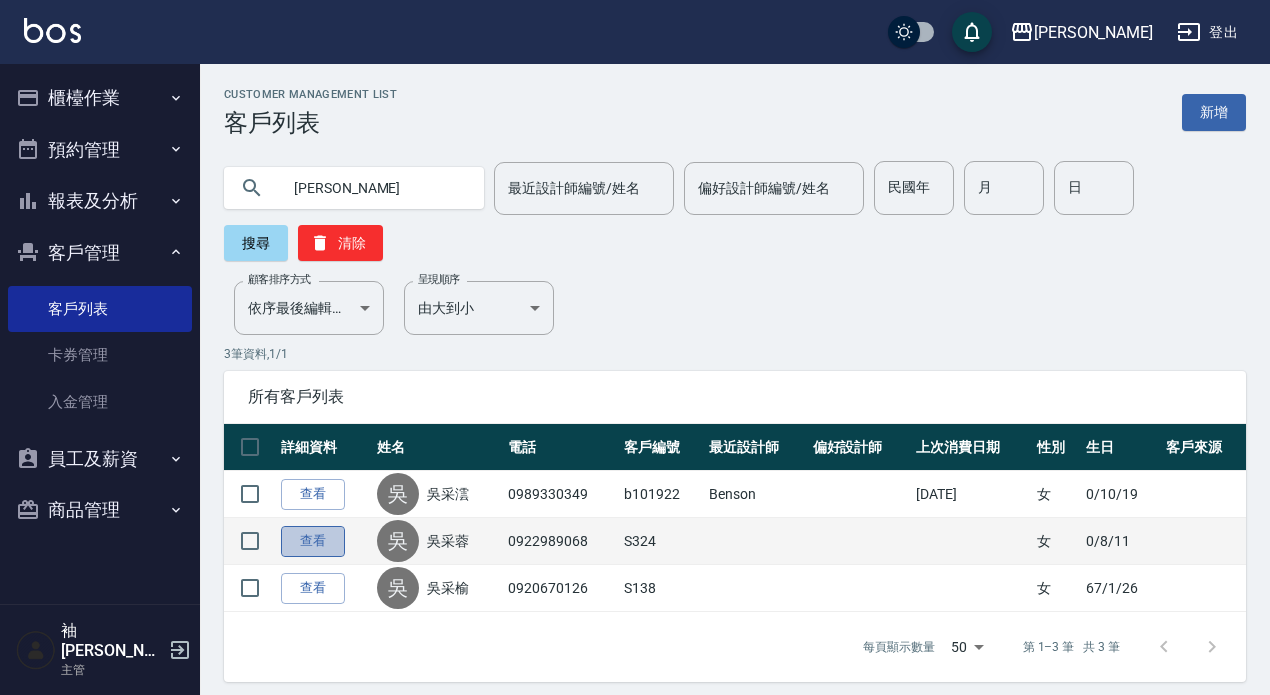 click on "查看" at bounding box center (313, 541) 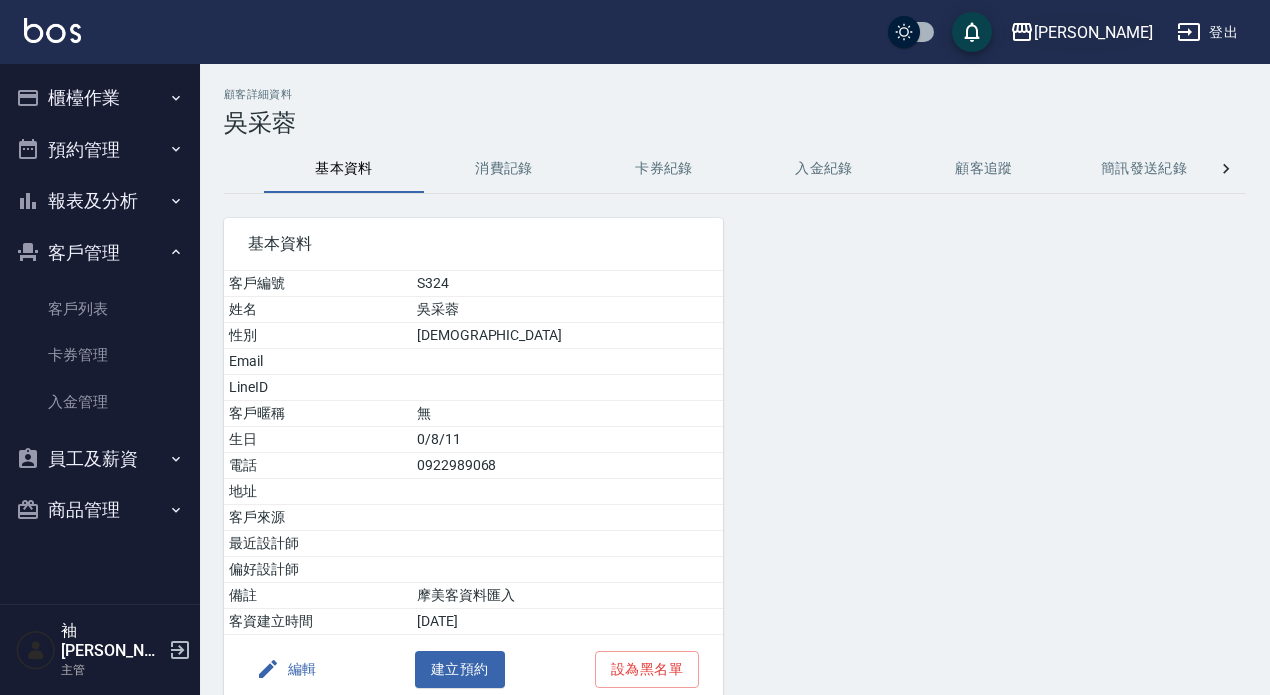 click on "上越三和" at bounding box center (1093, 32) 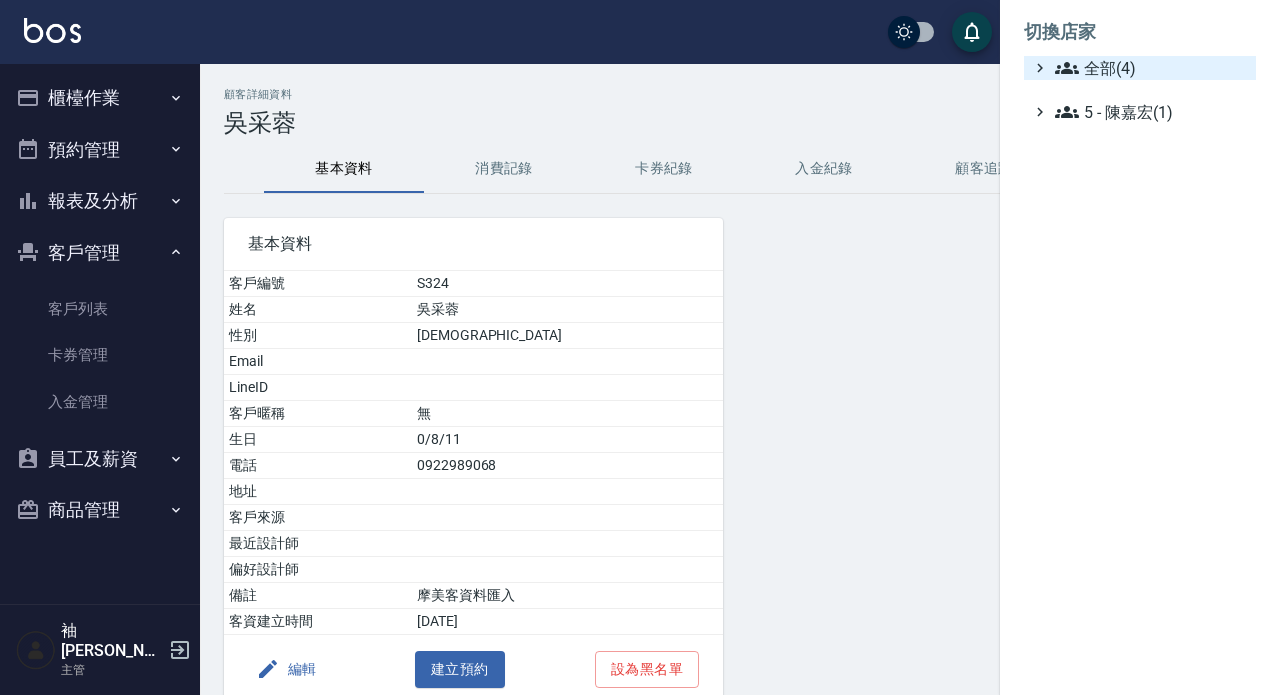 click on "全部(4)" at bounding box center [1151, 68] 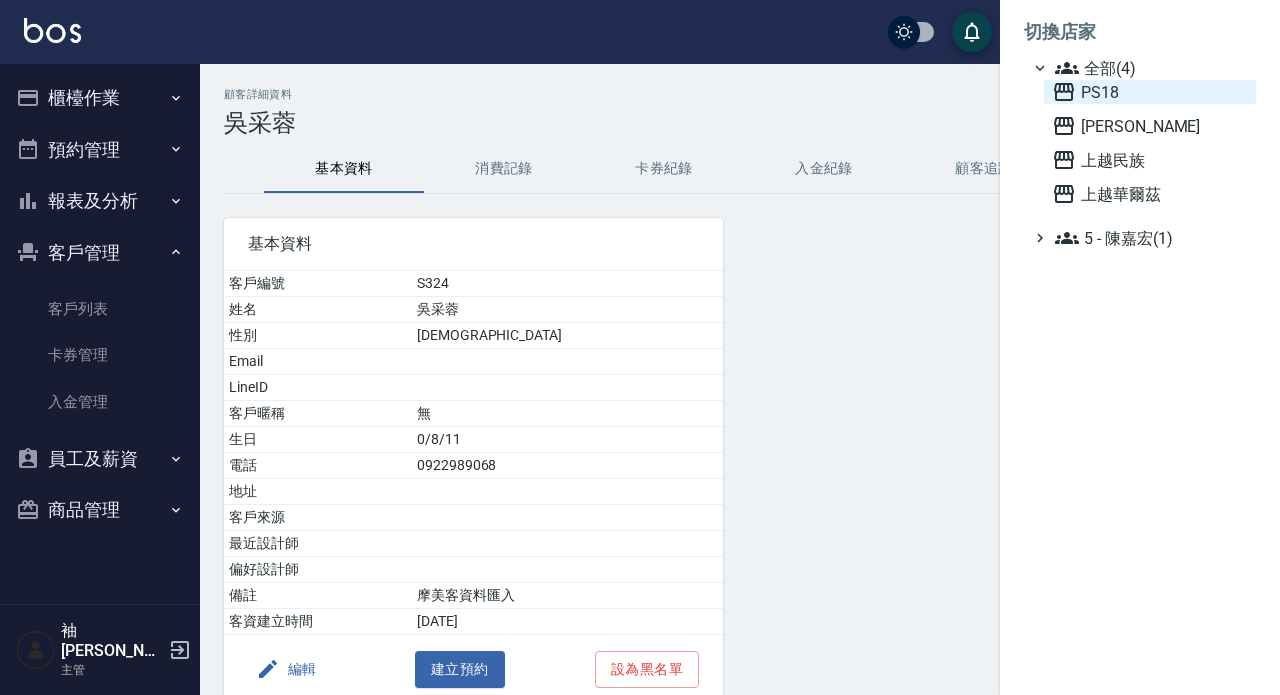 click on "PS18" at bounding box center (1150, 92) 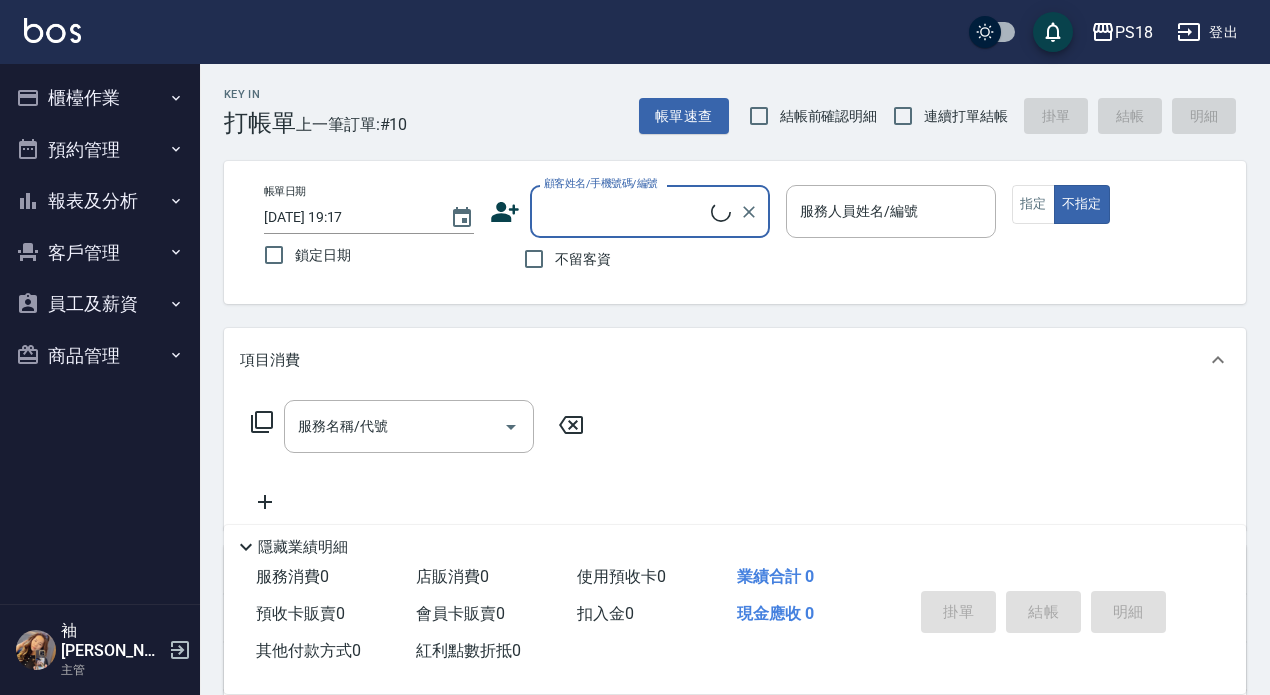 scroll, scrollTop: 0, scrollLeft: 0, axis: both 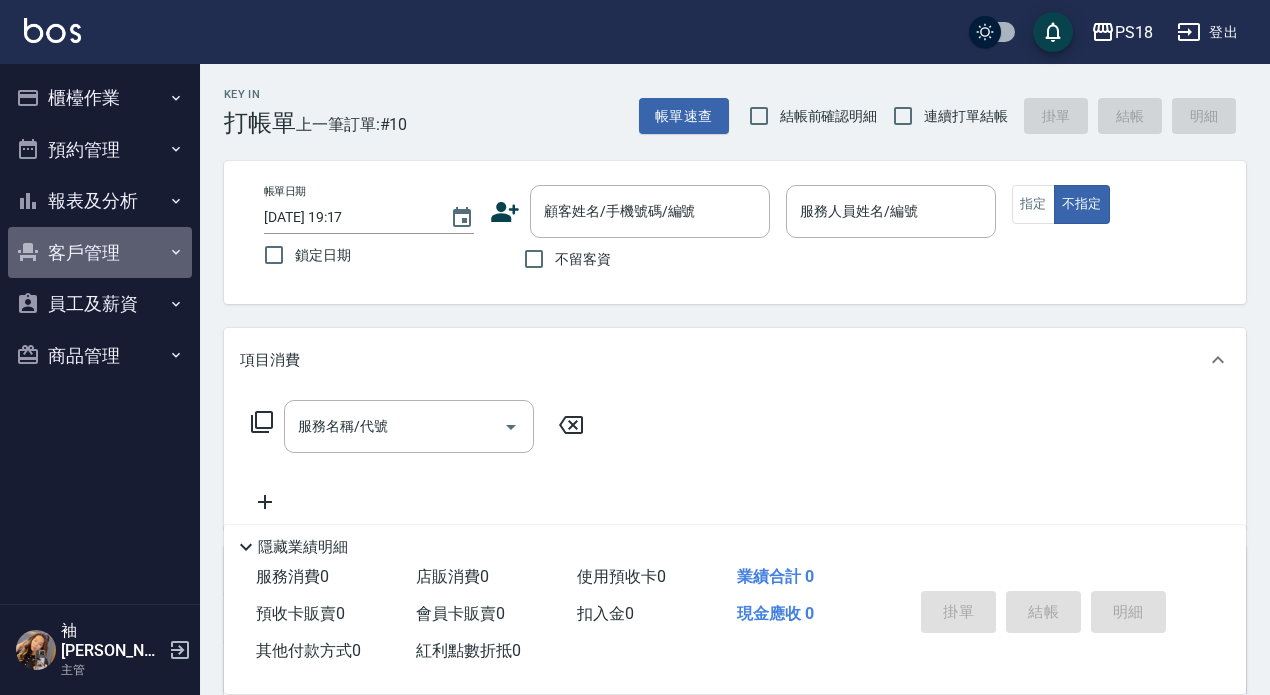 click on "客戶管理" at bounding box center (100, 253) 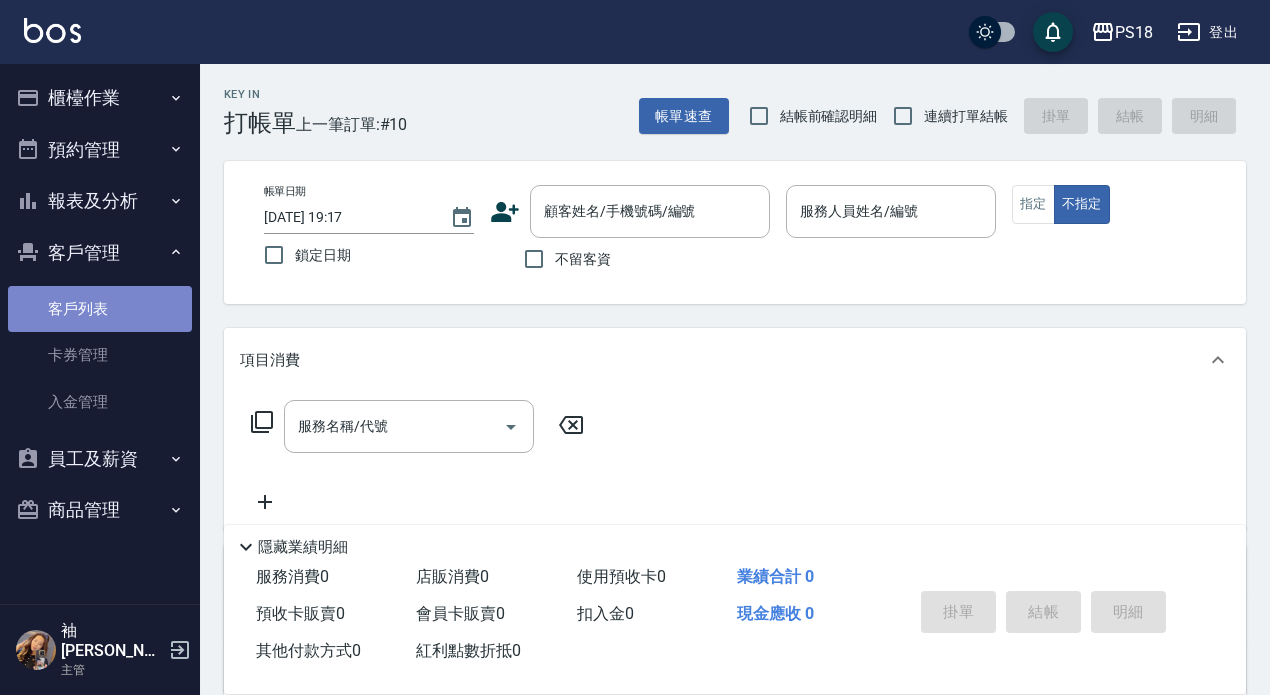 click on "客戶列表" at bounding box center [100, 309] 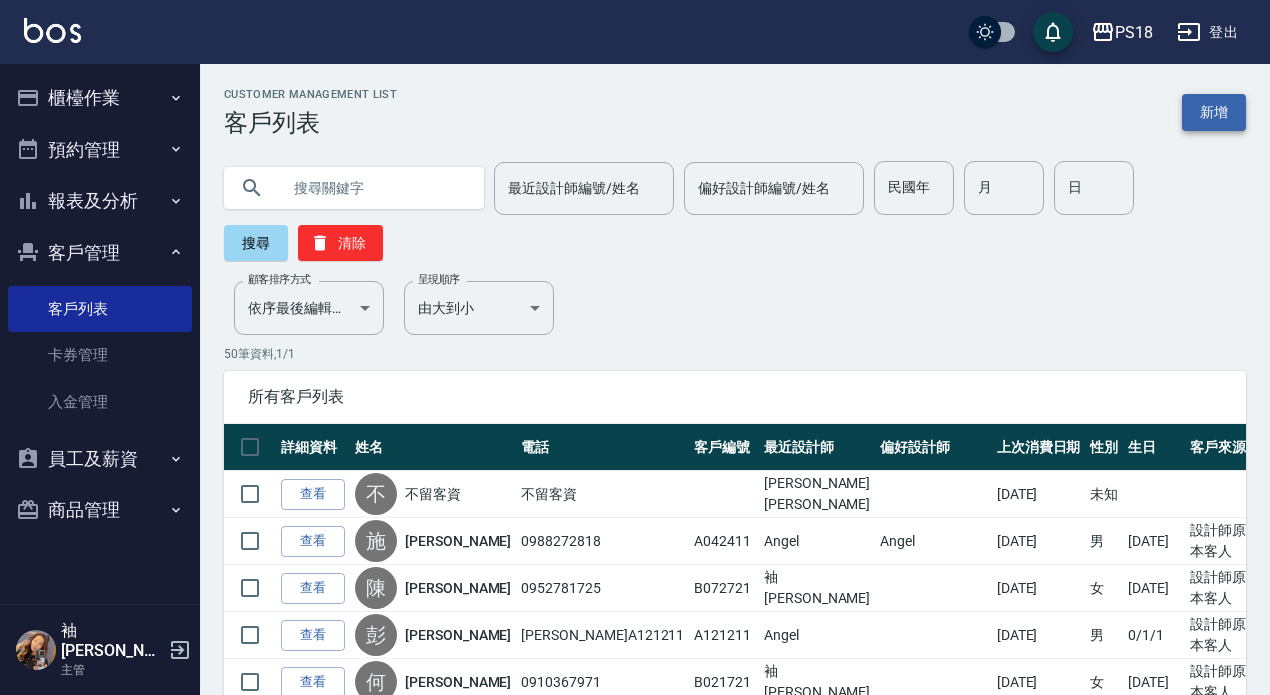 click on "新增" at bounding box center (1214, 112) 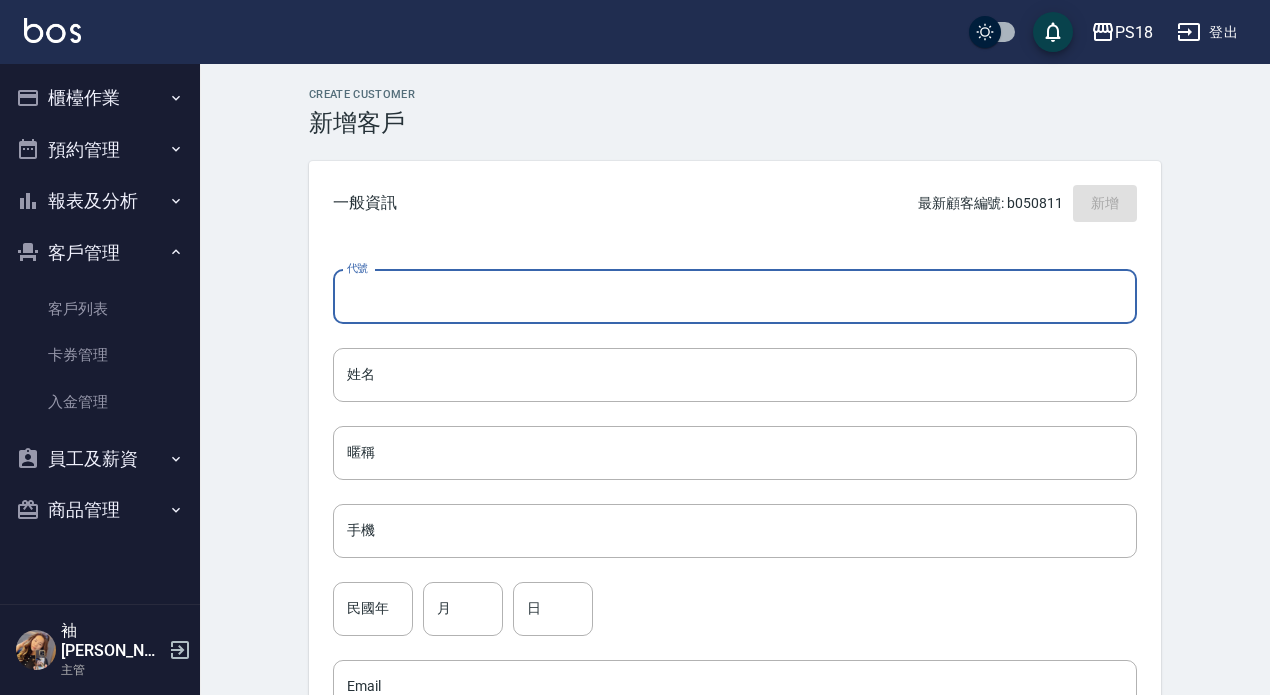 click on "代號" at bounding box center [735, 297] 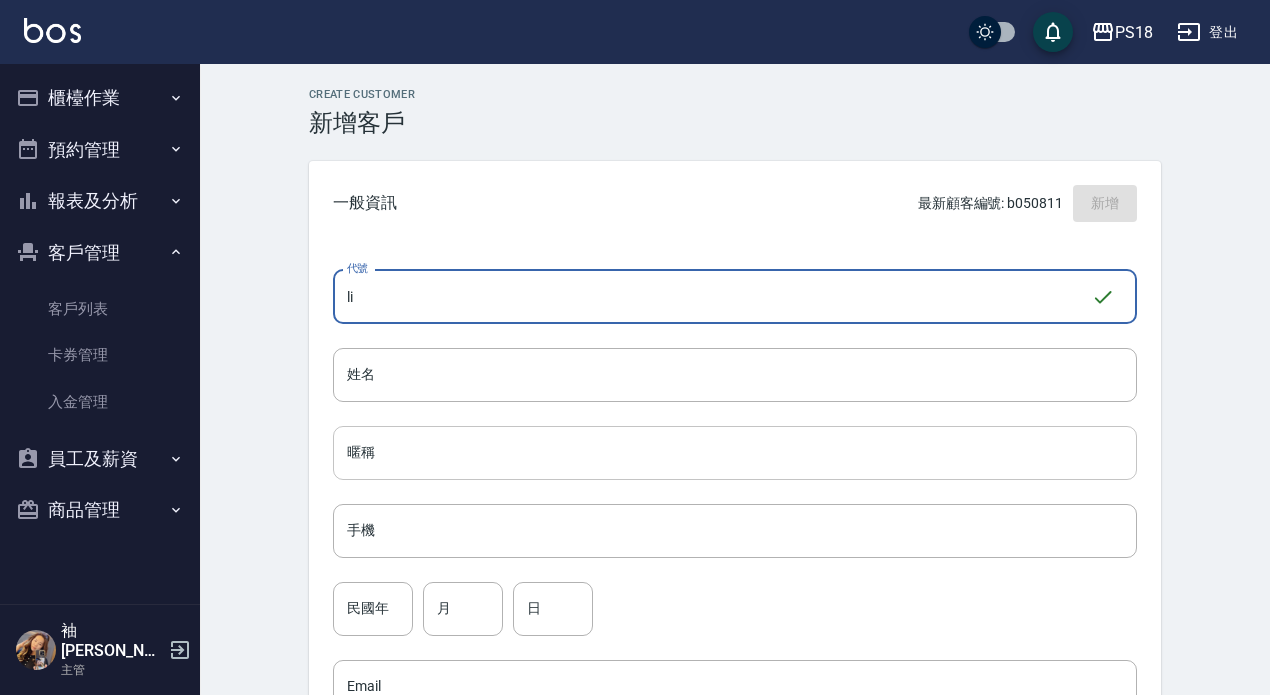 type on "l" 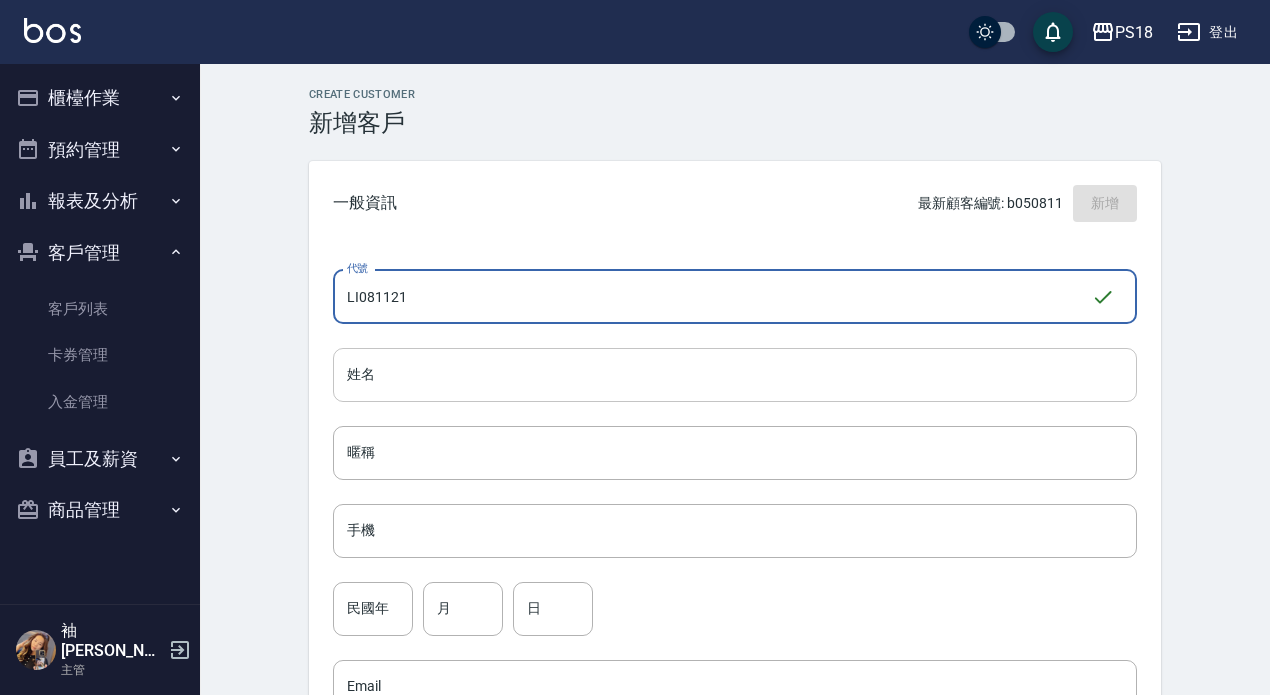 type on "LI081121" 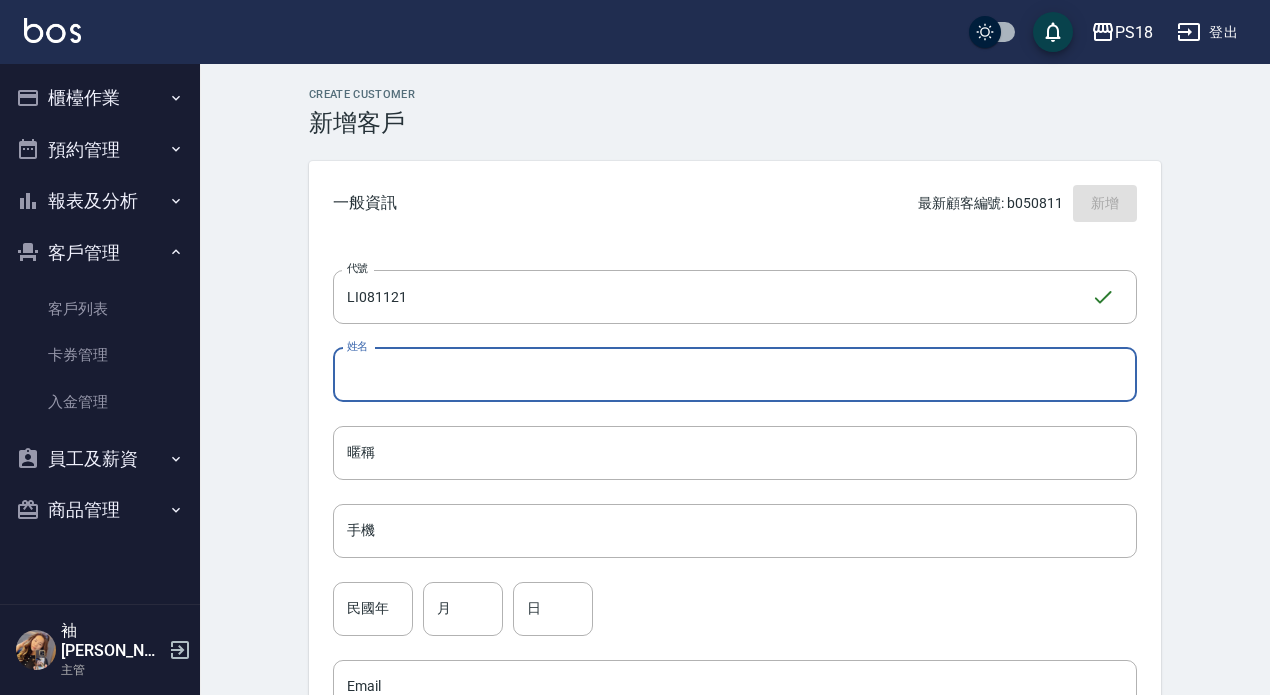 click on "姓名" at bounding box center (735, 375) 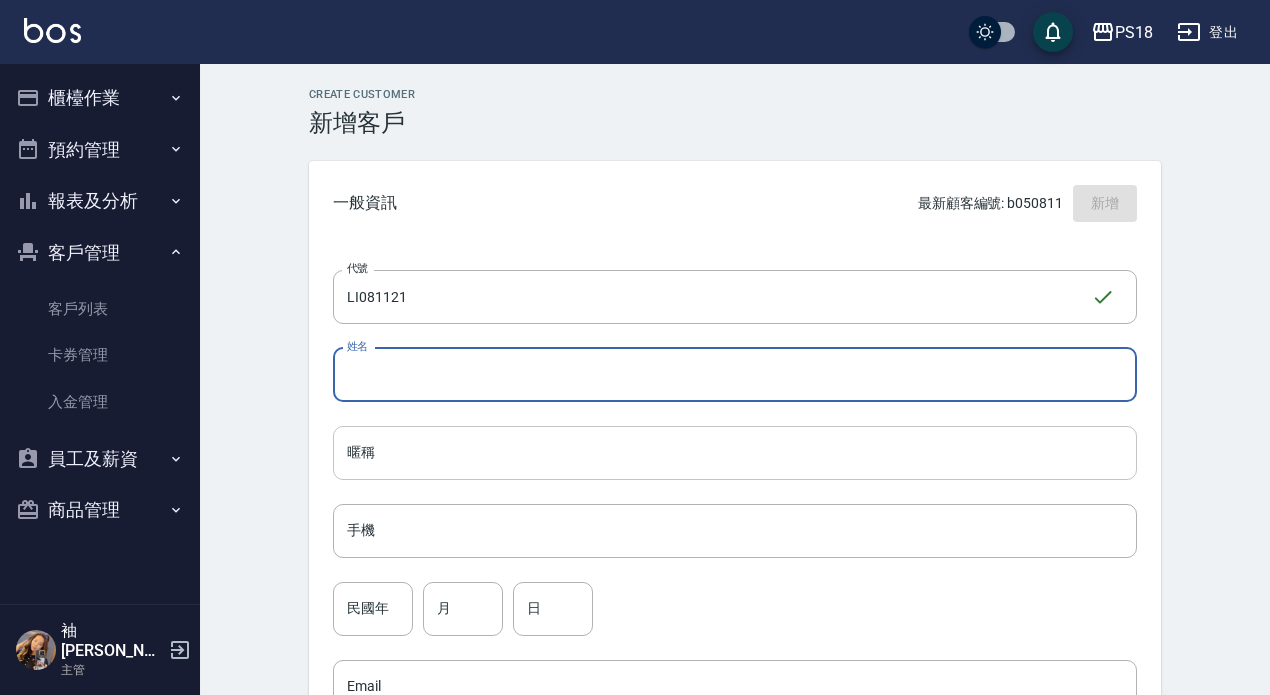 type on "＿" 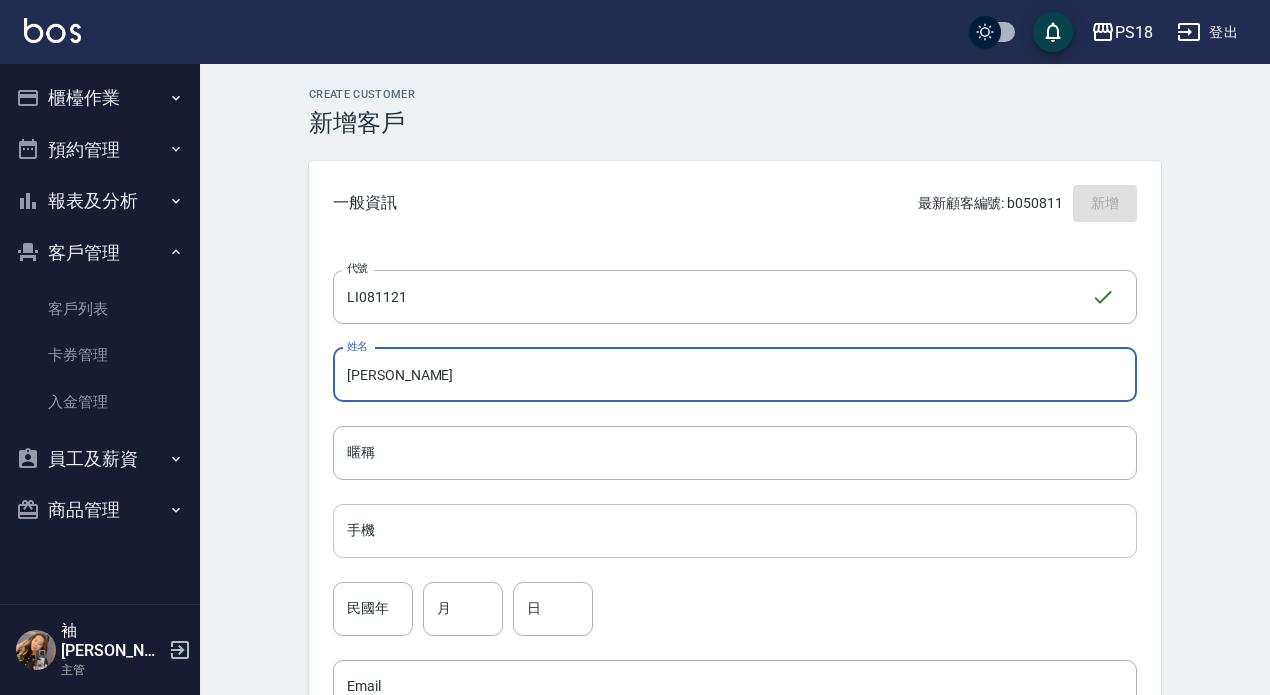 type on "吳采蓉" 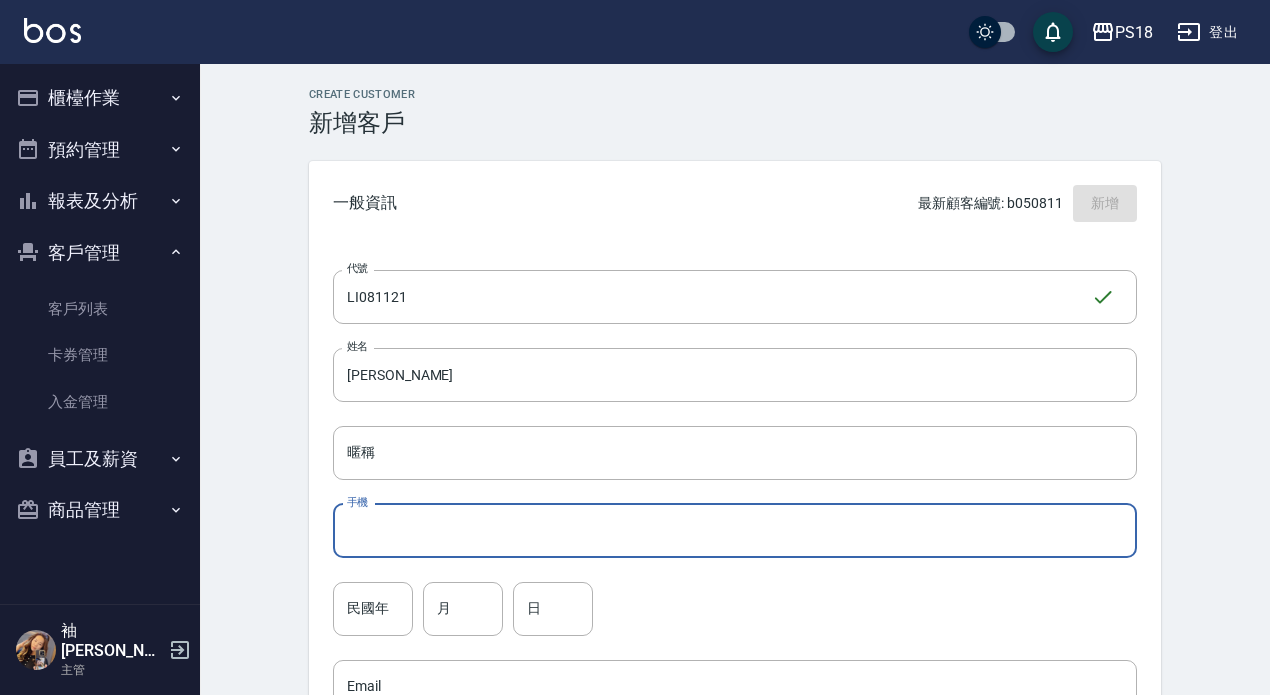 click on "手機" at bounding box center [735, 531] 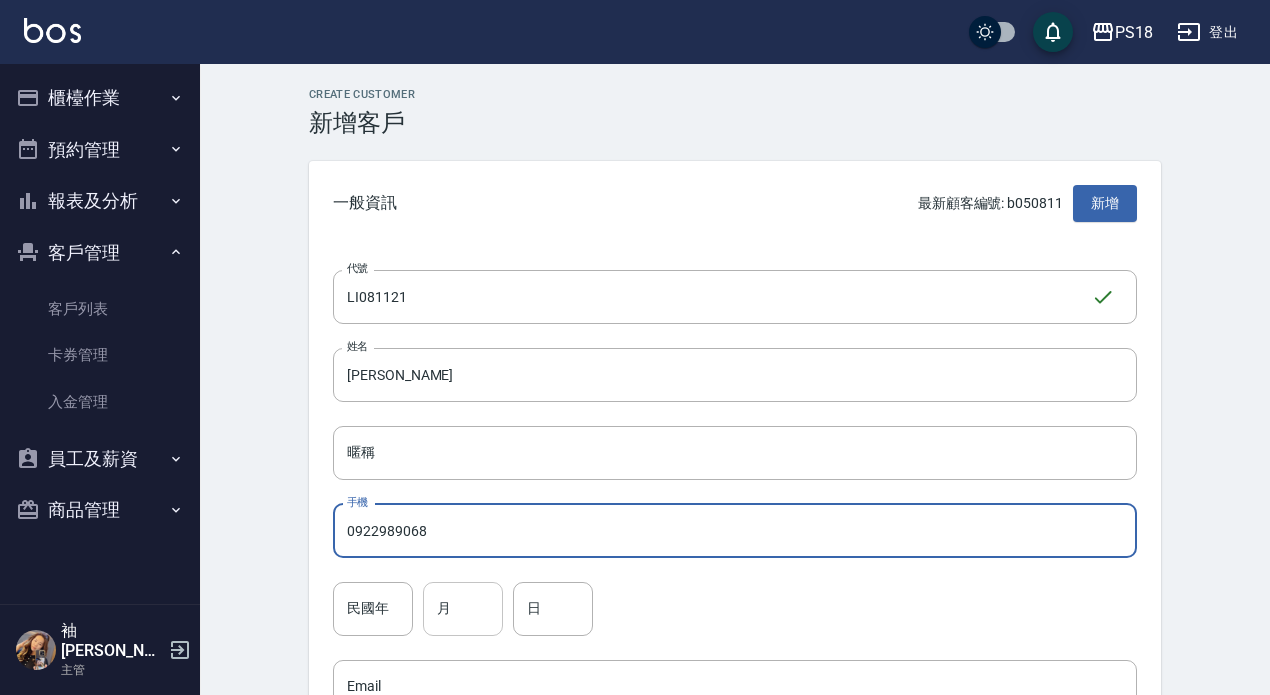 type on "0922989068" 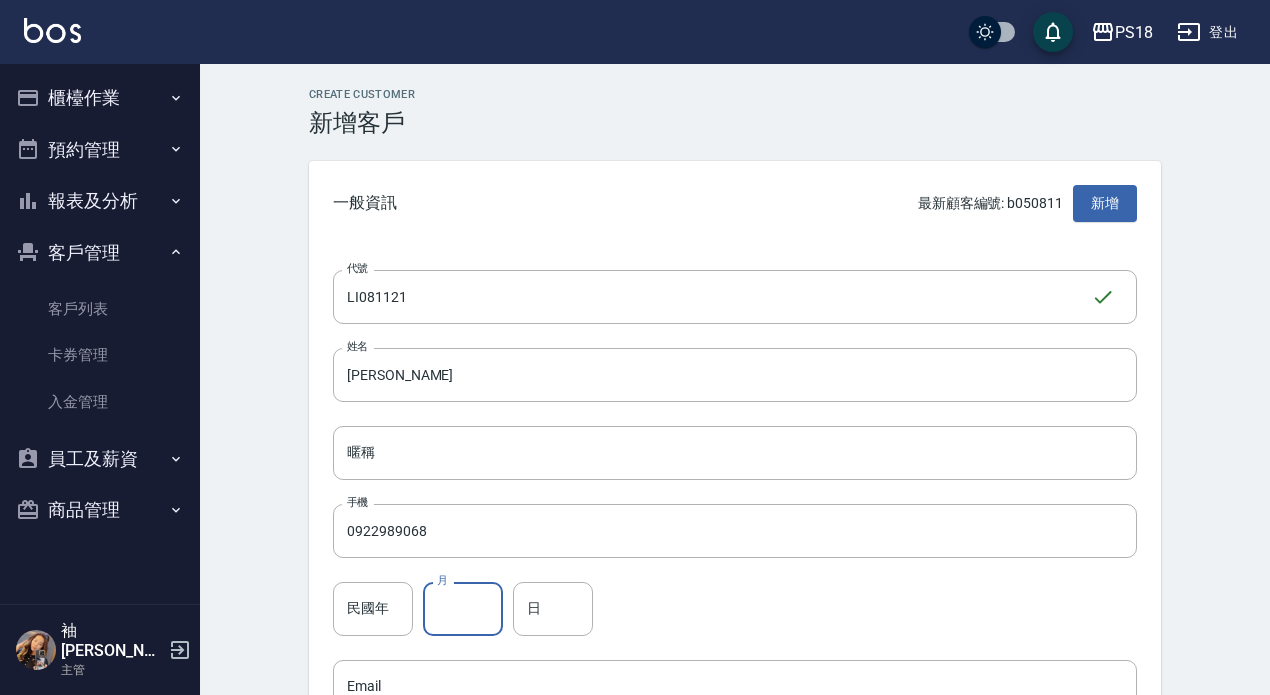 click on "月" at bounding box center (463, 609) 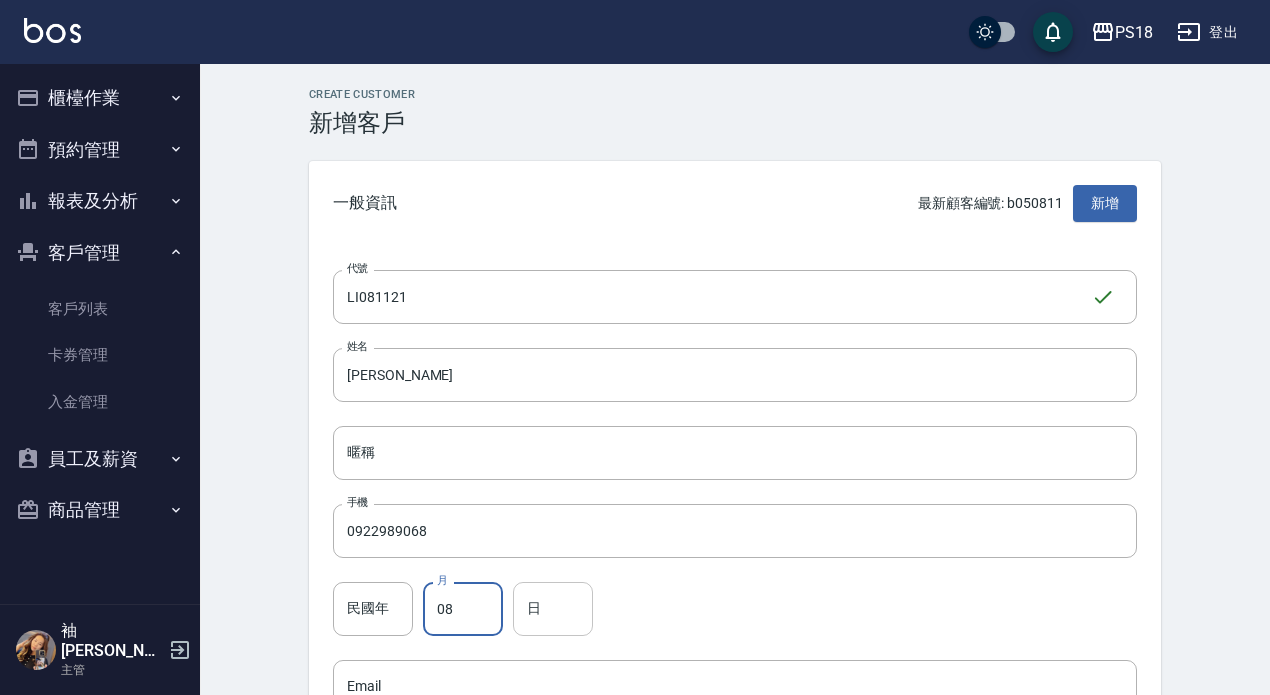 type on "08" 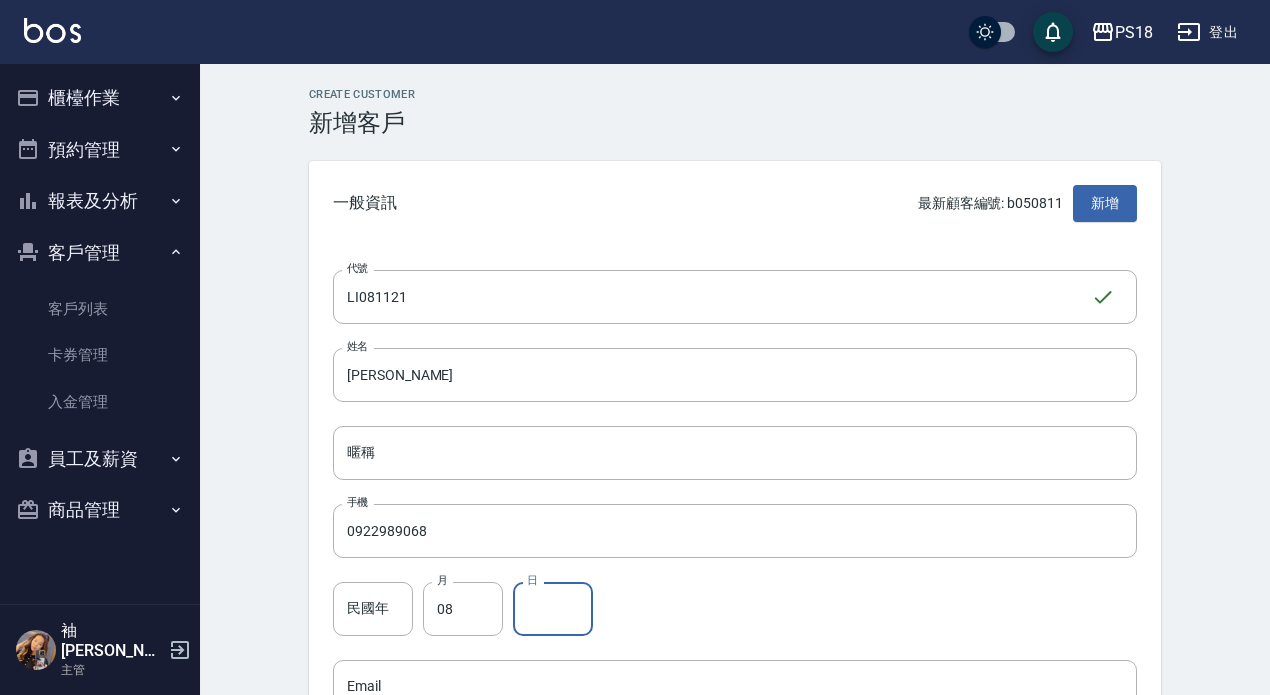 click on "日" at bounding box center (553, 609) 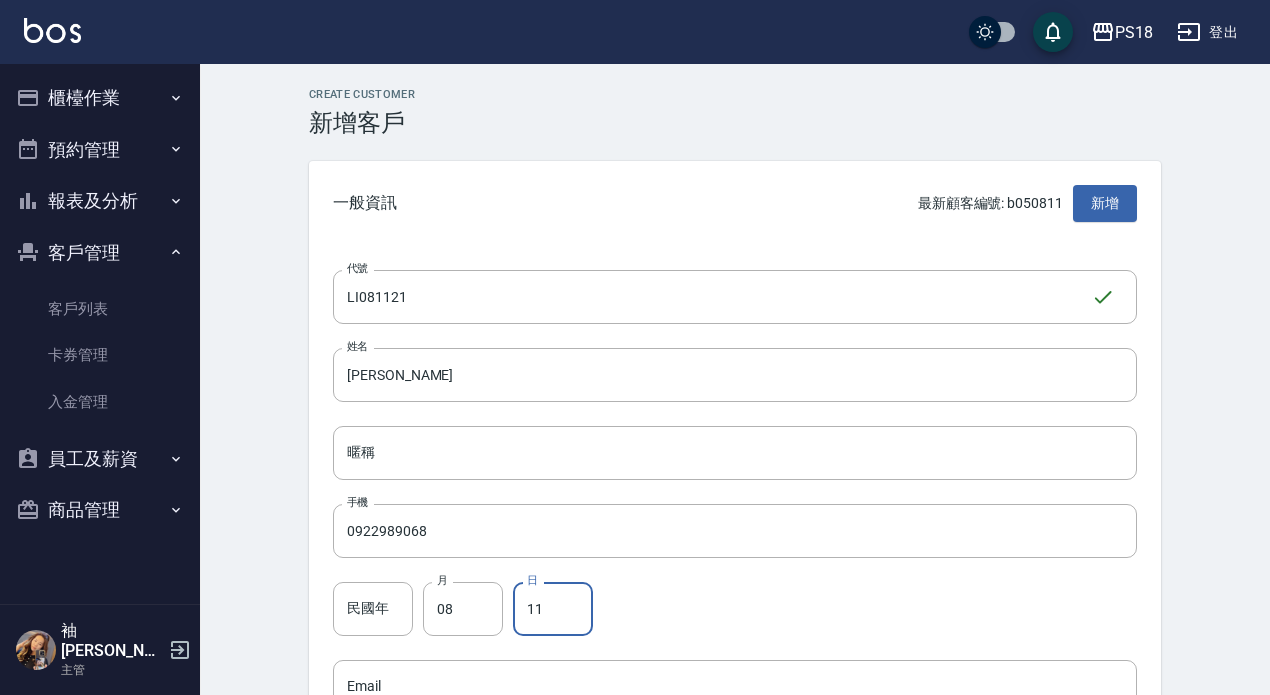 type on "11" 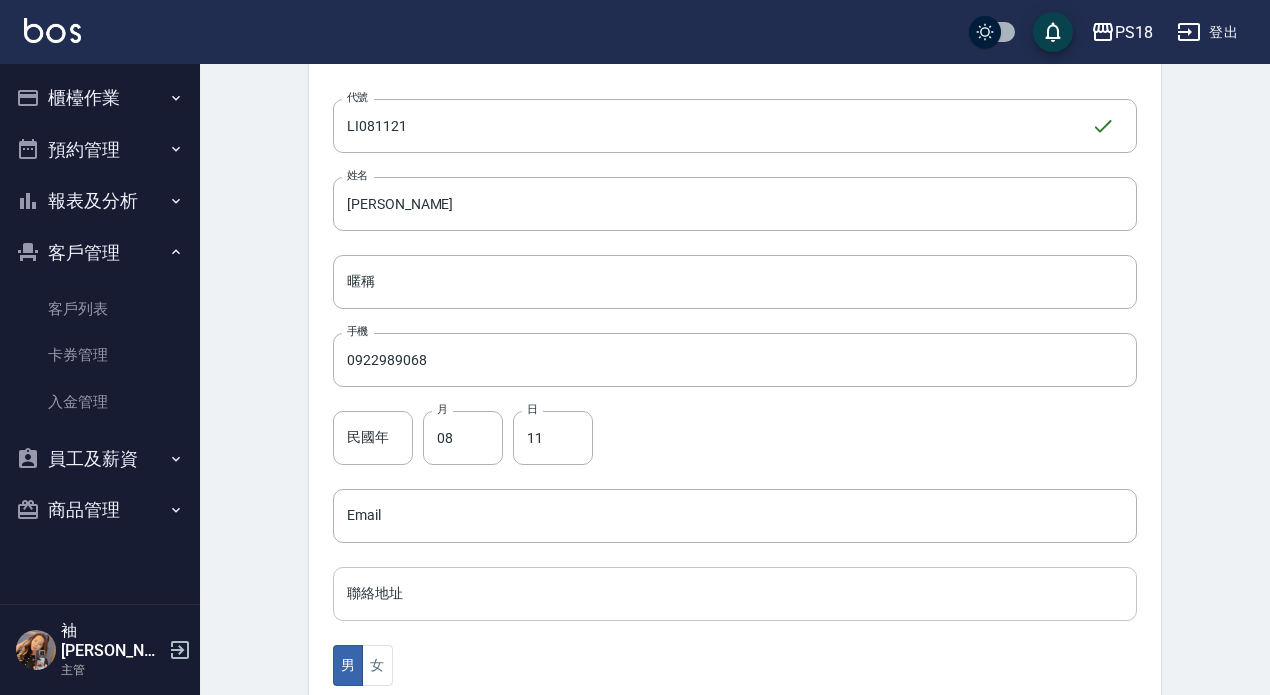 scroll, scrollTop: 200, scrollLeft: 0, axis: vertical 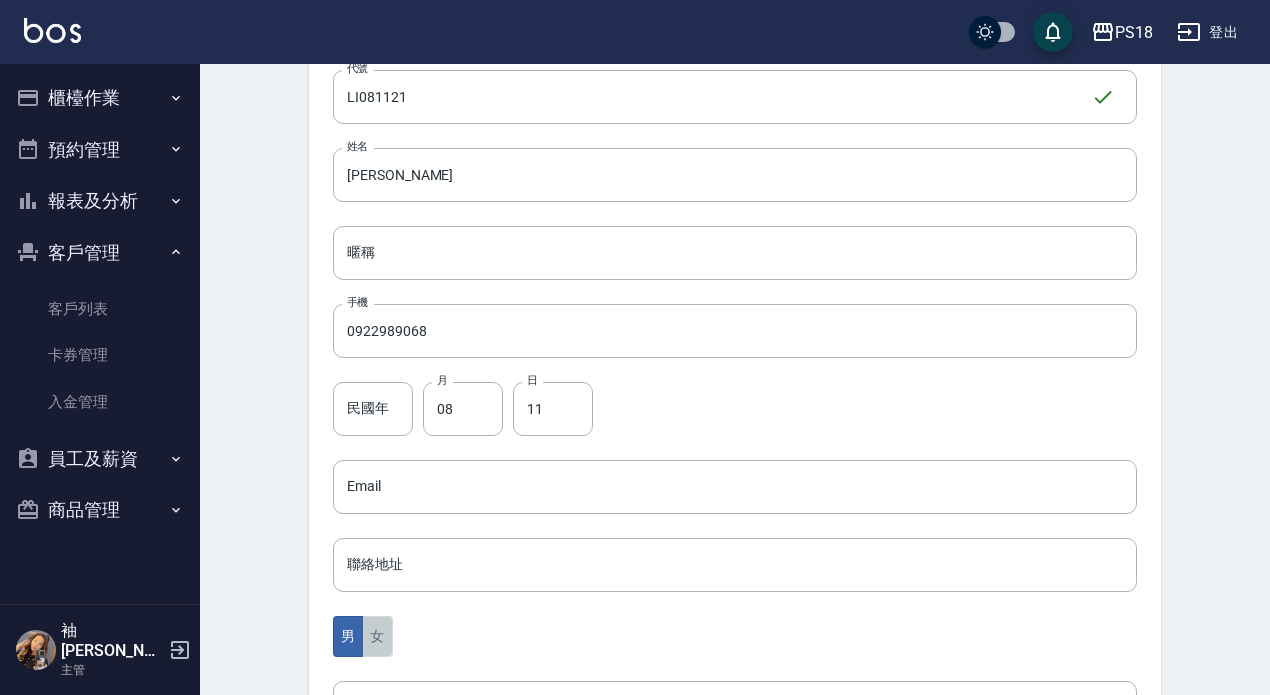 click on "女" at bounding box center (377, 636) 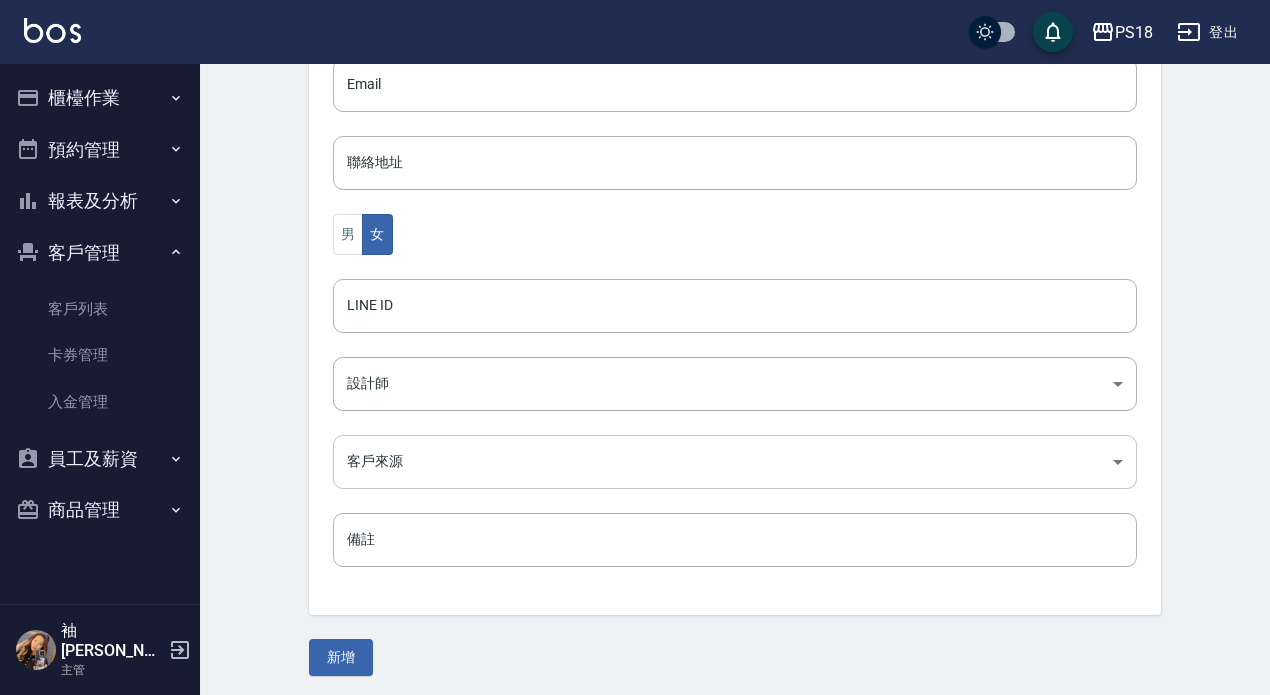 scroll, scrollTop: 607, scrollLeft: 0, axis: vertical 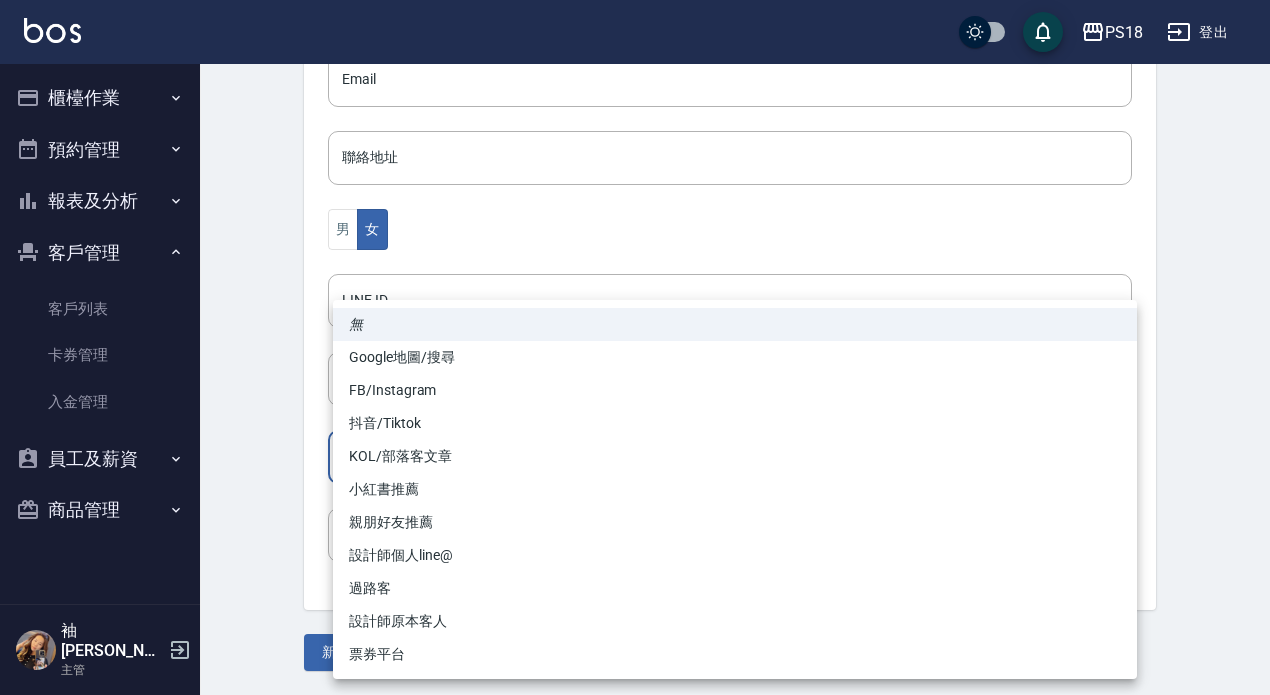 click on "PS18 登出 櫃檯作業 打帳單 帳單列表 現金收支登錄 材料自購登錄 每日結帳 排班表 現場電腦打卡 預約管理 預約管理 單日預約紀錄 單週預約紀錄 報表及分析 報表目錄 消費分析儀表板 店家日報表 店家排行榜 互助日報表 互助點數明細 全店業績分析表 營業統計分析表 設計師日報表 設計師業績分析表 設計師抽成報表 設計師排行榜 商品銷售排行榜 單一服務項目查詢 店販抽成明細 店販分類抽成明細 顧客入金餘額表 顧客卡券餘額表 收支分類明細表 非現金明細對帳單 費用分析表 損益表 多店業績統計表 客戶管理 客戶列表 卡券管理 入金管理 員工及薪資 員工列表 全店打卡記錄 考勤排班總表 商品管理 商品分類設定 商品列表 袖庭劉 主管 Create Customer 新增客戶 一般資訊 最新顧客編號: b050811 新增 代號 LI081121 ​ 代號 姓名 吳采蓉 姓名 暱稱 暱稱 手機 0922989068 手機 月 08" at bounding box center [635, 44] 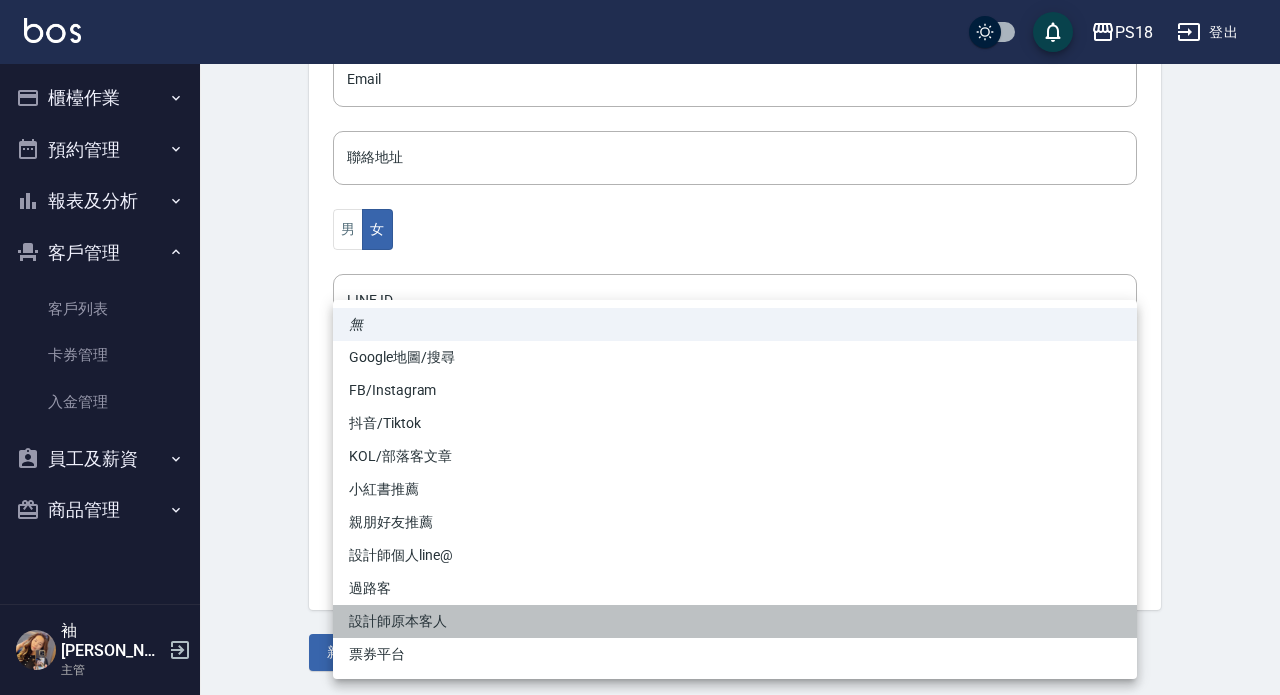 click on "設計師原本客人" at bounding box center (735, 621) 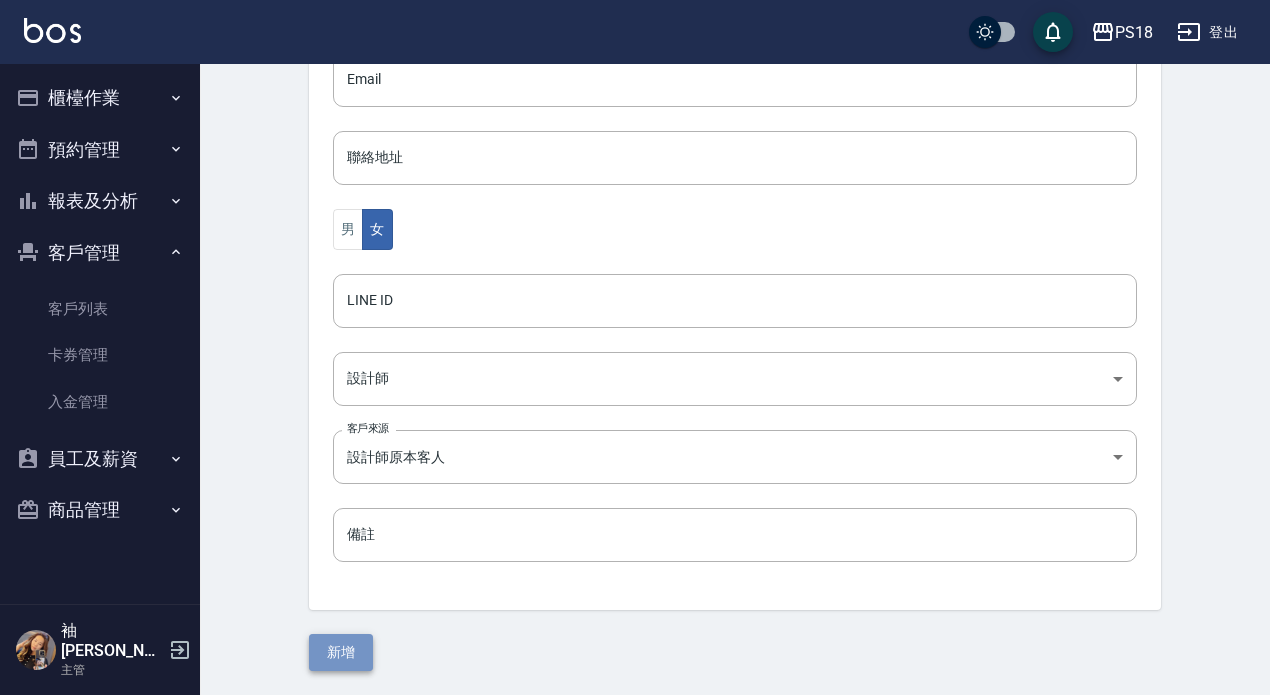click on "新增" at bounding box center (341, 652) 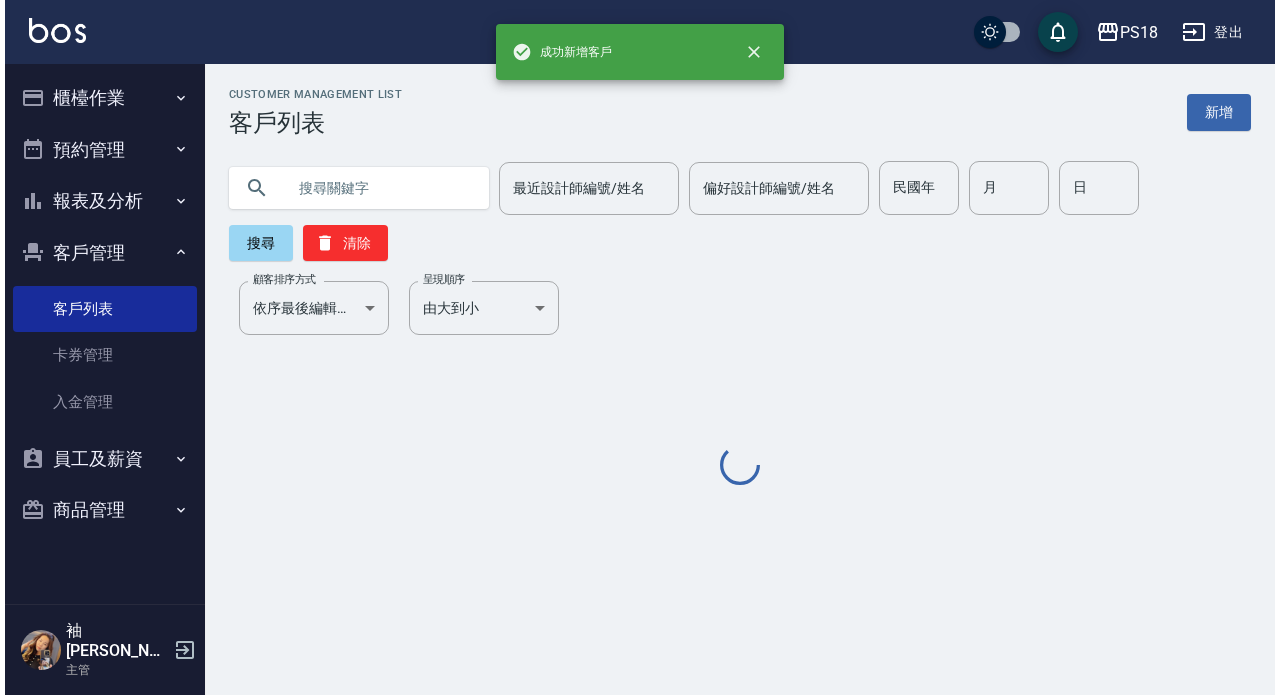 scroll, scrollTop: 0, scrollLeft: 0, axis: both 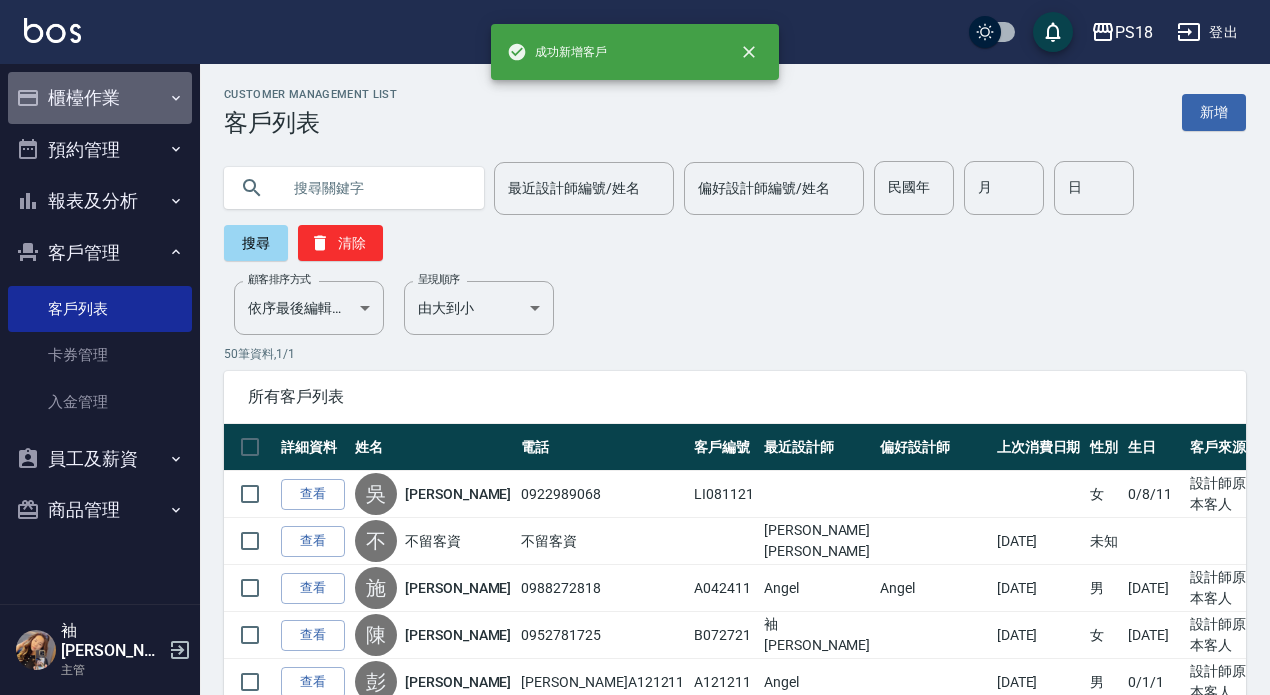 click on "櫃檯作業" at bounding box center [100, 98] 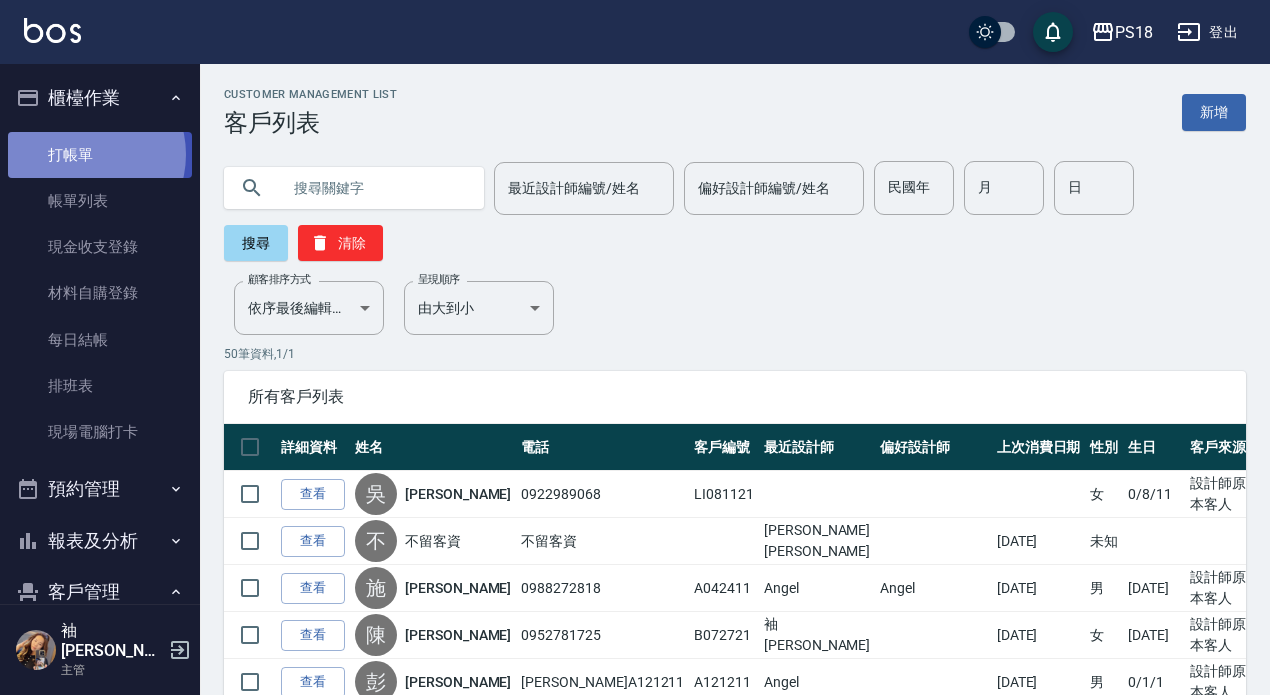 click on "打帳單" at bounding box center (100, 155) 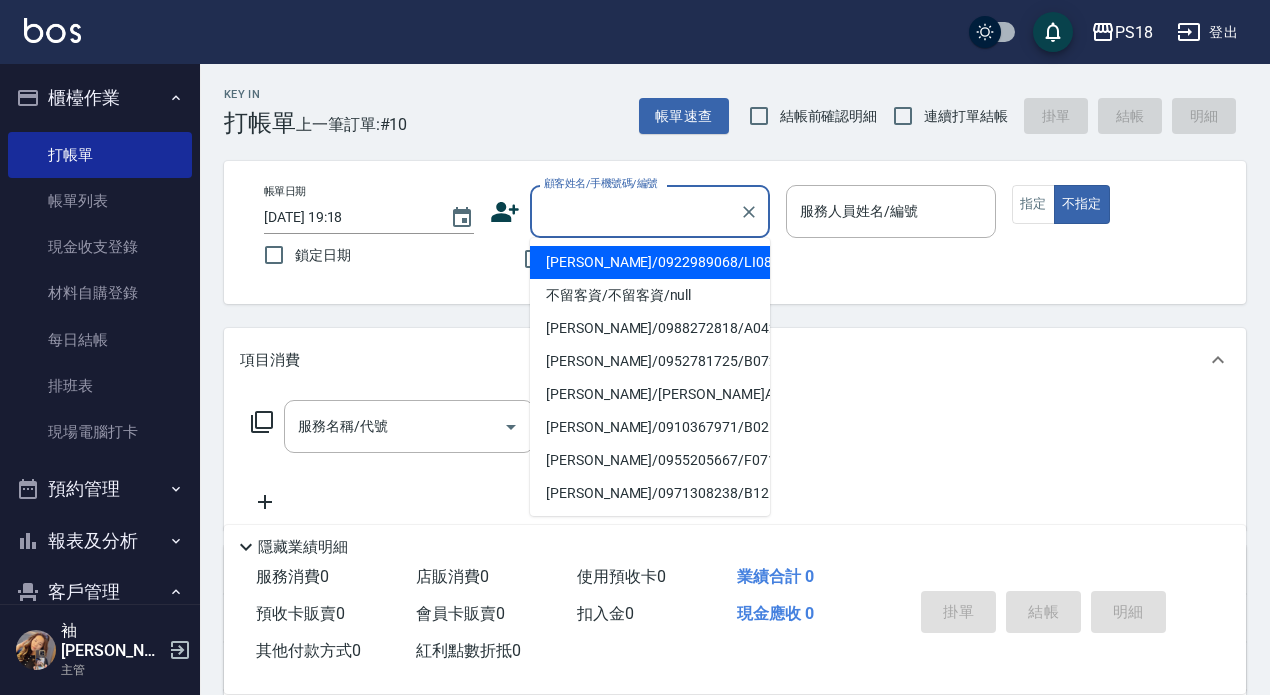 click on "顧客姓名/手機號碼/編號" at bounding box center [635, 211] 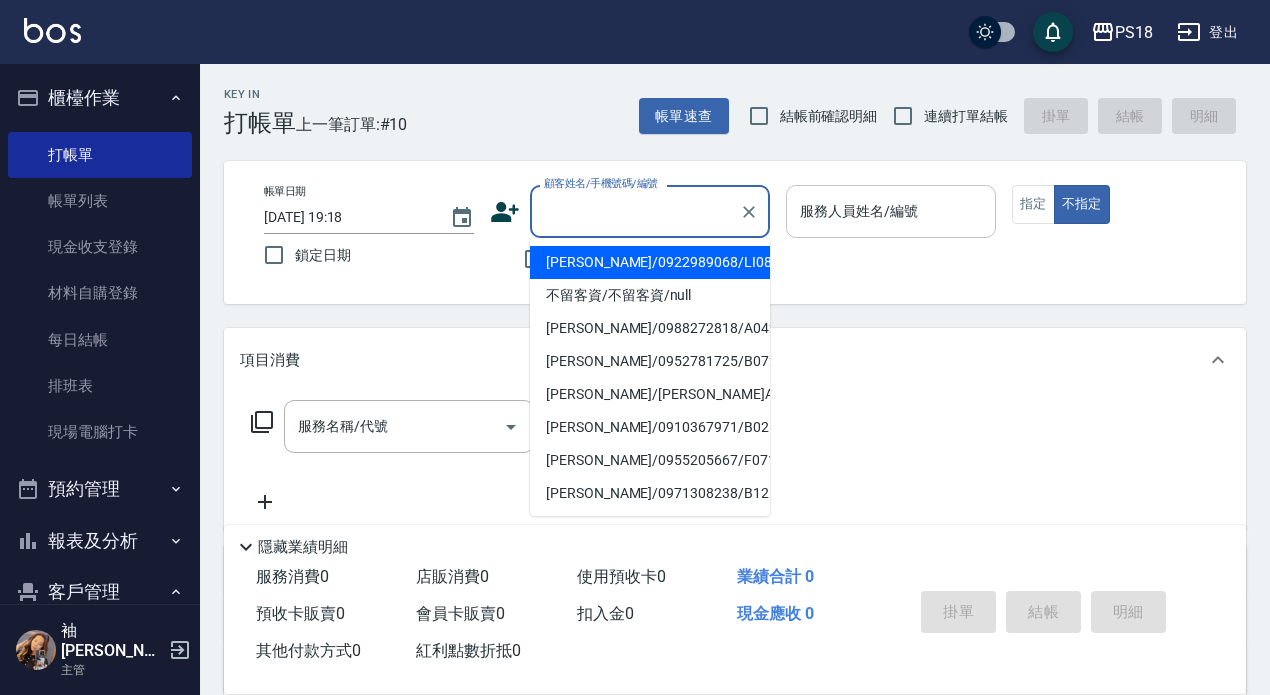 type on "吳采蓉/0922989068/LI081121" 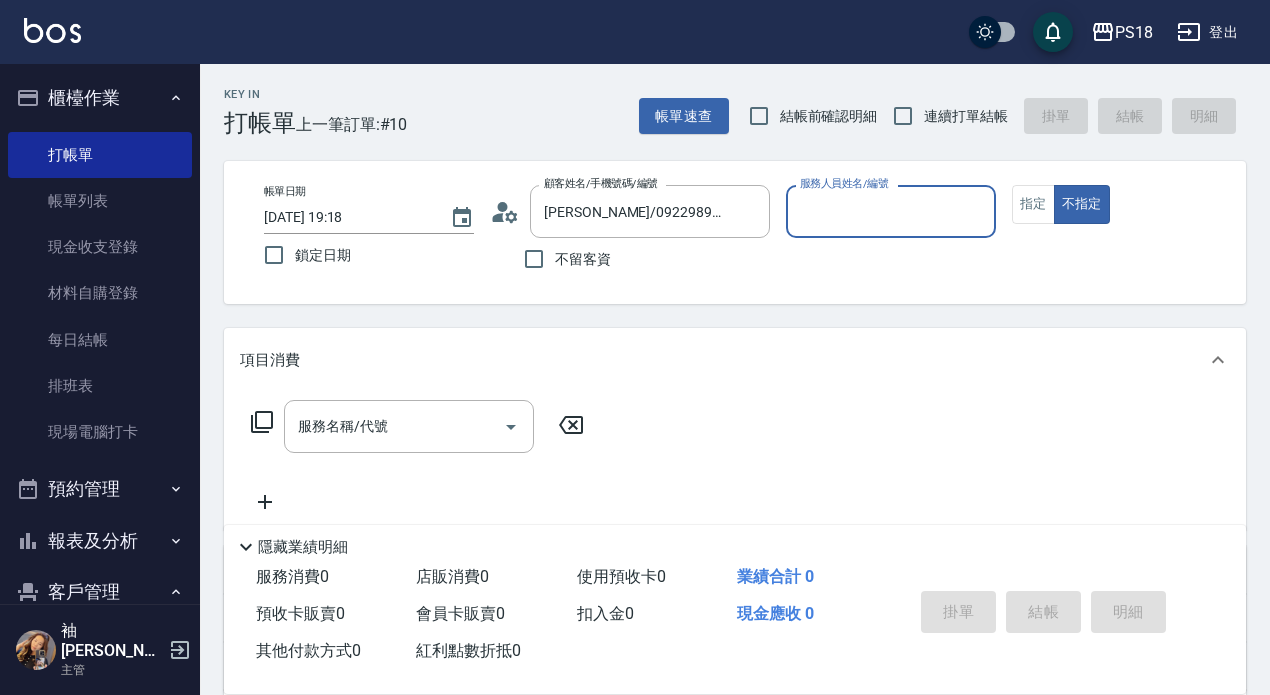 click on "服務人員姓名/編號" at bounding box center [891, 211] 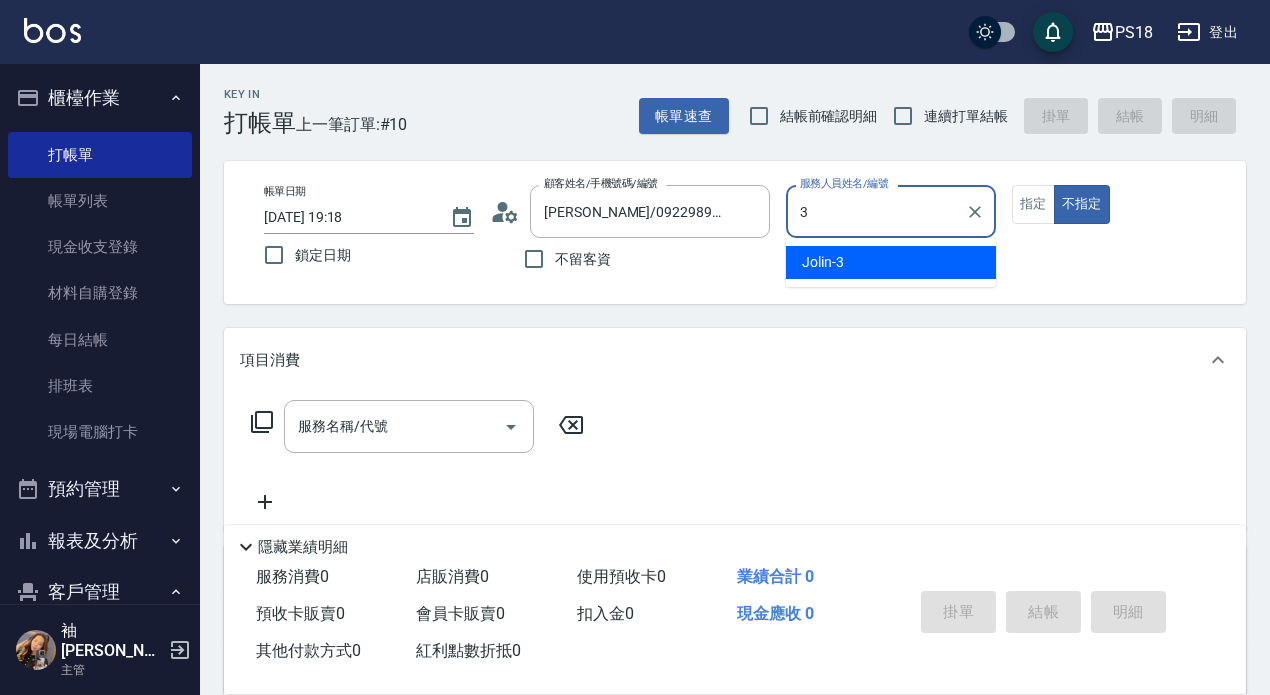 type on "3" 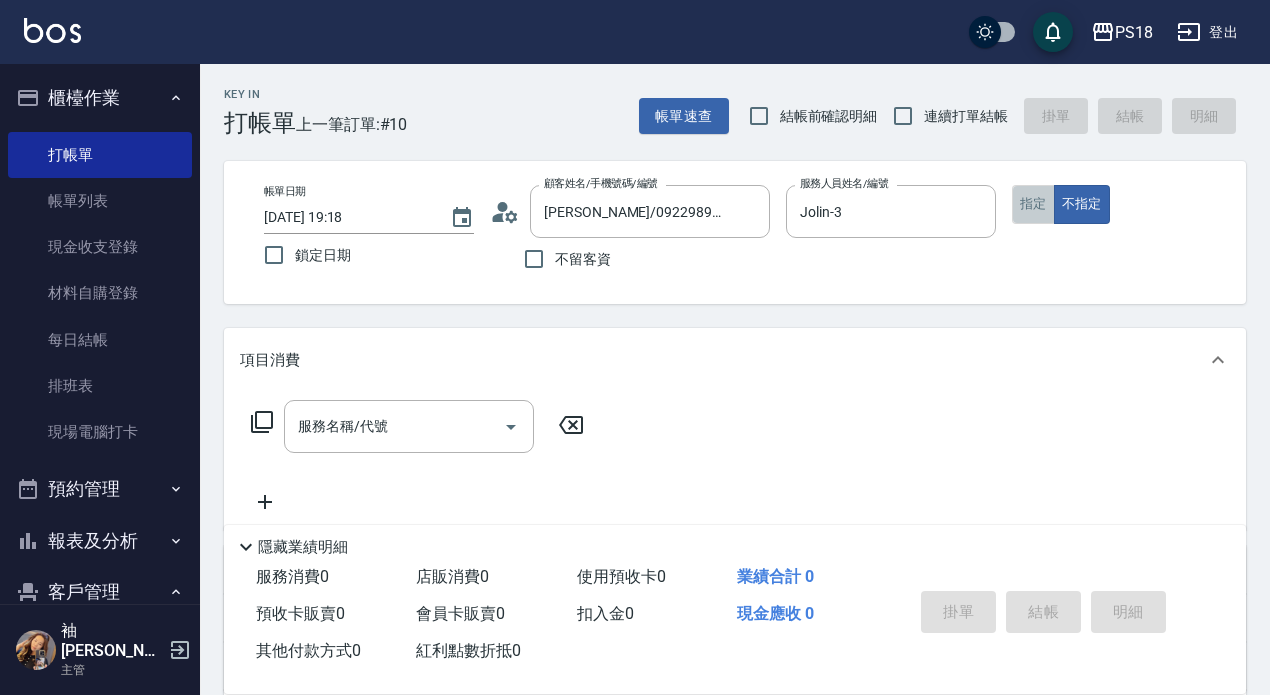 click on "指定" at bounding box center (1033, 204) 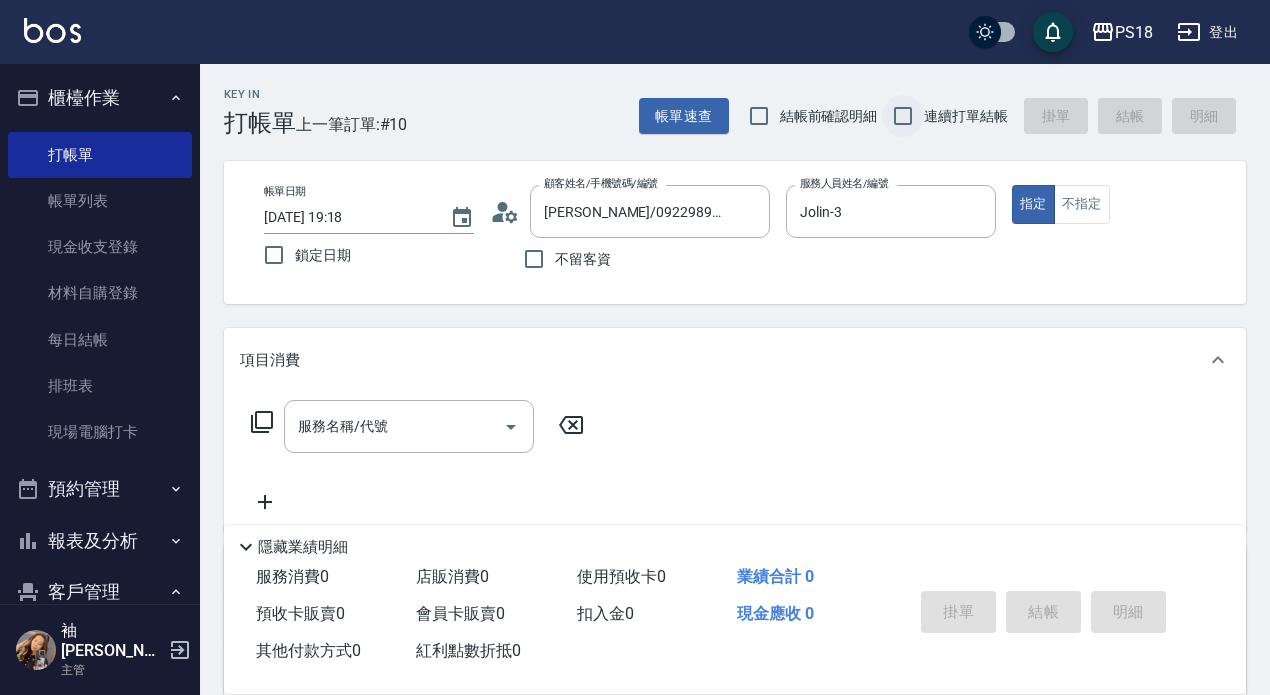 click on "連續打單結帳" at bounding box center (903, 116) 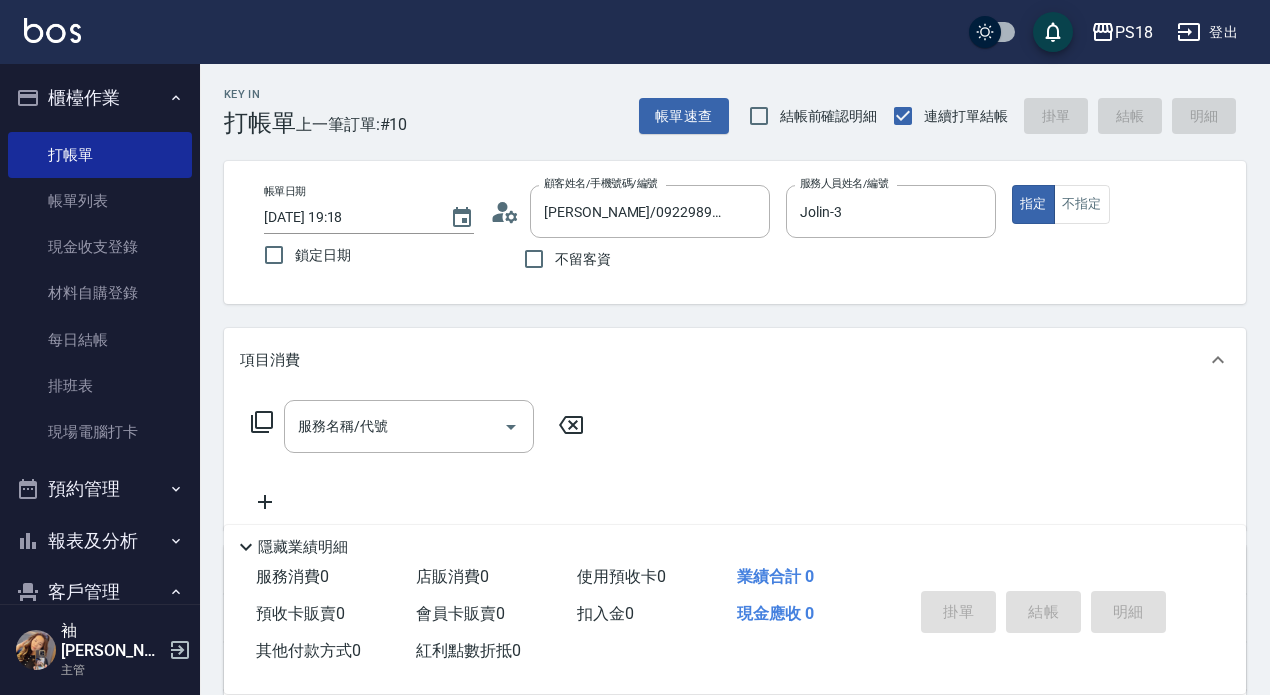 click 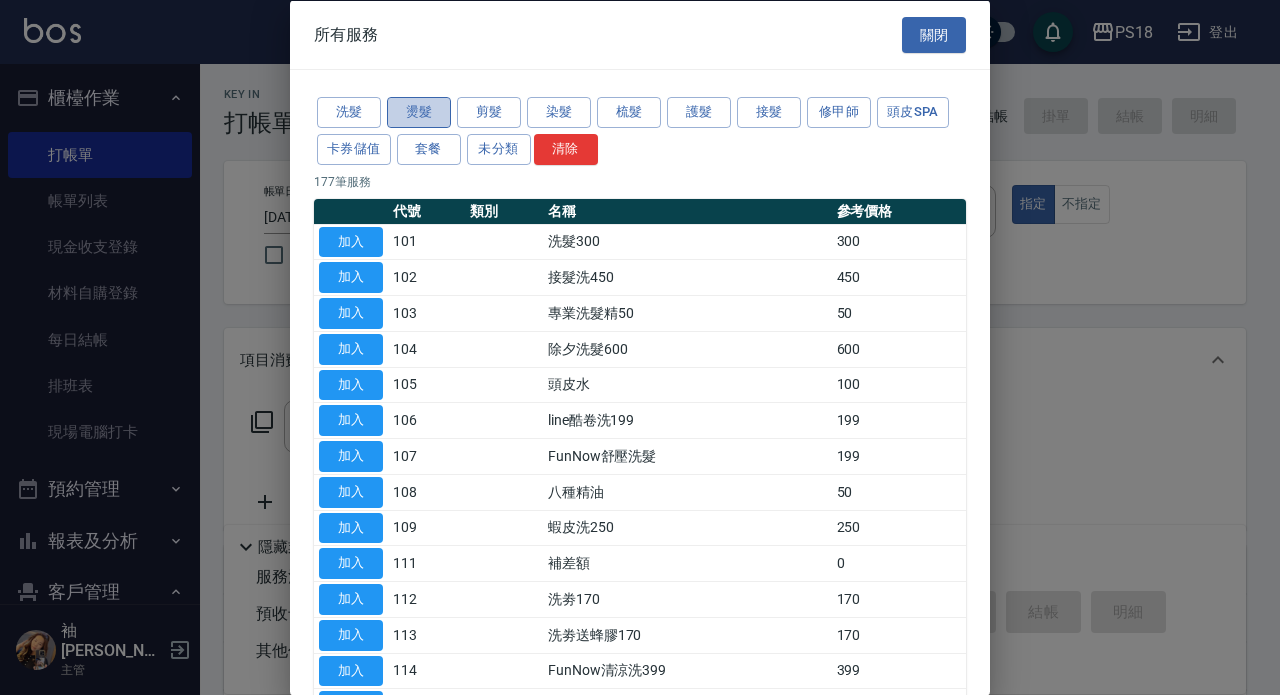 click on "燙髮" at bounding box center [419, 112] 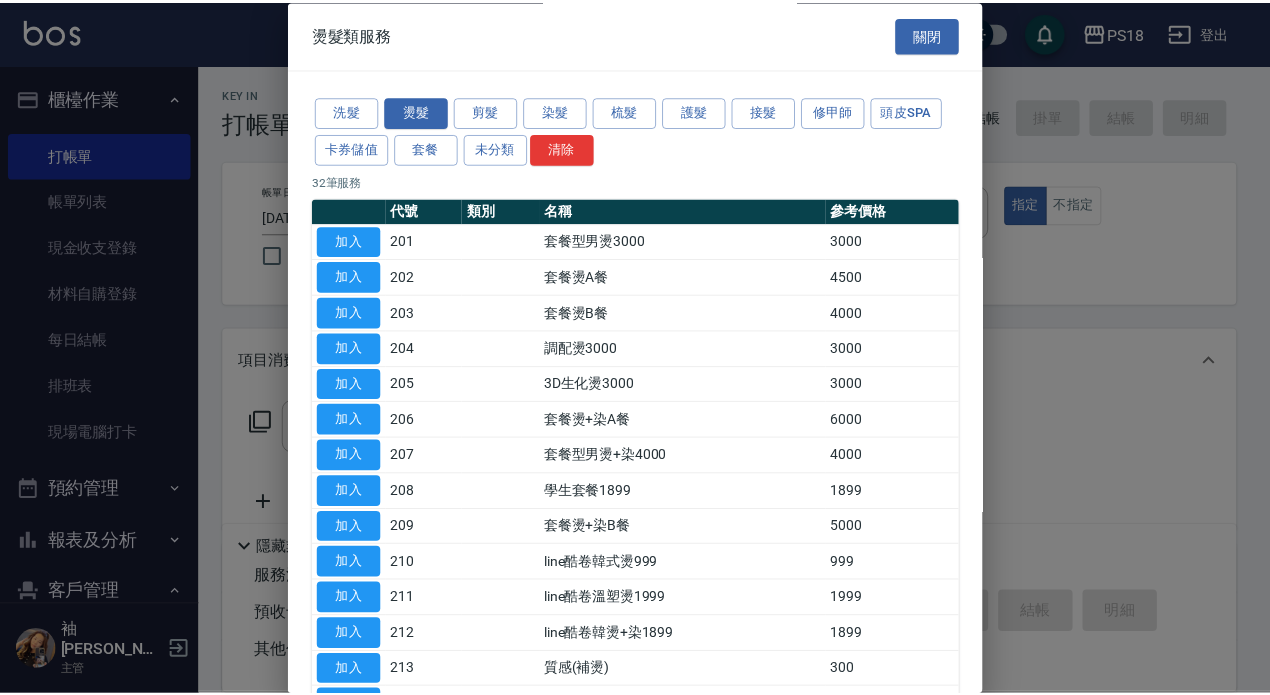 scroll, scrollTop: 400, scrollLeft: 0, axis: vertical 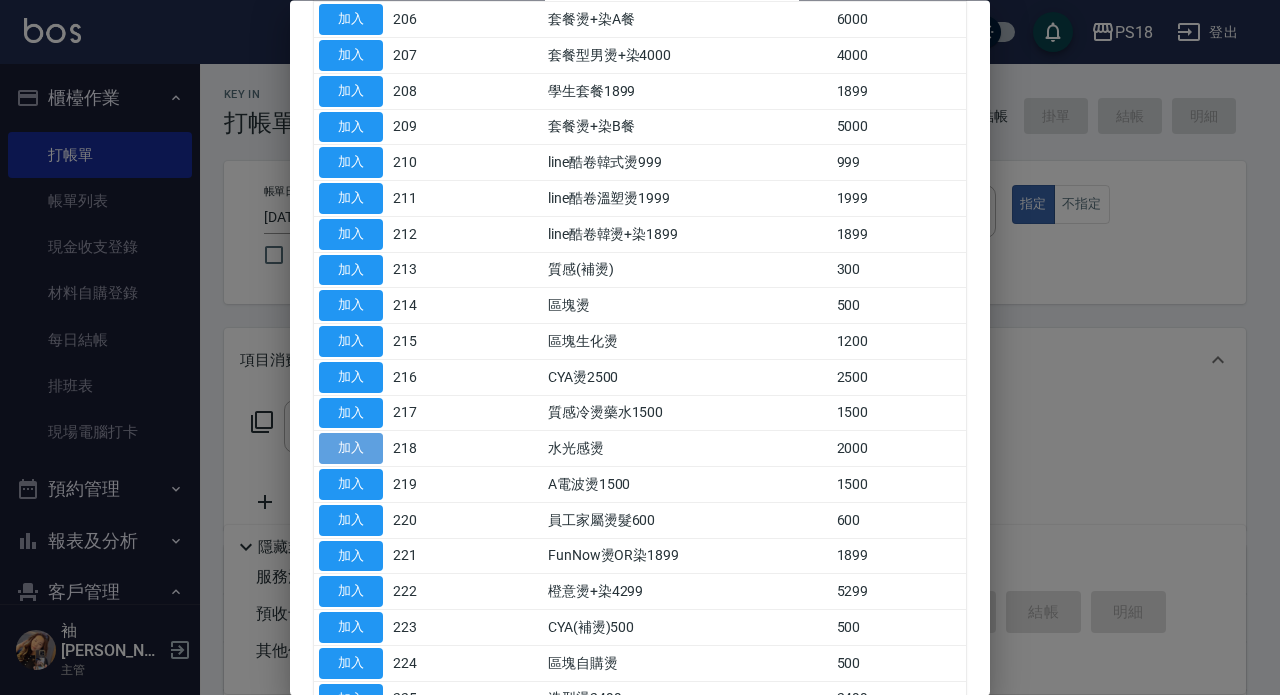 click on "加入" at bounding box center [351, 449] 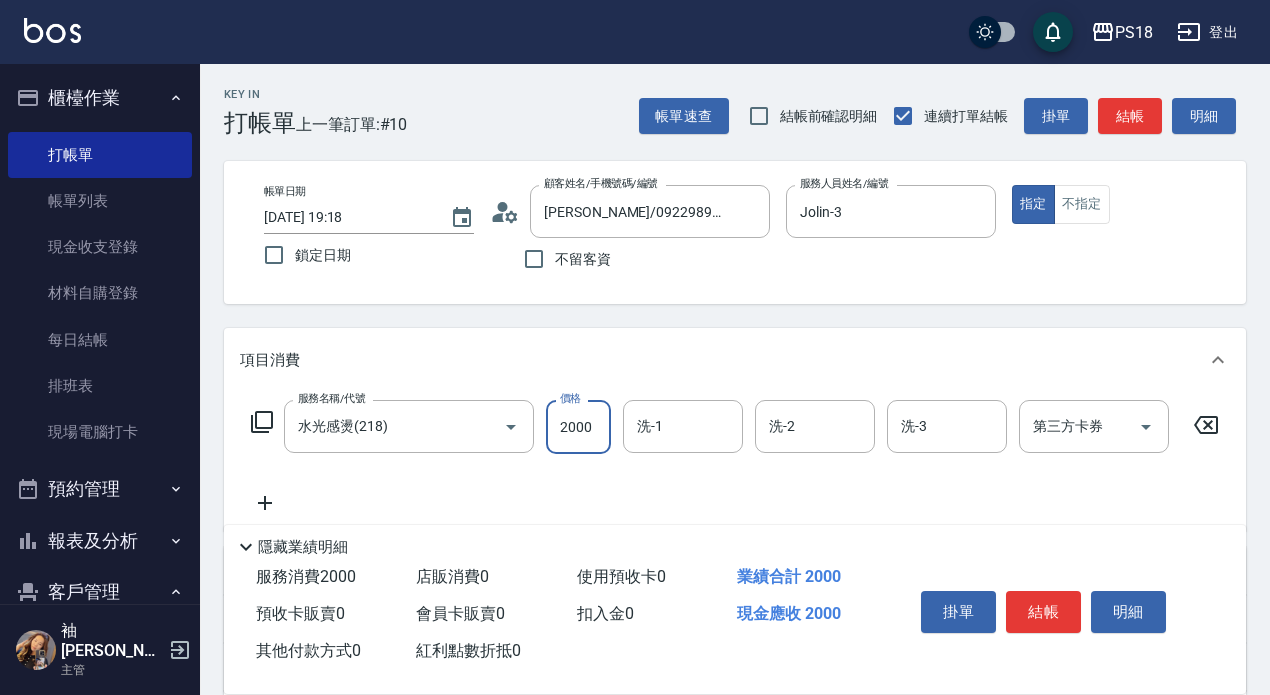 click on "2000" at bounding box center (578, 427) 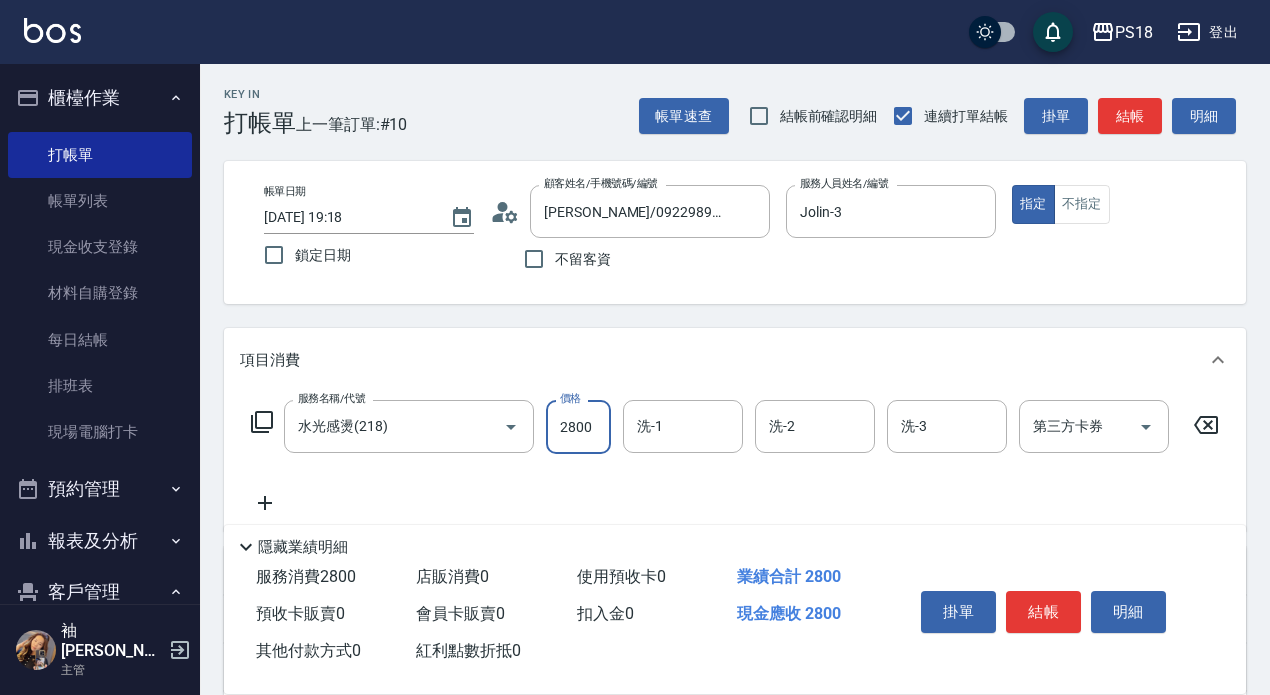 type on "2800" 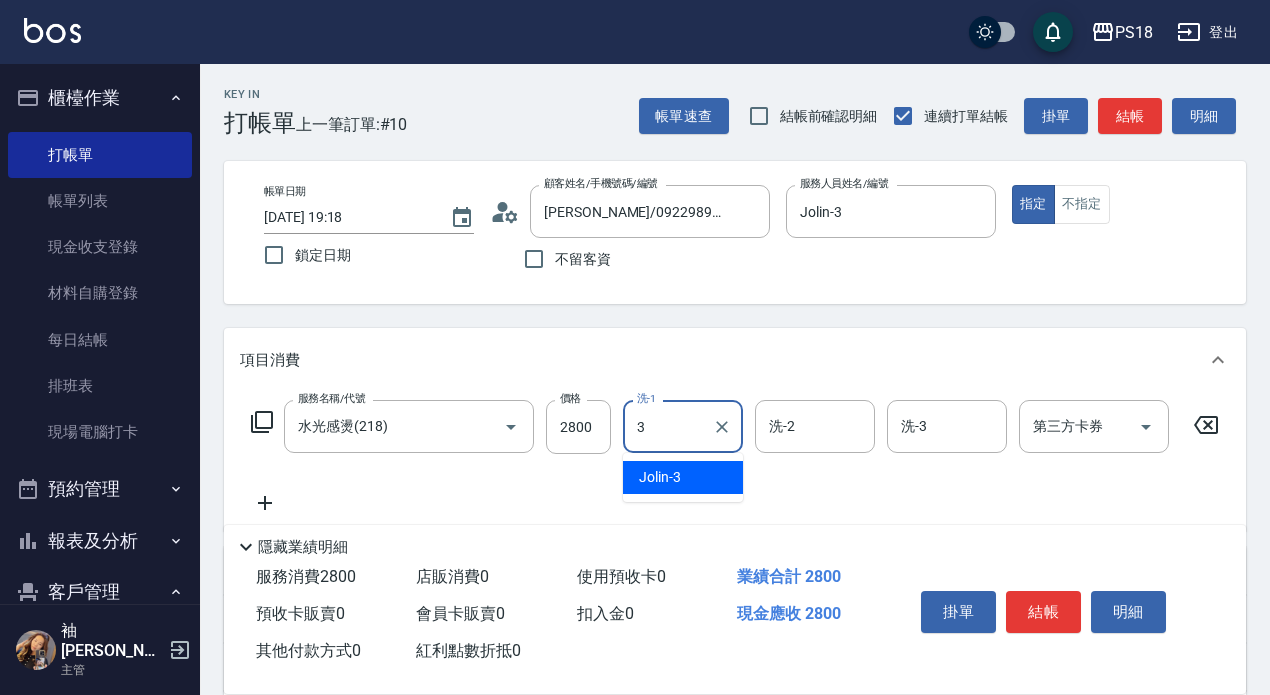 type on "Jolin-3" 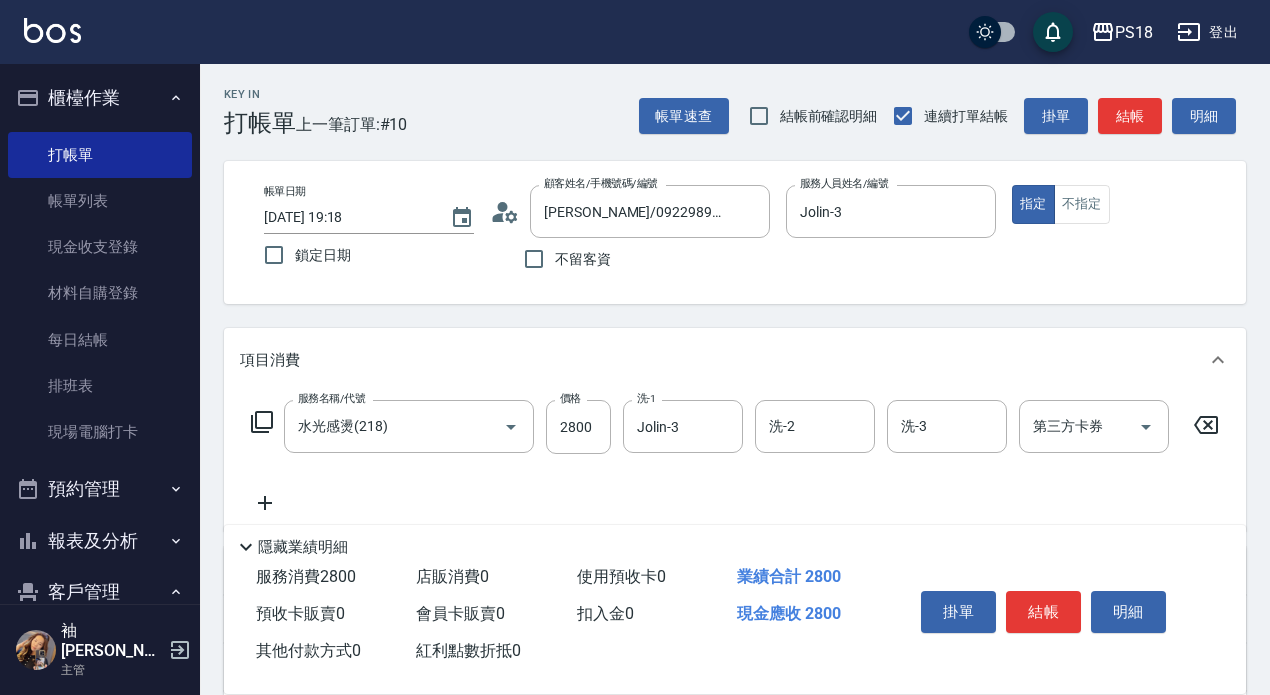 click 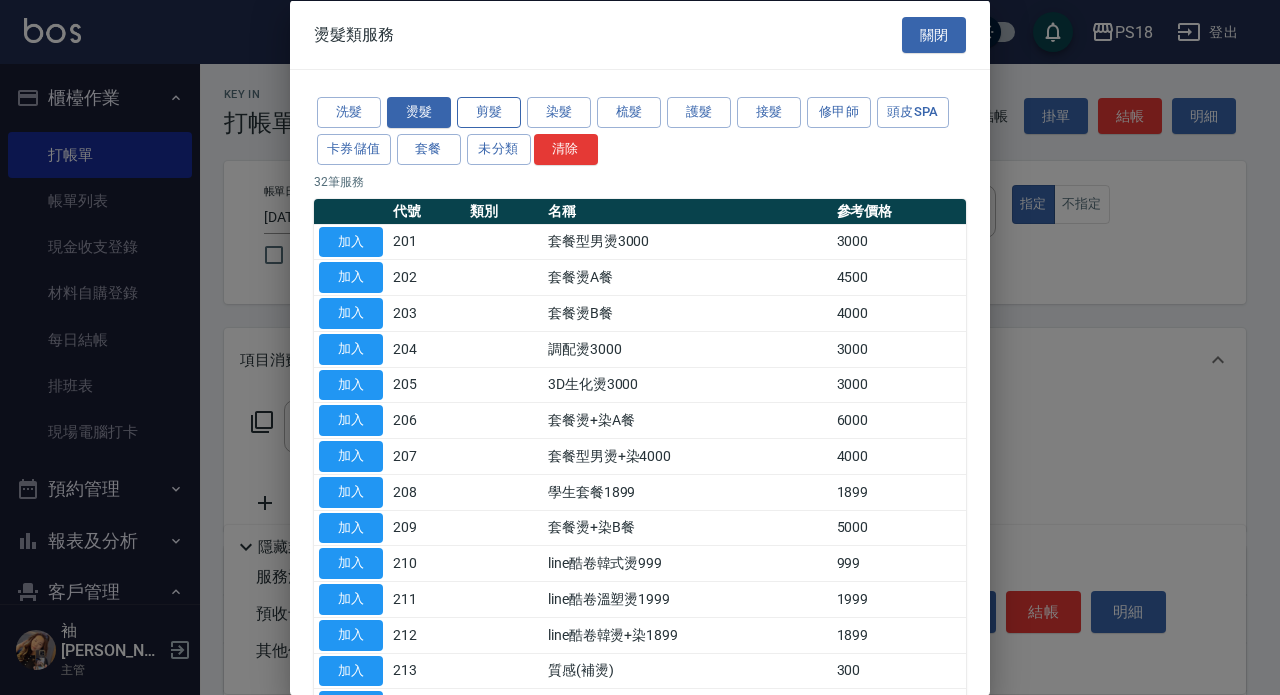 click on "剪髮" at bounding box center (489, 112) 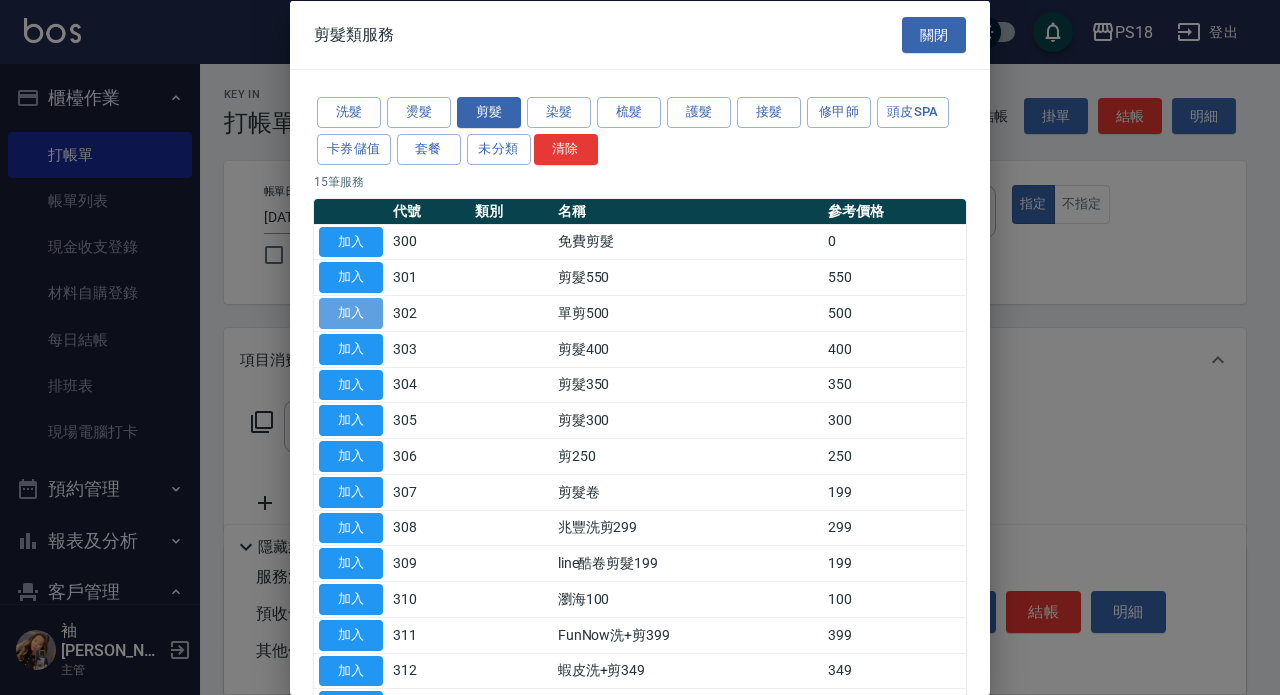 click on "加入" at bounding box center (351, 313) 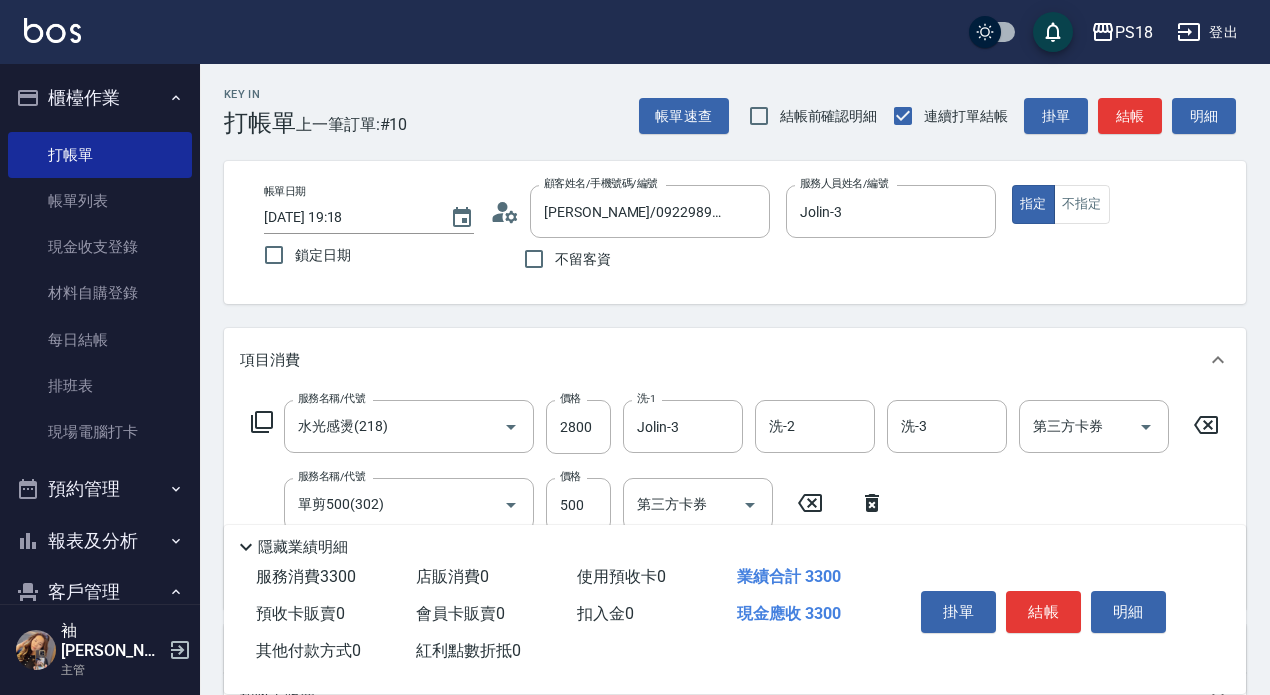 click on "結帳" at bounding box center (1043, 612) 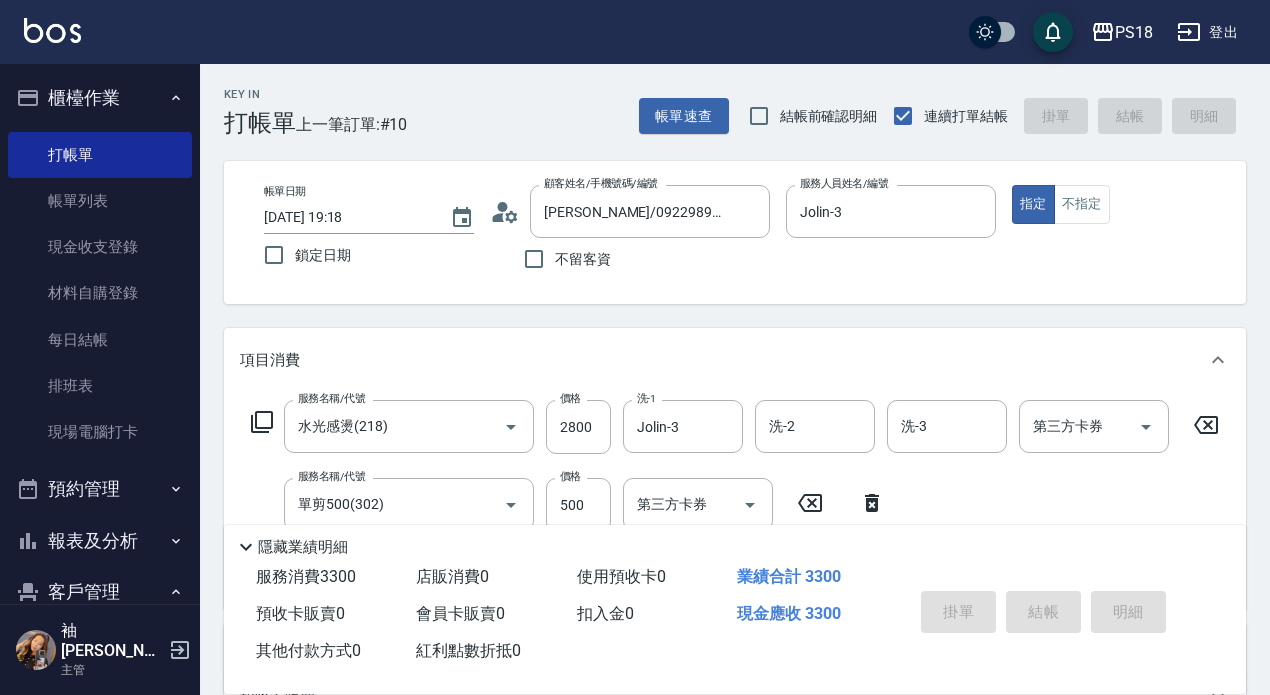 type on "2025/07/12 19:19" 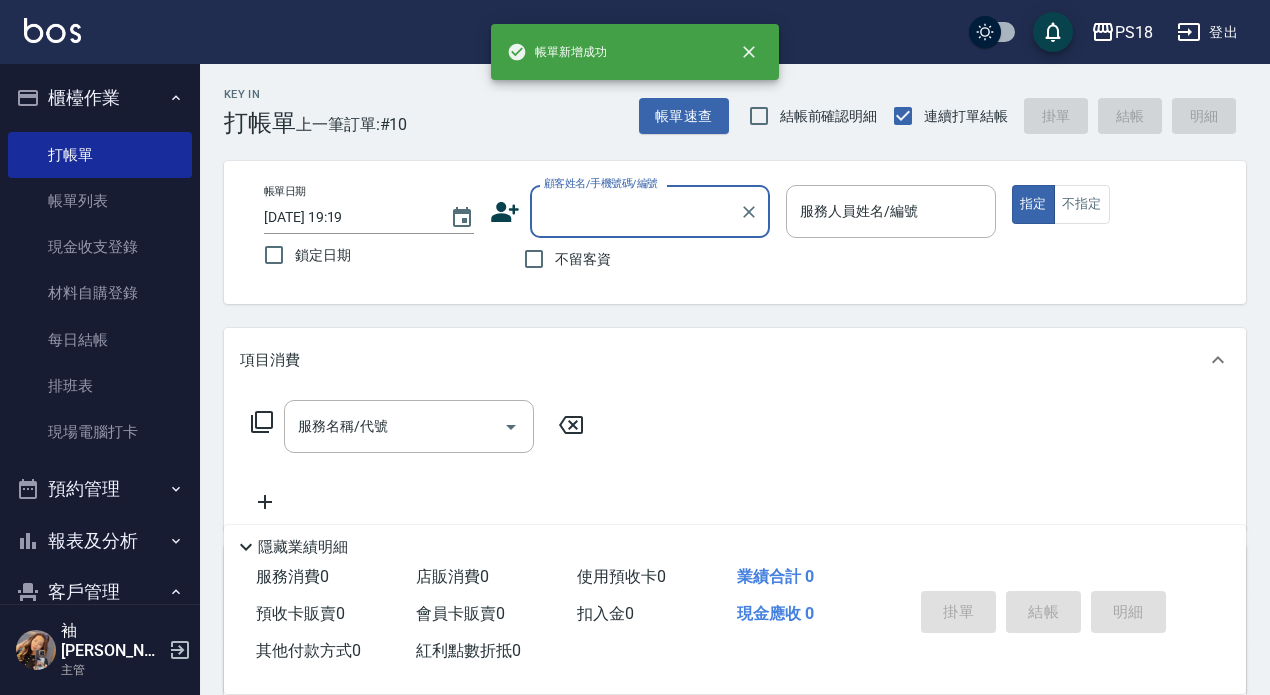 scroll, scrollTop: 0, scrollLeft: 0, axis: both 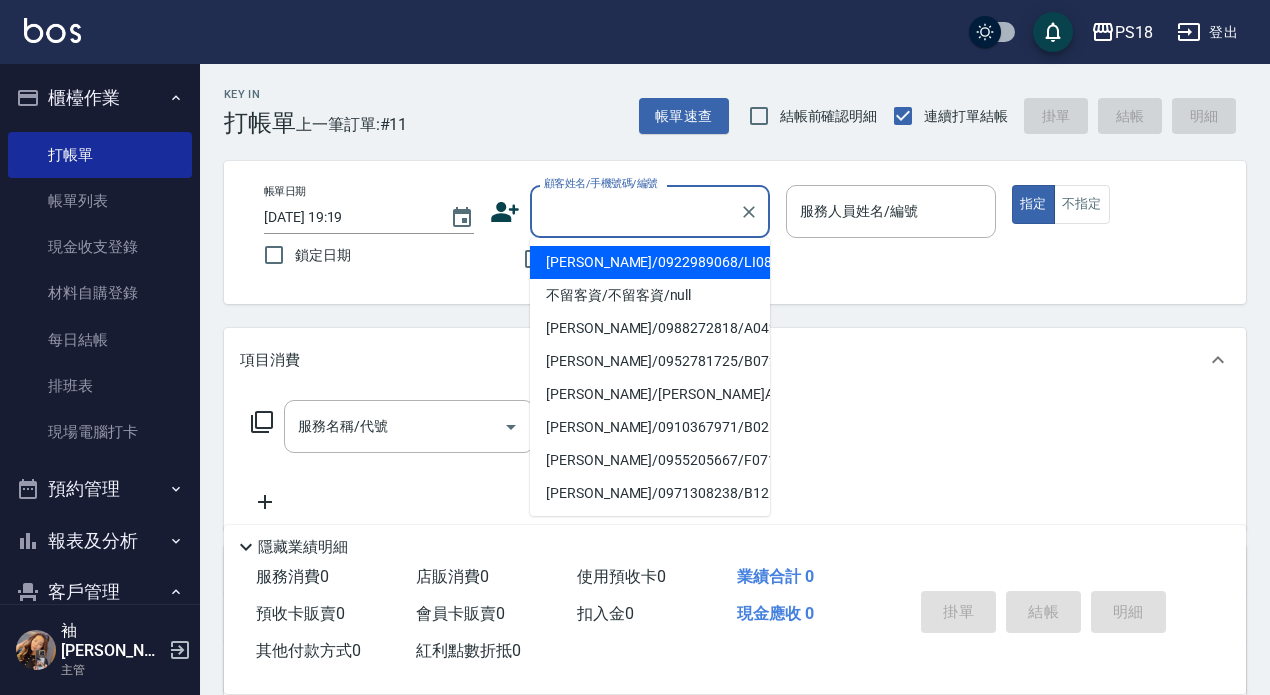 click on "顧客姓名/手機號碼/編號" at bounding box center (635, 211) 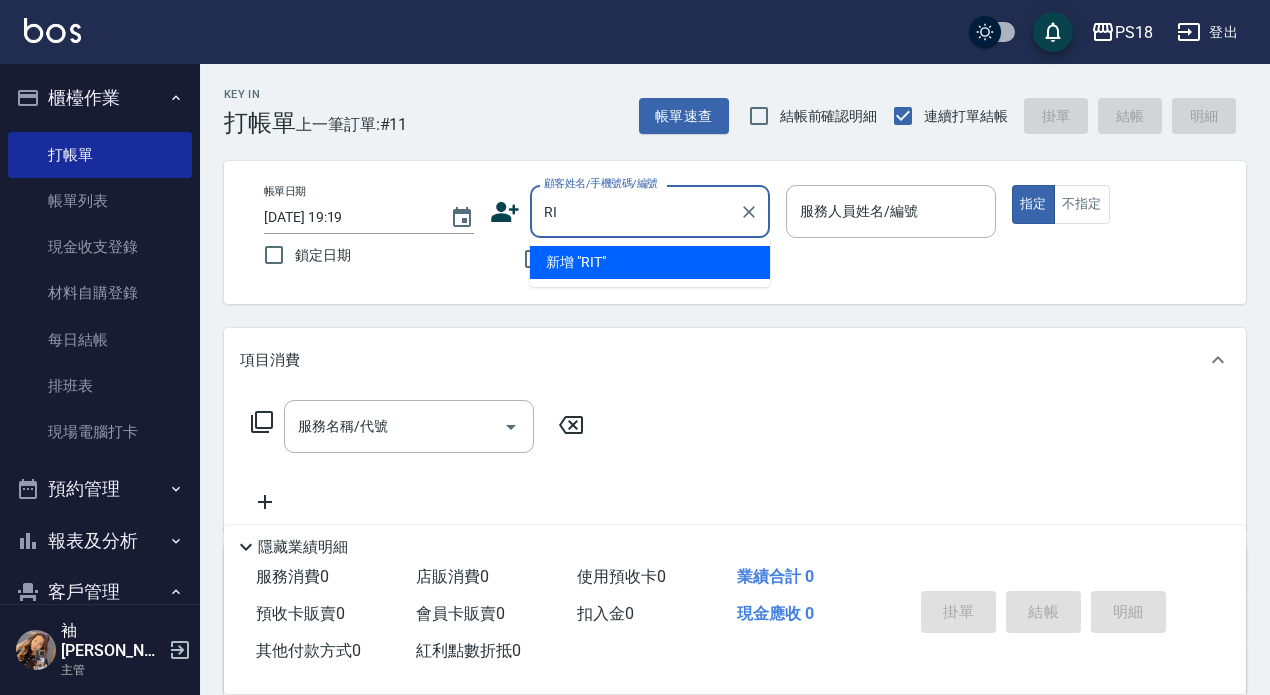 type on "R" 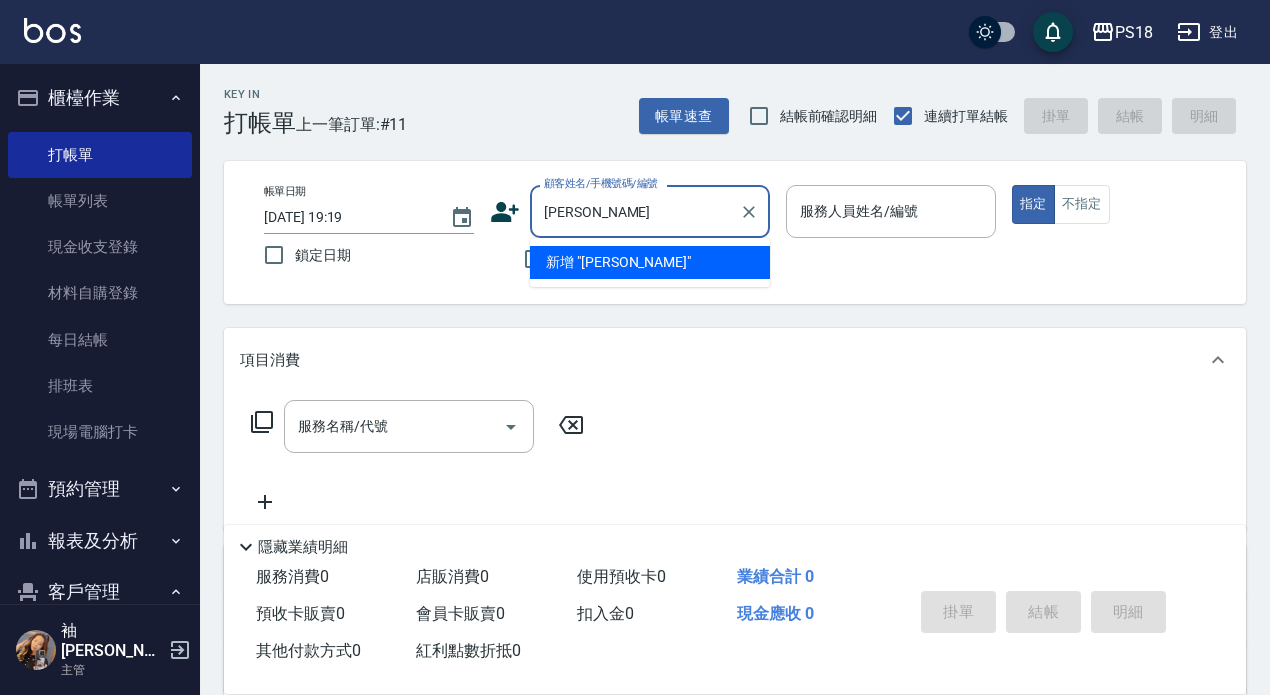 type on "佩婷" 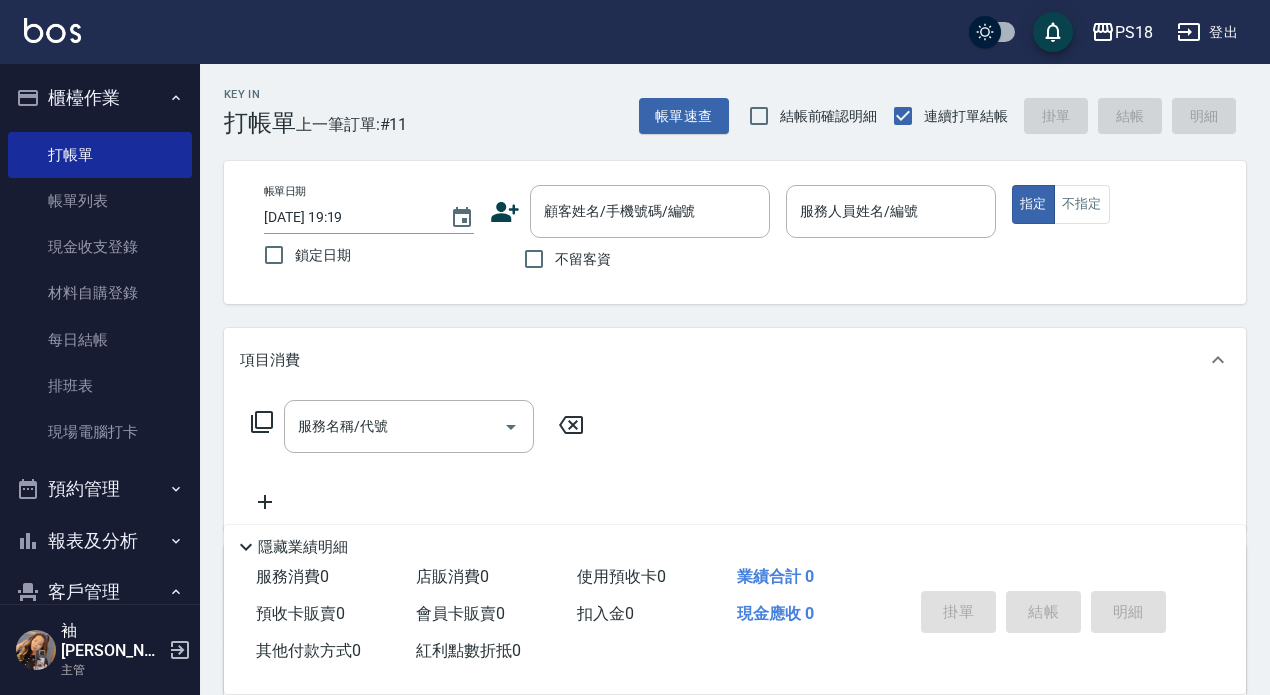 click on "項目消費" at bounding box center (735, 360) 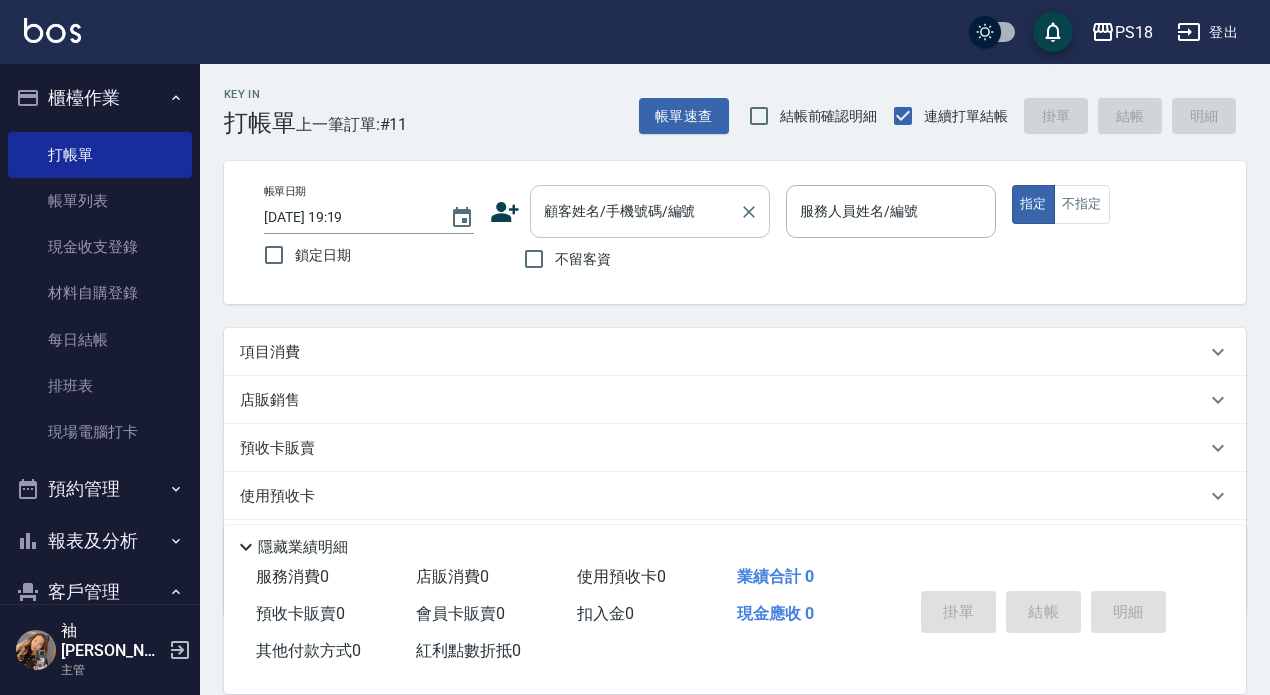 click on "顧客姓名/手機號碼/編號" at bounding box center (635, 211) 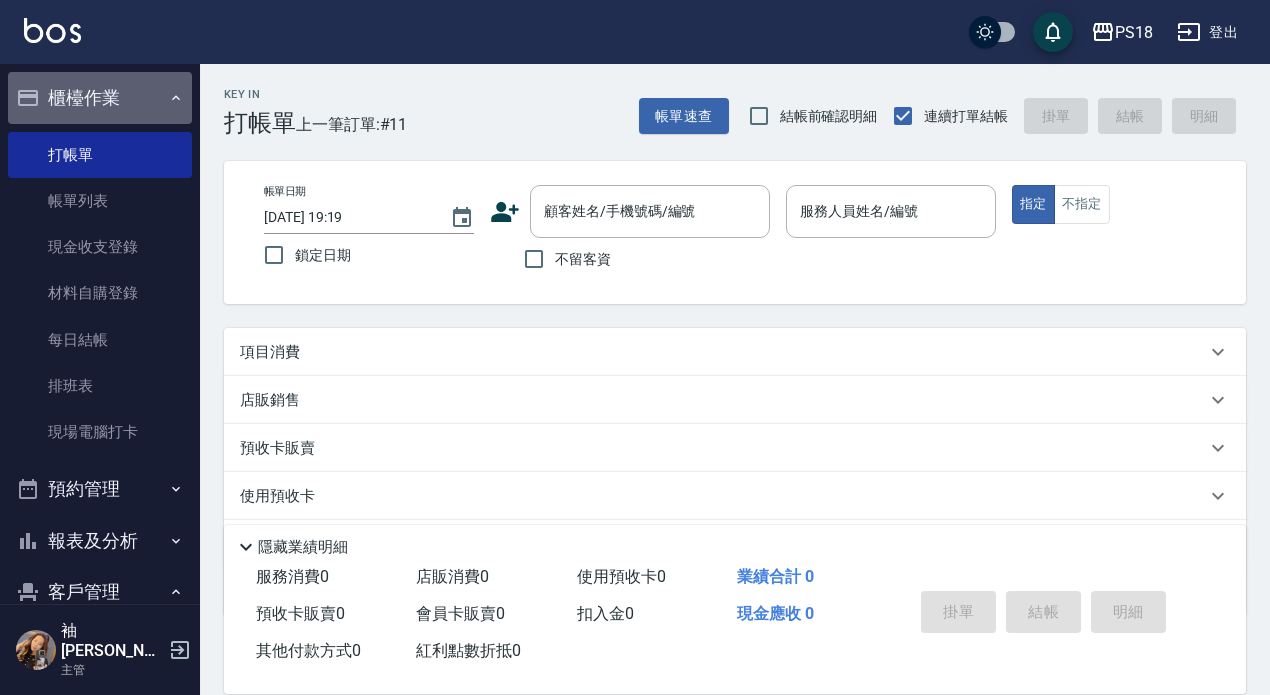 click 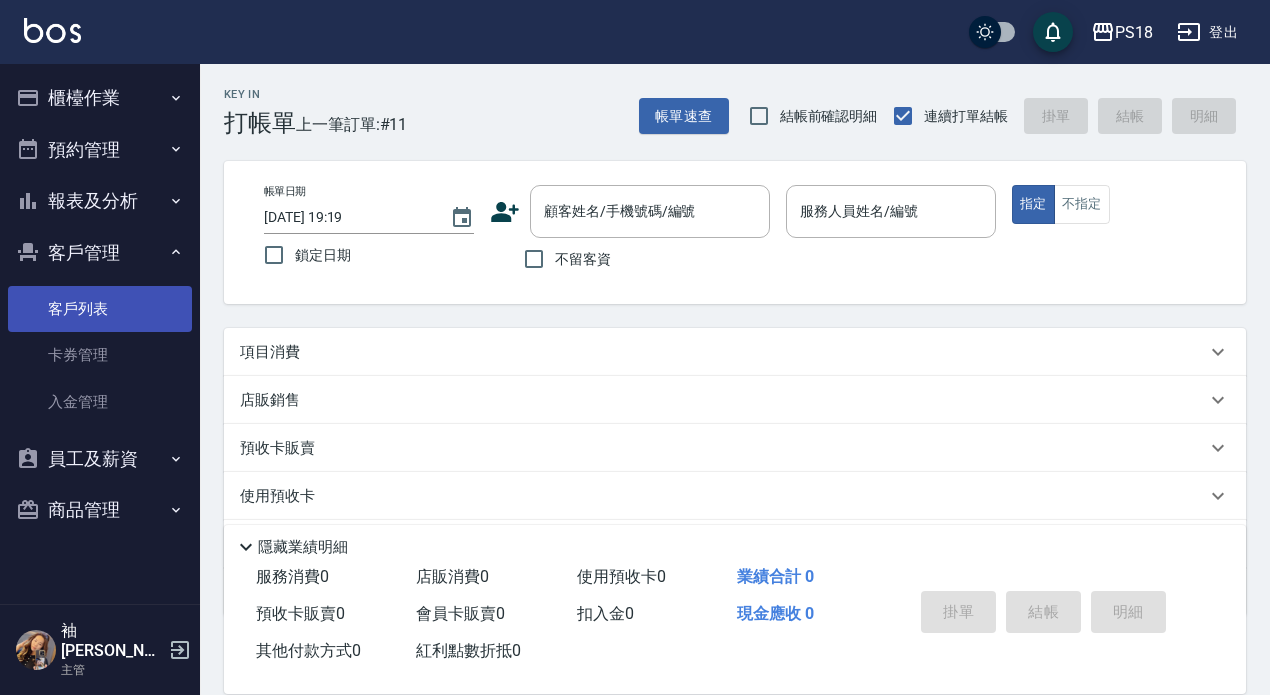 drag, startPoint x: 98, startPoint y: 317, endPoint x: 110, endPoint y: 311, distance: 13.416408 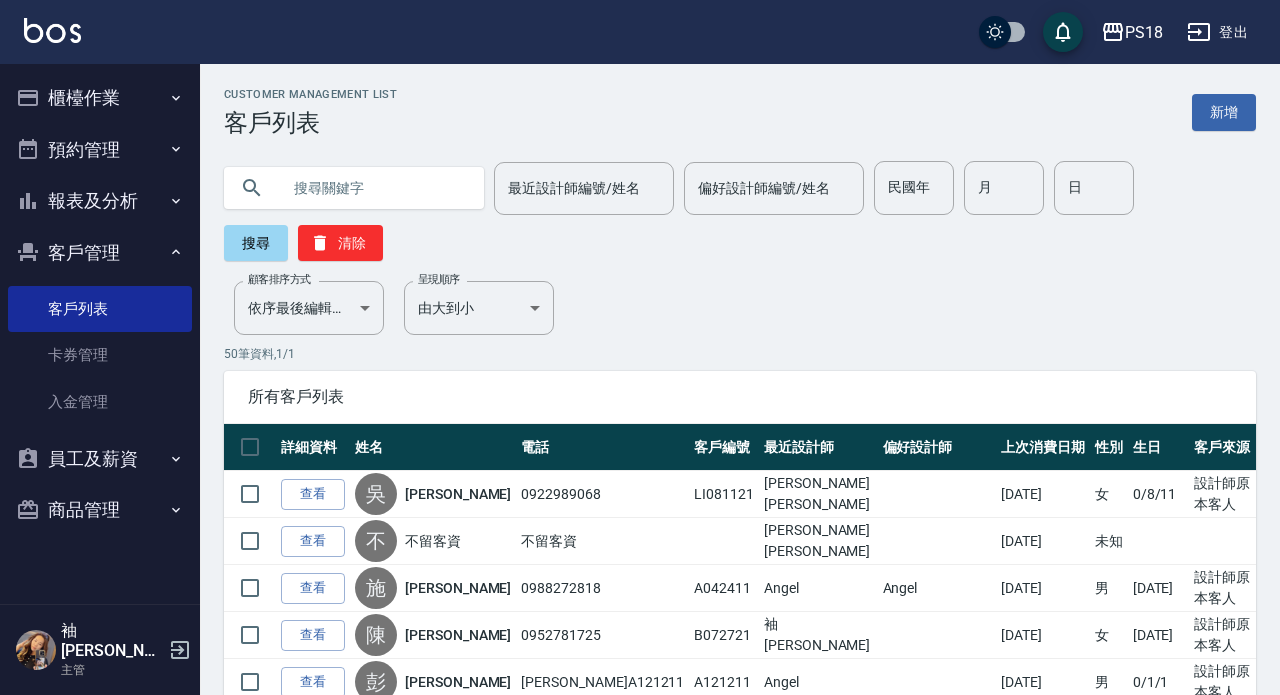 click at bounding box center [374, 188] 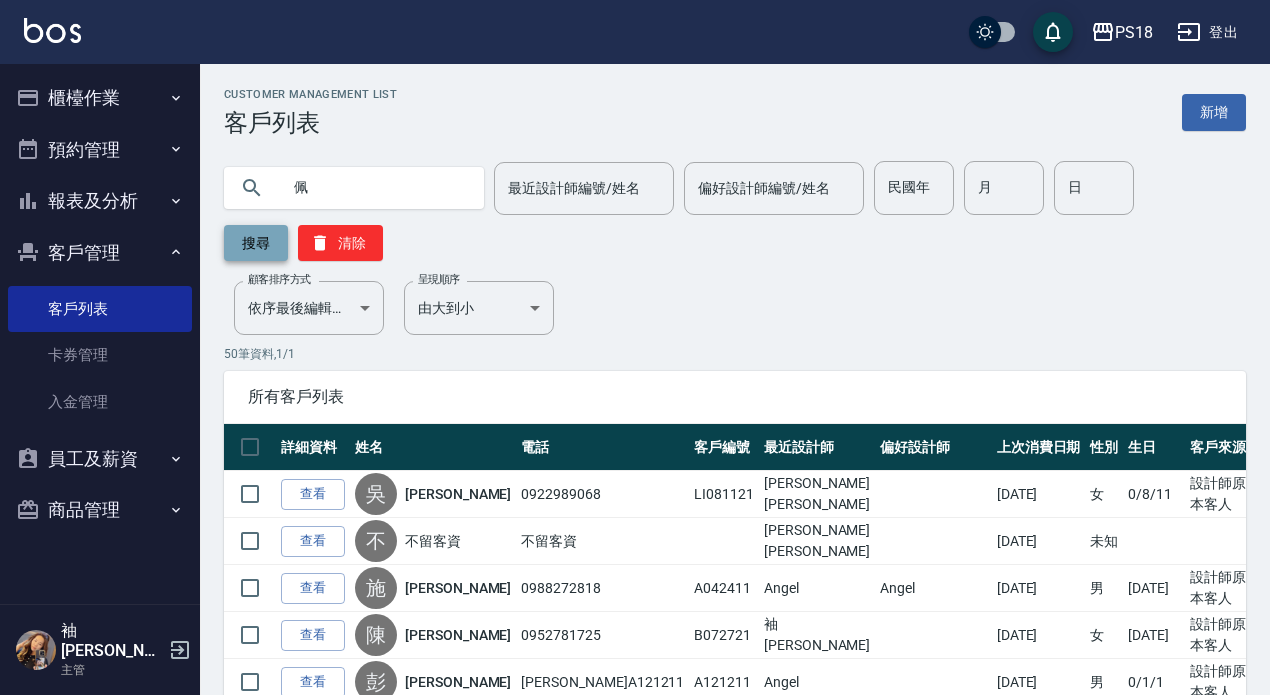 type on "佩" 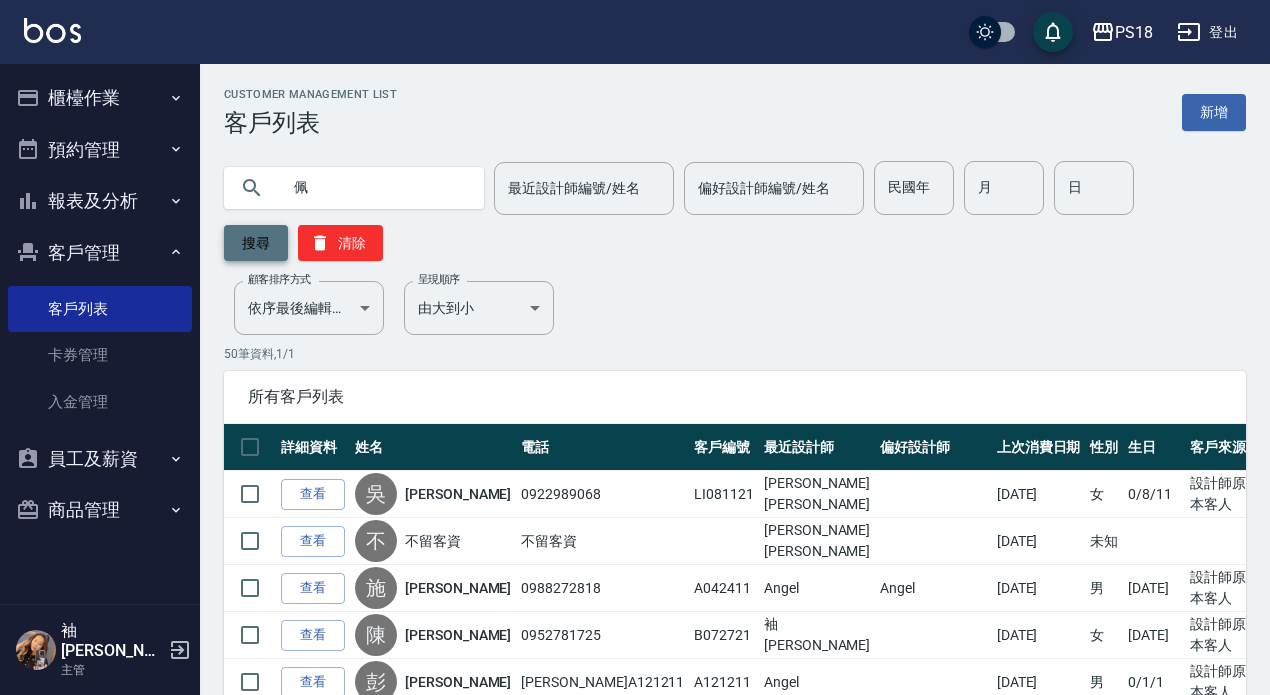click on "搜尋" at bounding box center [256, 243] 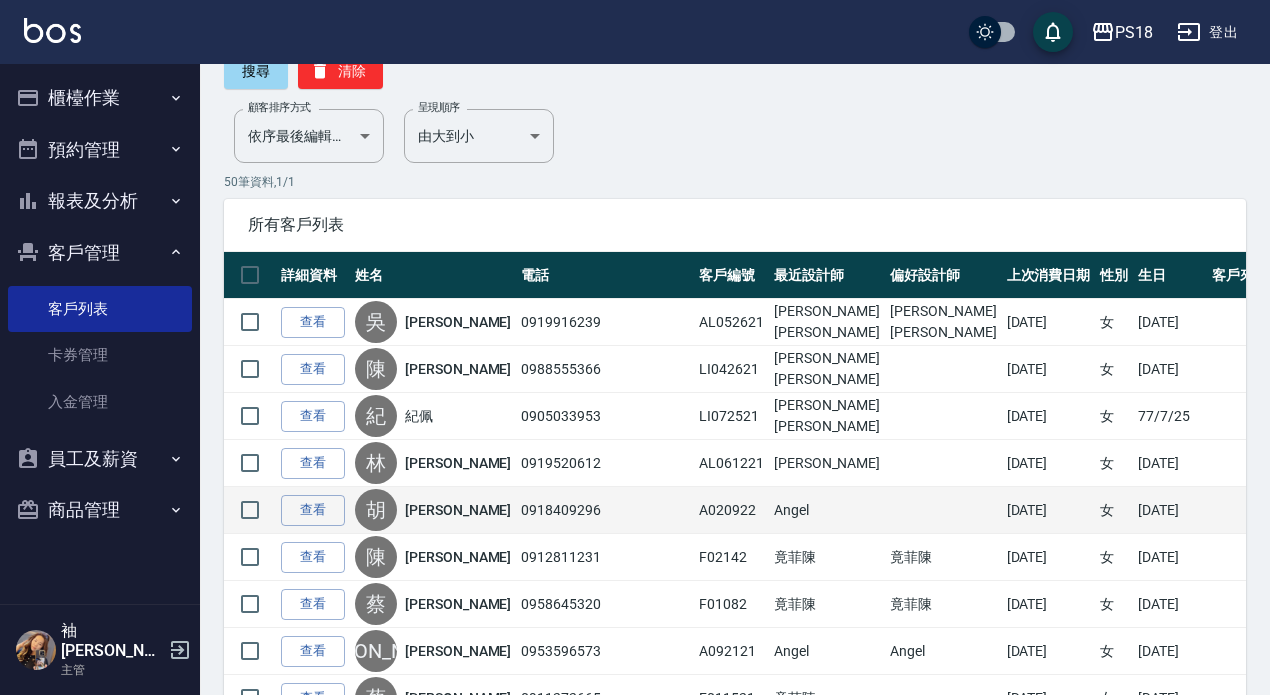 scroll, scrollTop: 0, scrollLeft: 0, axis: both 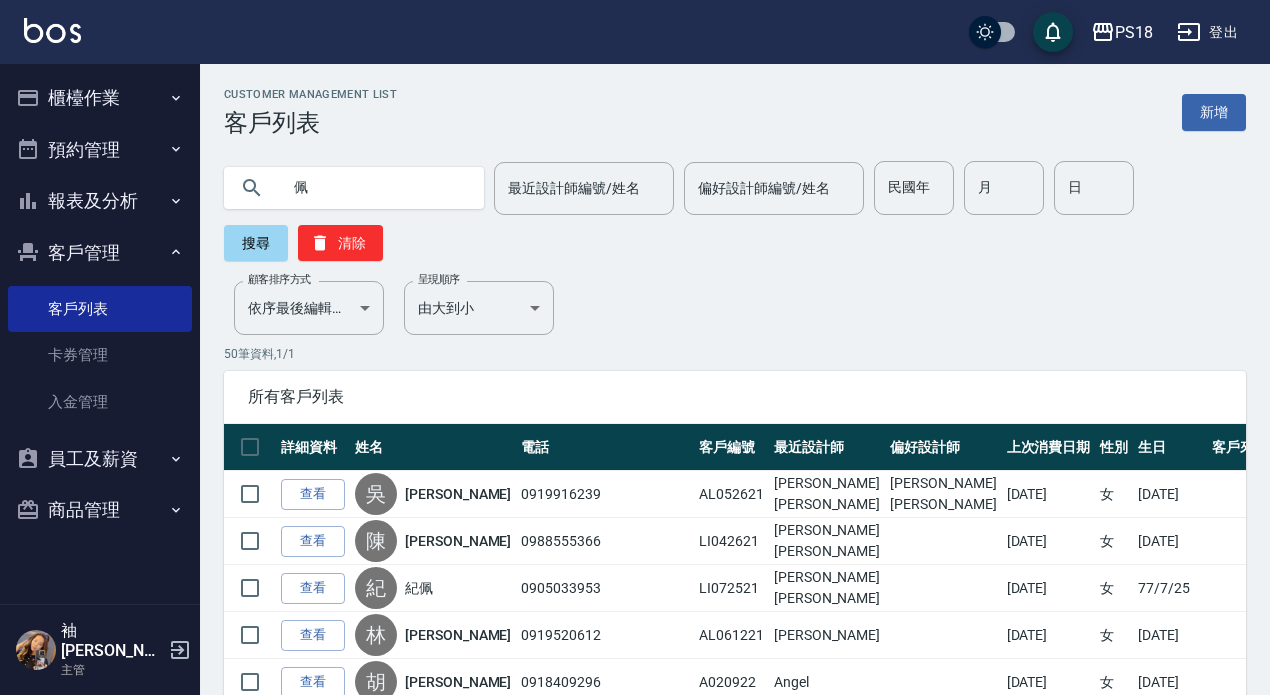 click on "佩" at bounding box center [374, 188] 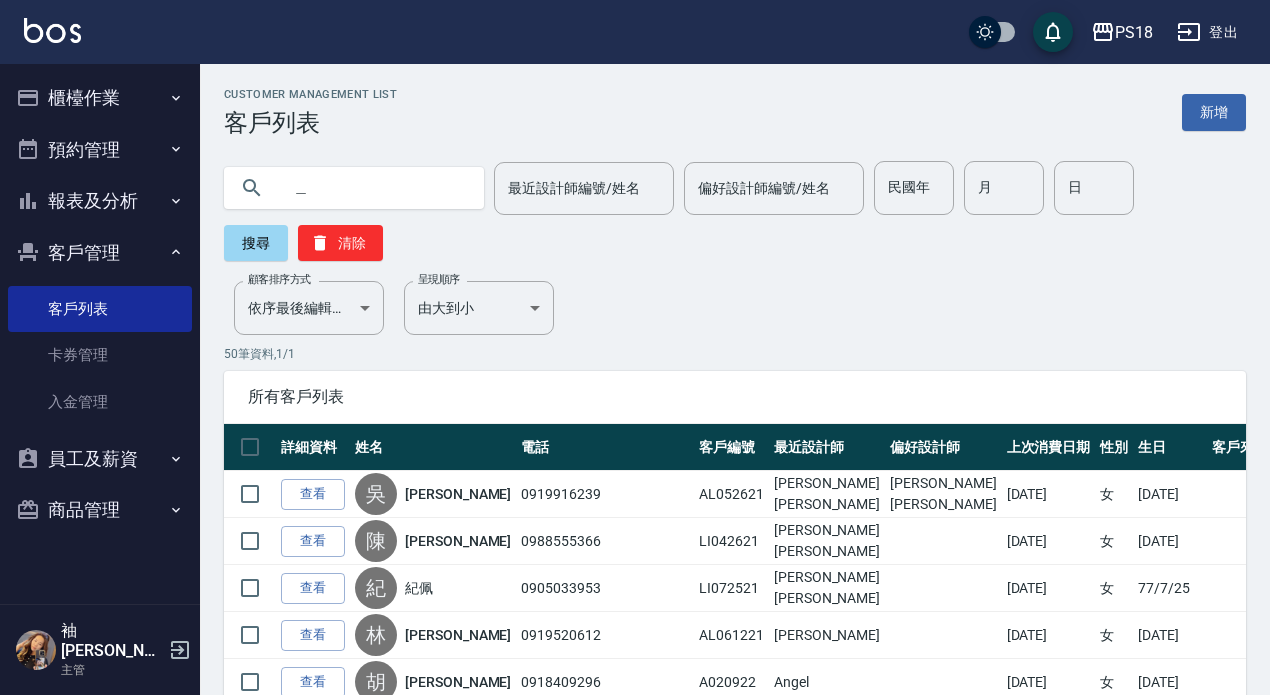 type on "許" 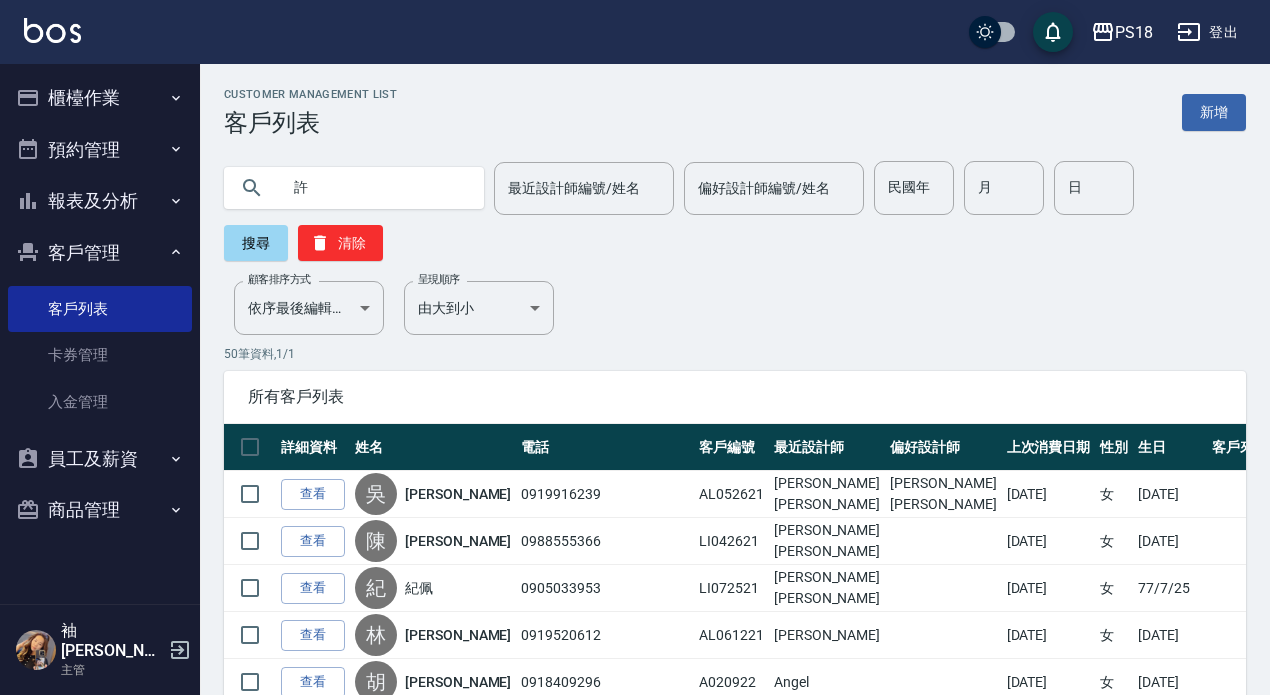 click on "許" at bounding box center [374, 188] 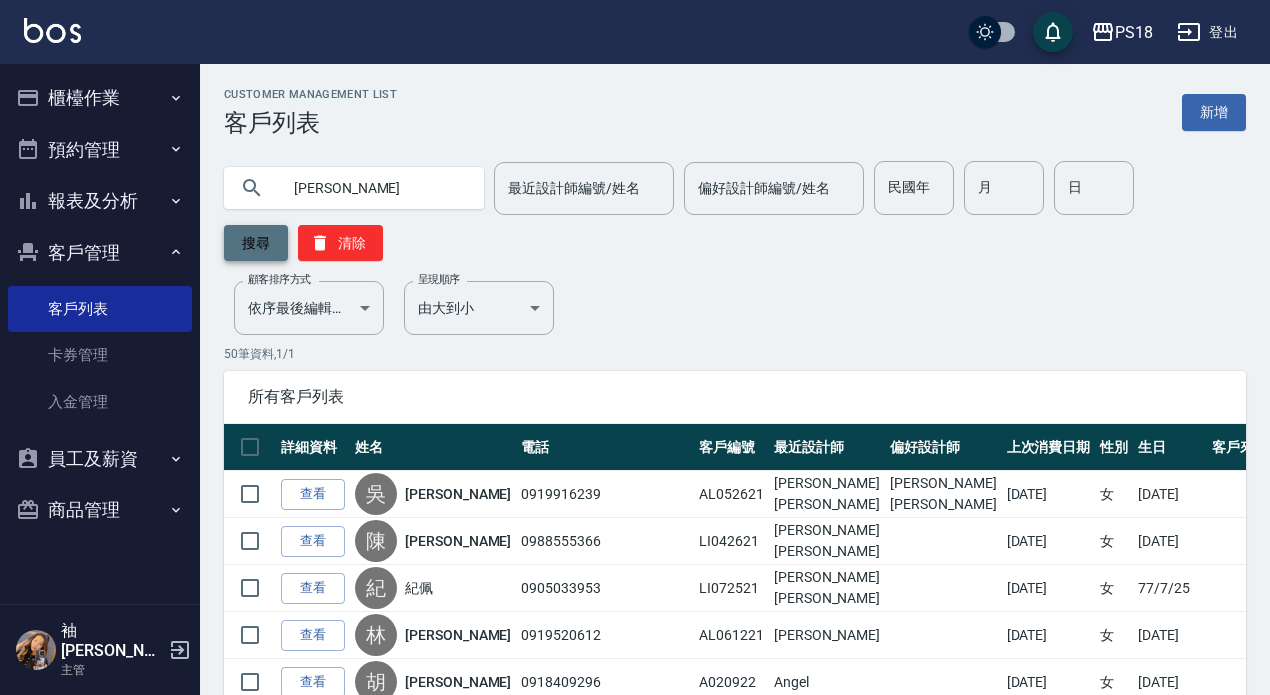 click on "搜尋" at bounding box center (256, 243) 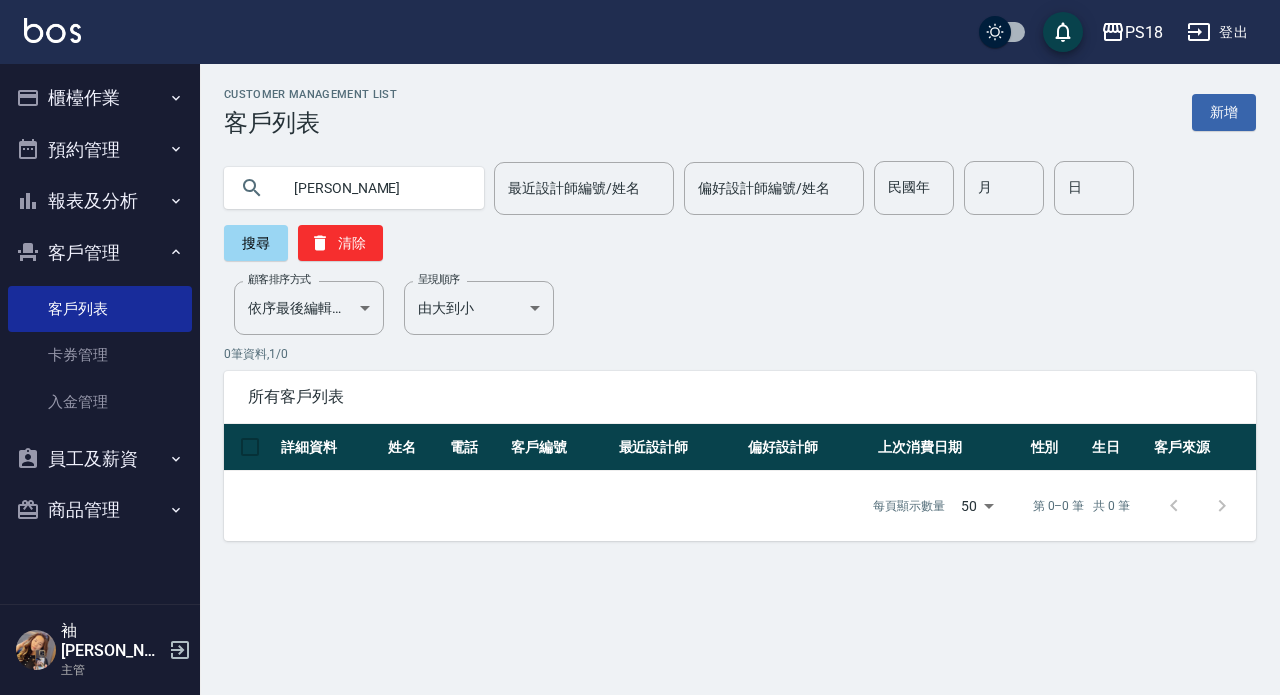 click on "徐佩婷" at bounding box center (374, 188) 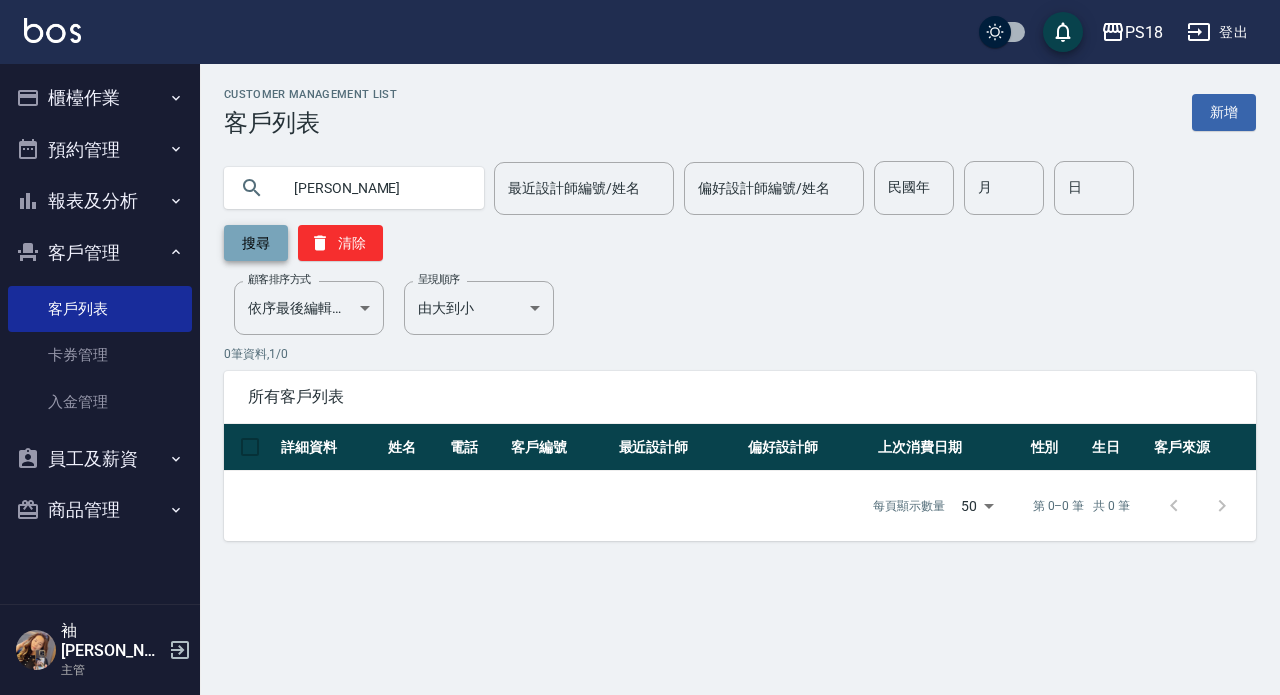 type on "RITA" 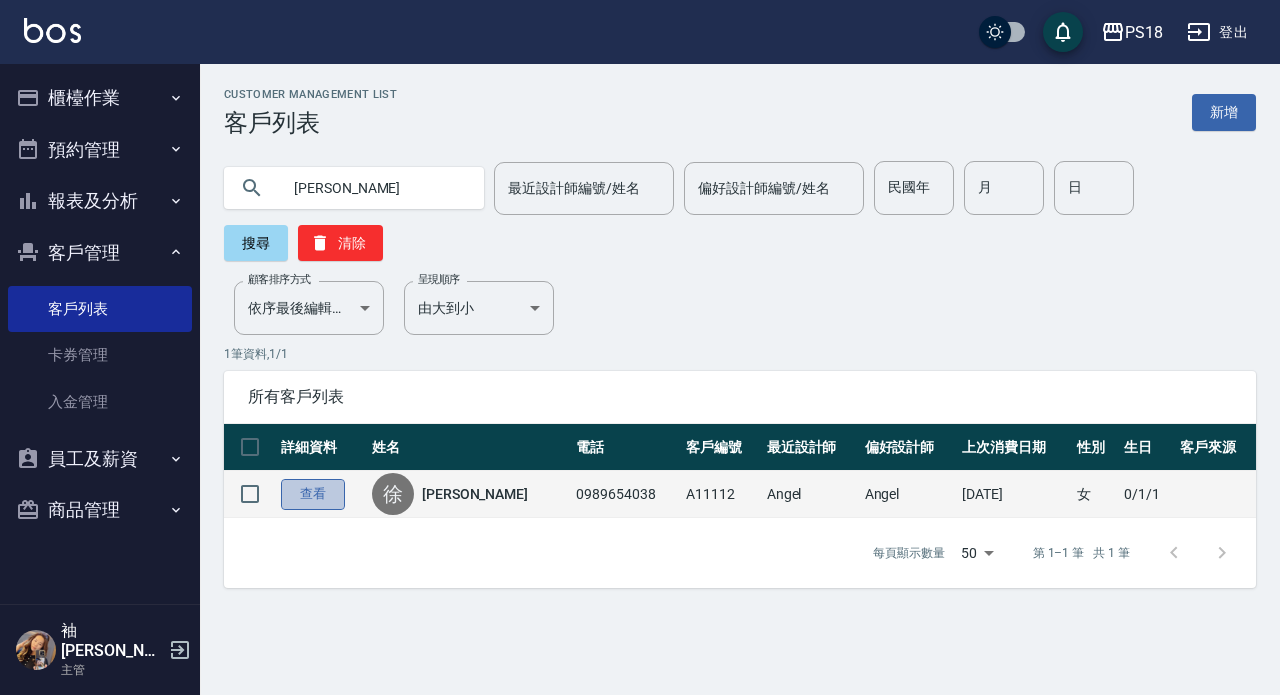 click on "查看" at bounding box center [313, 494] 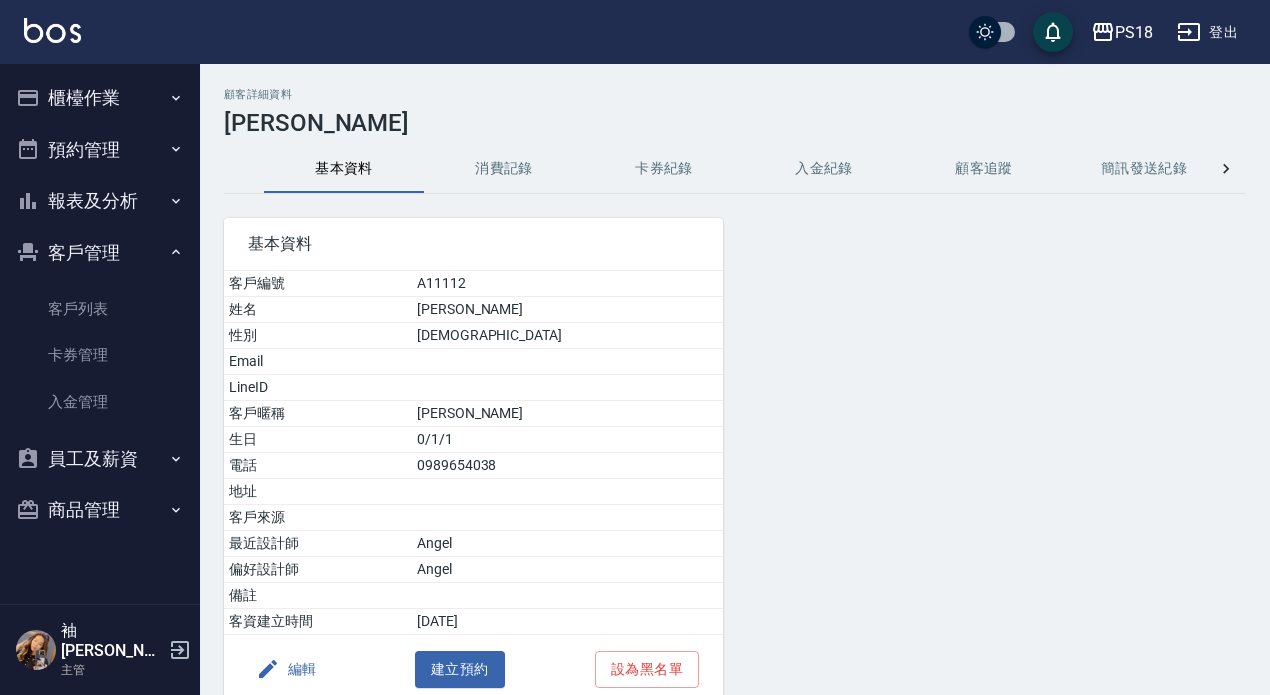 scroll, scrollTop: 93, scrollLeft: 0, axis: vertical 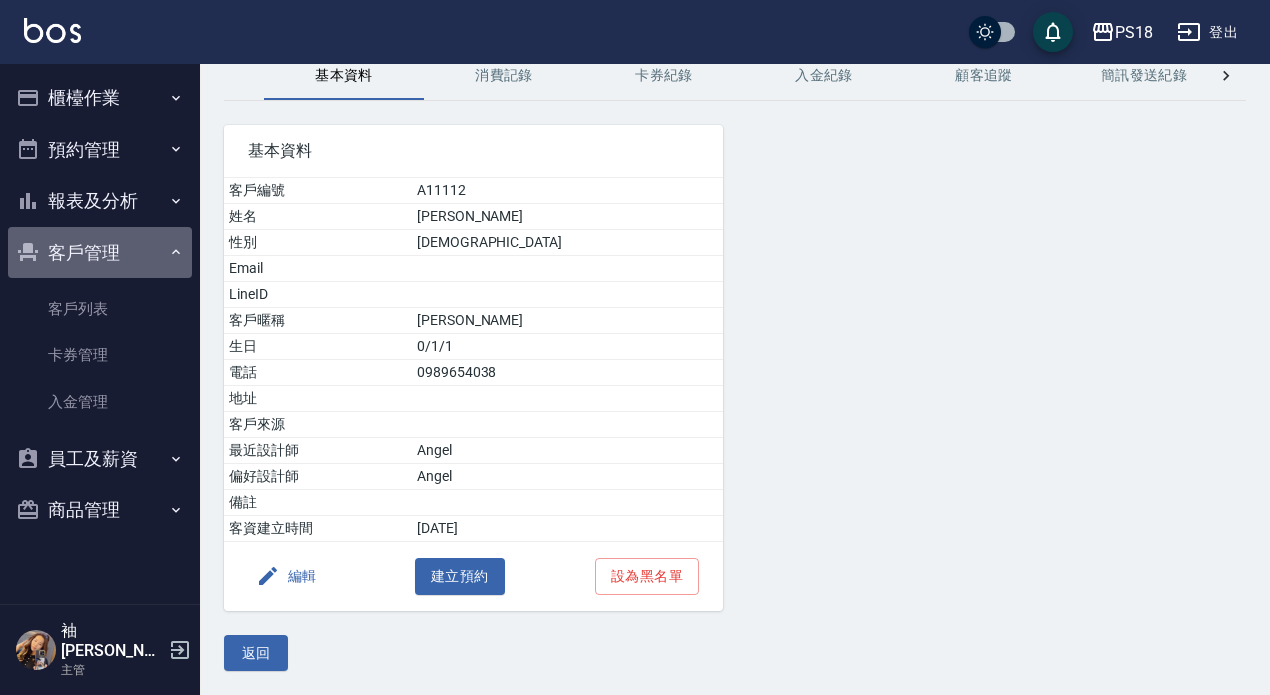 click on "客戶管理" at bounding box center [100, 253] 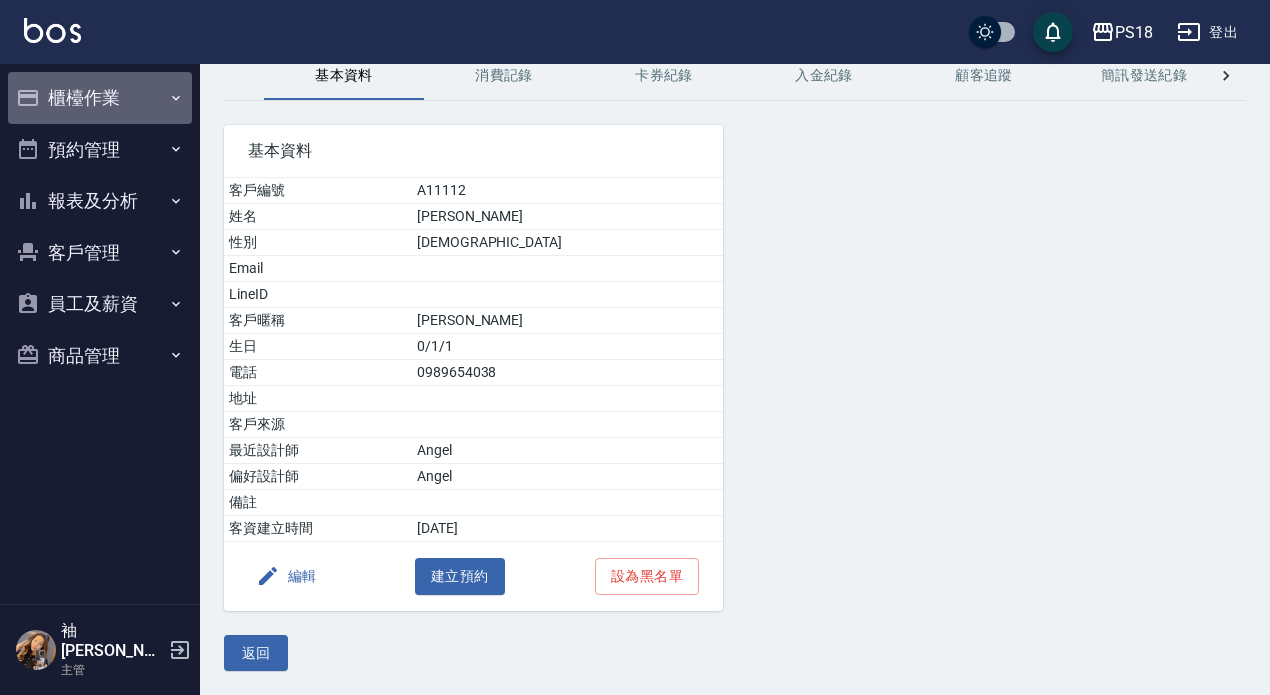 click on "櫃檯作業" at bounding box center (100, 98) 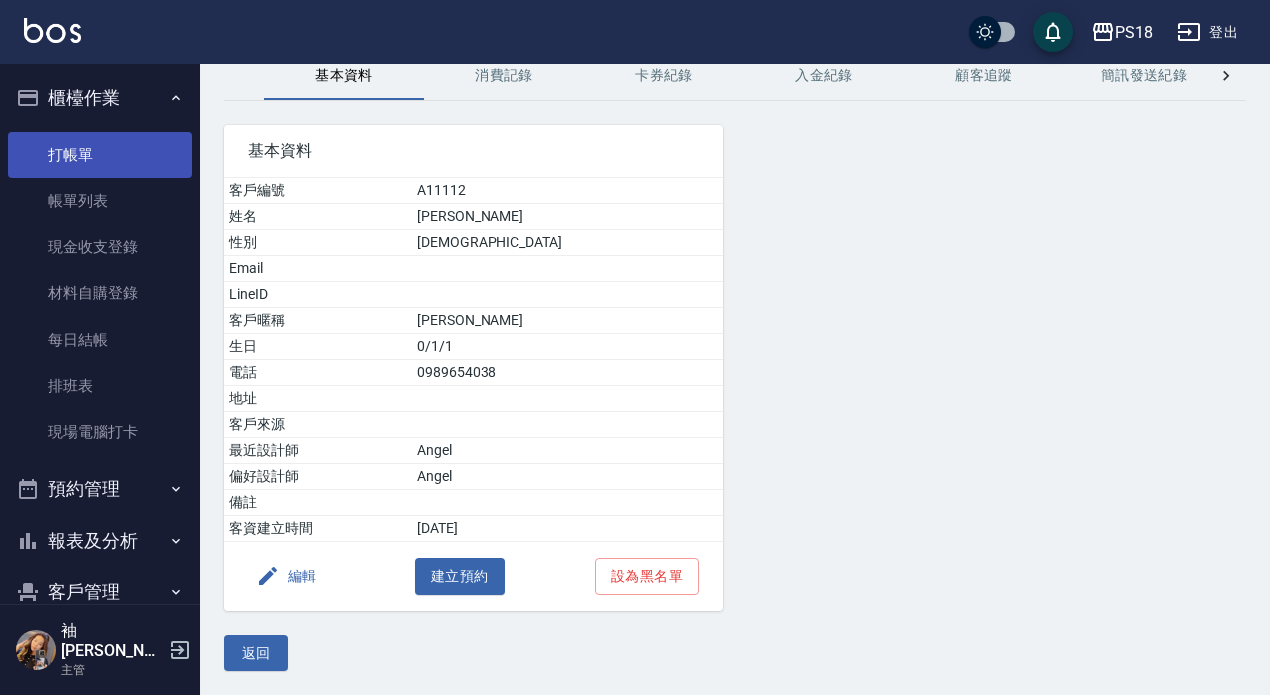 click on "打帳單" at bounding box center [100, 155] 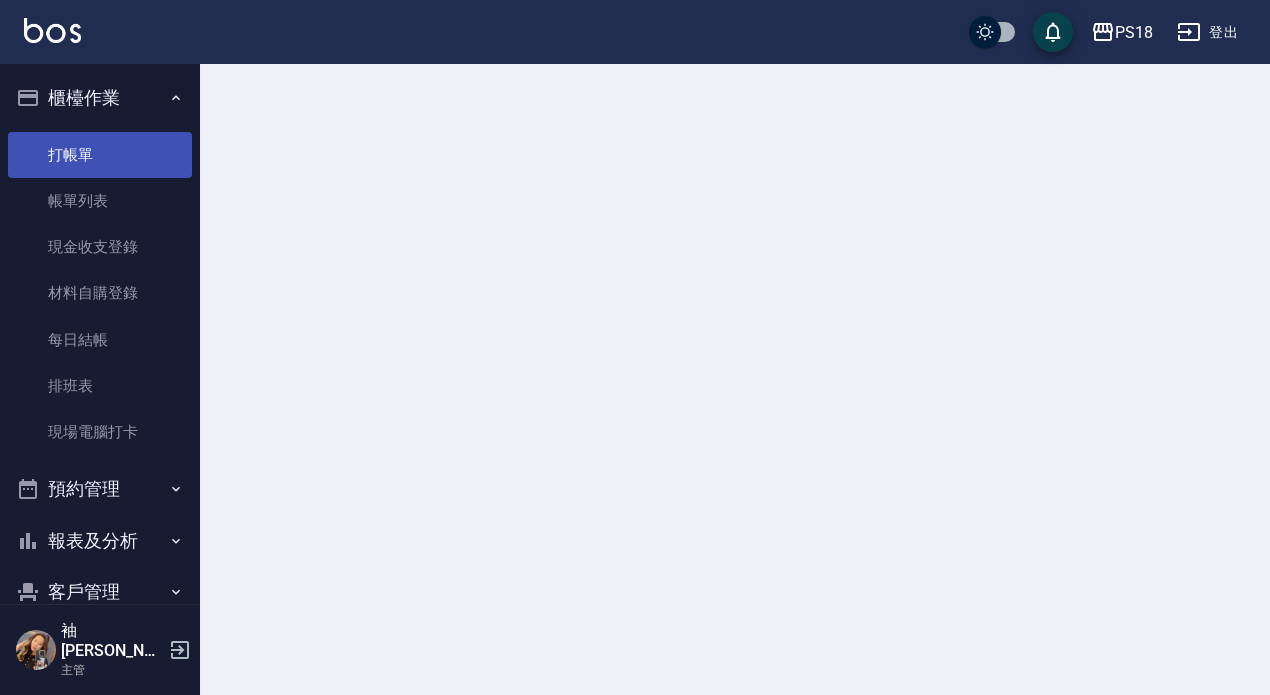 scroll, scrollTop: 0, scrollLeft: 0, axis: both 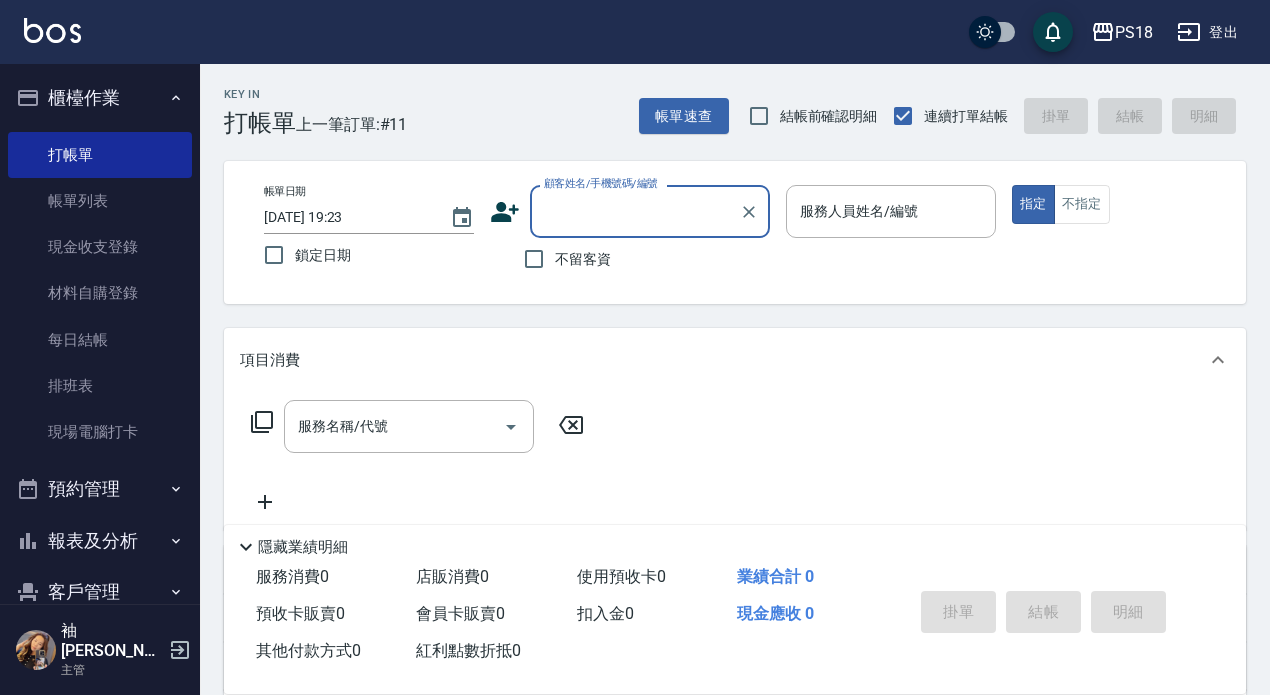 click on "顧客姓名/手機號碼/編號" at bounding box center [635, 211] 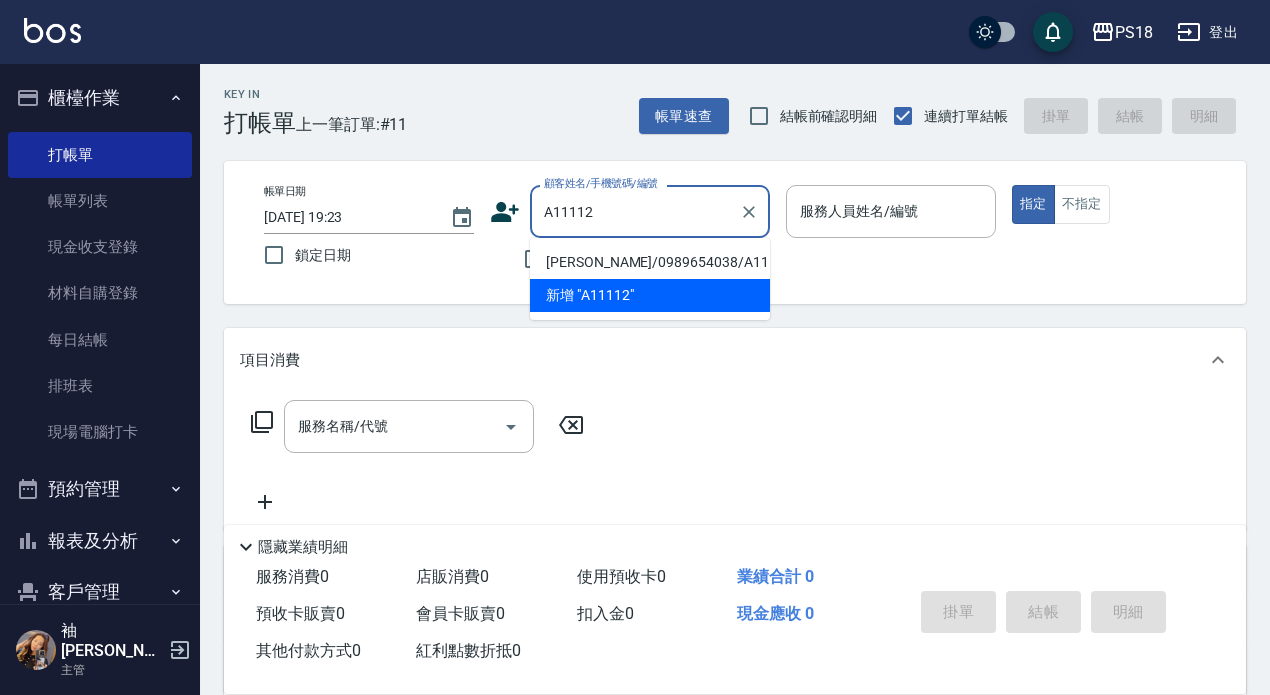 click on "徐珮婷/0989654038/A11112" at bounding box center [650, 262] 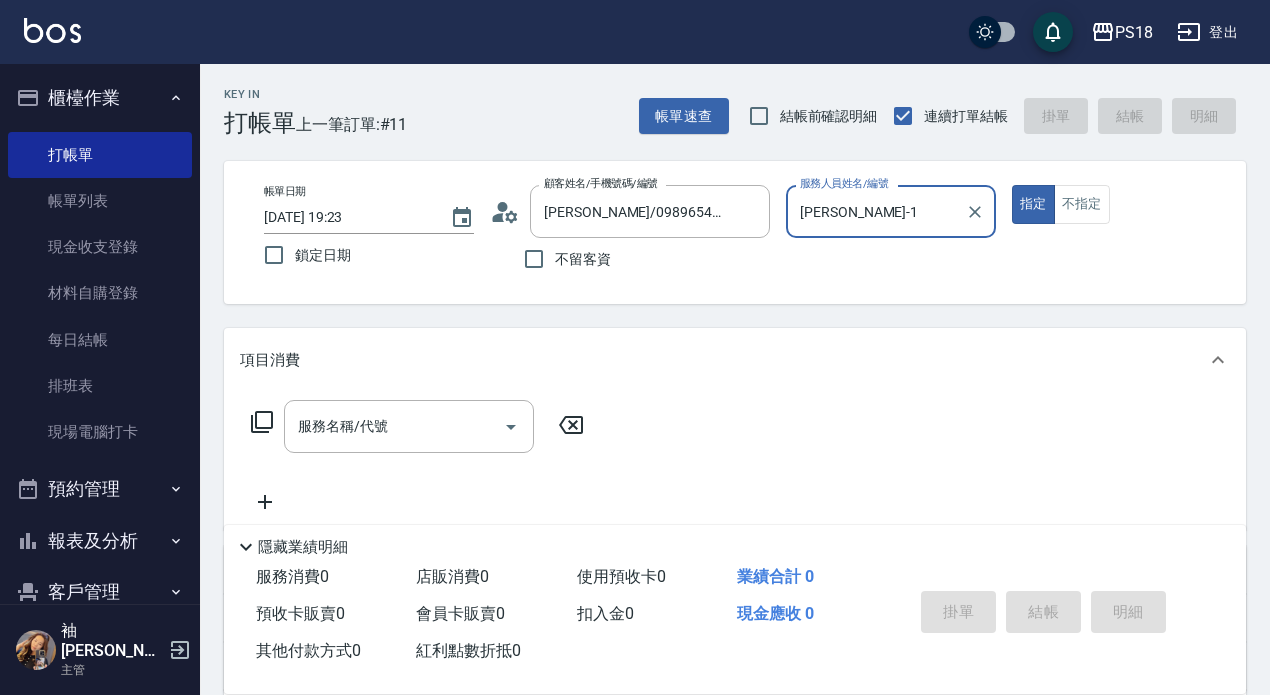 type on "Angel-1" 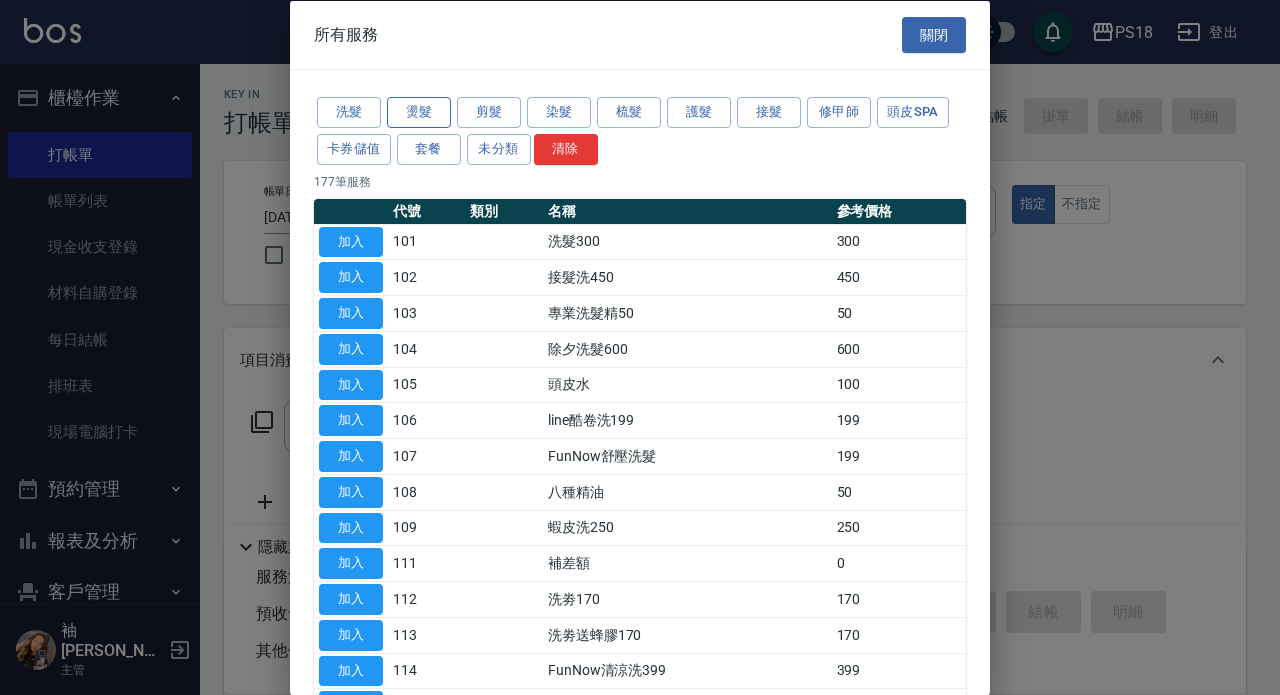 click on "燙髮" at bounding box center [419, 112] 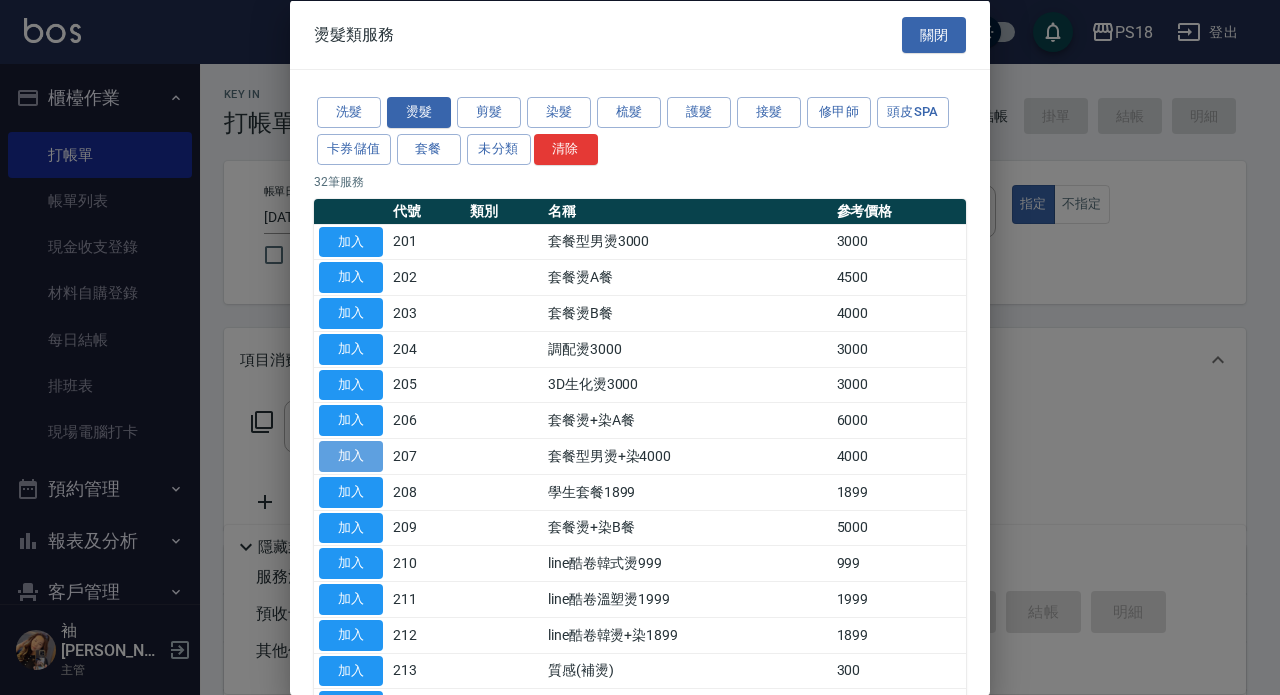 click on "加入" at bounding box center [351, 456] 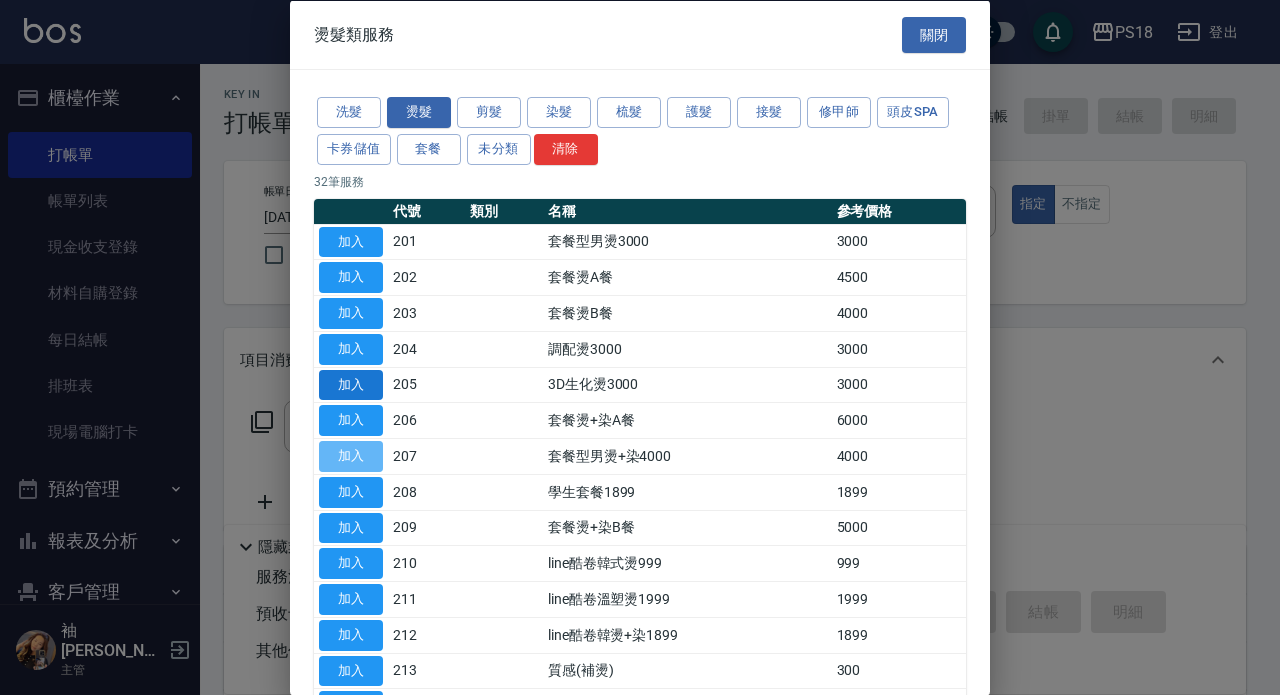 type on "套餐型男燙+染4000(207)" 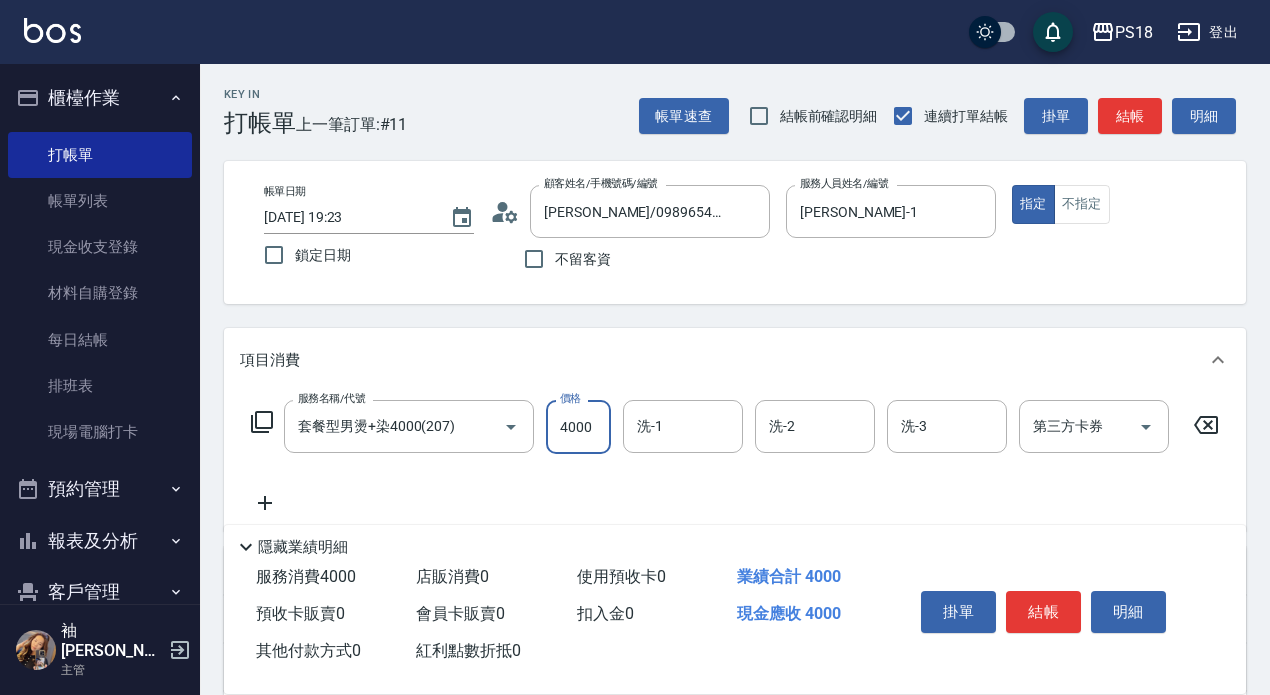 click on "4000" at bounding box center (578, 427) 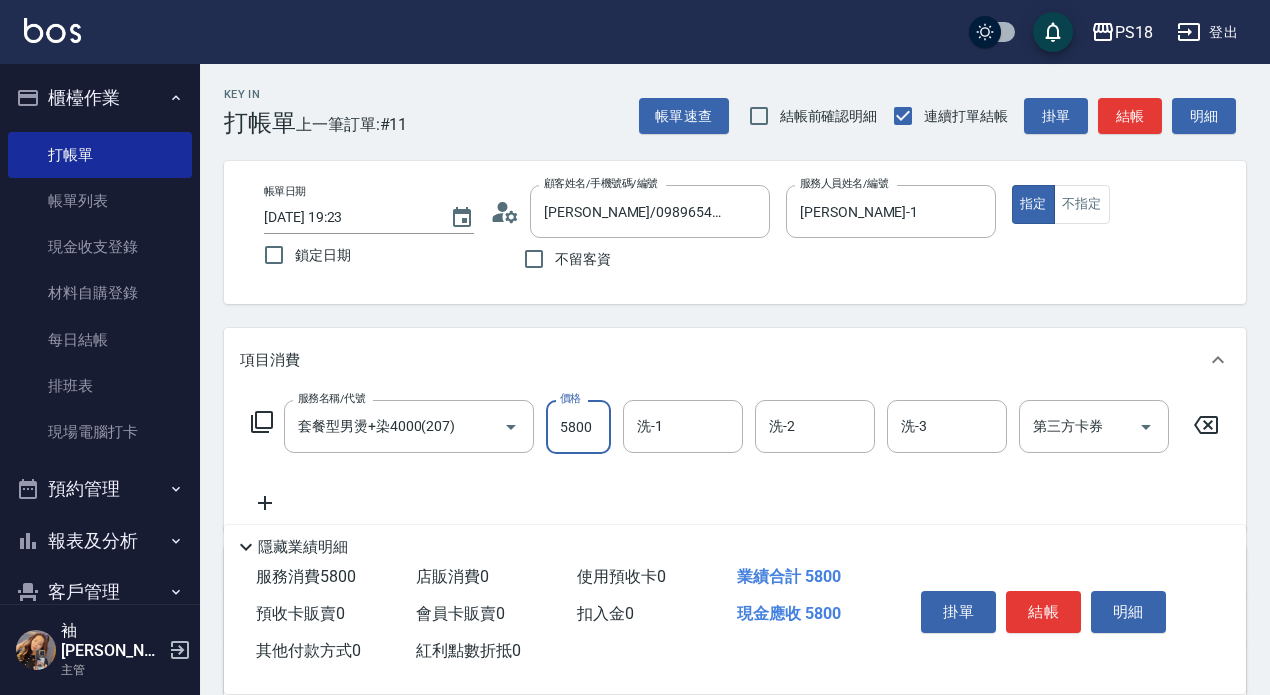 type on "5800" 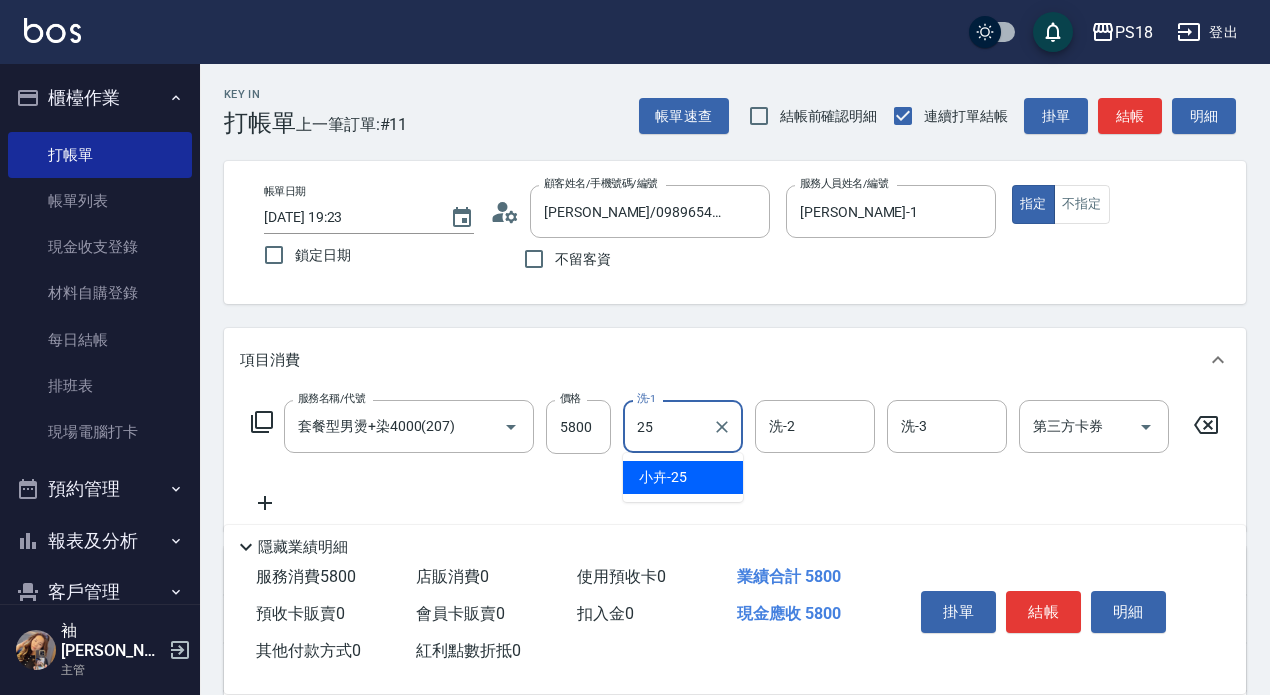 type on "小卉-25" 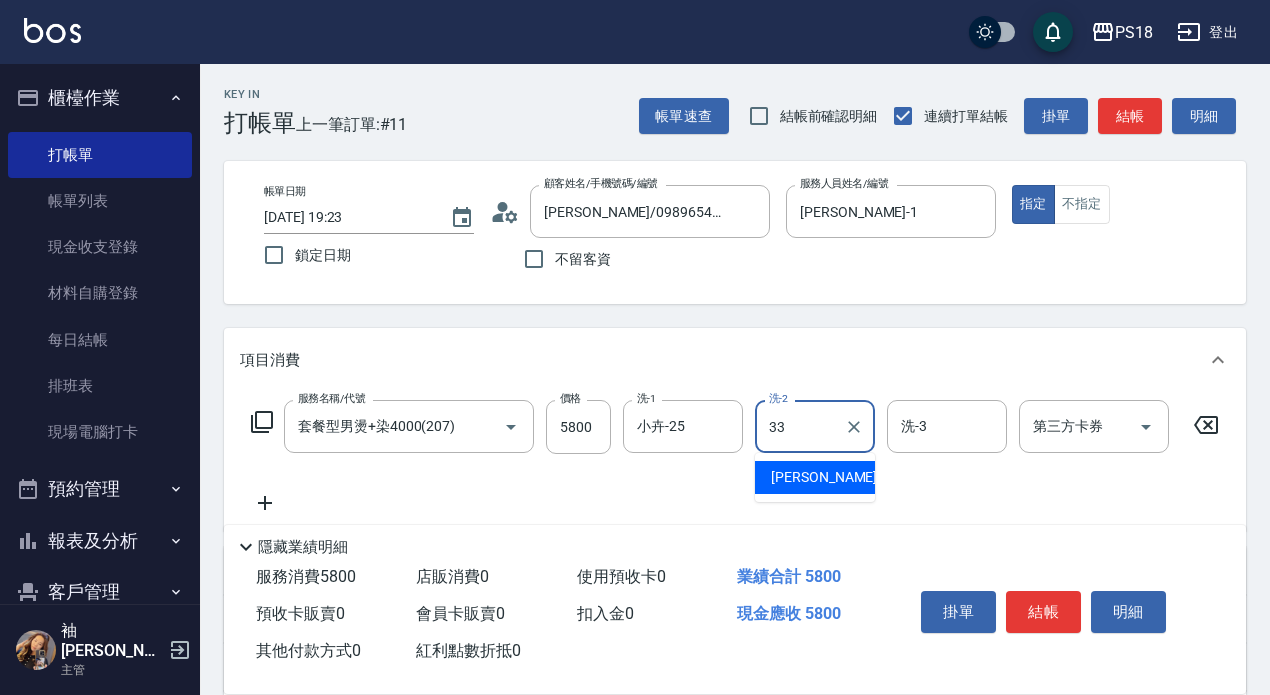 type on "李羽忻-33" 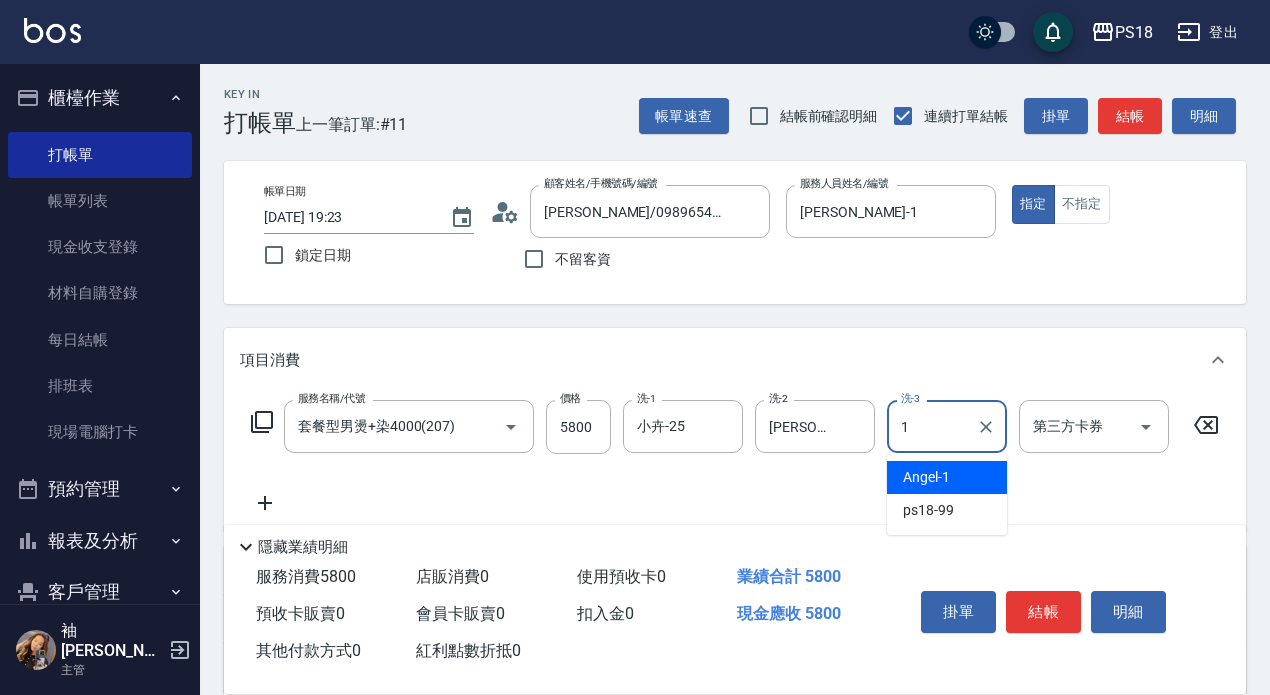 type on "Angel-1" 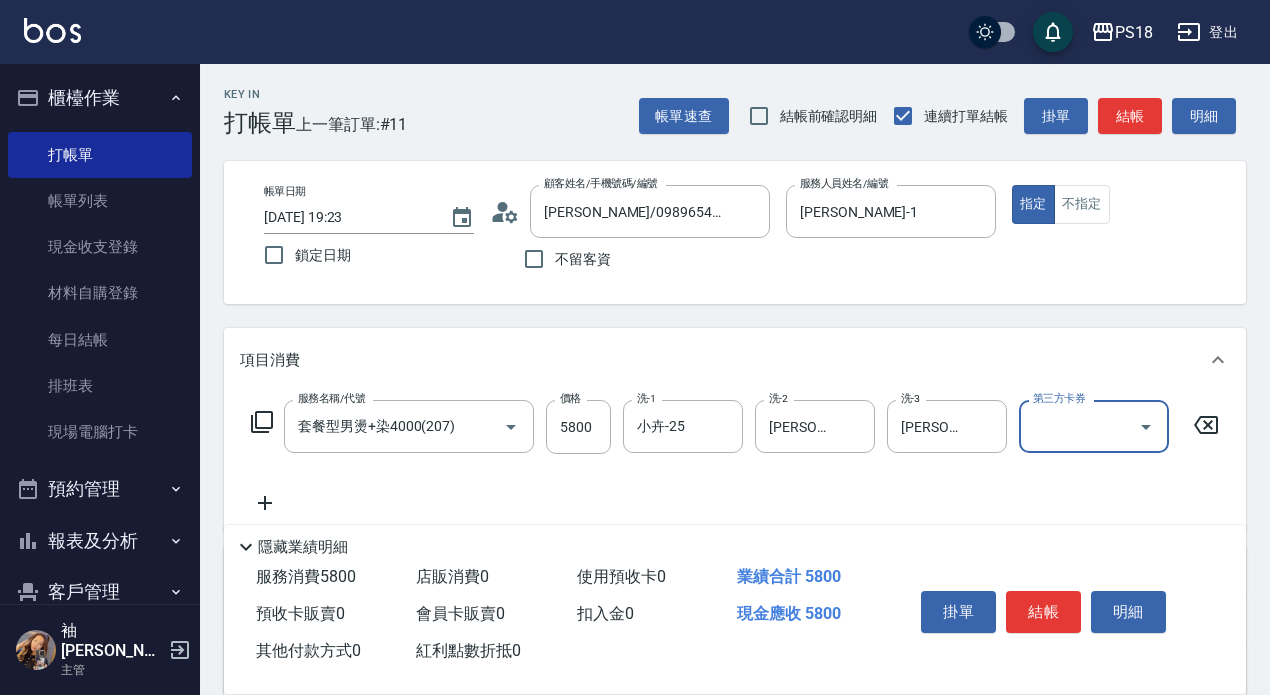 click 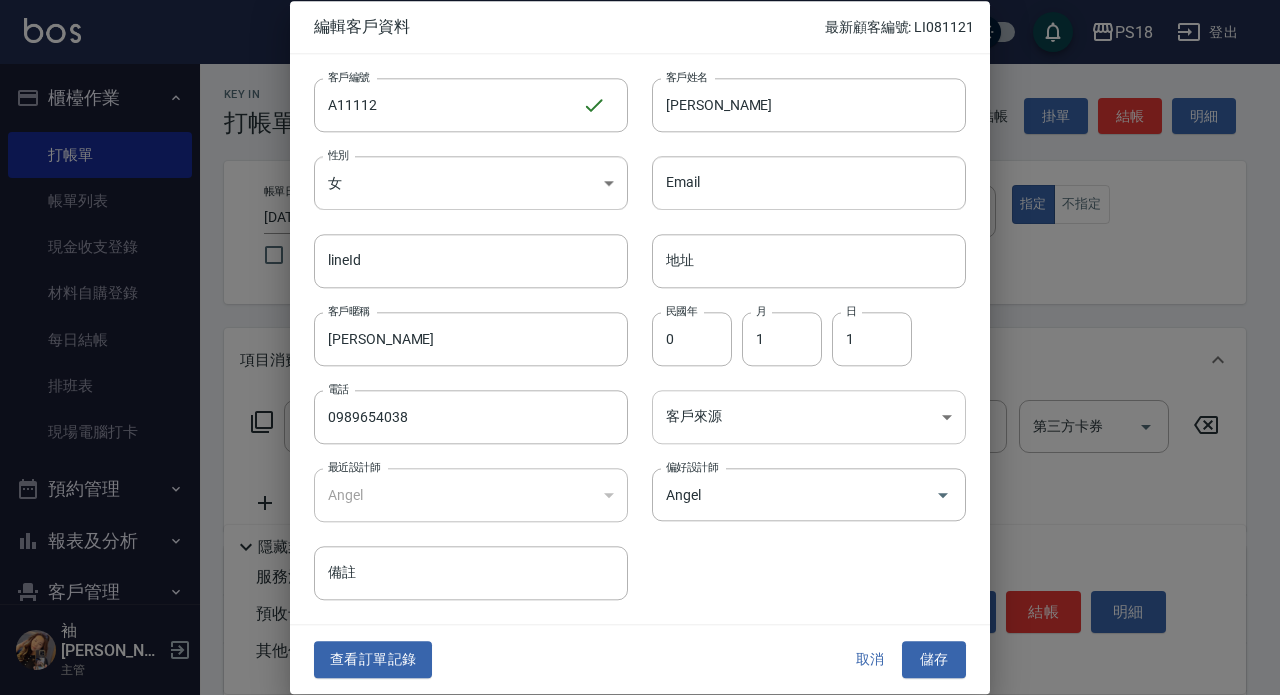 click on "PS18 登出 櫃檯作業 打帳單 帳單列表 現金收支登錄 材料自購登錄 每日結帳 排班表 現場電腦打卡 預約管理 預約管理 單日預約紀錄 單週預約紀錄 報表及分析 報表目錄 消費分析儀表板 店家日報表 店家排行榜 互助日報表 互助點數明細 全店業績分析表 營業統計分析表 設計師日報表 設計師業績分析表 設計師抽成報表 設計師排行榜 商品銷售排行榜 單一服務項目查詢 店販抽成明細 店販分類抽成明細 顧客入金餘額表 顧客卡券餘額表 收支分類明細表 非現金明細對帳單 費用分析表 損益表 多店業績統計表 客戶管理 客戶列表 卡券管理 入金管理 員工及薪資 員工列表 全店打卡記錄 考勤排班總表 商品管理 商品分類設定 商品列表 袖庭劉 主管 Key In 打帳單 上一筆訂單:#11 帳單速查 結帳前確認明細 連續打單結帳 掛單 結帳 明細 帳單日期 2025/07/12 19:23 鎖定日期 不留客資 指定" at bounding box center (640, 489) 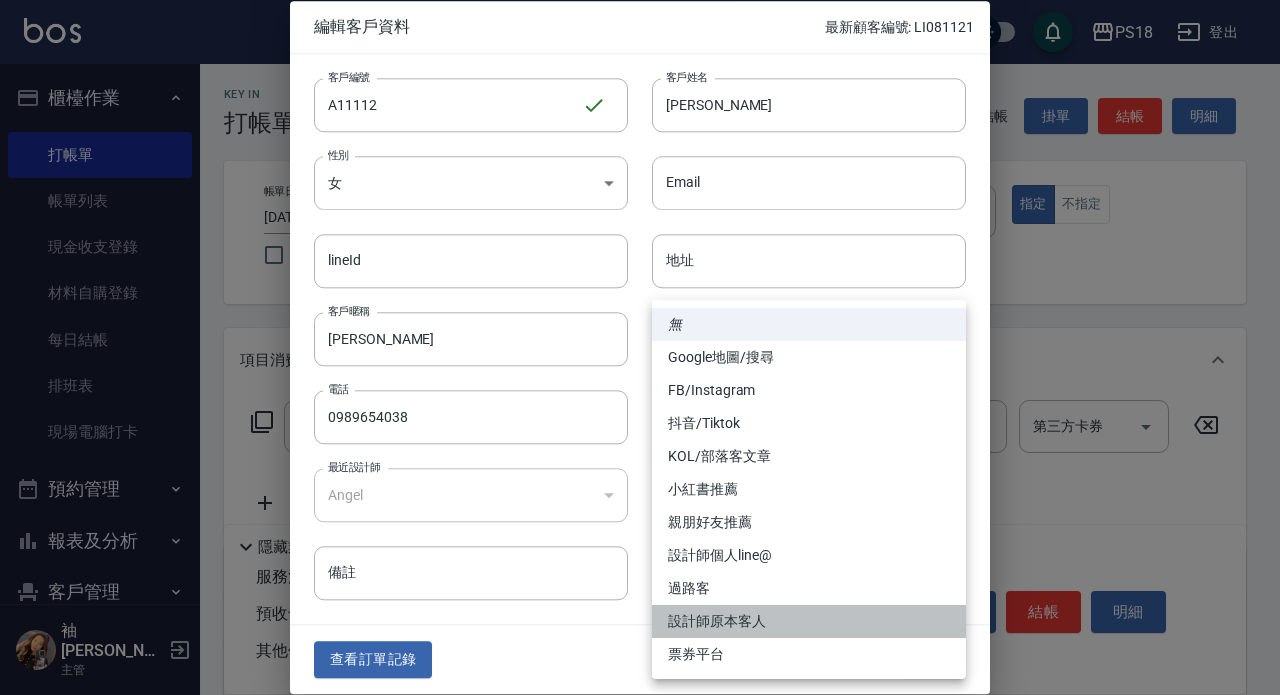 click on "設計師原本客人" at bounding box center [809, 621] 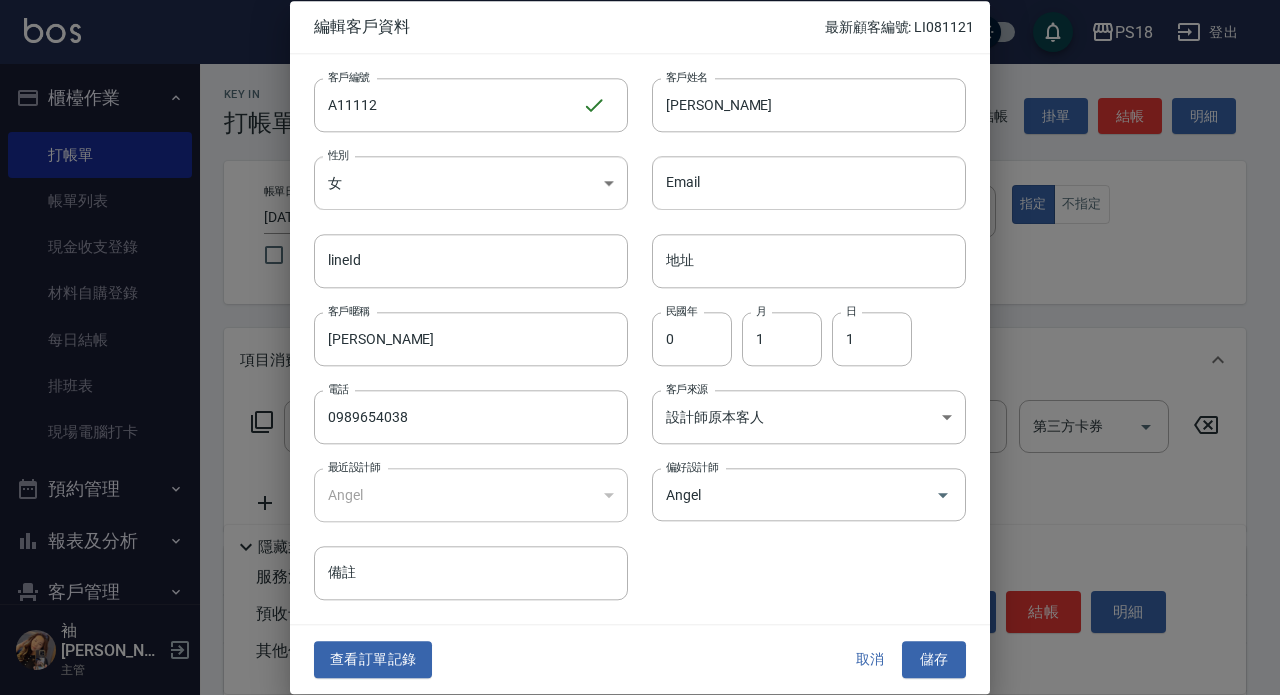 click on "儲存" at bounding box center [934, 660] 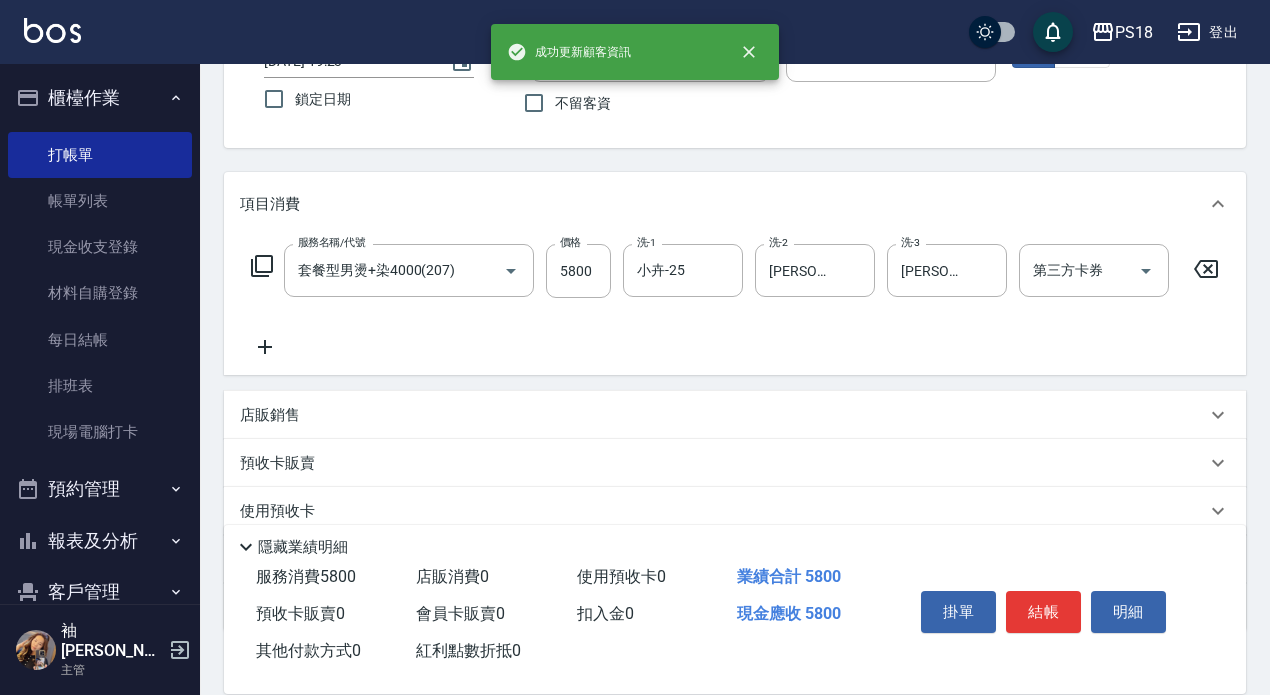 scroll, scrollTop: 284, scrollLeft: 0, axis: vertical 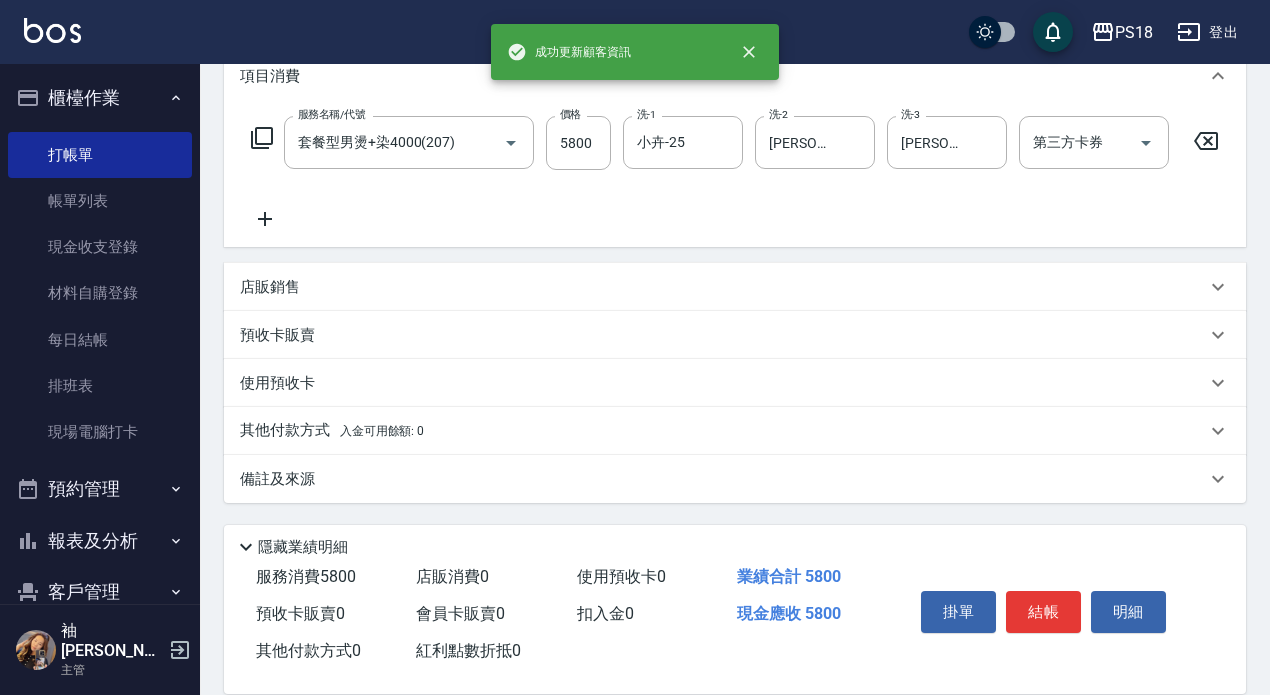 click on "備註及來源" at bounding box center [277, 479] 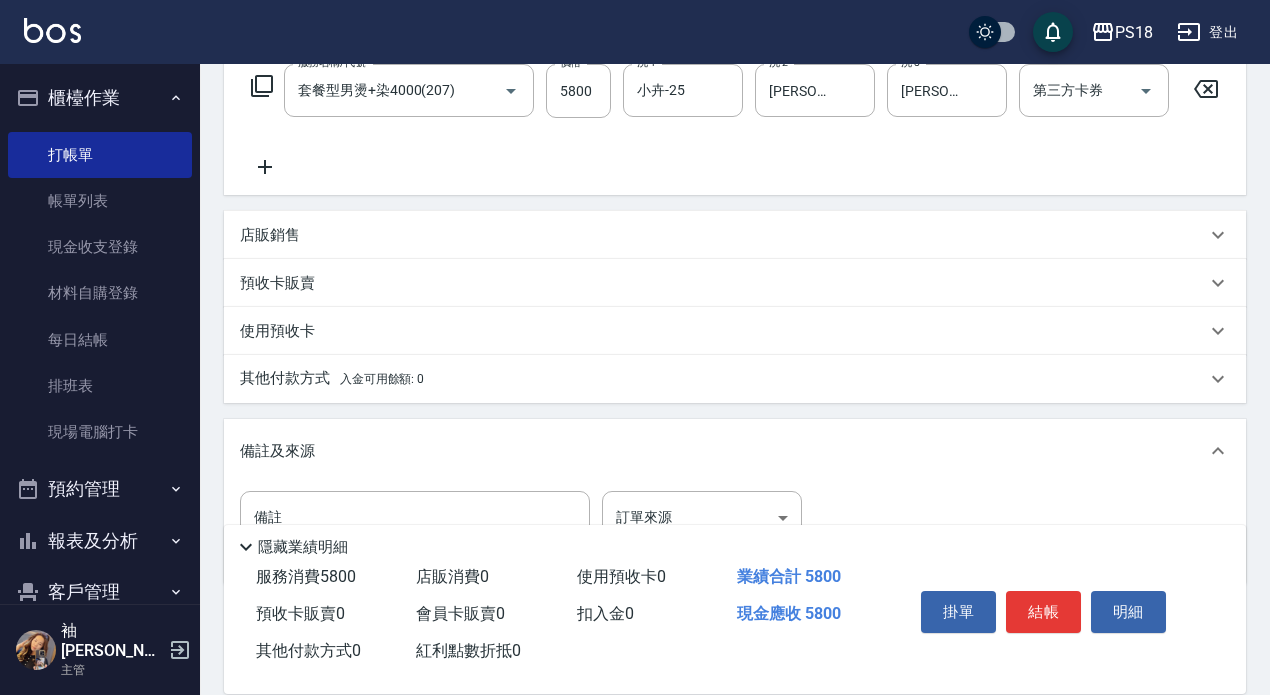 scroll, scrollTop: 418, scrollLeft: 0, axis: vertical 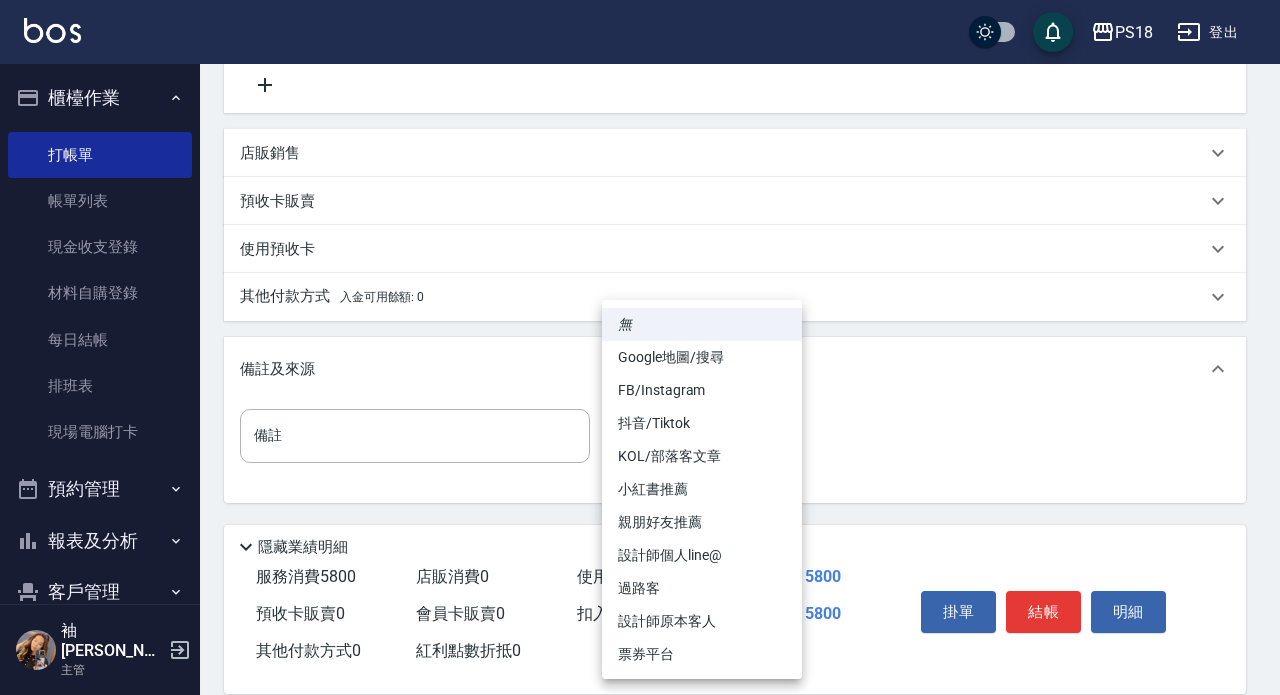 click on "PS18 登出 櫃檯作業 打帳單 帳單列表 現金收支登錄 材料自購登錄 每日結帳 排班表 現場電腦打卡 預約管理 預約管理 單日預約紀錄 單週預約紀錄 報表及分析 報表目錄 消費分析儀表板 店家日報表 店家排行榜 互助日報表 互助點數明細 全店業績分析表 營業統計分析表 設計師日報表 設計師業績分析表 設計師抽成報表 設計師排行榜 商品銷售排行榜 單一服務項目查詢 店販抽成明細 店販分類抽成明細 顧客入金餘額表 顧客卡券餘額表 收支分類明細表 非現金明細對帳單 費用分析表 損益表 多店業績統計表 客戶管理 客戶列表 卡券管理 入金管理 員工及薪資 員工列表 全店打卡記錄 考勤排班總表 商品管理 商品分類設定 商品列表 袖庭劉 主管 Key In 打帳單 上一筆訂單:#11 帳單速查 結帳前確認明細 連續打單結帳 掛單 結帳 明細 帳單日期 2025/07/12 19:23 鎖定日期 不留客資 指定" at bounding box center [640, 138] 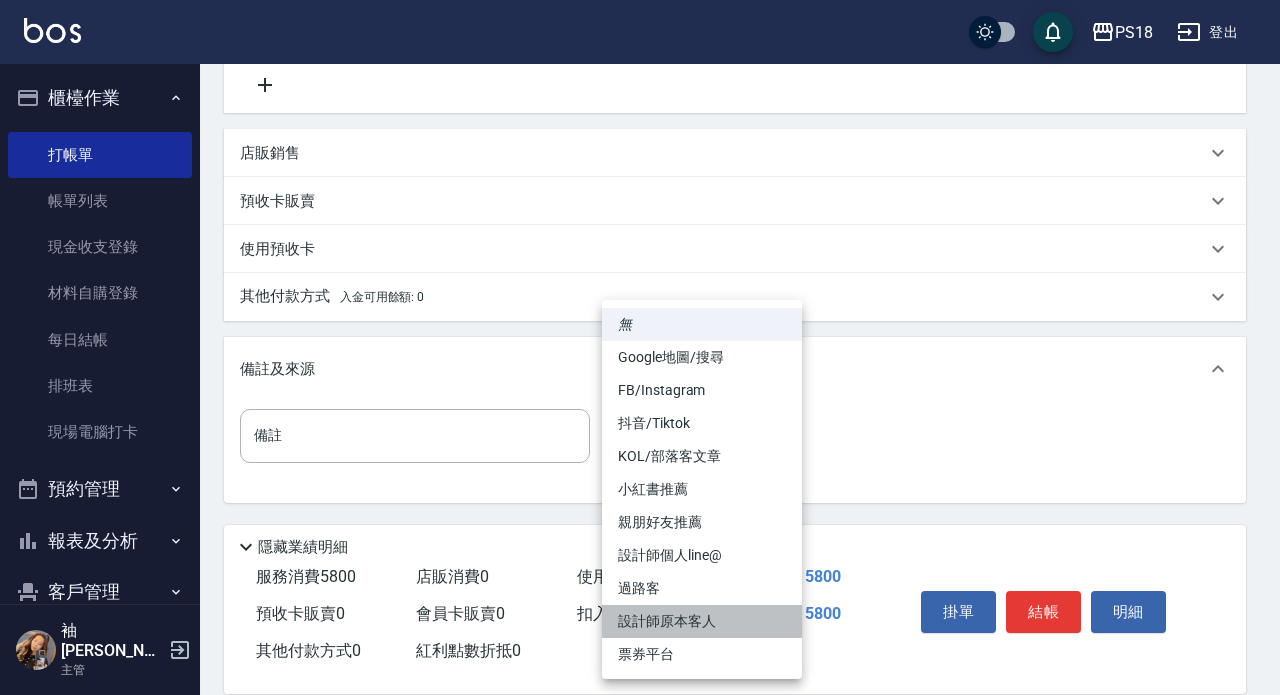 click on "設計師原本客人" at bounding box center [702, 621] 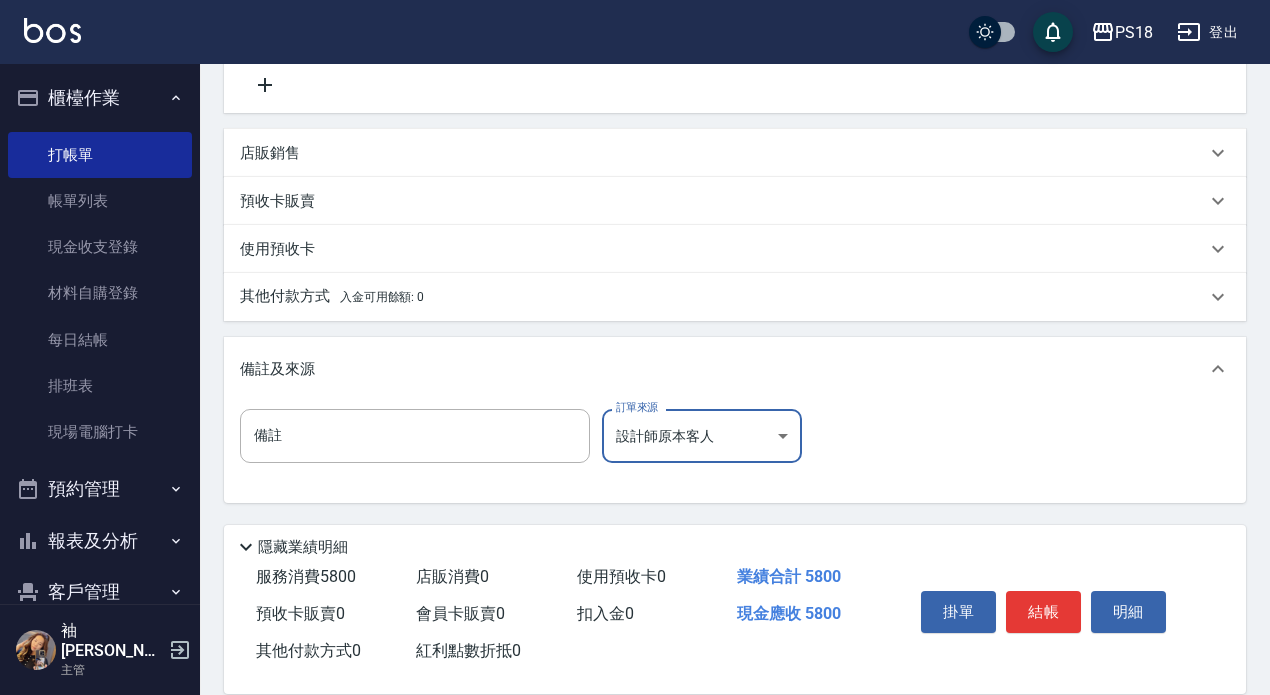 click on "結帳" at bounding box center (1043, 612) 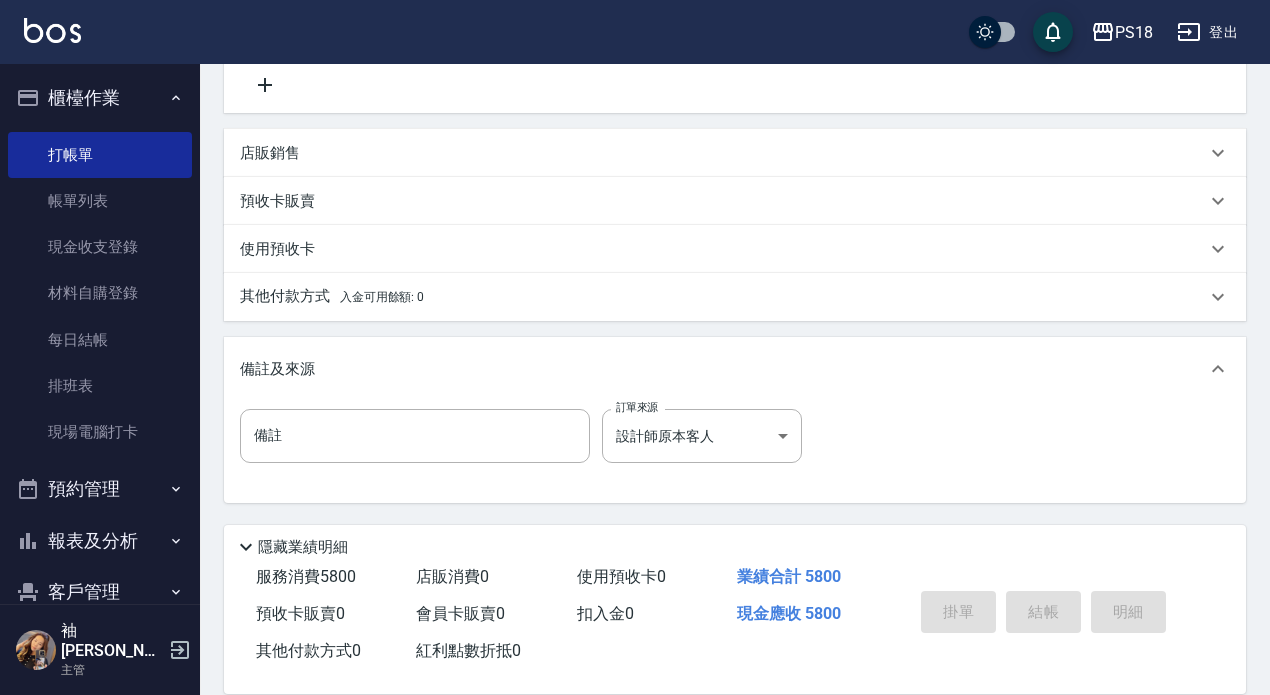 type on "2025/07/12 19:24" 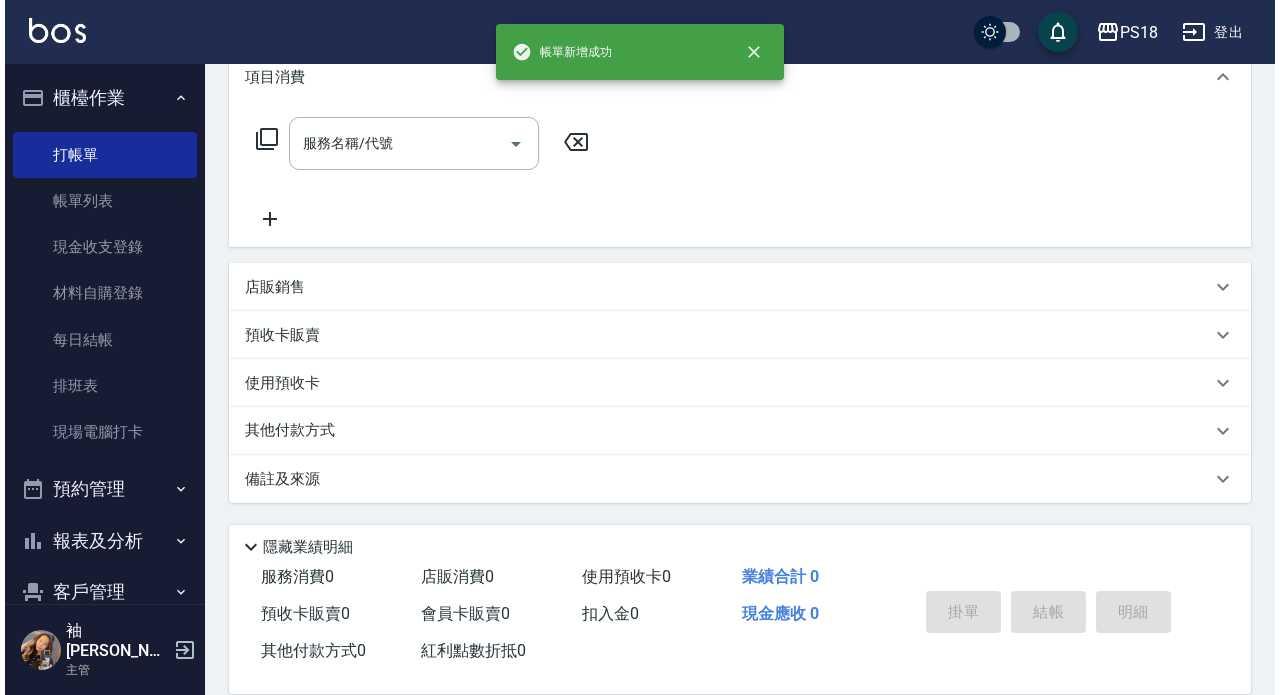 scroll, scrollTop: 0, scrollLeft: 0, axis: both 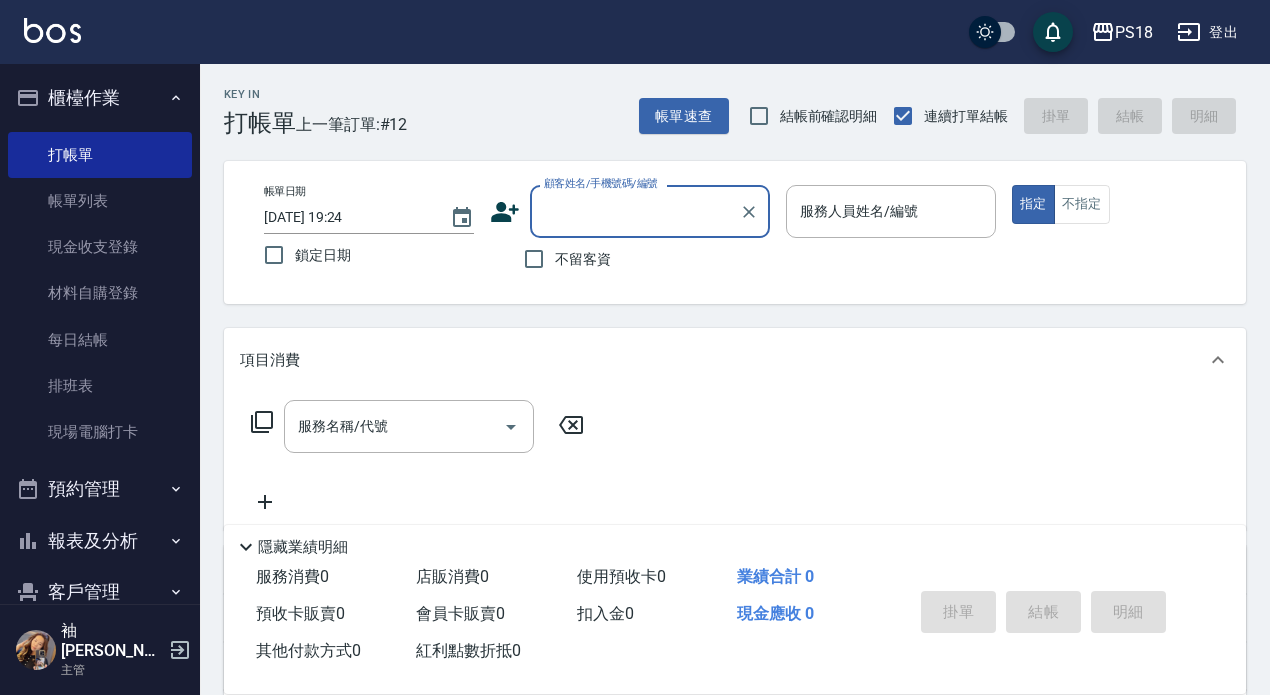 click 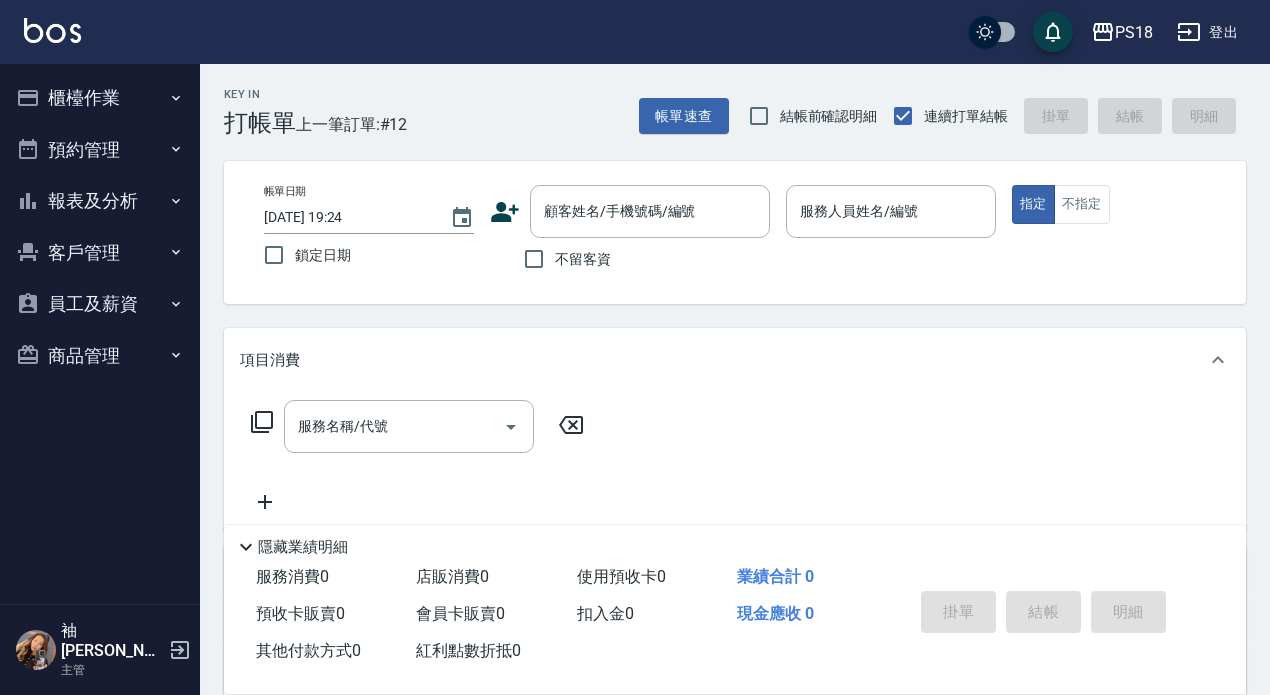 click on "登出" at bounding box center [1207, 32] 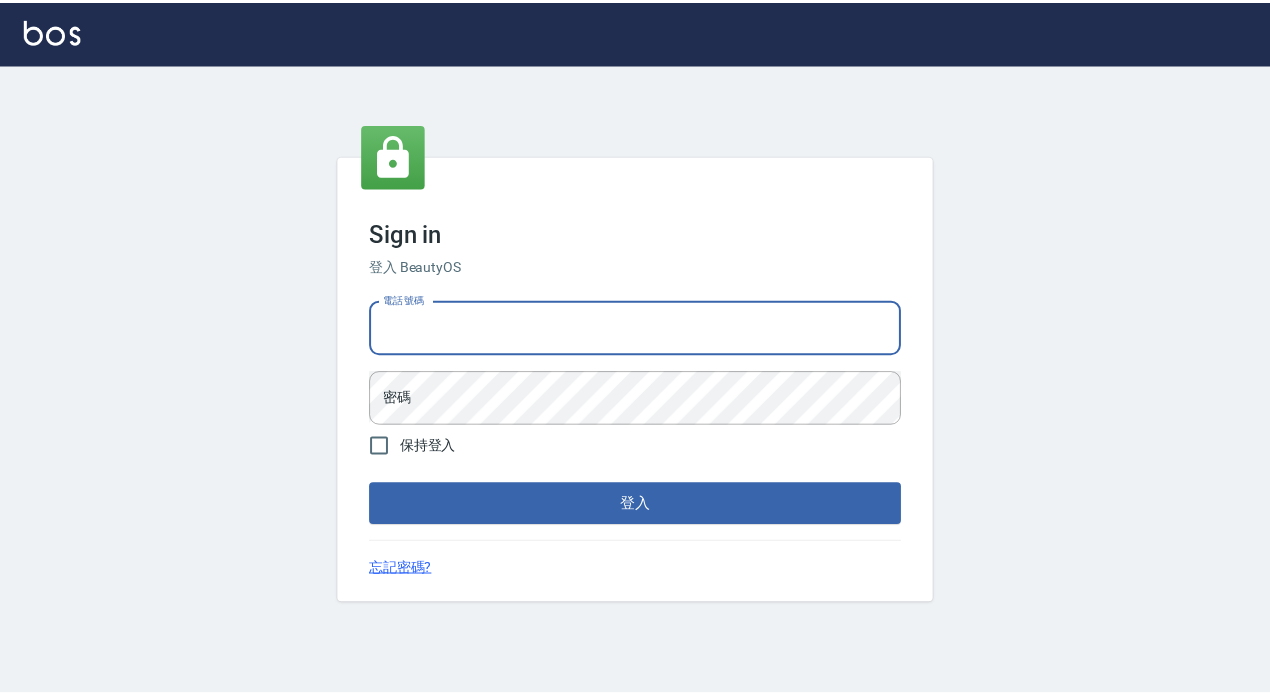 scroll, scrollTop: 0, scrollLeft: 0, axis: both 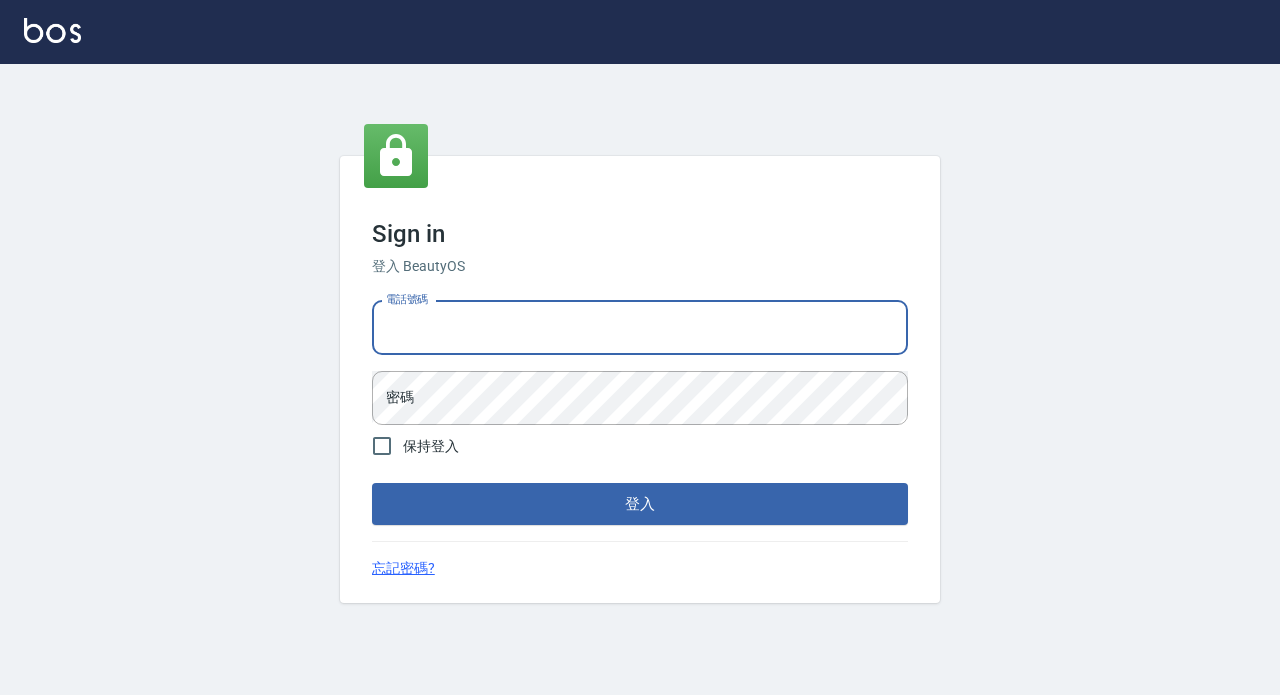 type on "89729295" 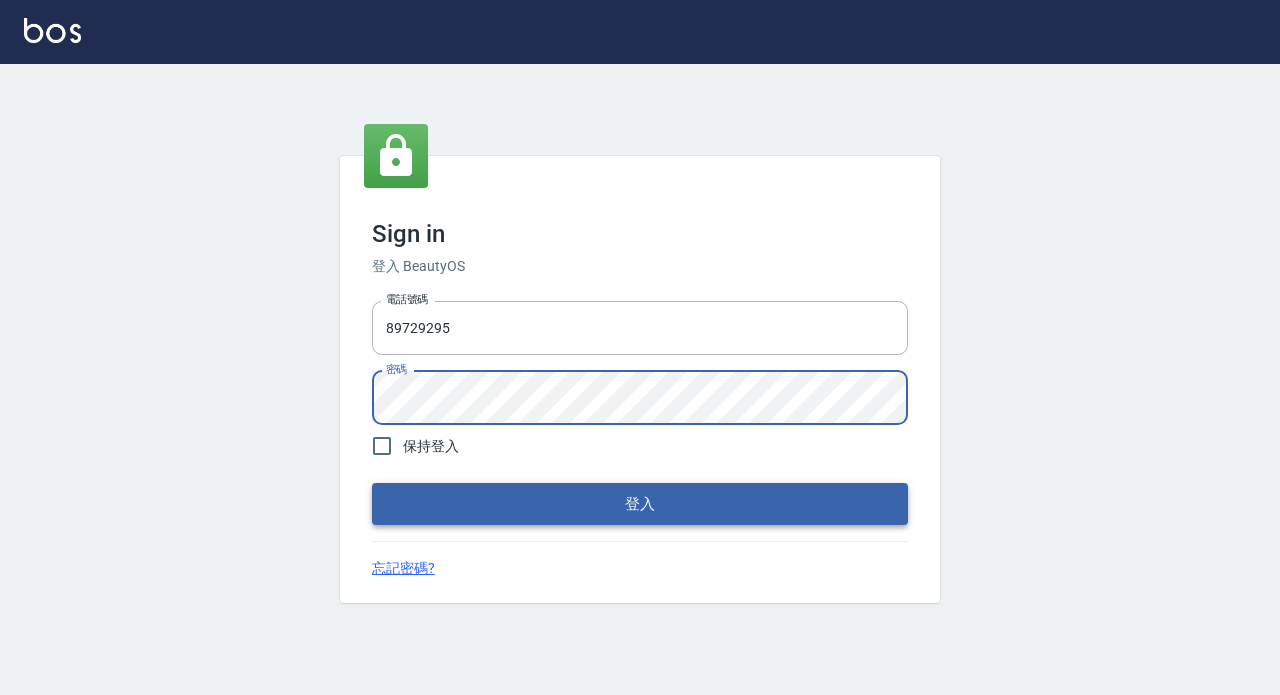 click on "登入" at bounding box center (640, 504) 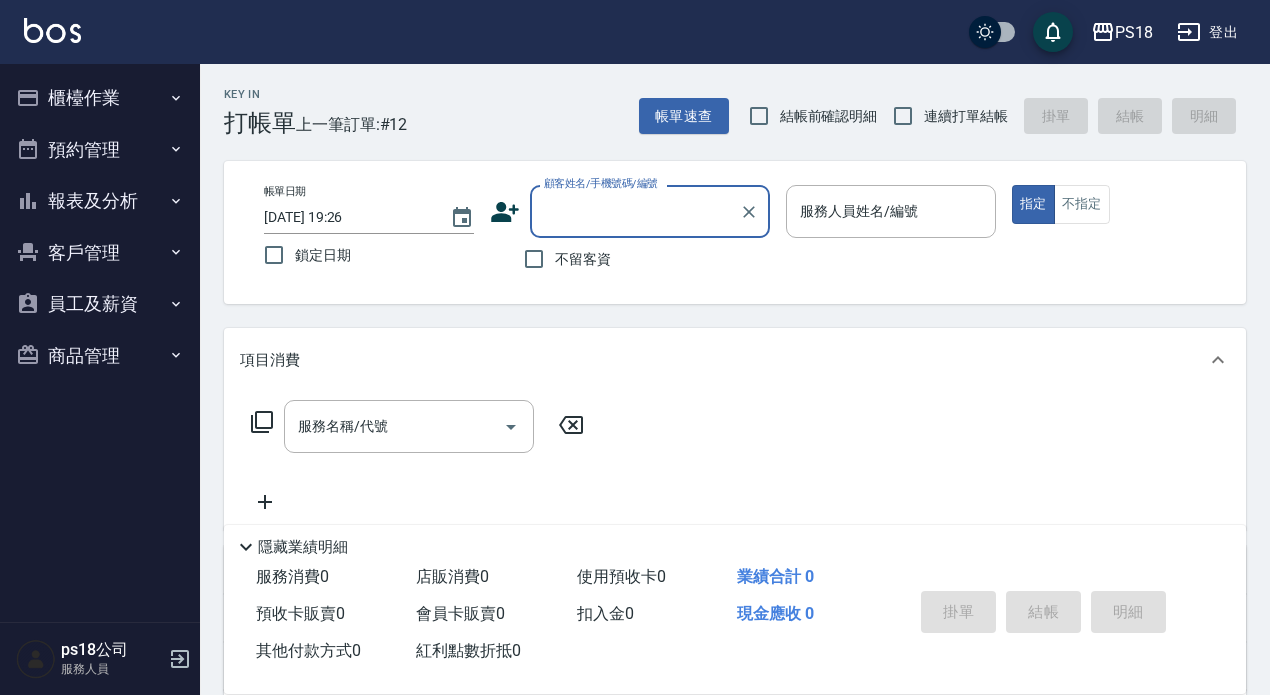 drag, startPoint x: 111, startPoint y: 104, endPoint x: 83, endPoint y: 101, distance: 28.160255 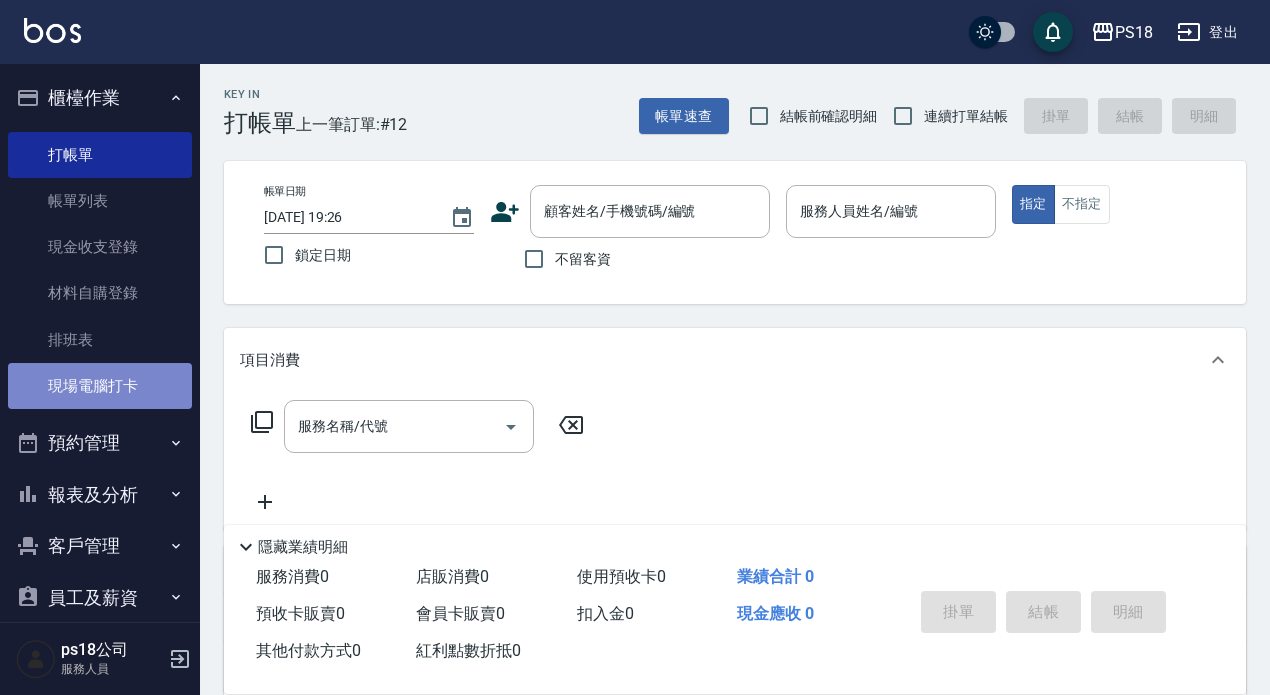 click on "現場電腦打卡" at bounding box center [100, 386] 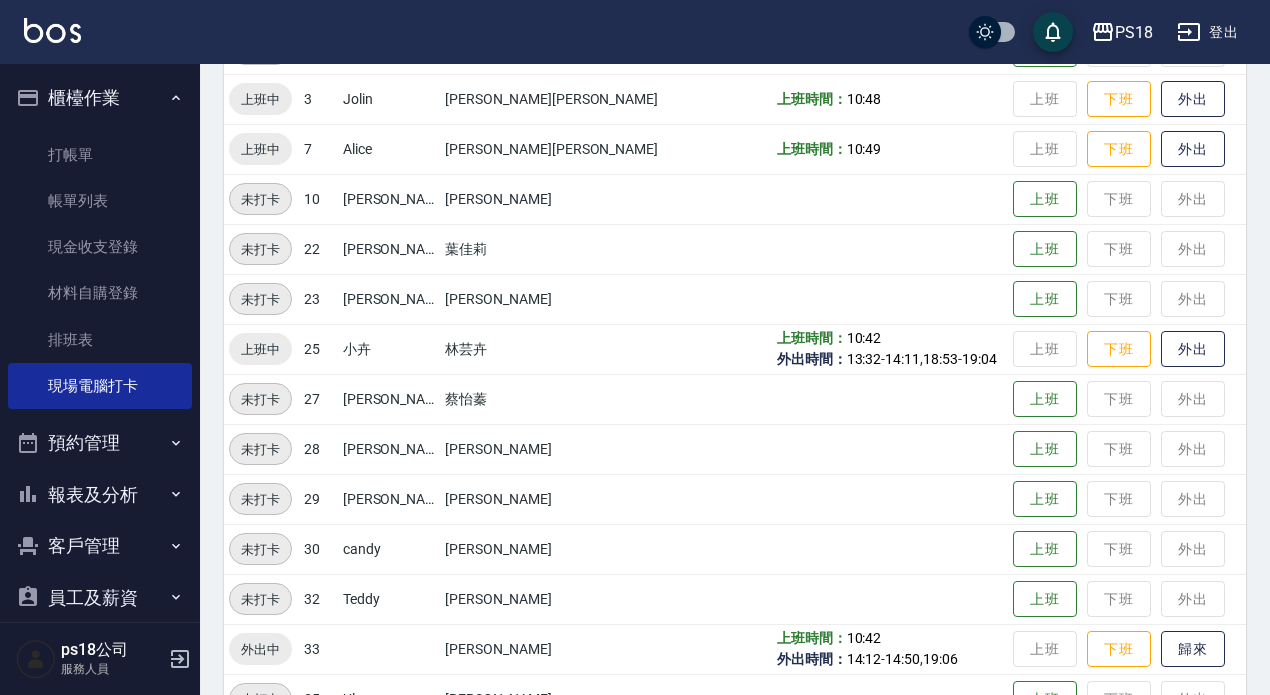 scroll, scrollTop: 300, scrollLeft: 0, axis: vertical 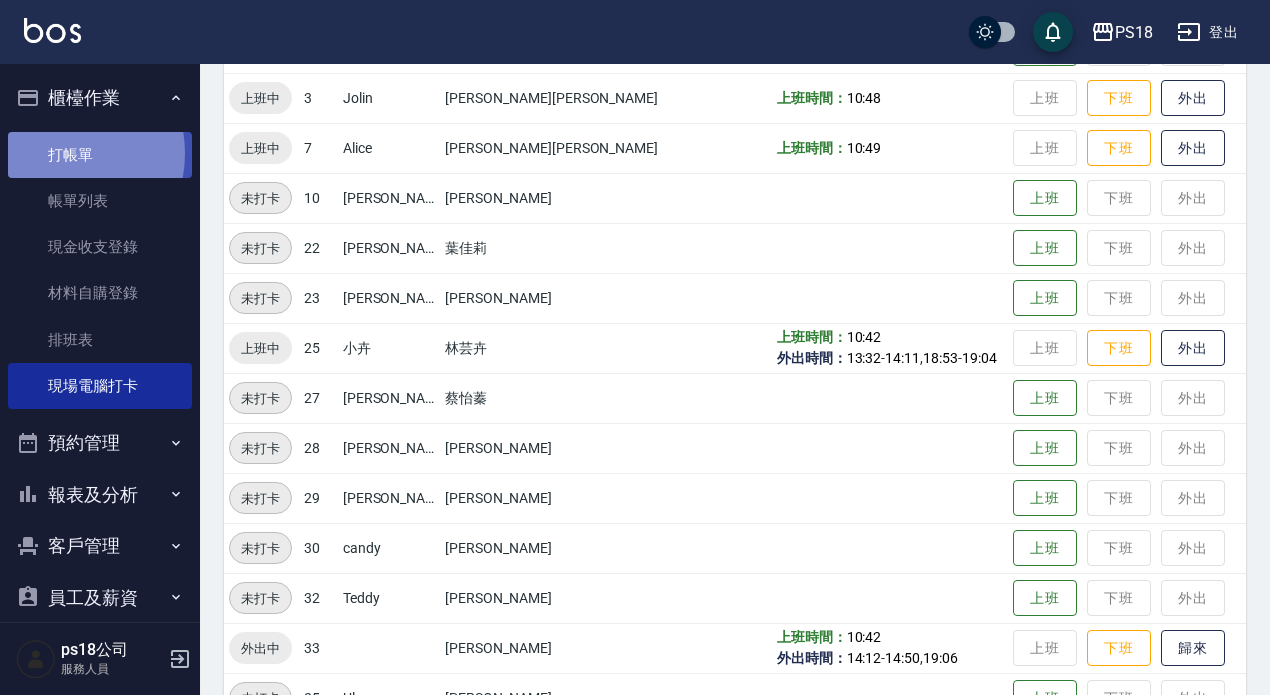 click on "打帳單" at bounding box center [100, 155] 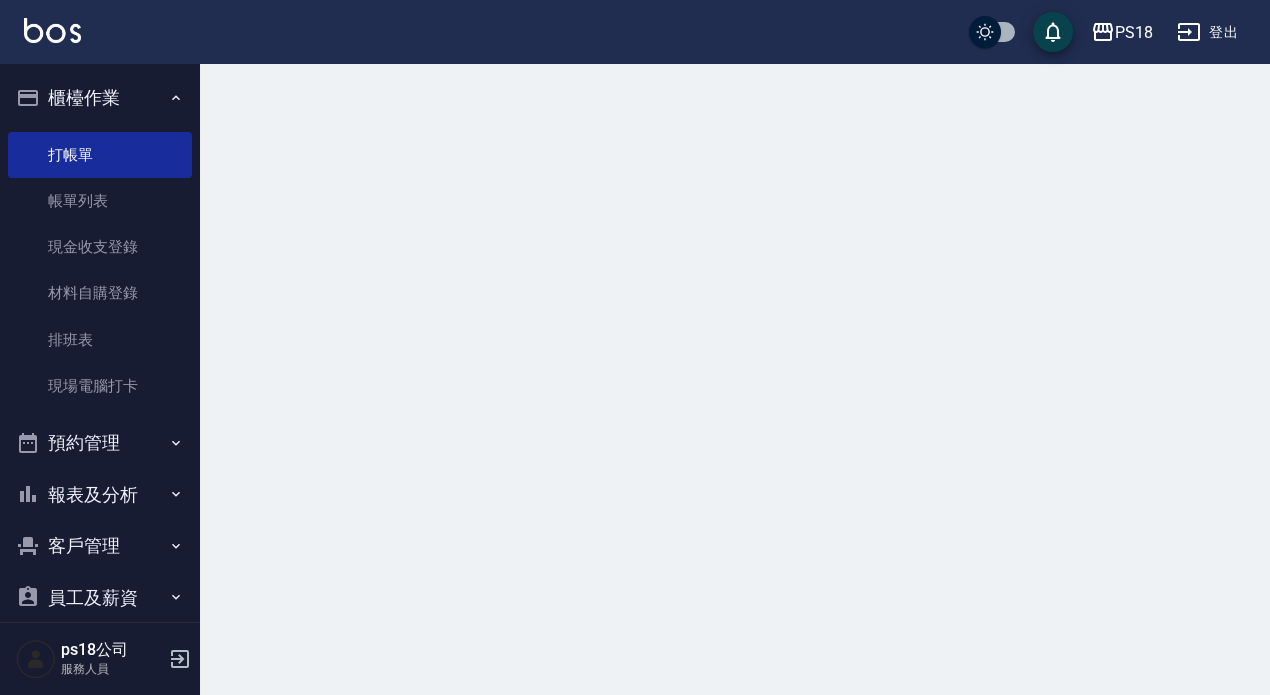 scroll, scrollTop: 0, scrollLeft: 0, axis: both 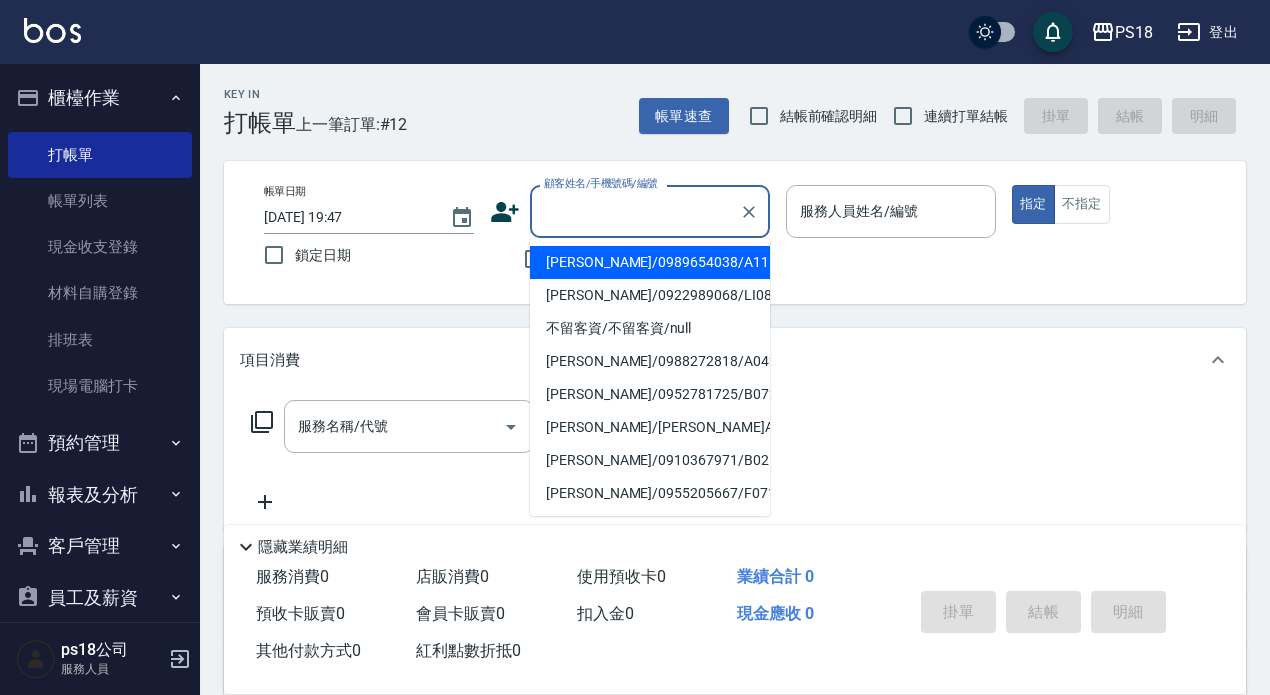 click on "顧客姓名/手機號碼/編號" at bounding box center [635, 211] 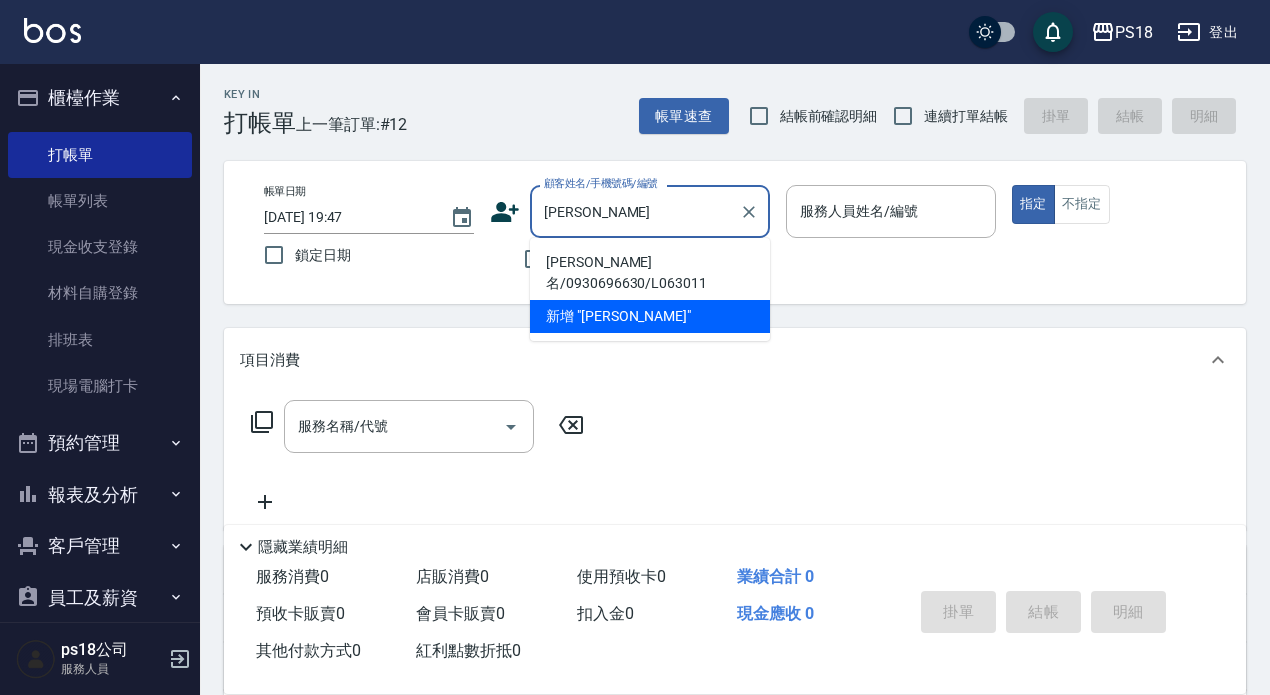 click on "賴秉" at bounding box center [635, 211] 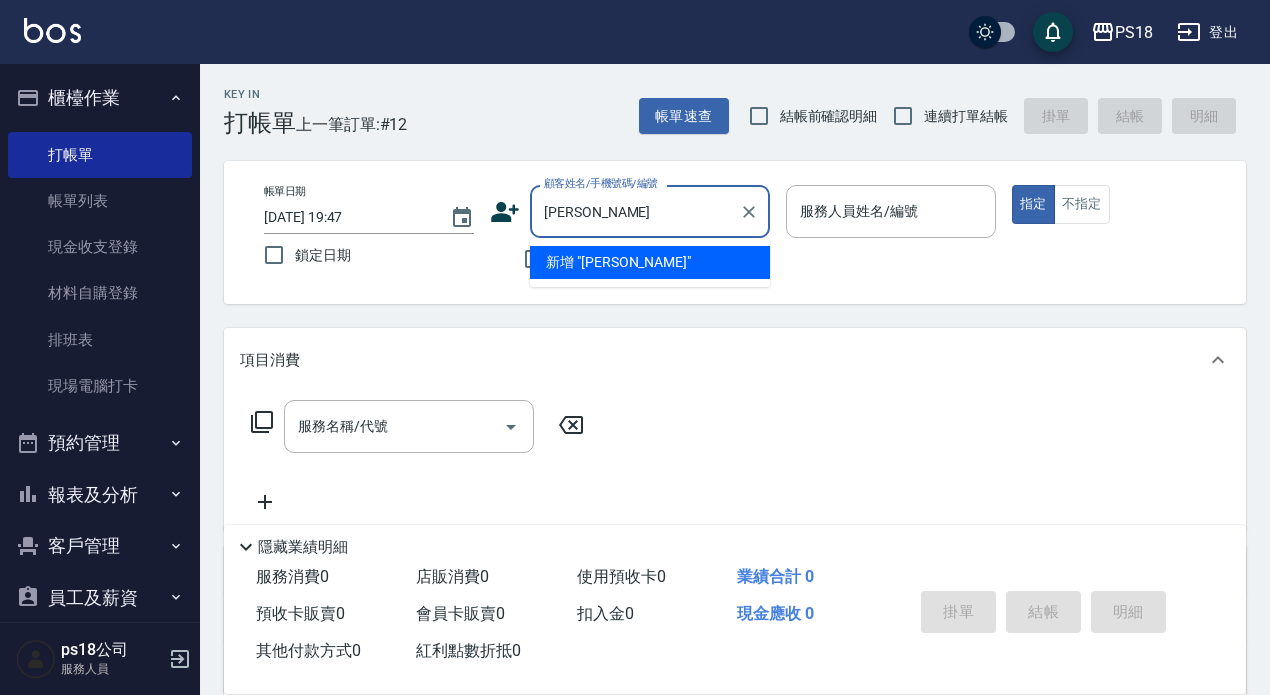 click on "賴陳" at bounding box center (635, 211) 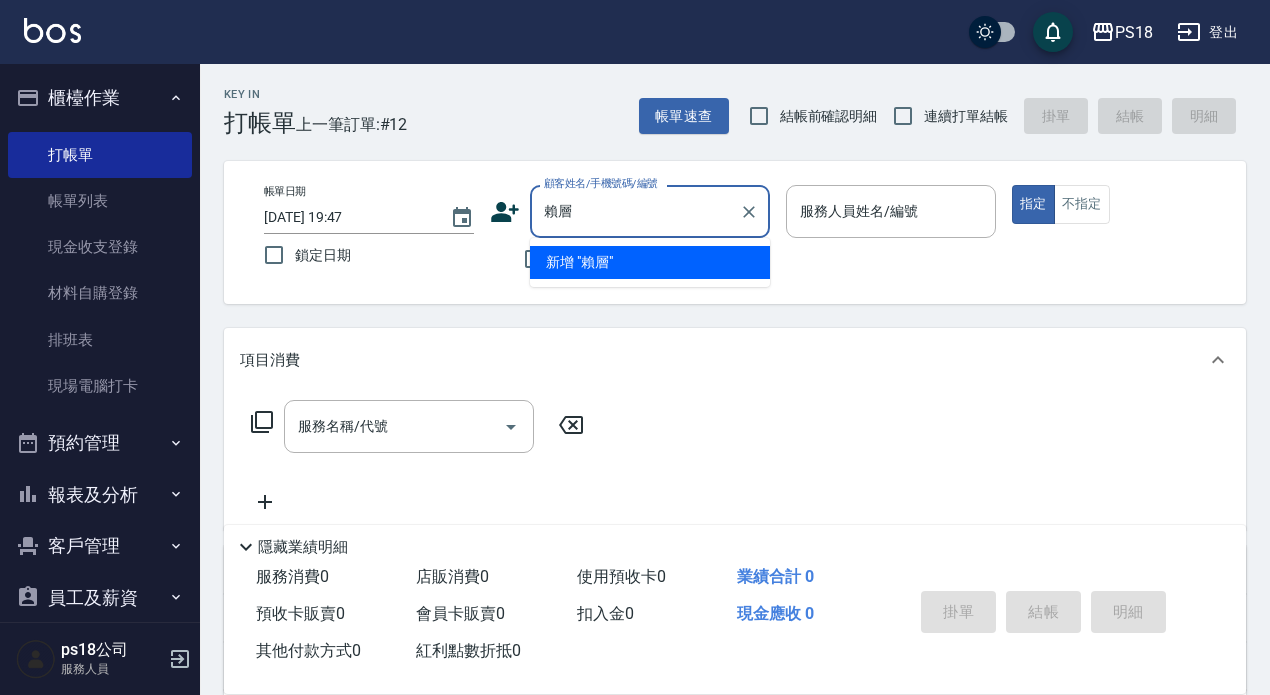 click on "賴層" at bounding box center [635, 211] 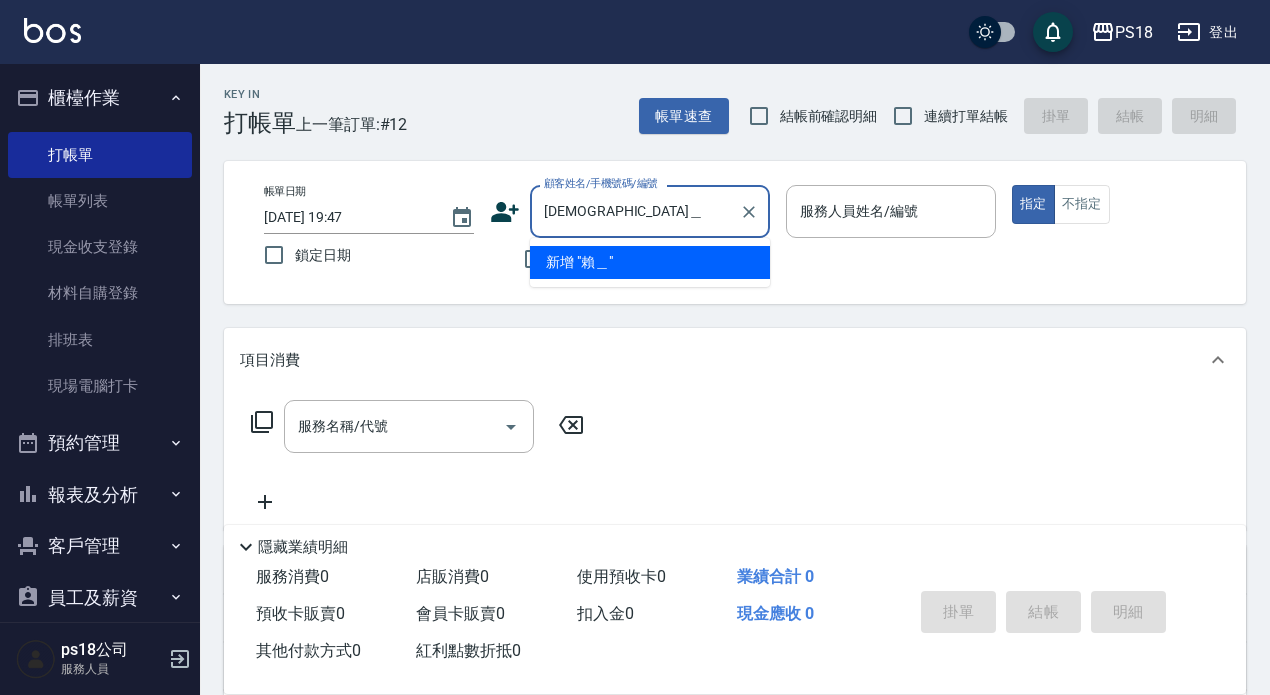 type on "賴" 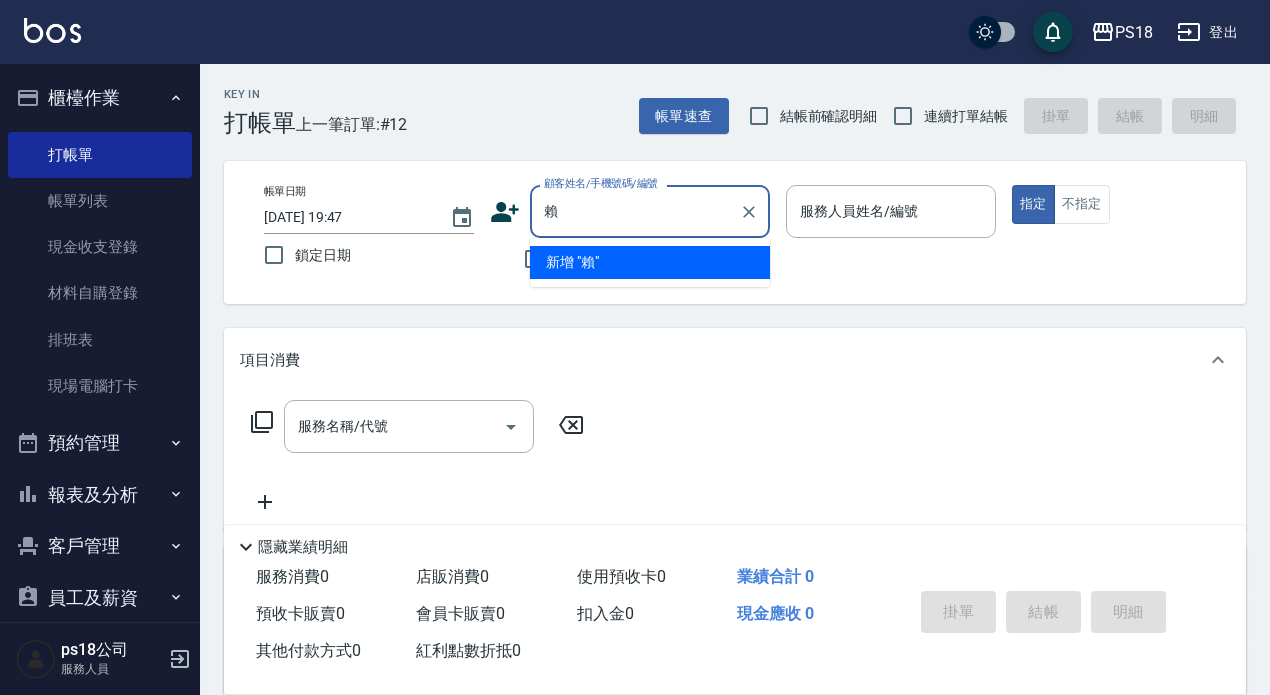 type 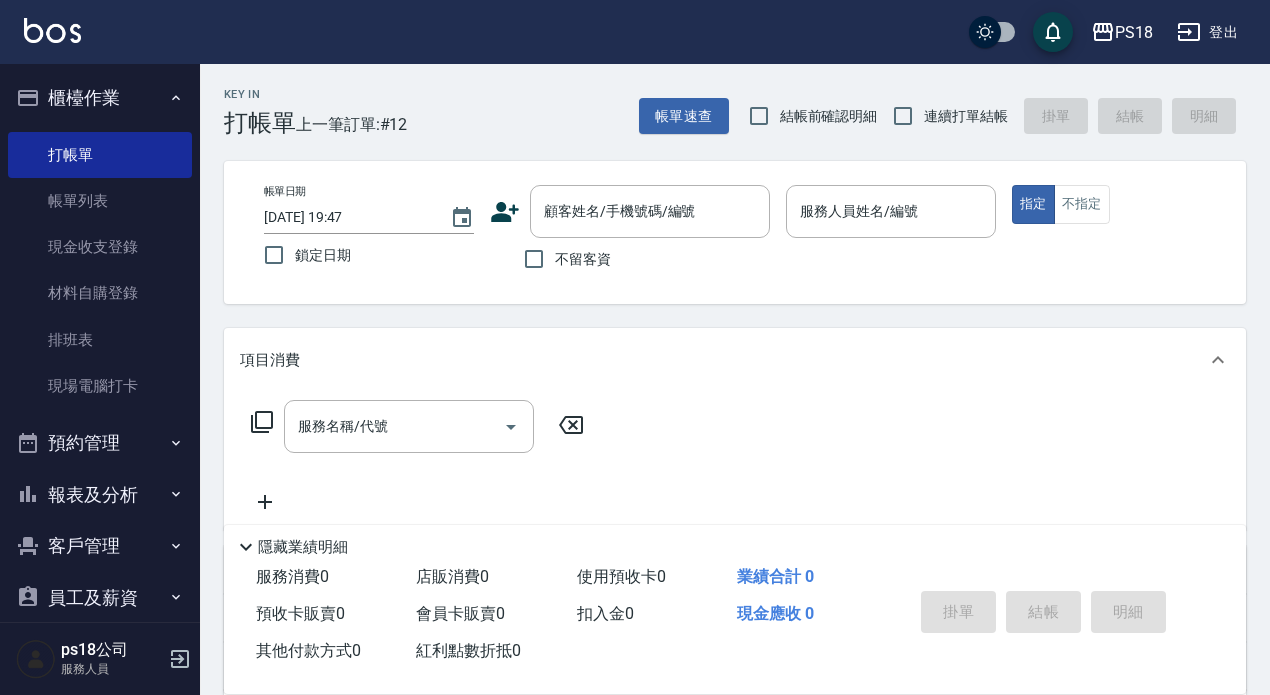 click on "Key In 打帳單 上一筆訂單:#12 帳單速查 結帳前確認明細 連續打單結帳 掛單 結帳 明細 帳單日期 2025/07/12 19:47 鎖定日期 顧客姓名/手機號碼/編號 顧客姓名/手機號碼/編號 不留客資 服務人員姓名/編號 服務人員姓名/編號 指定 不指定 項目消費 服務名稱/代號 服務名稱/代號 店販銷售 服務人員姓名/編號 服務人員姓名/編號 商品代號/名稱 商品代號/名稱 預收卡販賣 卡券名稱/代號 卡券名稱/代號 使用預收卡 其他付款方式 其他付款方式 其他付款方式 備註及來源 備註 備註 訂單來源 ​ 訂單來源 隱藏業績明細 服務消費  0 店販消費  0 使用預收卡  0 業績合計   0 預收卡販賣  0 會員卡販賣  0 扣入金  0 現金應收   0 其他付款方式  0 紅利點數折抵  0 掛單 結帳 明細" at bounding box center (735, 521) 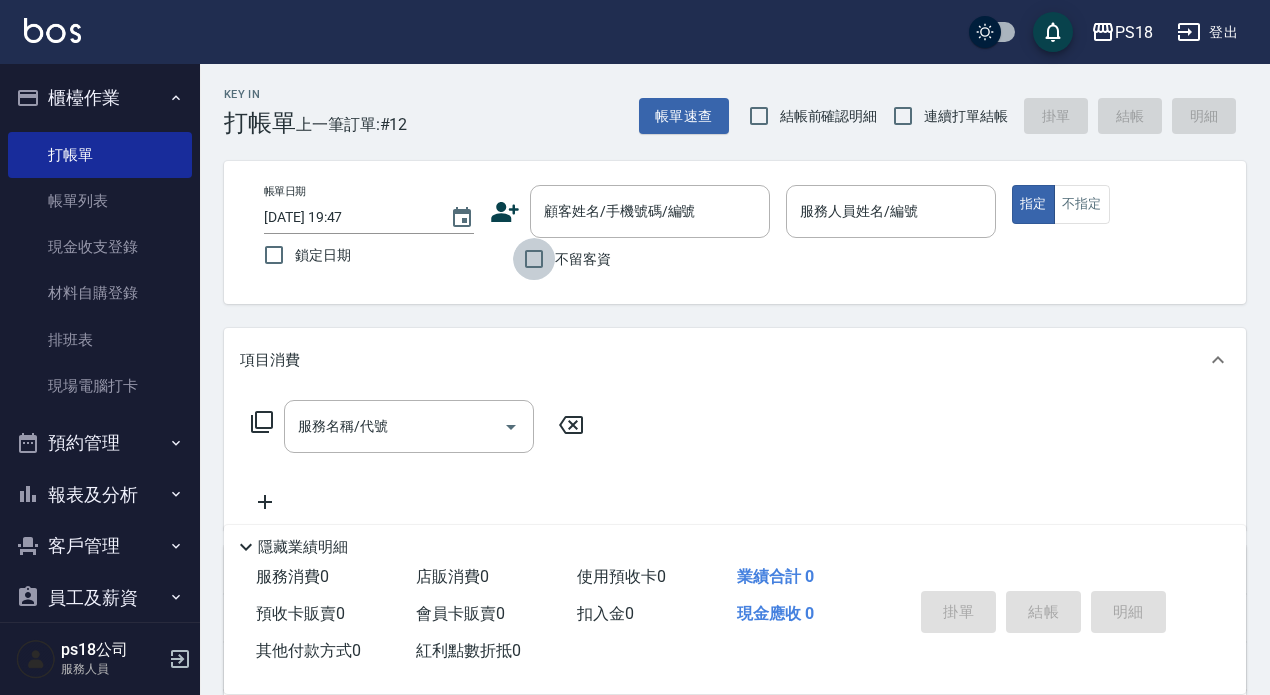 click on "不留客資" at bounding box center [534, 259] 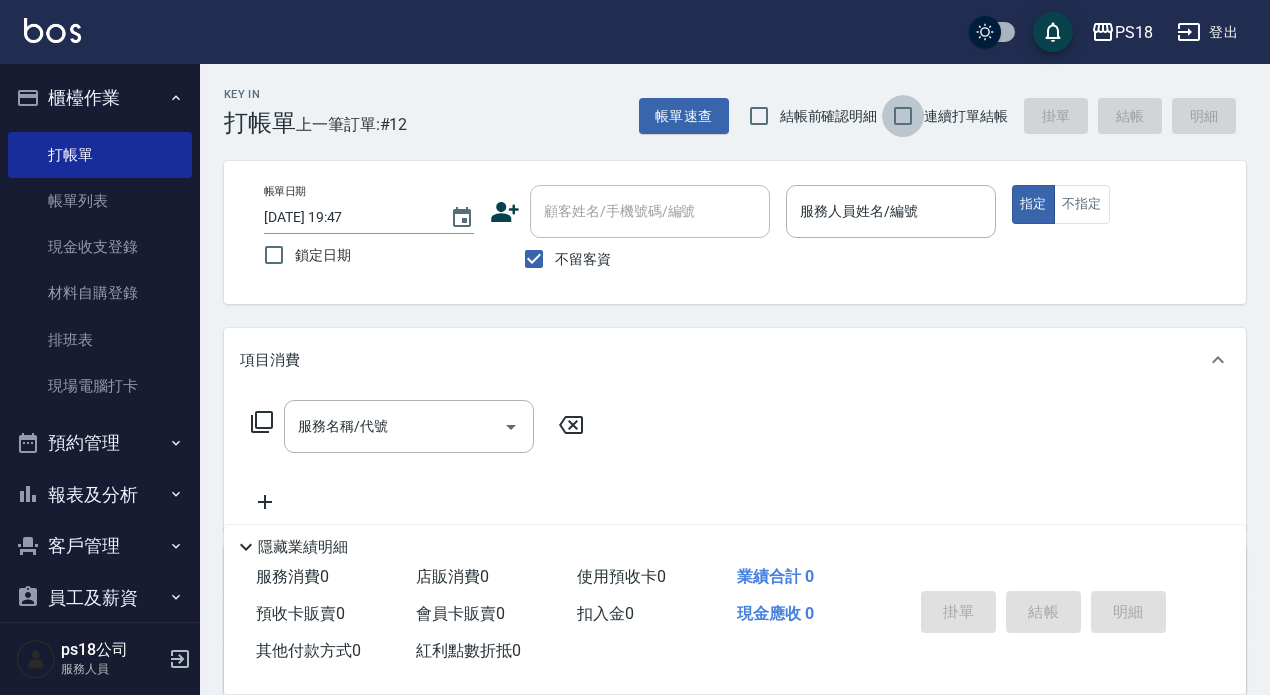 click on "連續打單結帳" at bounding box center (903, 116) 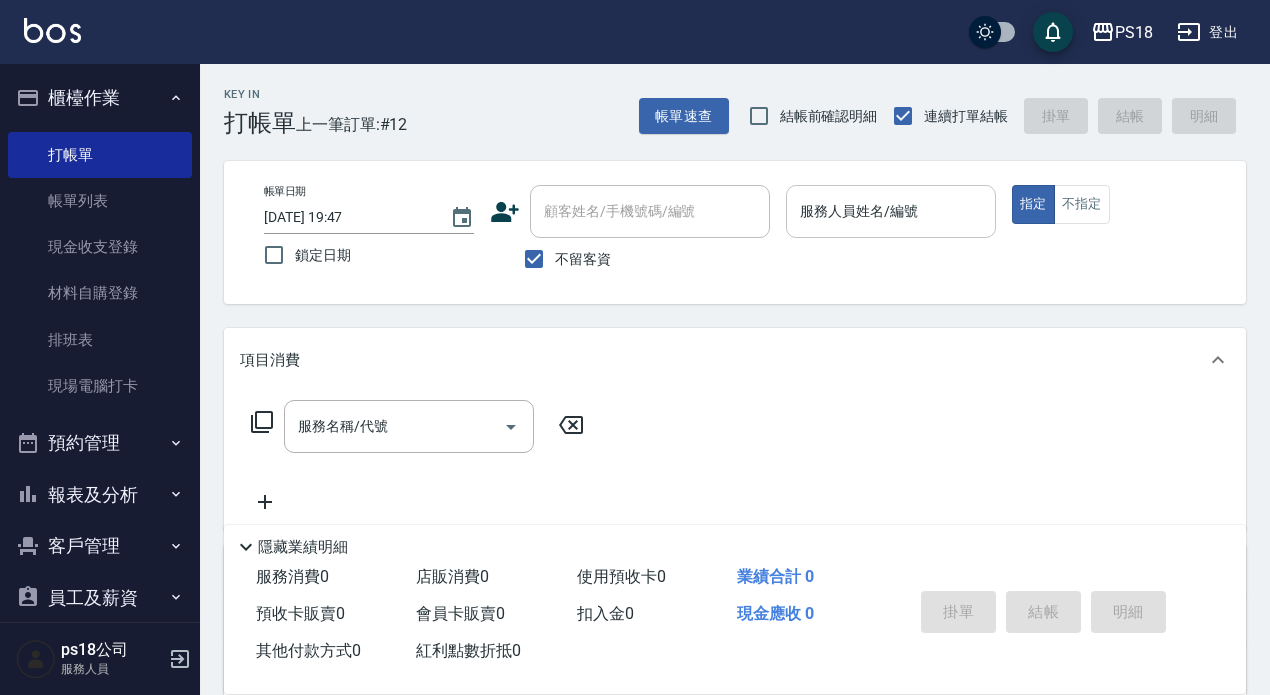 click on "帳單日期 2025/07/12 19:47 鎖定日期 顧客姓名/手機號碼/編號 顧客姓名/手機號碼/編號 不留客資 服務人員姓名/編號 服務人員姓名/編號 指定 不指定" at bounding box center (735, 232) 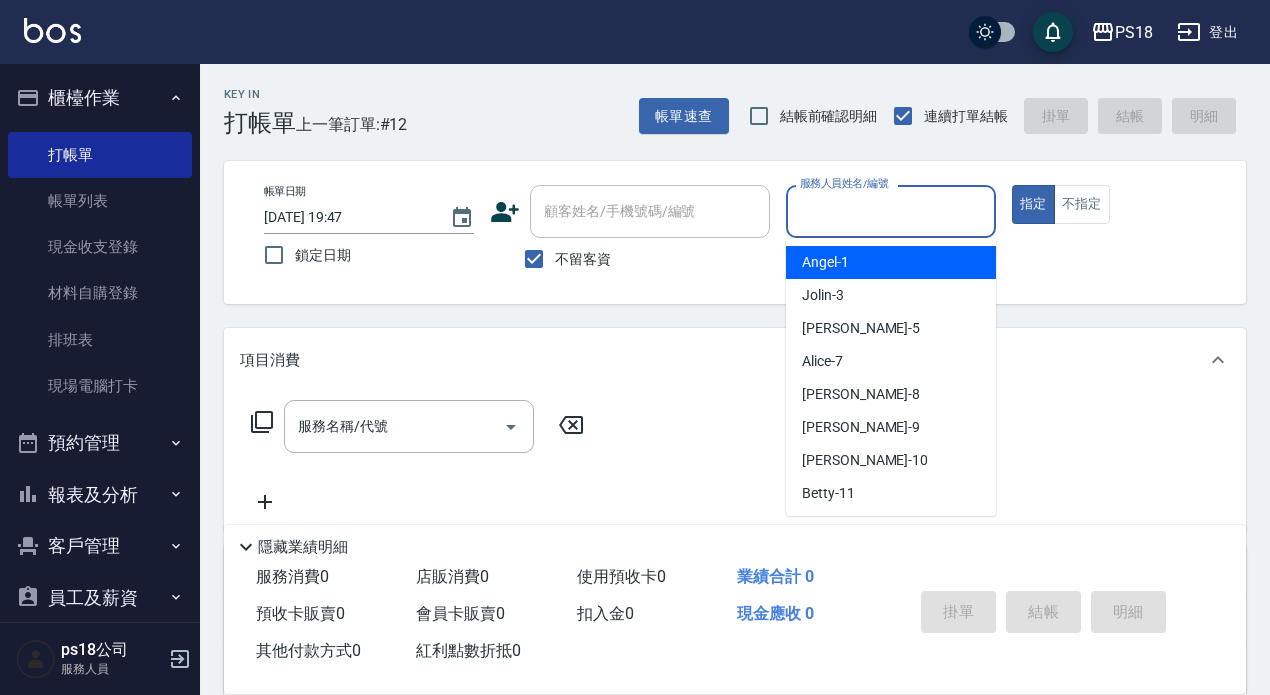 click on "服務人員姓名/編號" at bounding box center (891, 211) 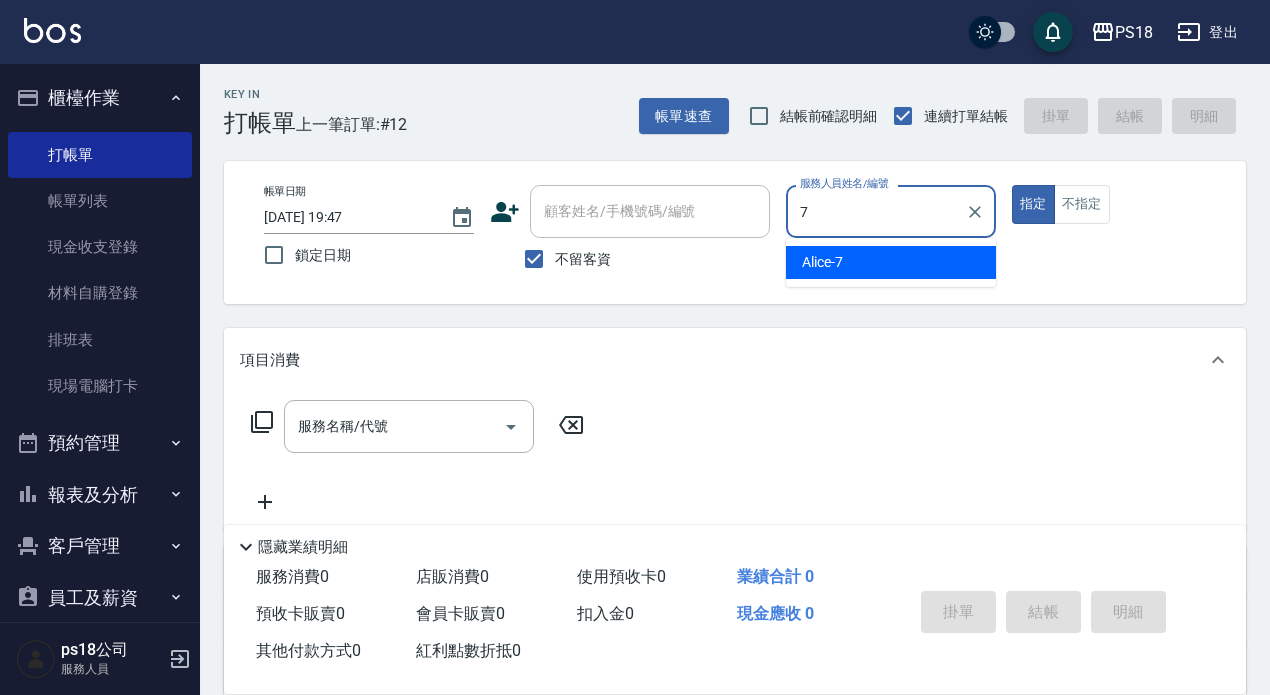 type on "7" 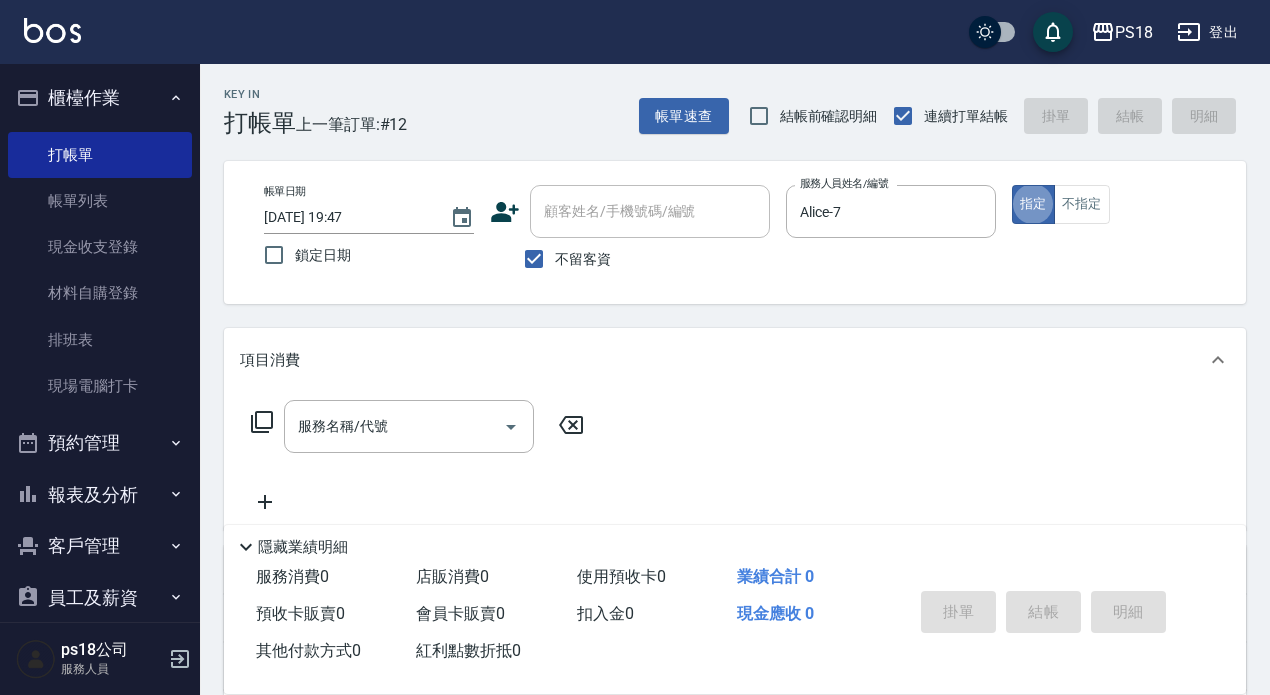 click 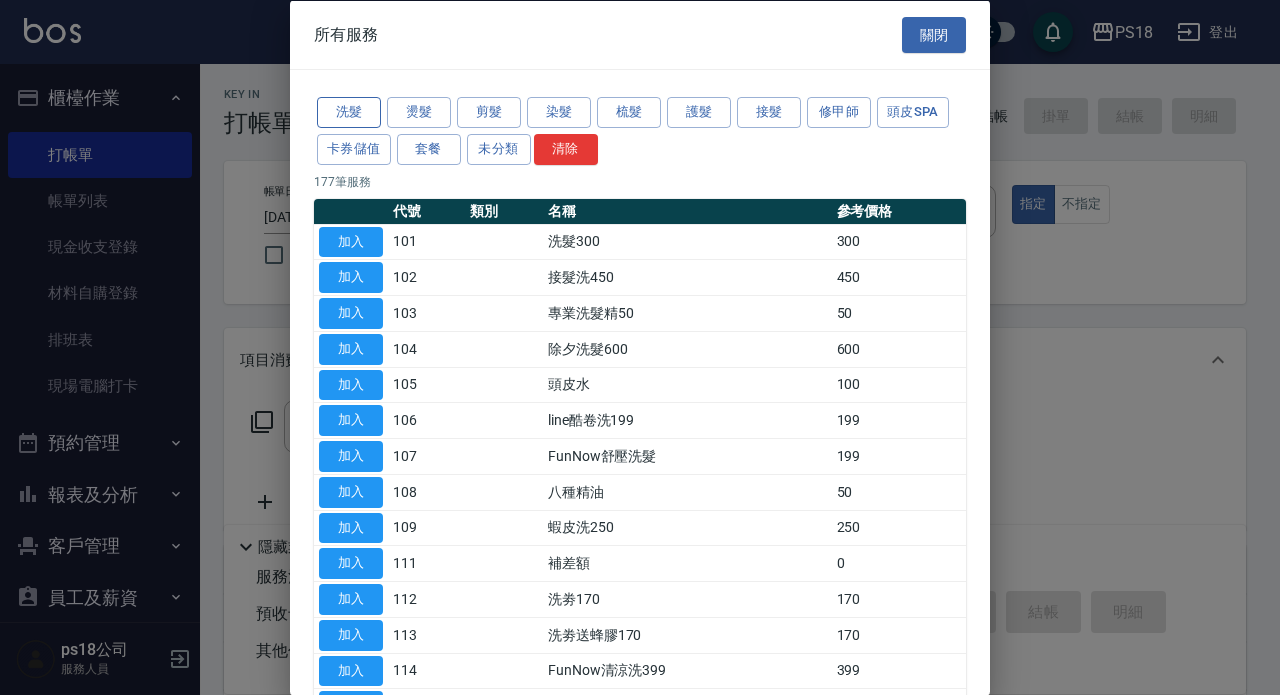 click on "洗髮" at bounding box center [349, 112] 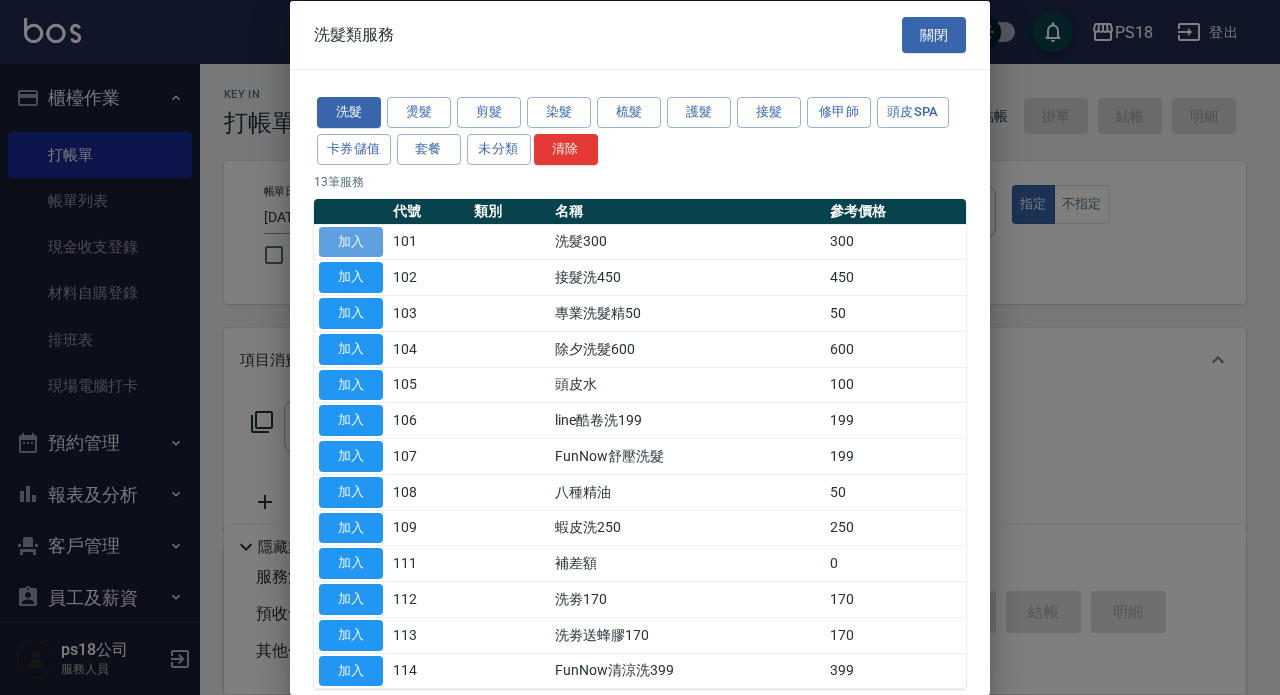 click on "加入" at bounding box center [351, 241] 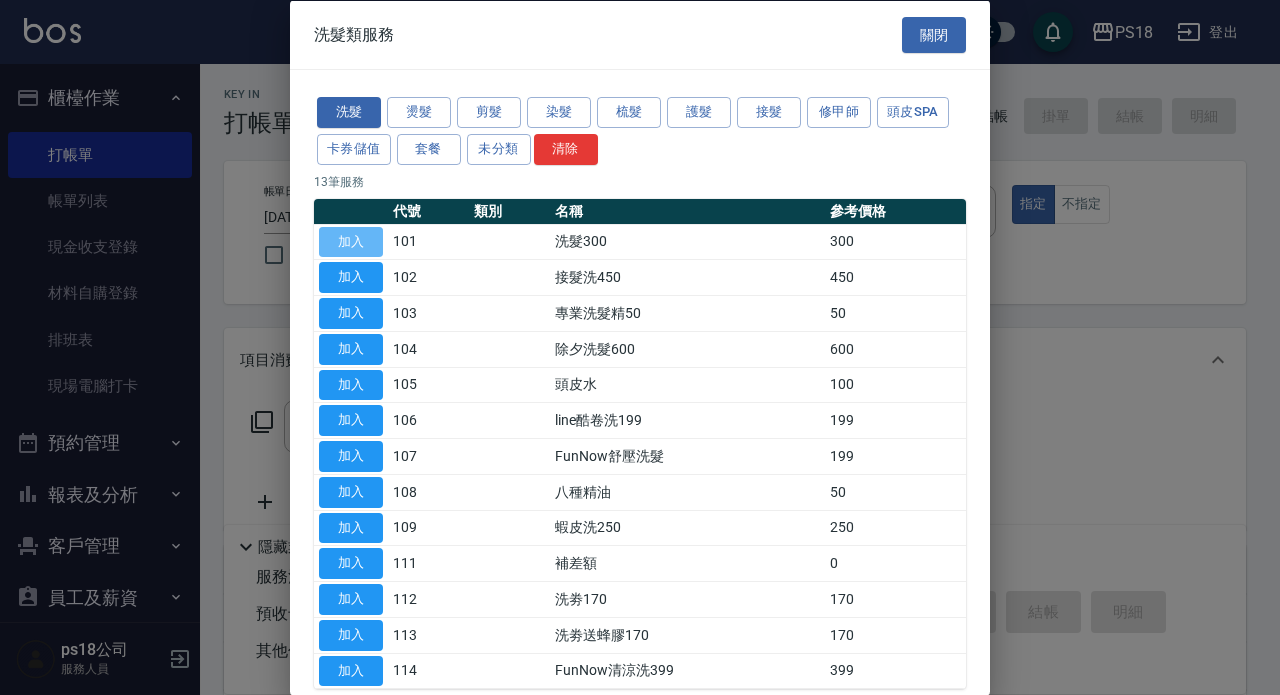 type on "洗髮300(101)" 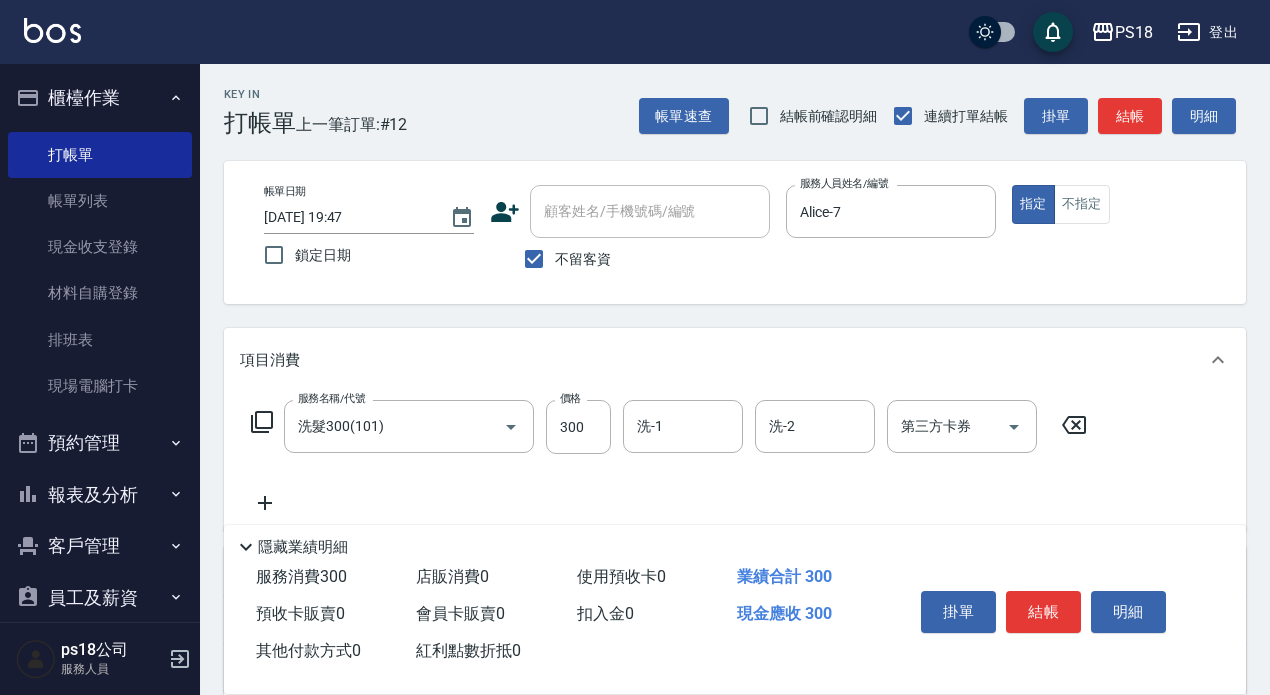 click 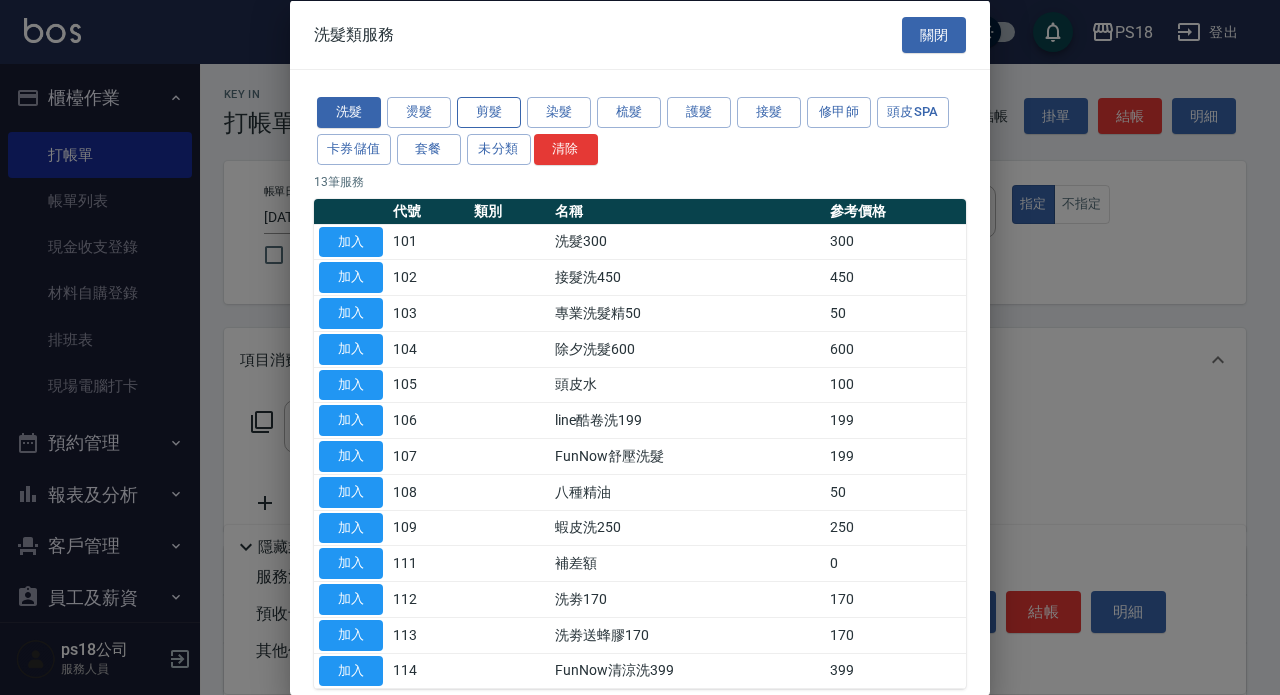 click on "剪髮" at bounding box center (489, 112) 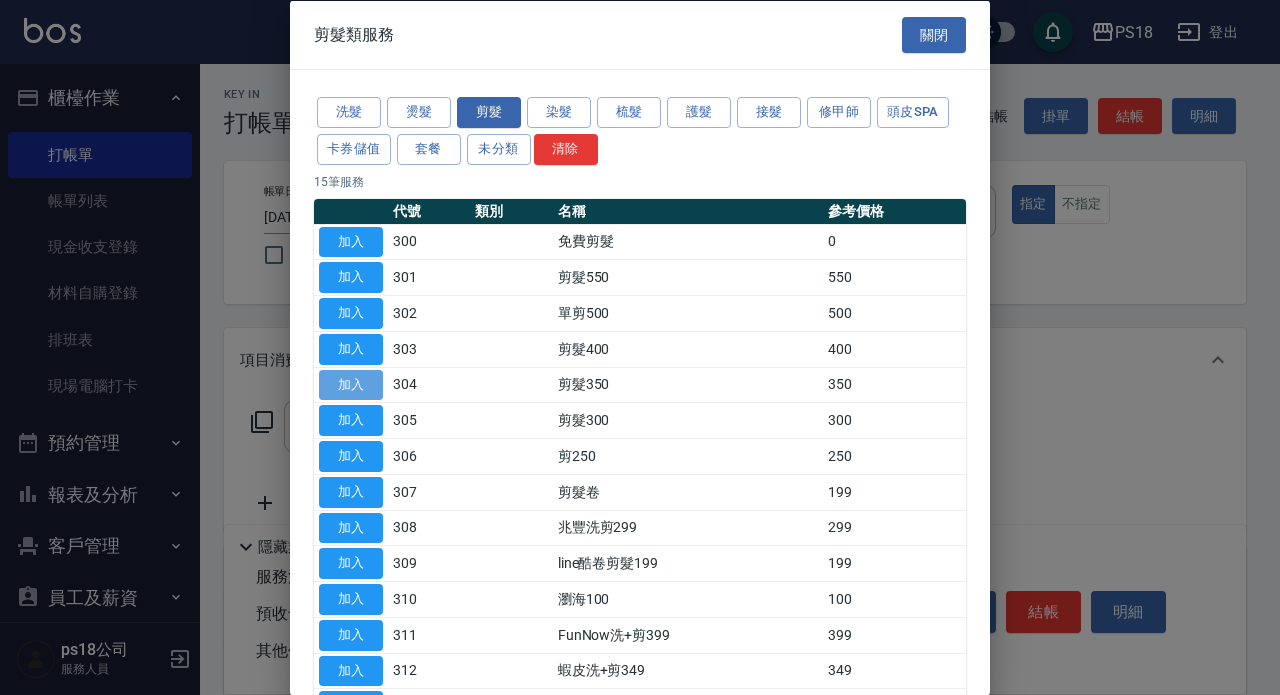 click on "加入" at bounding box center [351, 384] 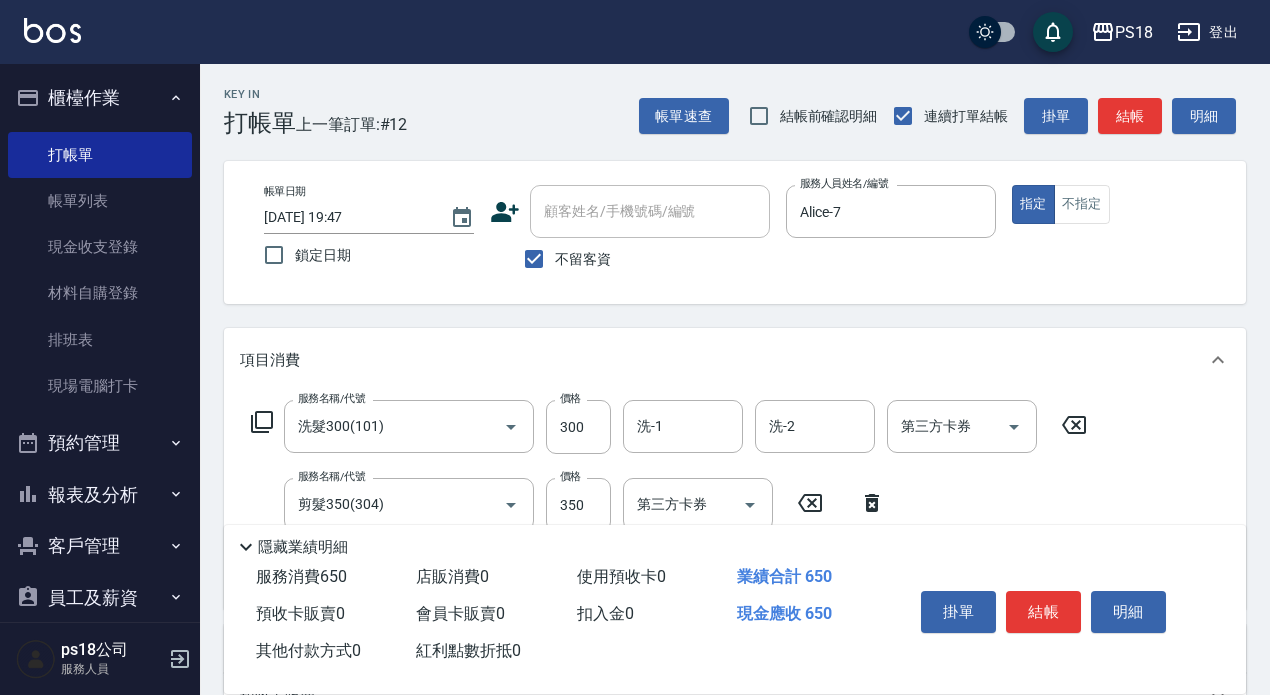 drag, startPoint x: 879, startPoint y: 583, endPoint x: 872, endPoint y: 574, distance: 11.401754 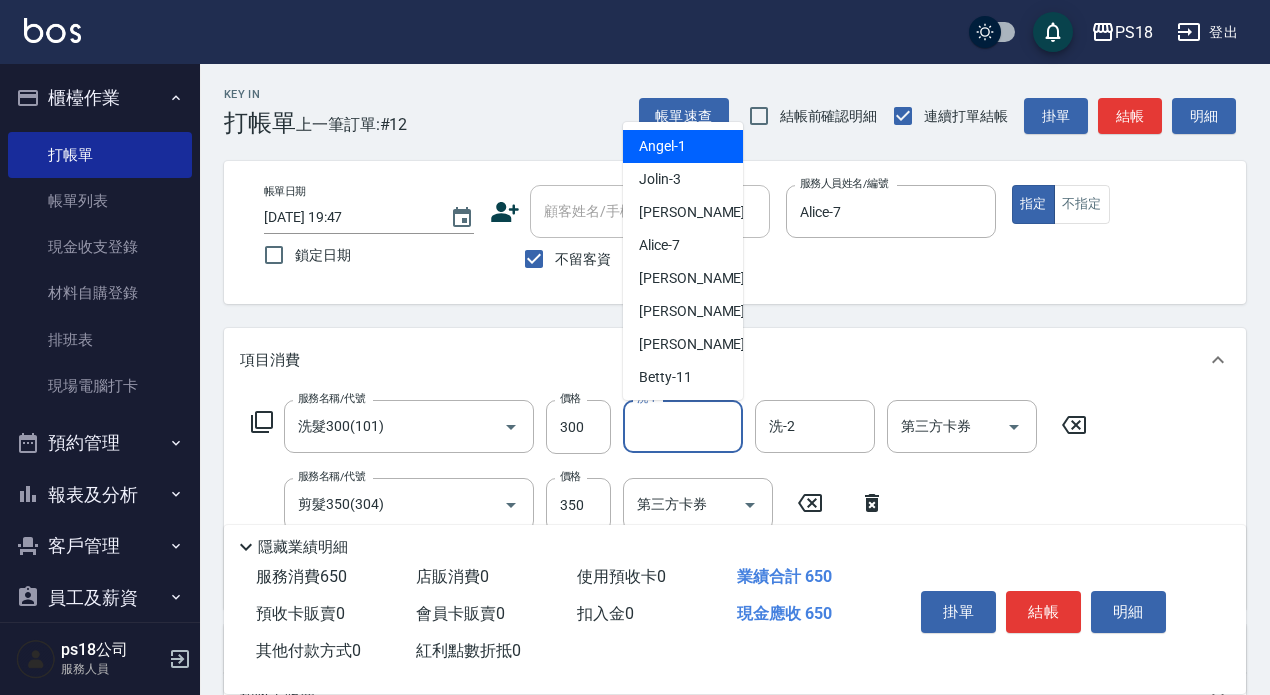 click on "洗-1" at bounding box center (683, 426) 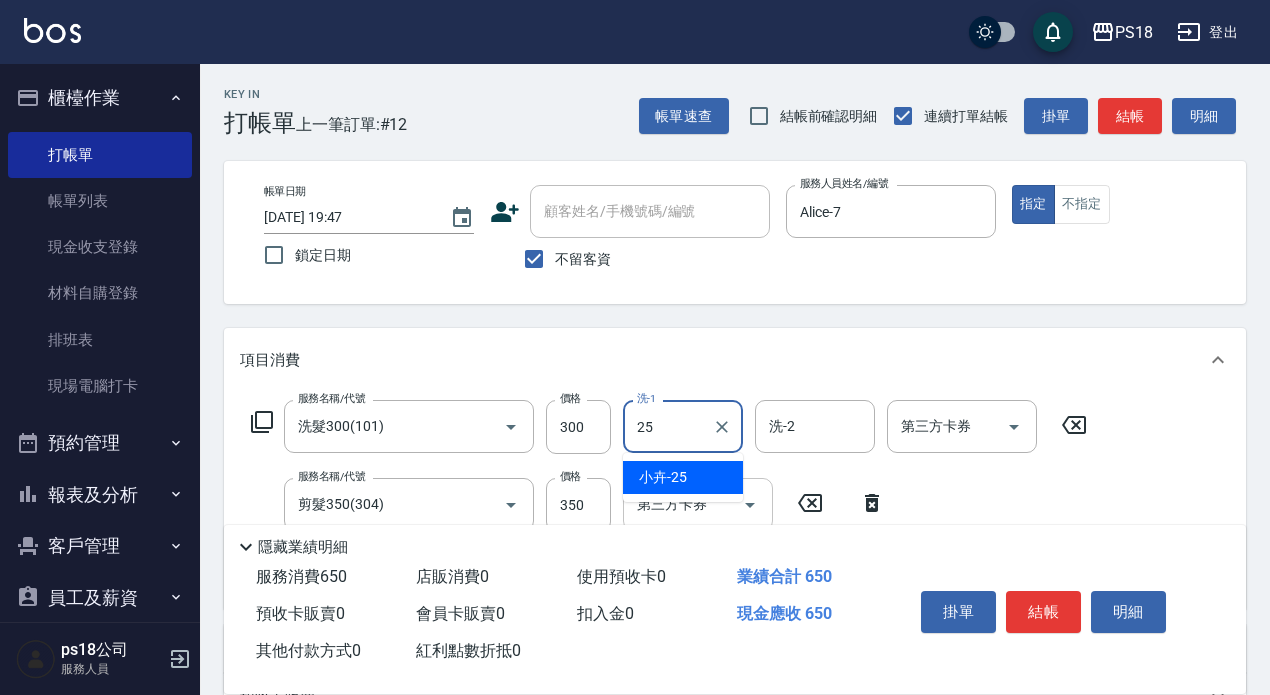 type on "小卉-25" 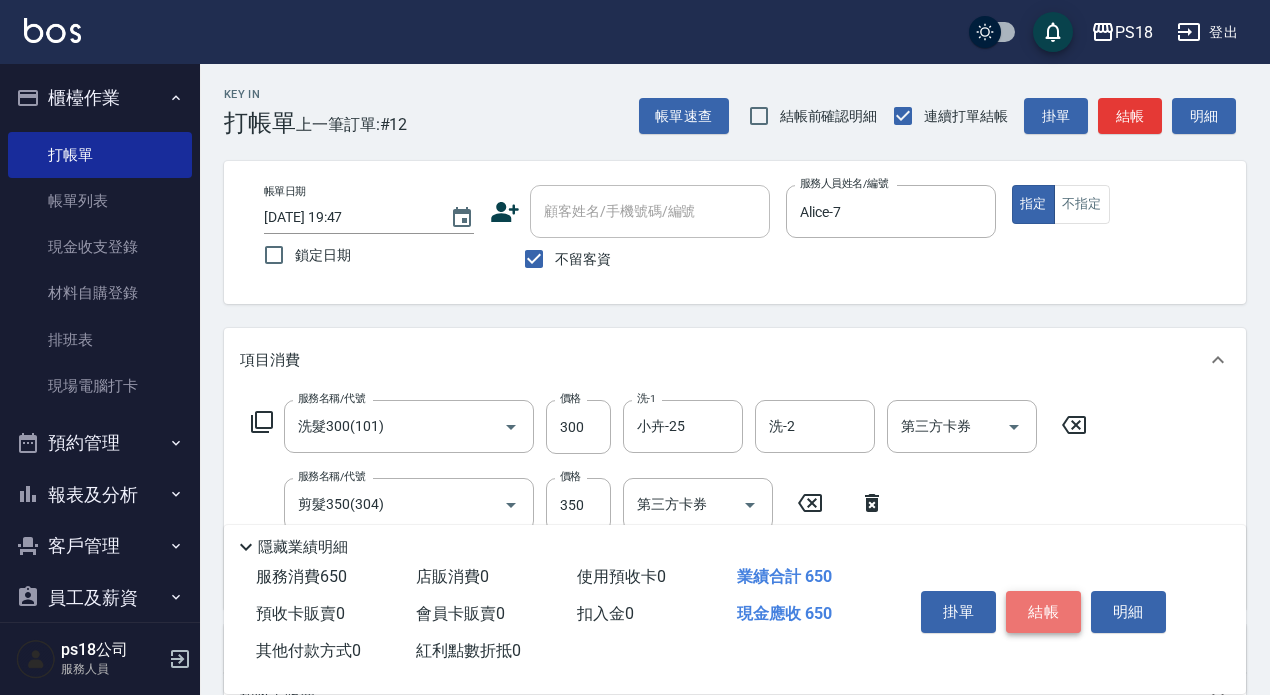 click on "結帳" at bounding box center (1043, 612) 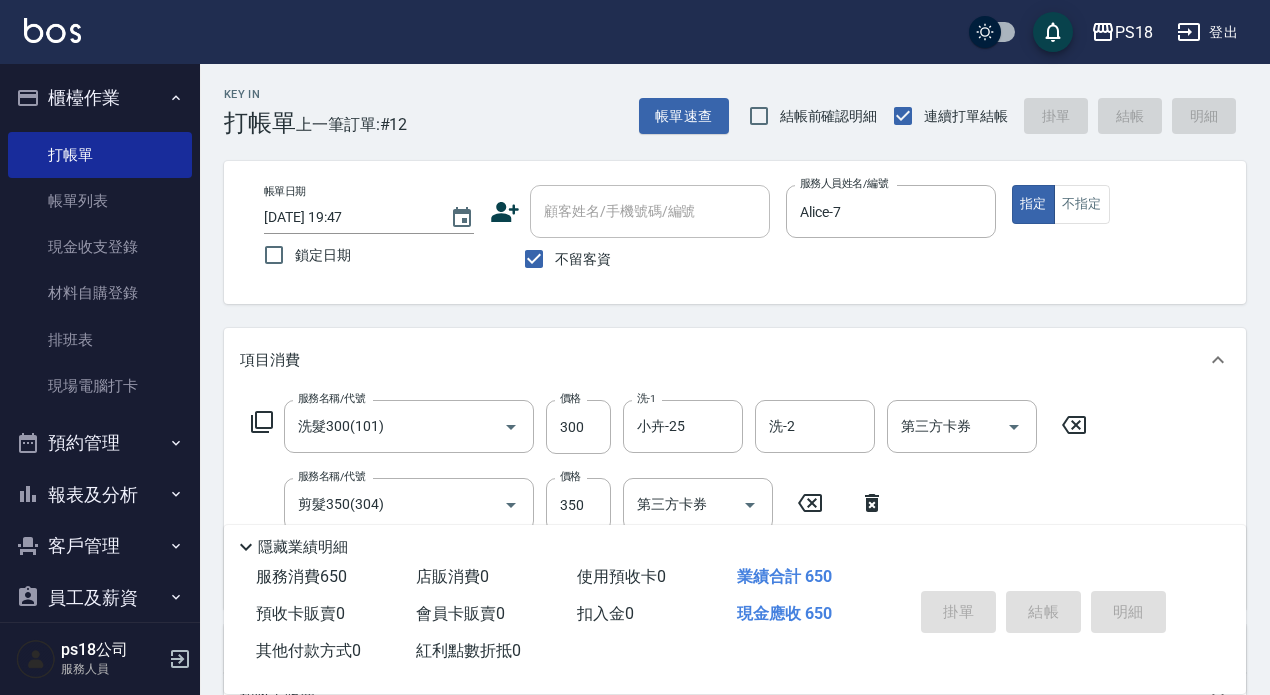 type on "2025/07/12 19:49" 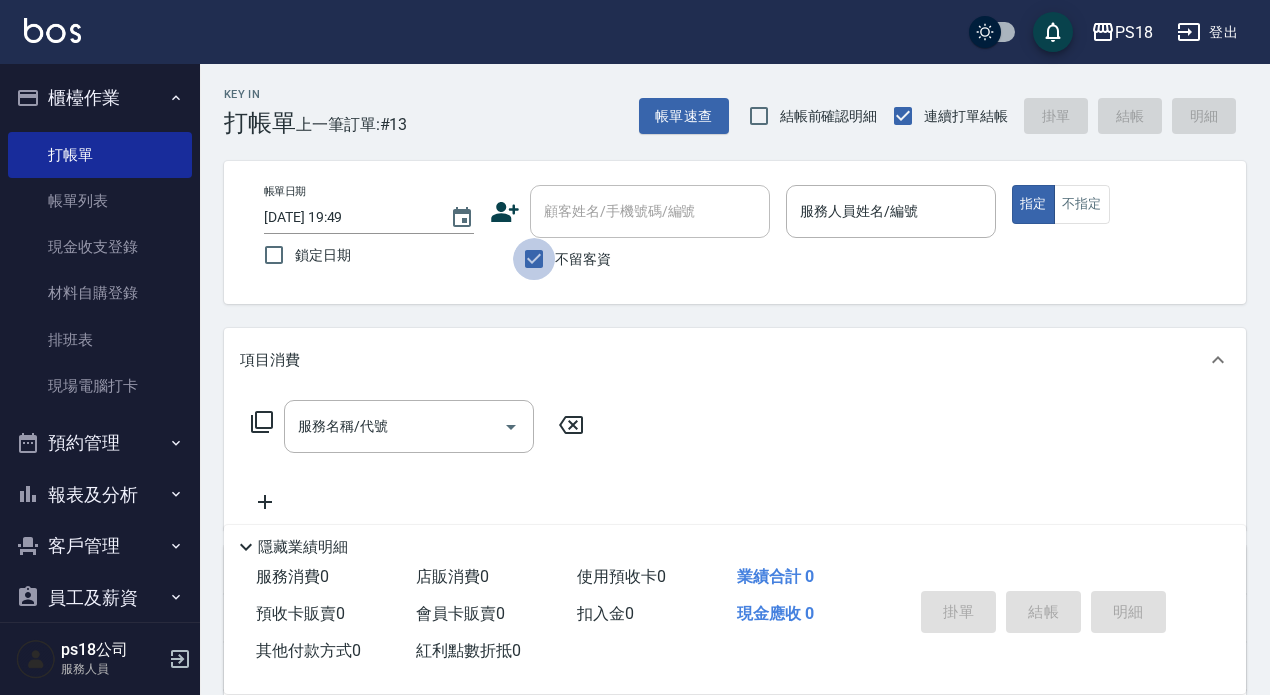 click on "不留客資" at bounding box center [534, 259] 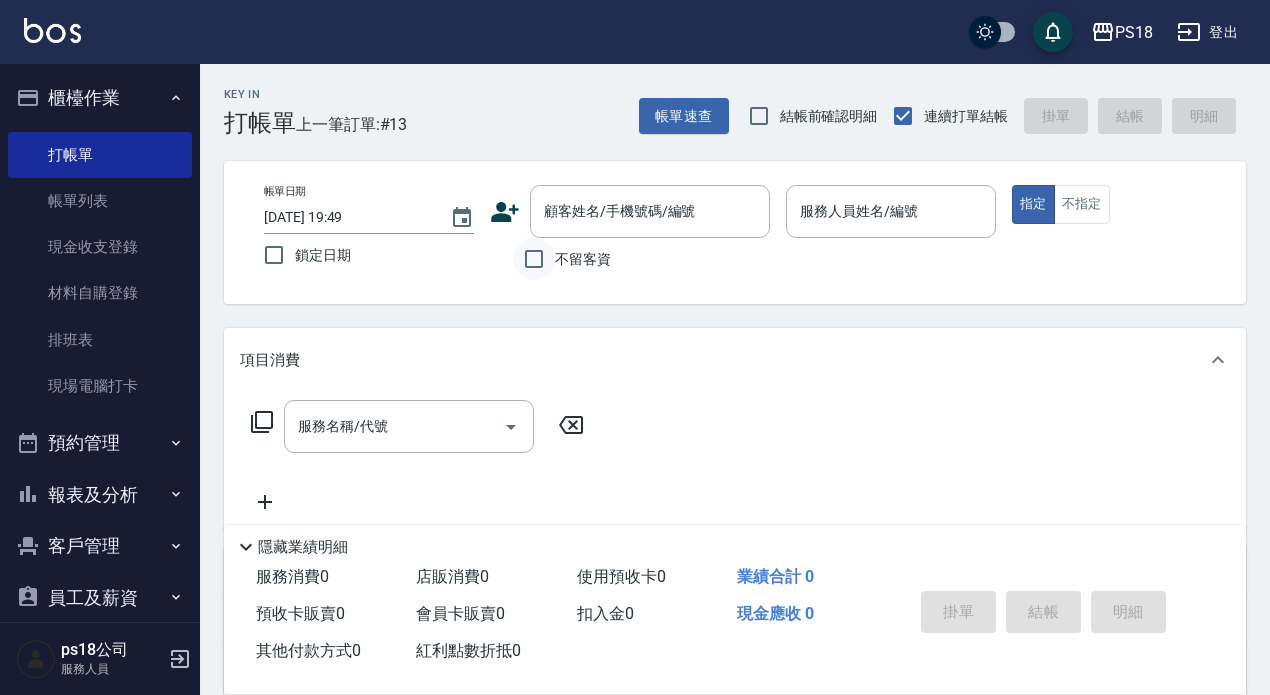 click on "不留客資" at bounding box center (534, 259) 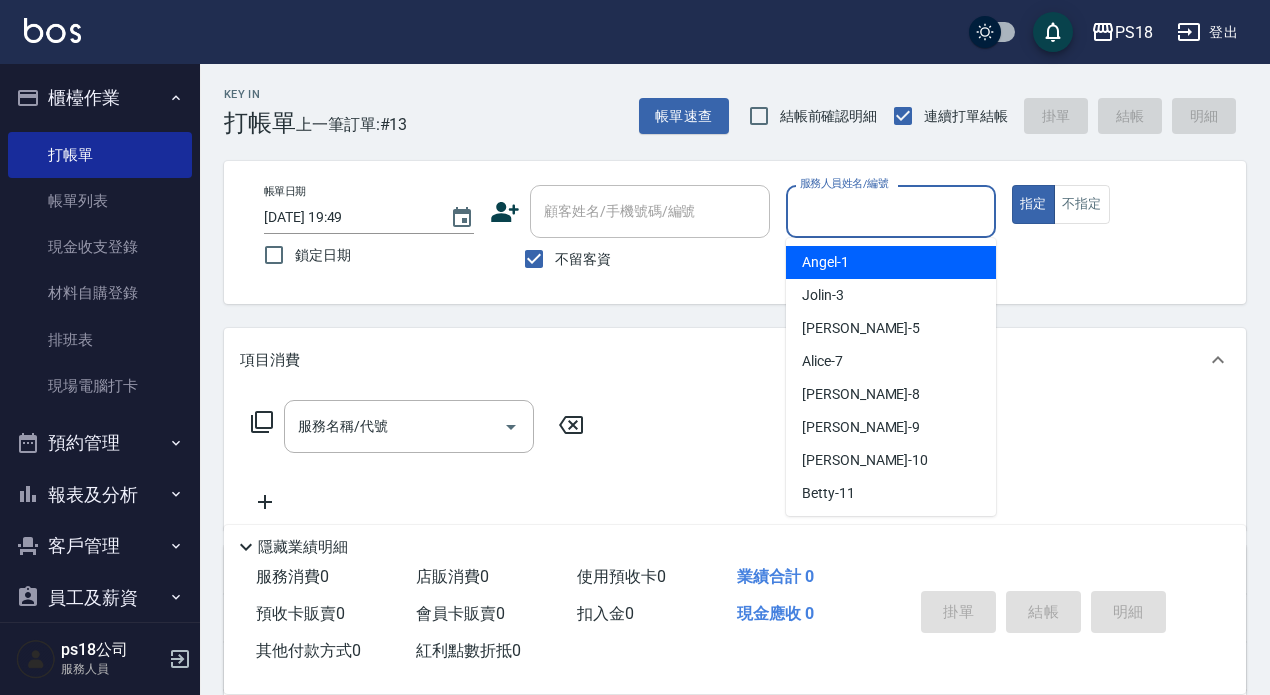 click on "服務人員姓名/編號" at bounding box center [891, 211] 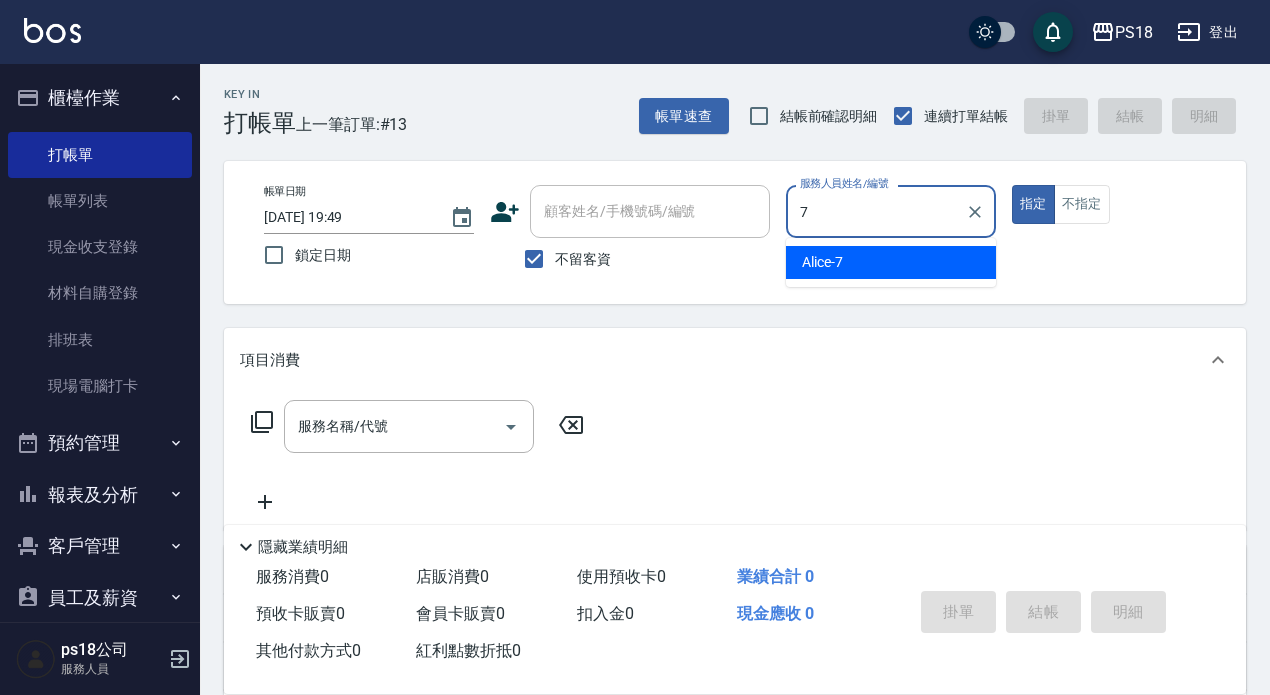 type on "Alice-7" 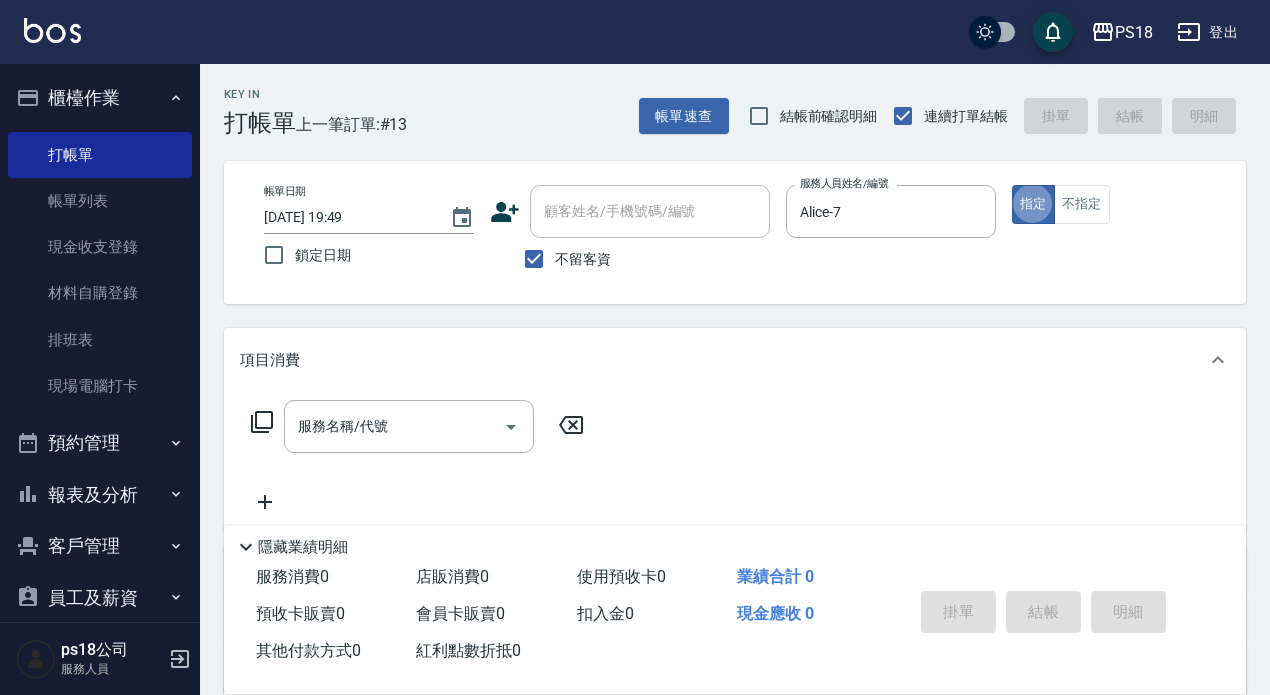 click 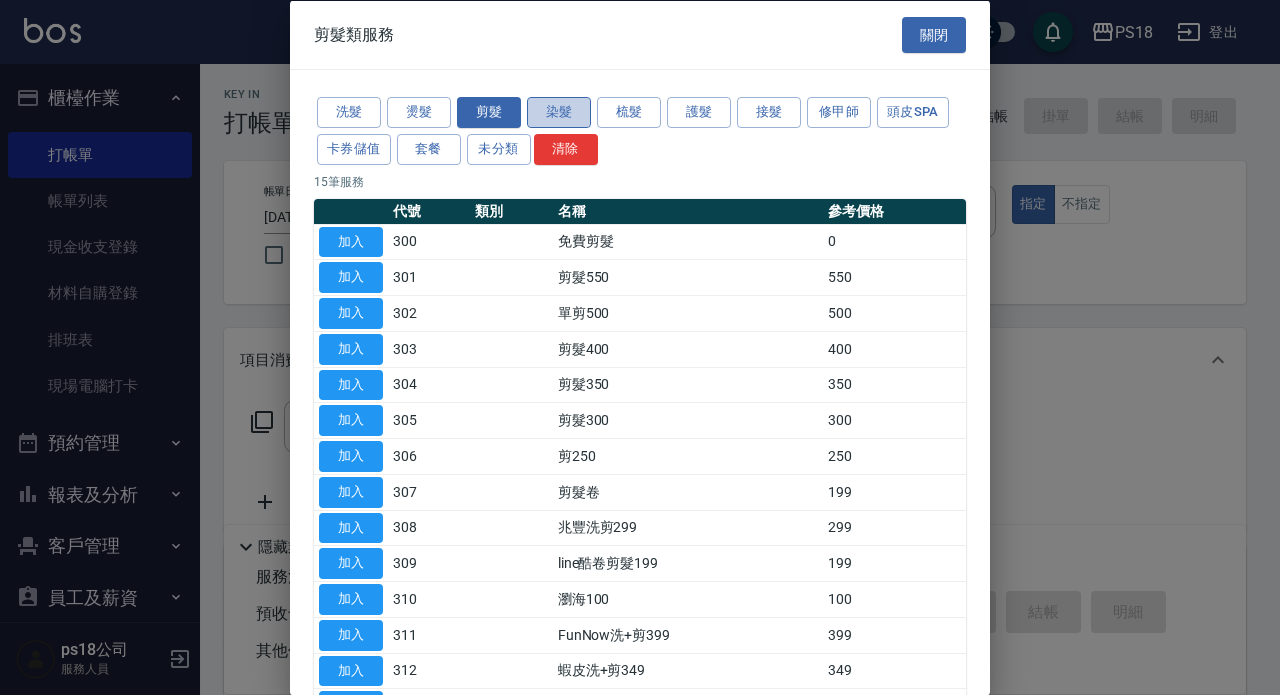 click on "染髮" at bounding box center [559, 112] 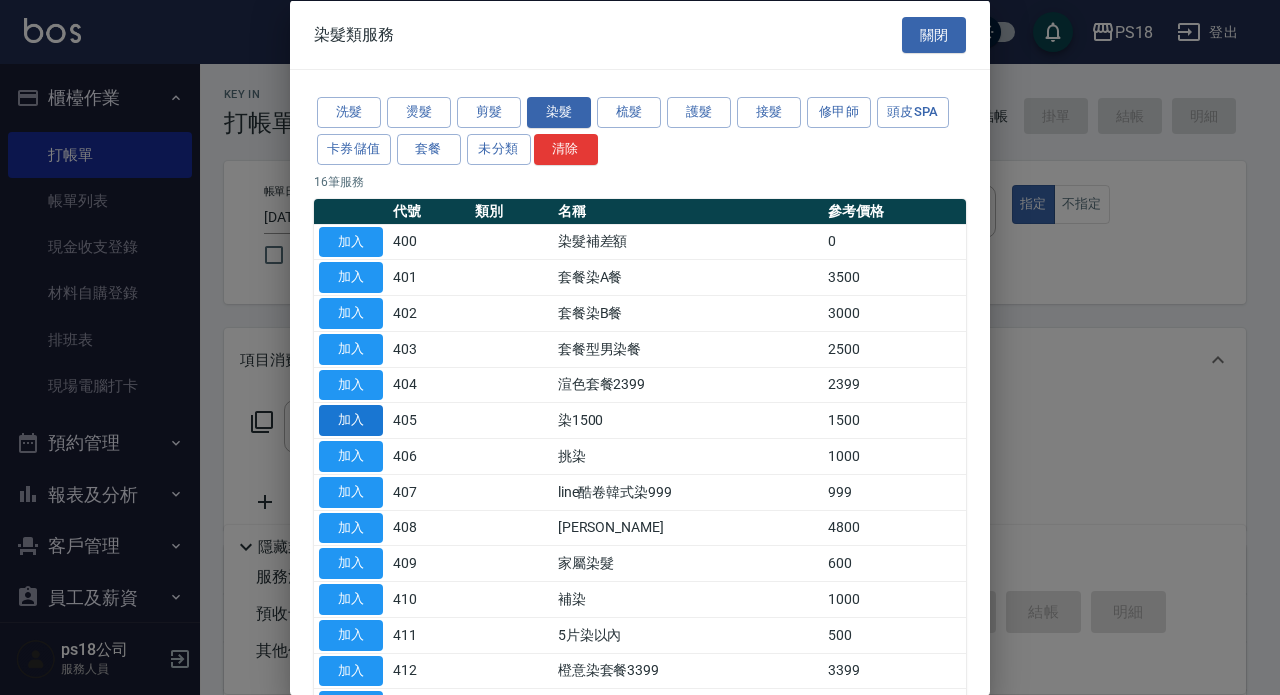 click on "加入" at bounding box center [351, 420] 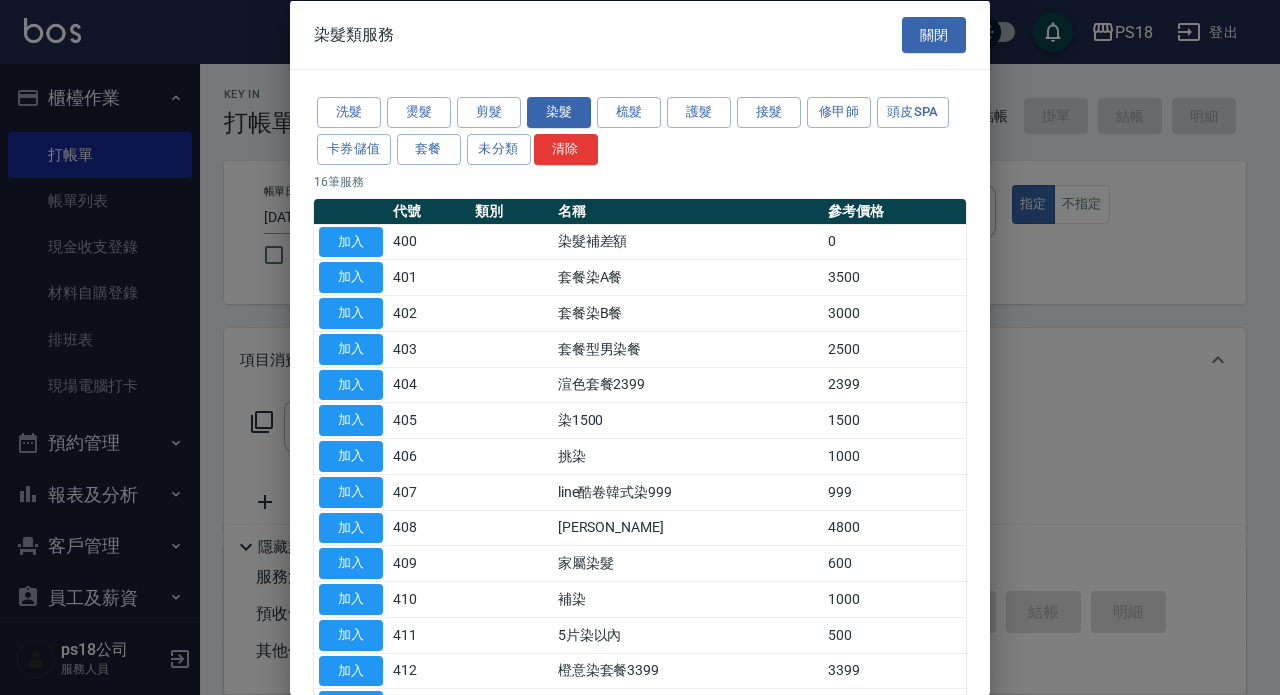 type on "染1500(405)" 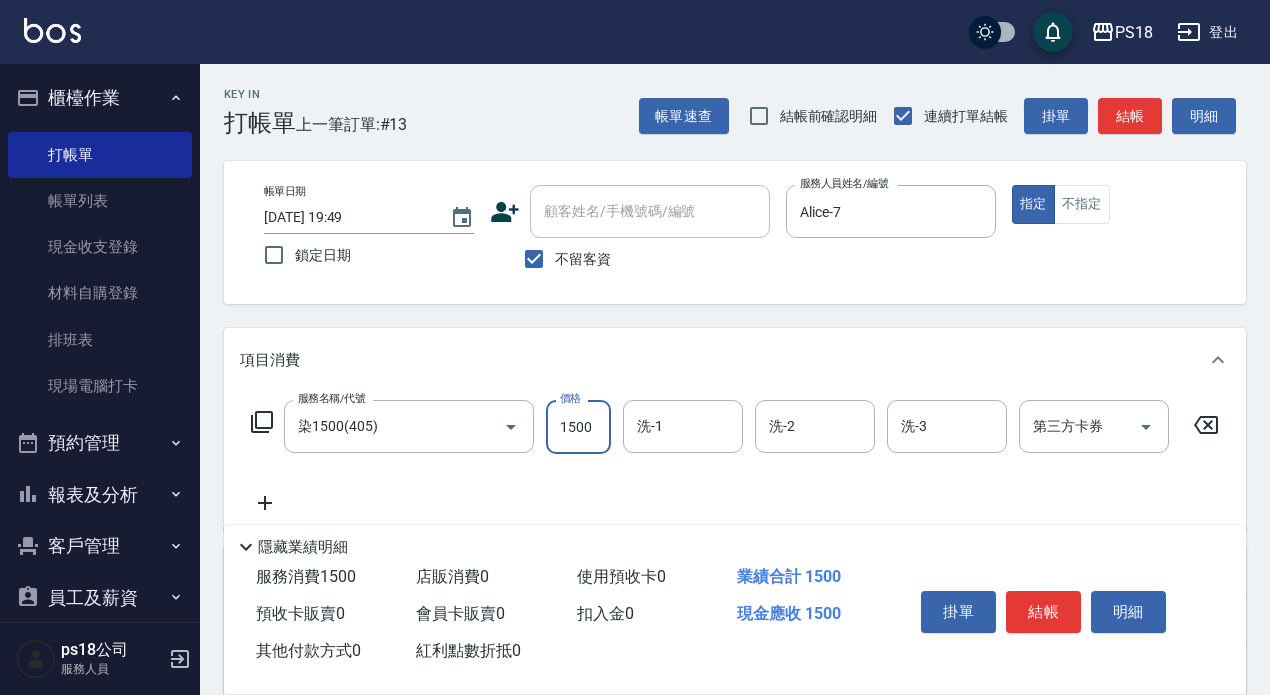 click on "1500" at bounding box center [578, 427] 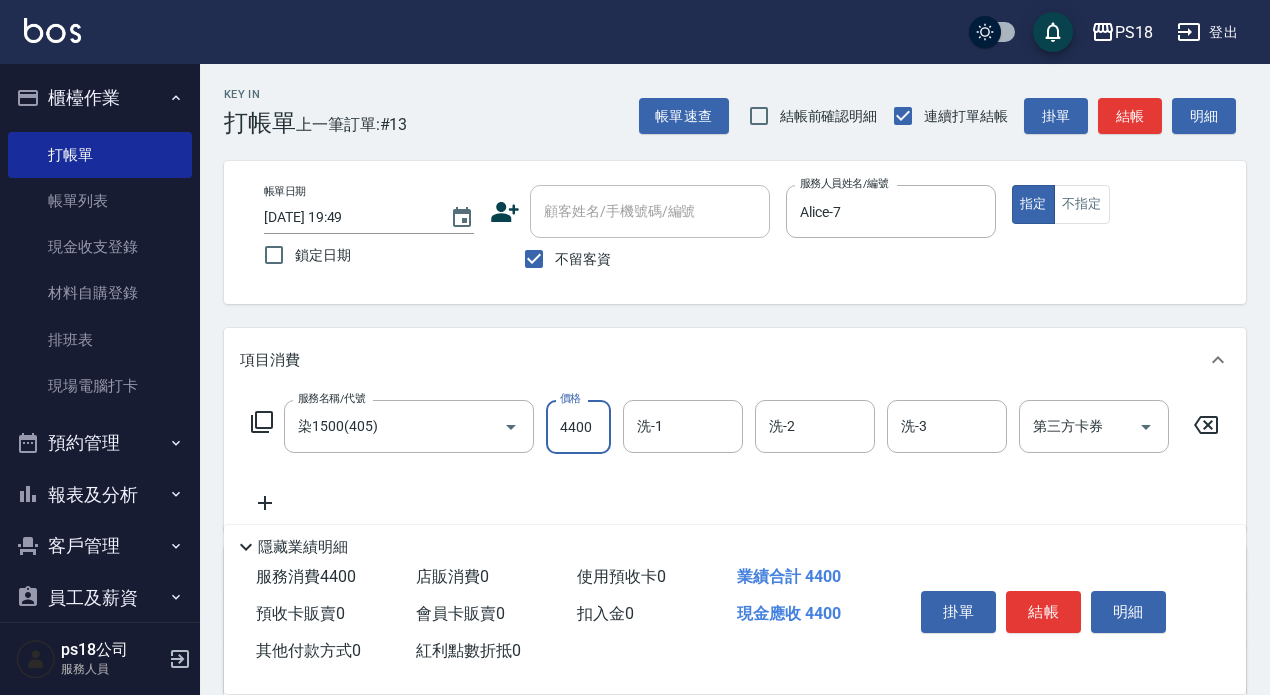 type on "4400" 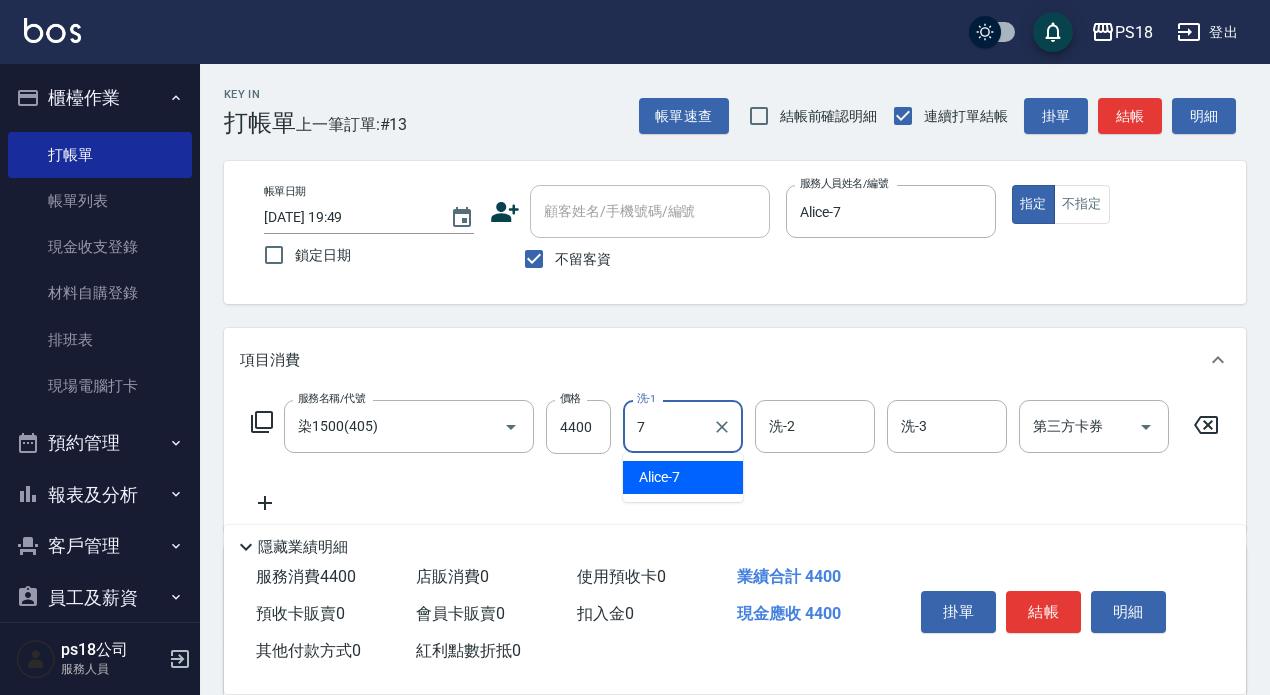 type on "Alice-7" 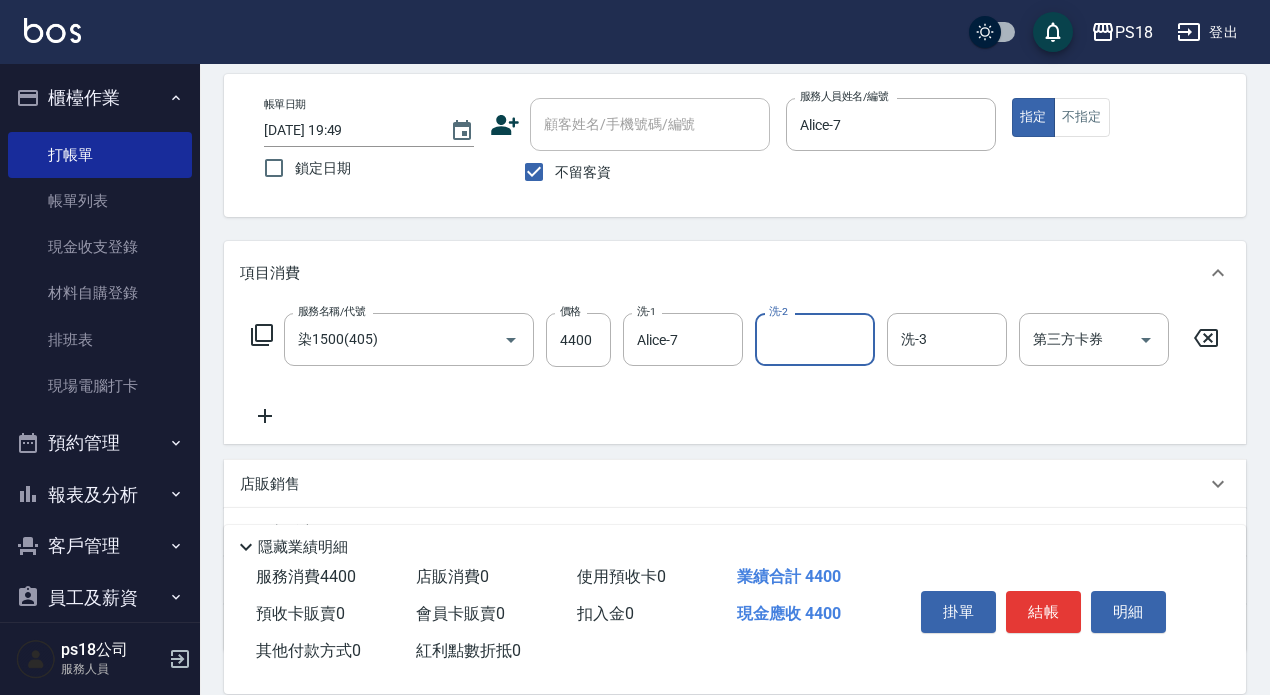 scroll, scrollTop: 253, scrollLeft: 0, axis: vertical 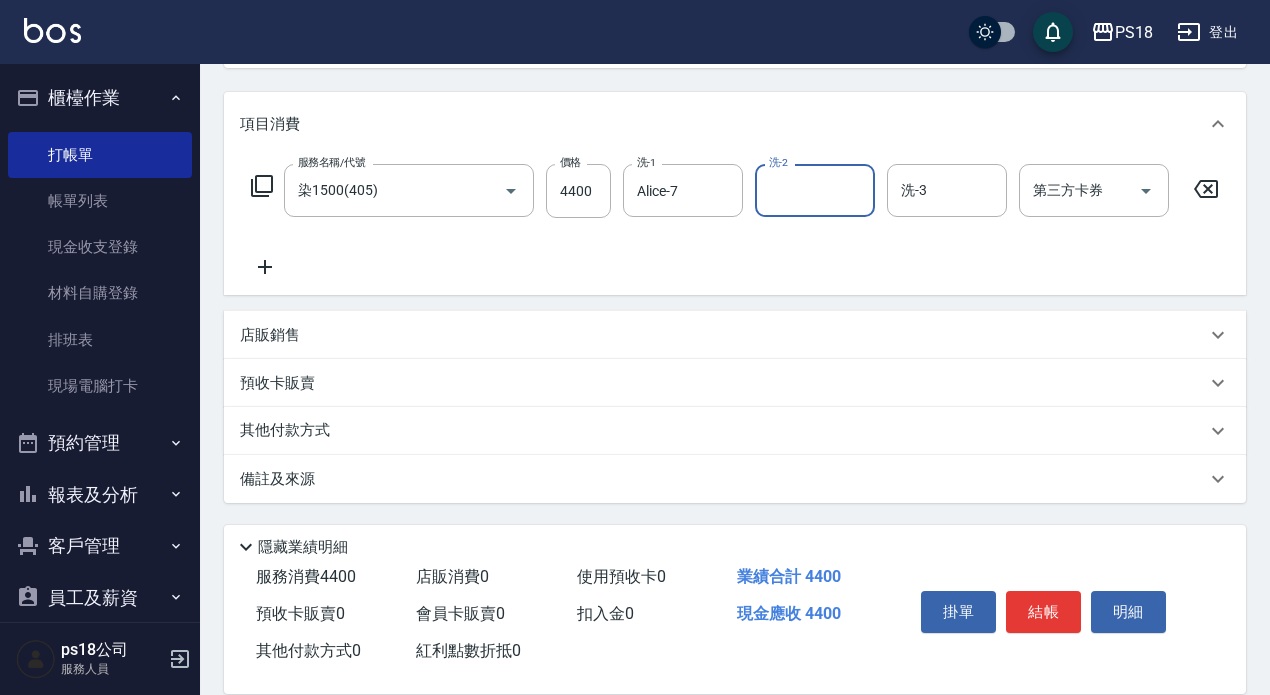 click on "店販銷售" at bounding box center (270, 335) 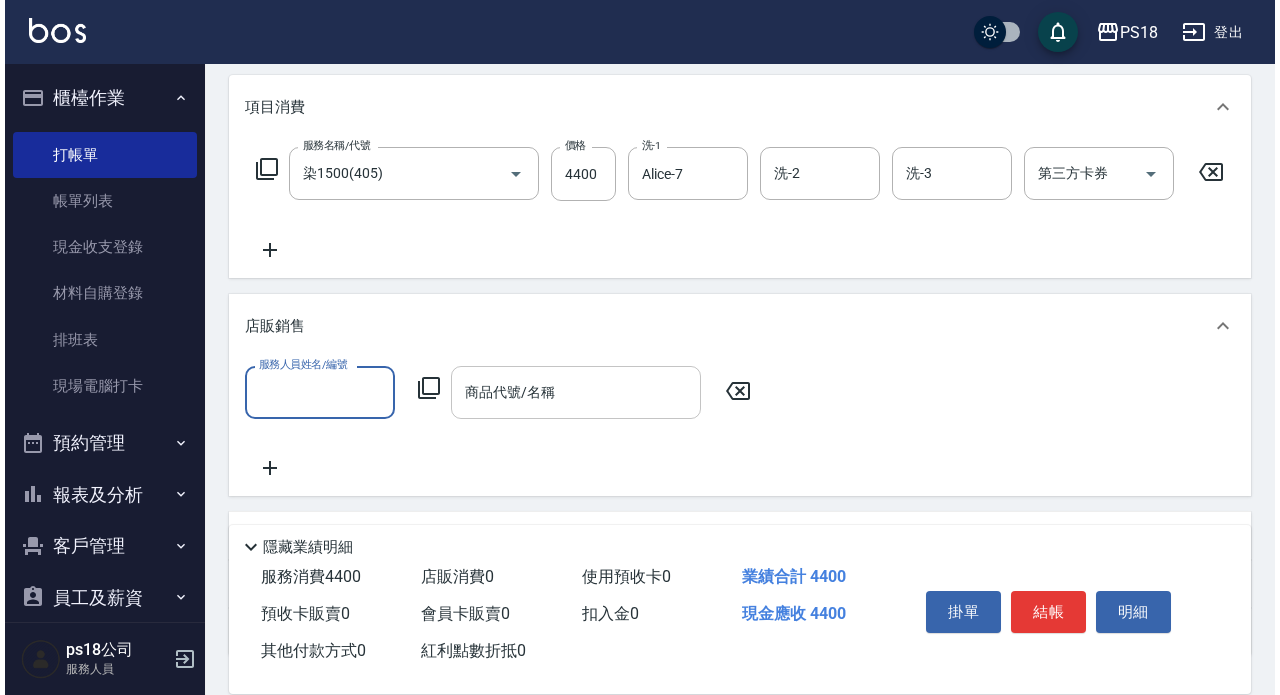 scroll, scrollTop: 0, scrollLeft: 0, axis: both 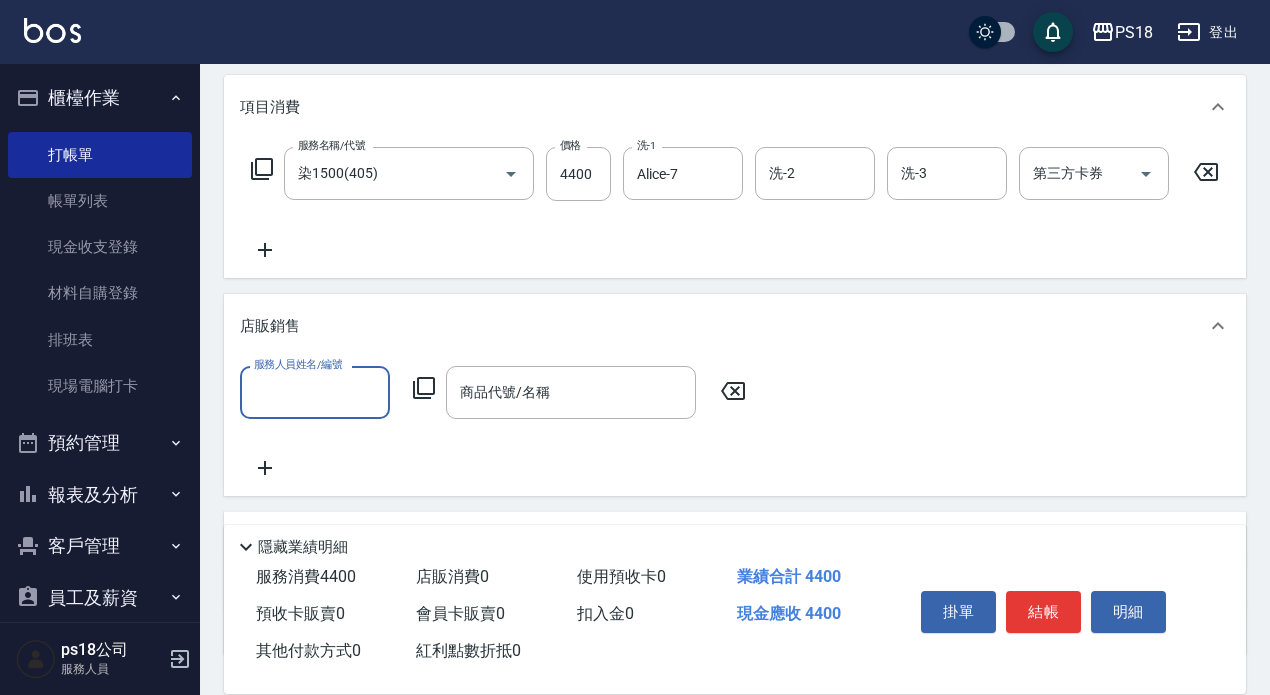 click 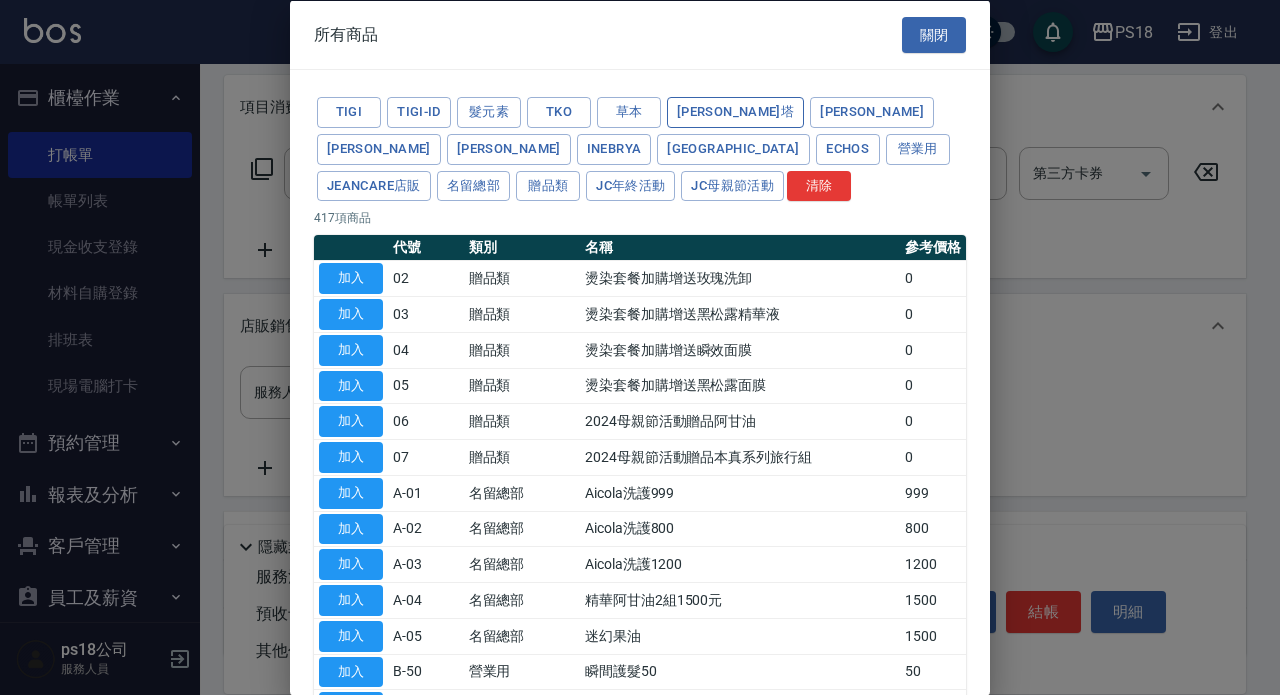 click on "蕾娜塔" at bounding box center [735, 112] 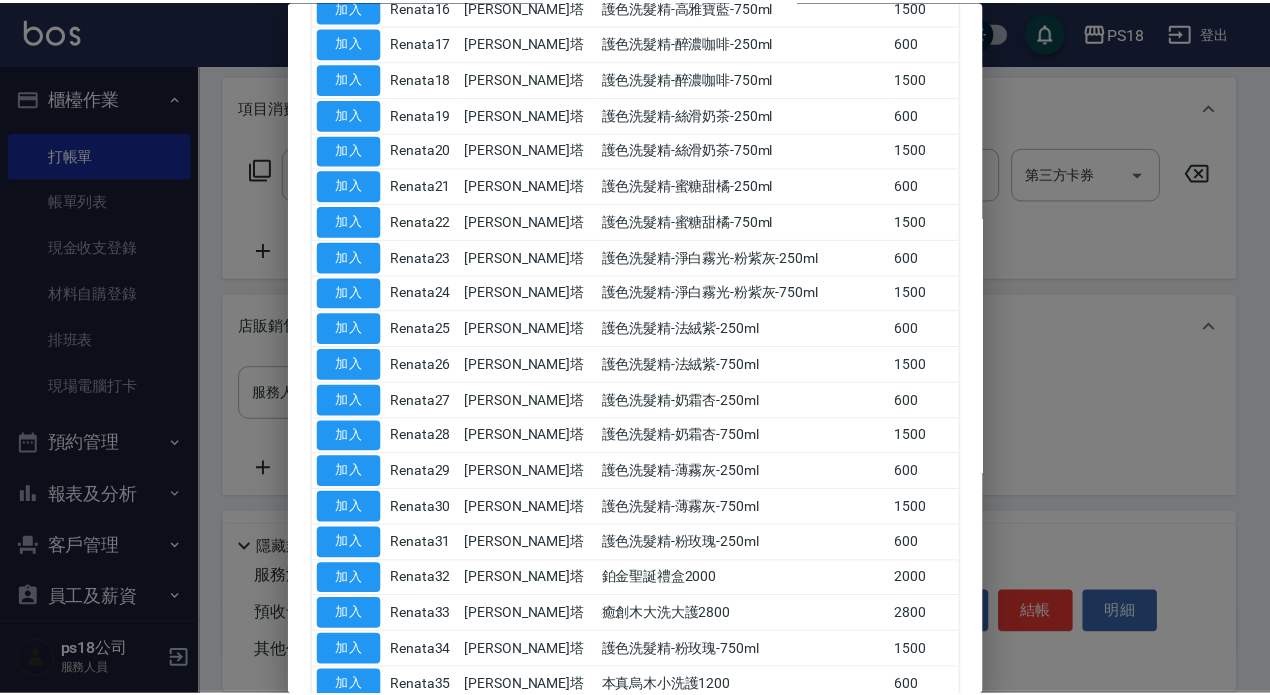 scroll, scrollTop: 700, scrollLeft: 0, axis: vertical 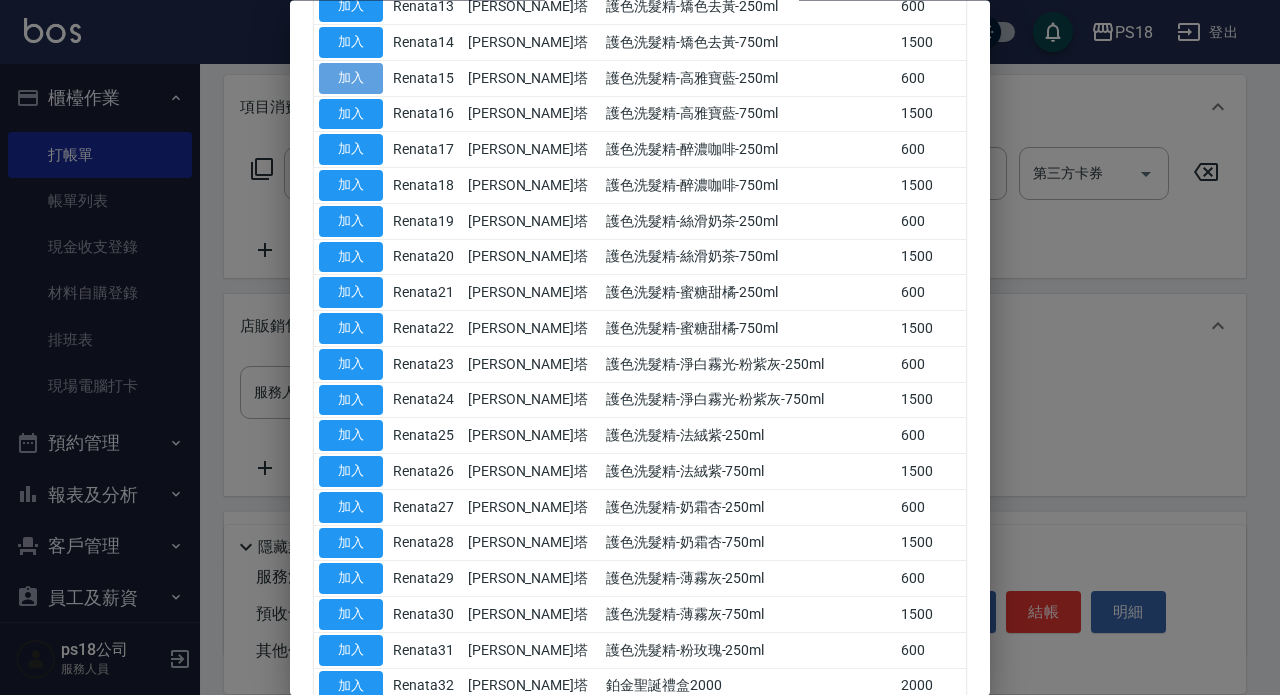 click on "加入" at bounding box center [351, 78] 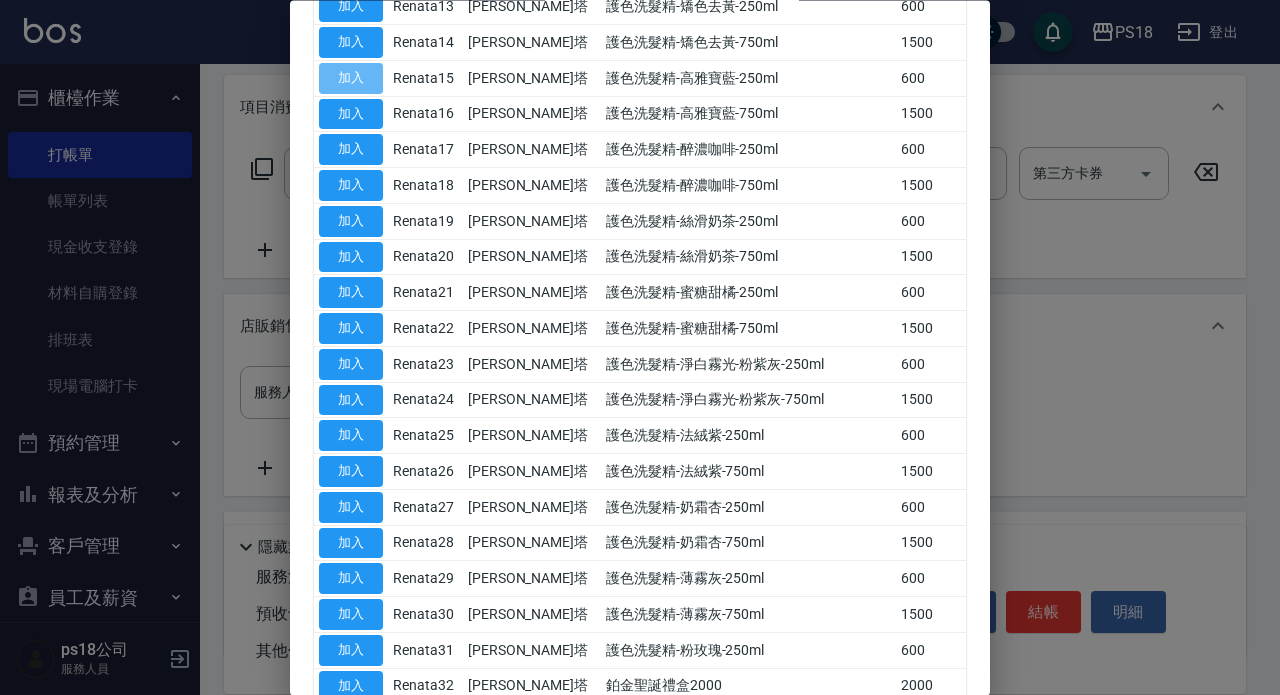 type on "護色洗髮精-高雅寶藍-250ml" 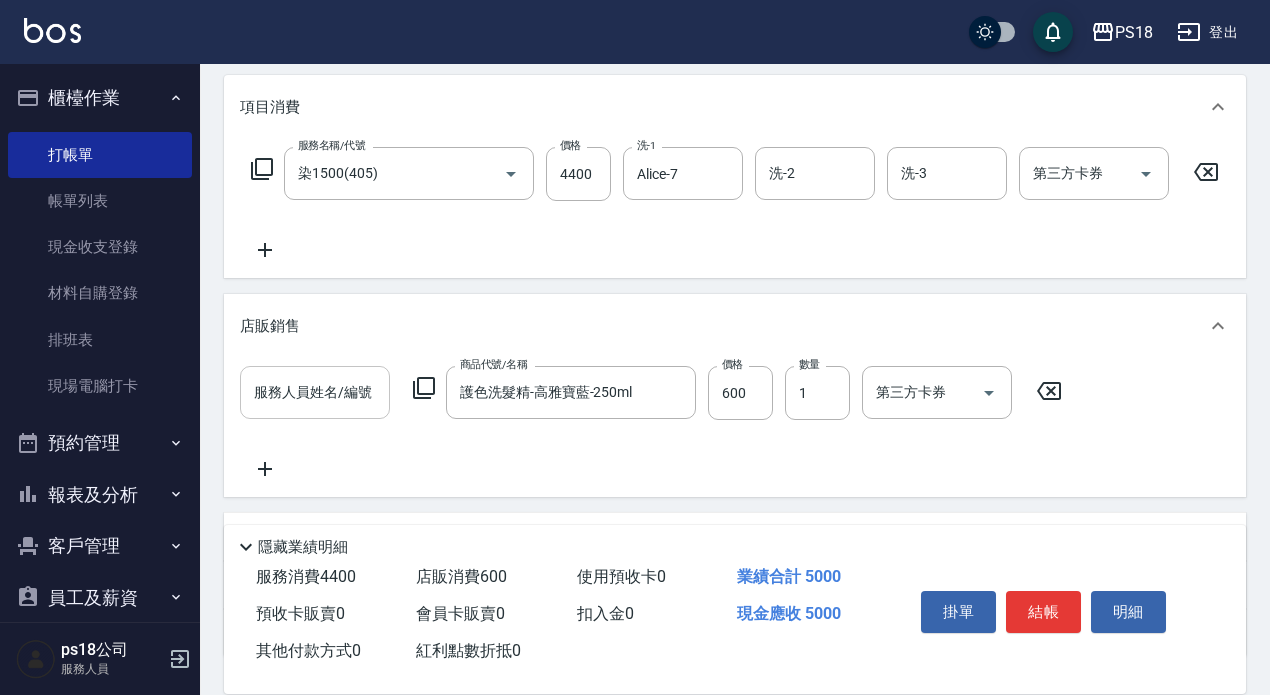 click on "服務人員姓名/編號" at bounding box center [315, 392] 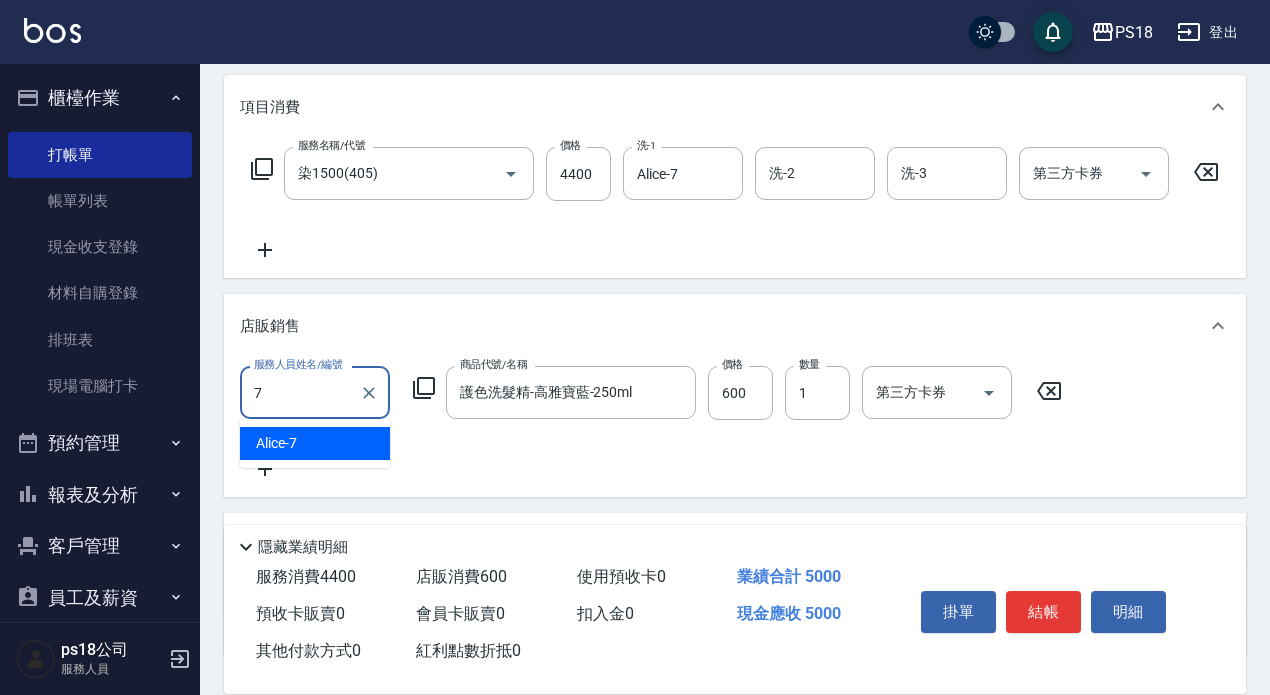 type on "Alice-7" 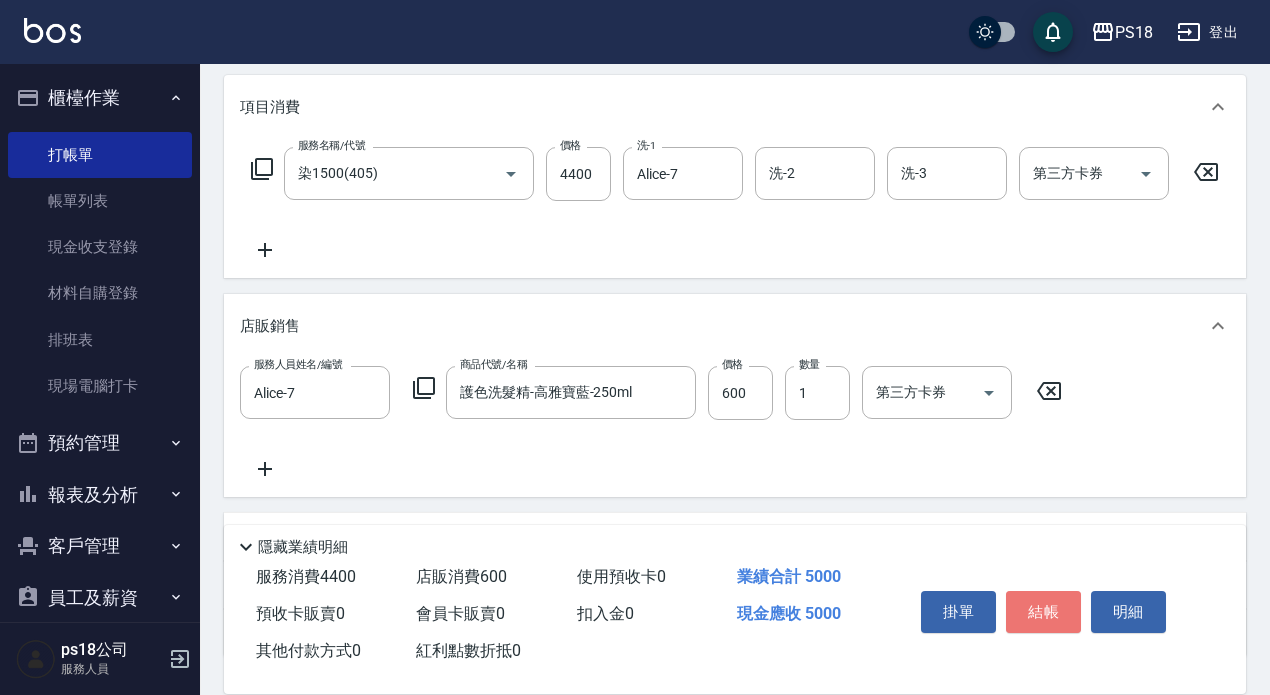 drag, startPoint x: 1033, startPoint y: 594, endPoint x: 1043, endPoint y: 596, distance: 10.198039 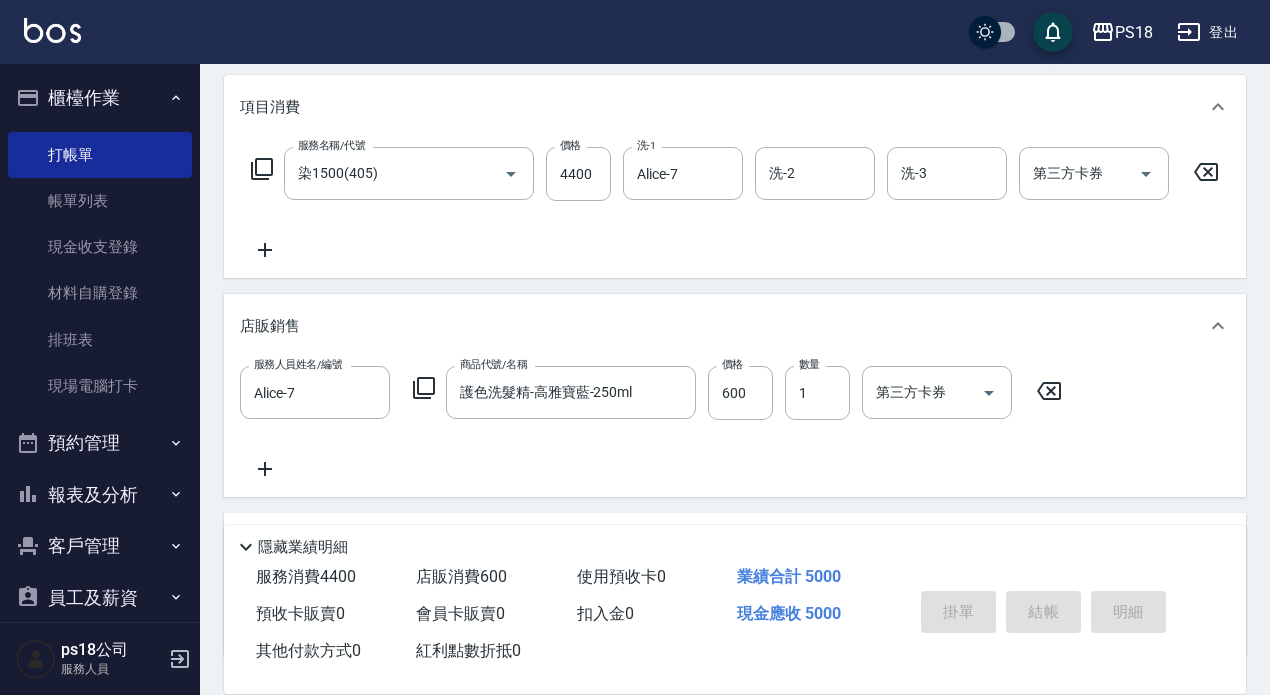 type on "2025/07/12 19:50" 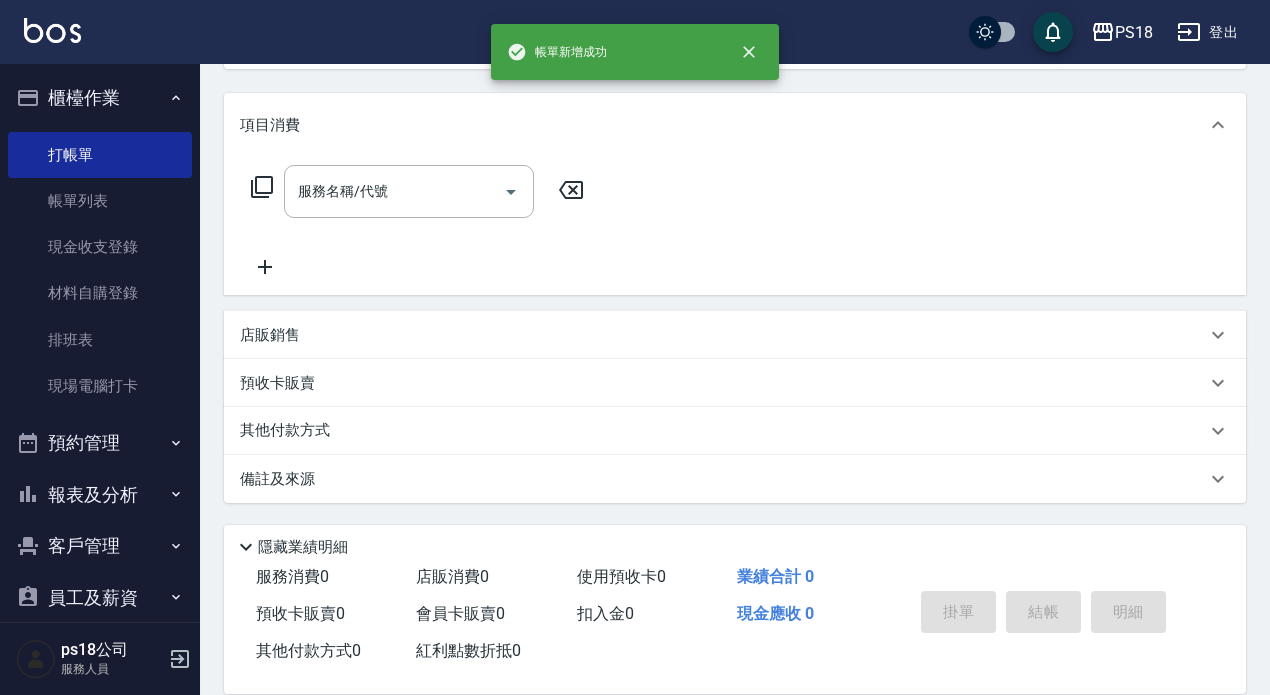 scroll, scrollTop: 0, scrollLeft: 0, axis: both 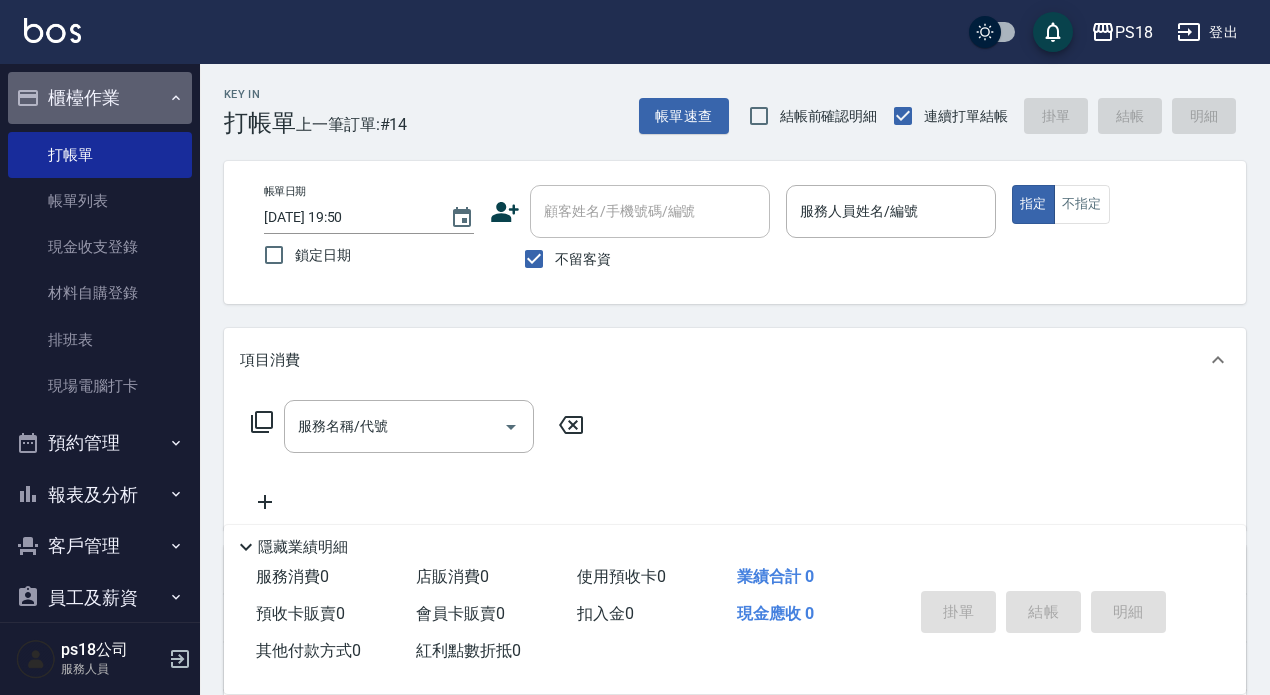 click on "櫃檯作業" at bounding box center [100, 98] 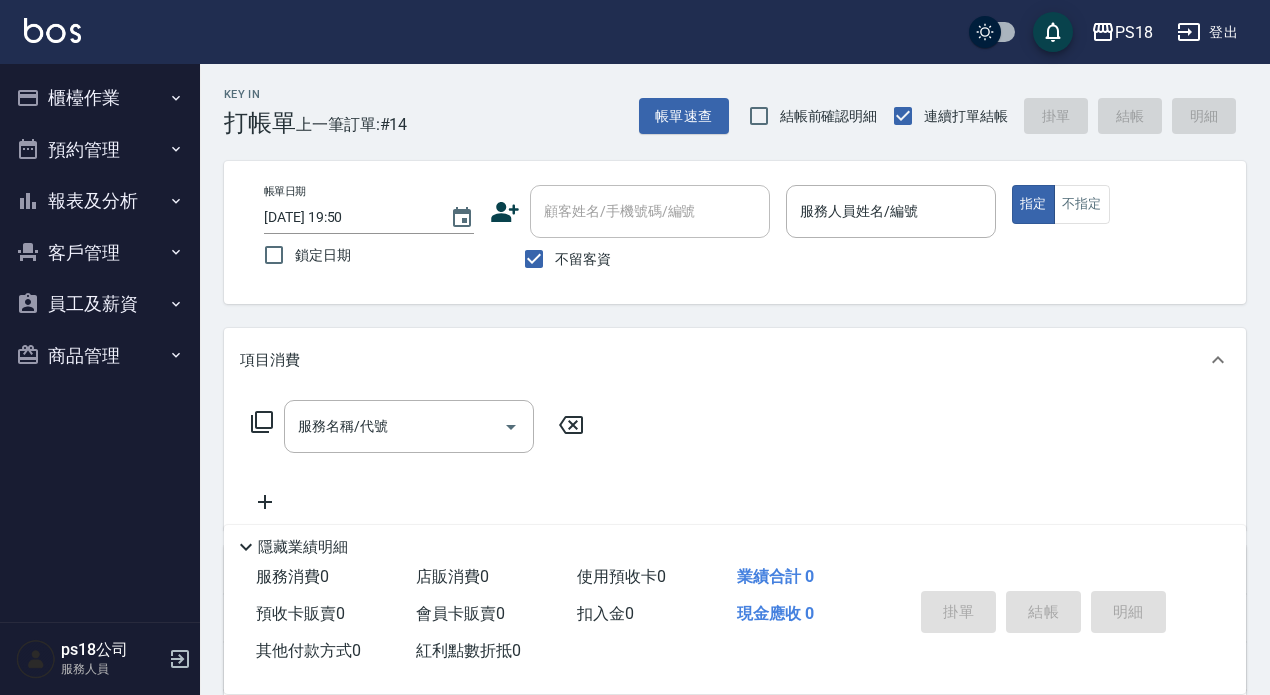 click on "報表及分析" at bounding box center (100, 201) 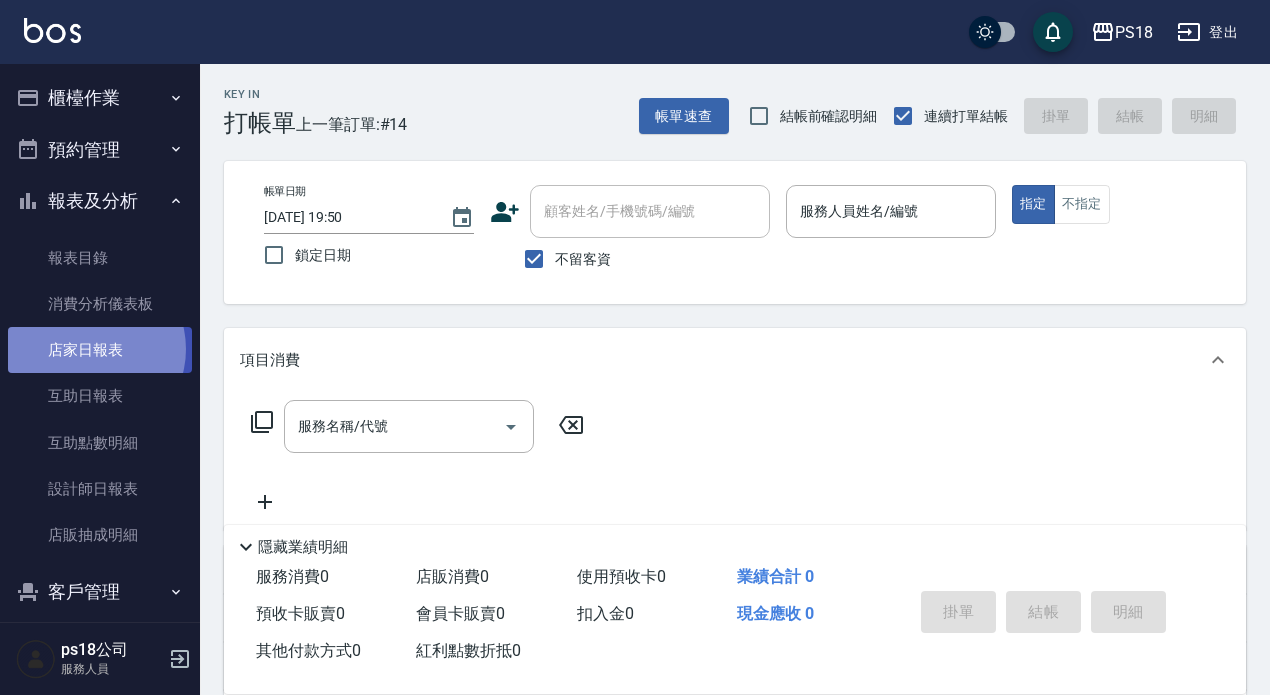 click on "店家日報表" at bounding box center (100, 350) 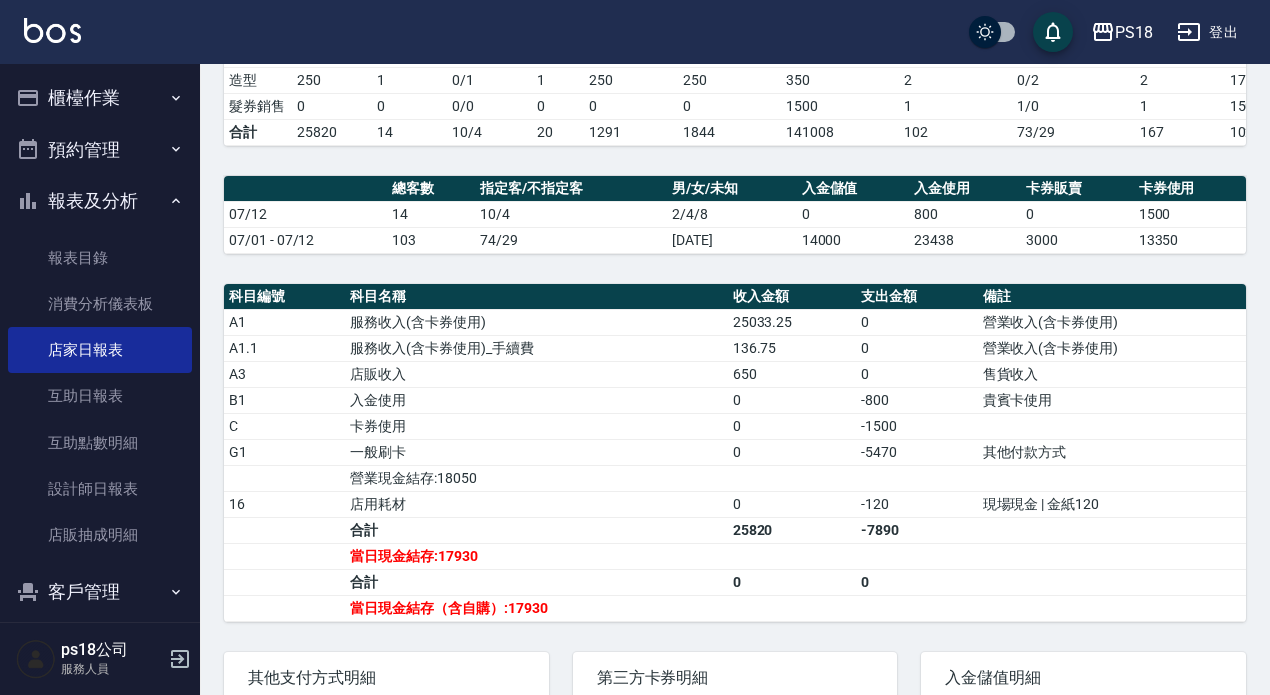 scroll, scrollTop: 500, scrollLeft: 0, axis: vertical 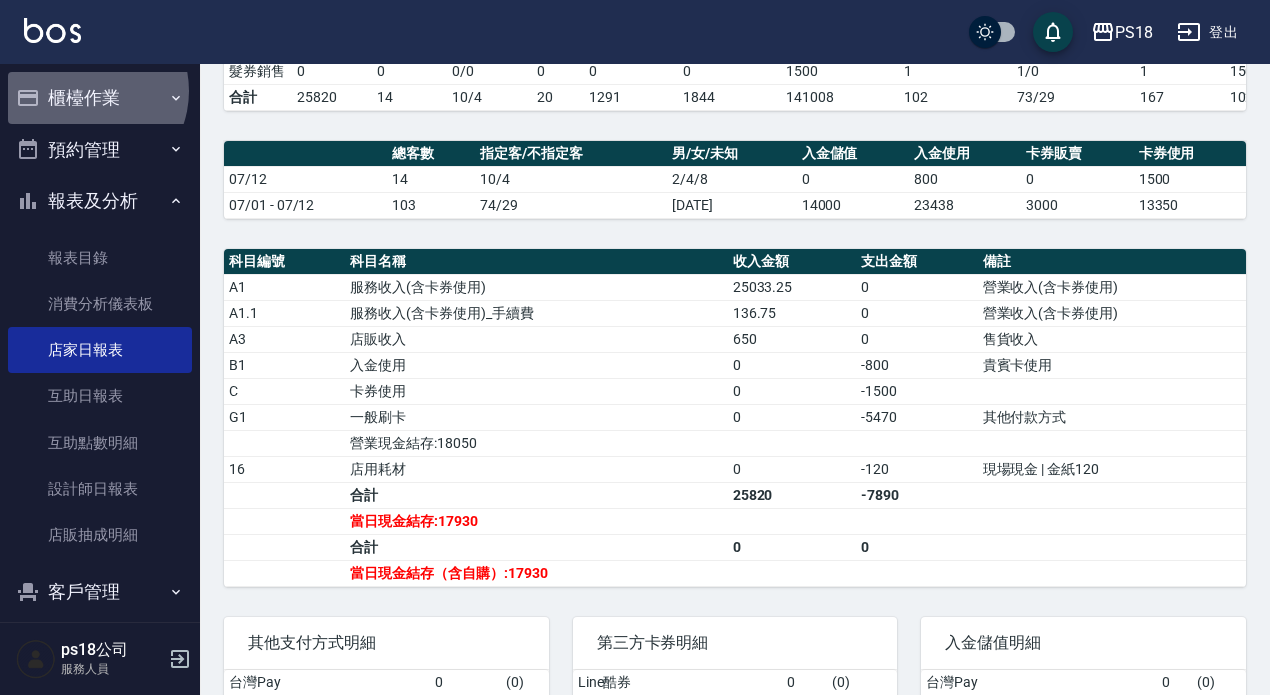 click on "櫃檯作業" at bounding box center [100, 98] 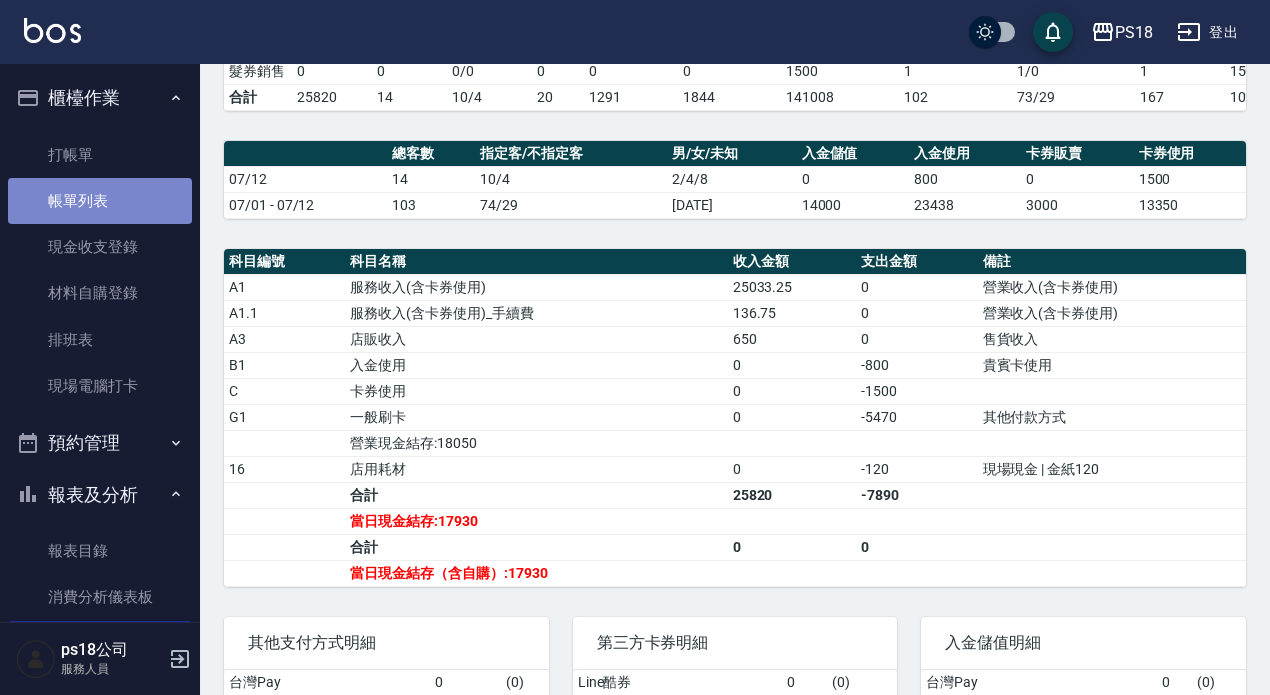 click on "帳單列表" at bounding box center (100, 201) 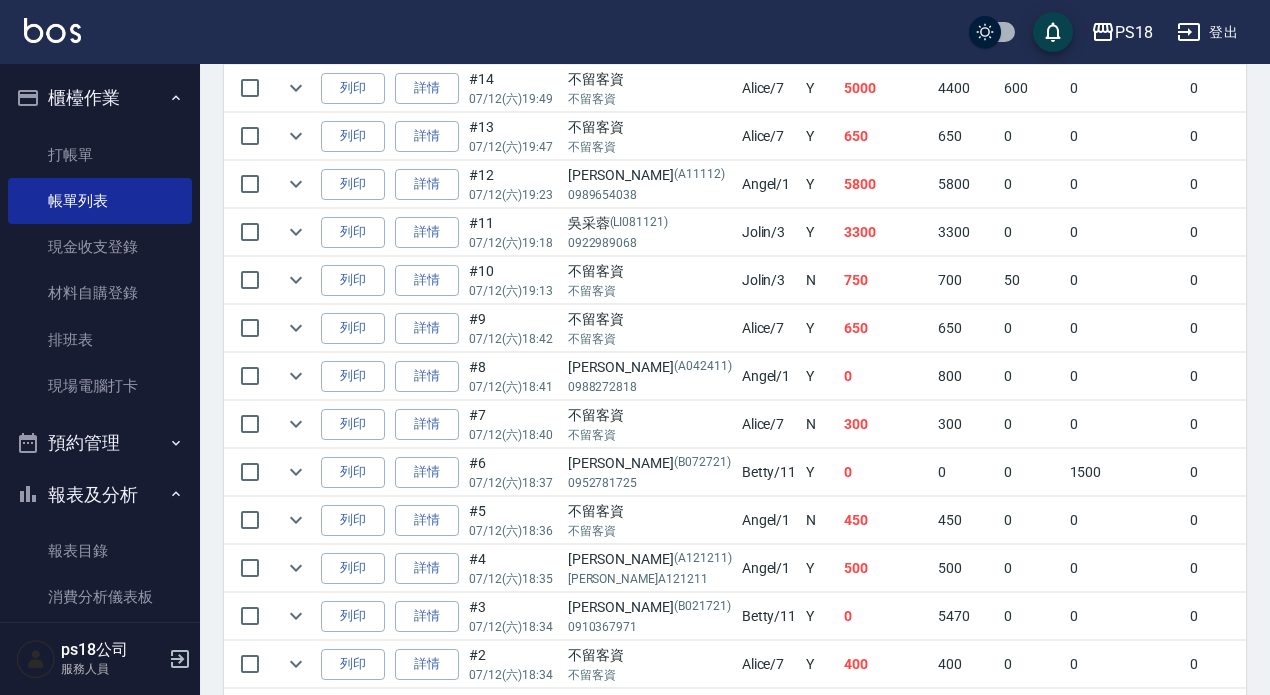 scroll, scrollTop: 700, scrollLeft: 0, axis: vertical 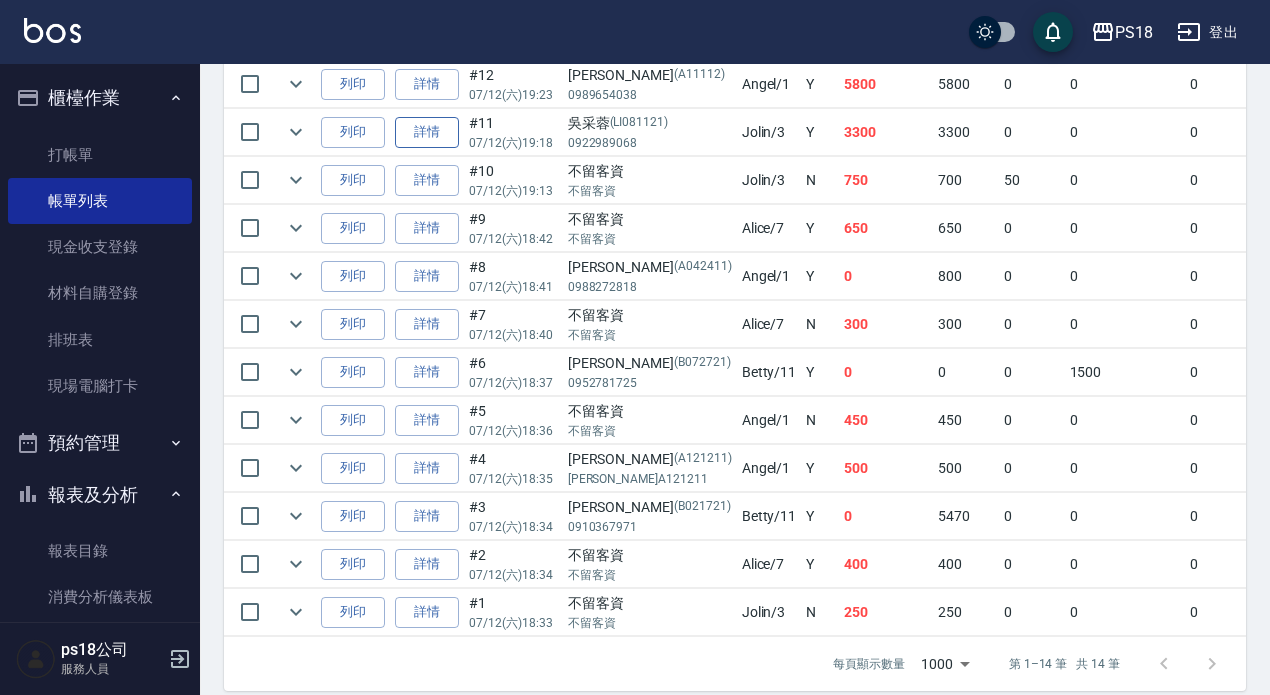 click on "詳情" at bounding box center [427, 132] 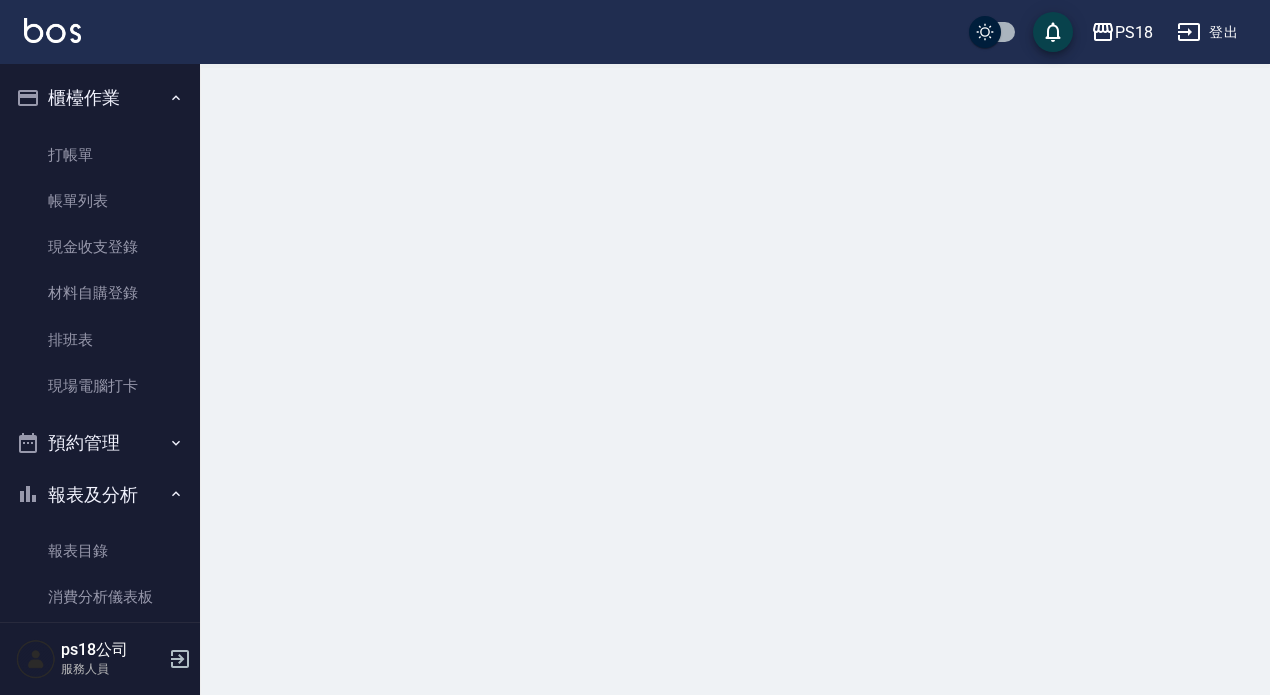 scroll, scrollTop: 0, scrollLeft: 0, axis: both 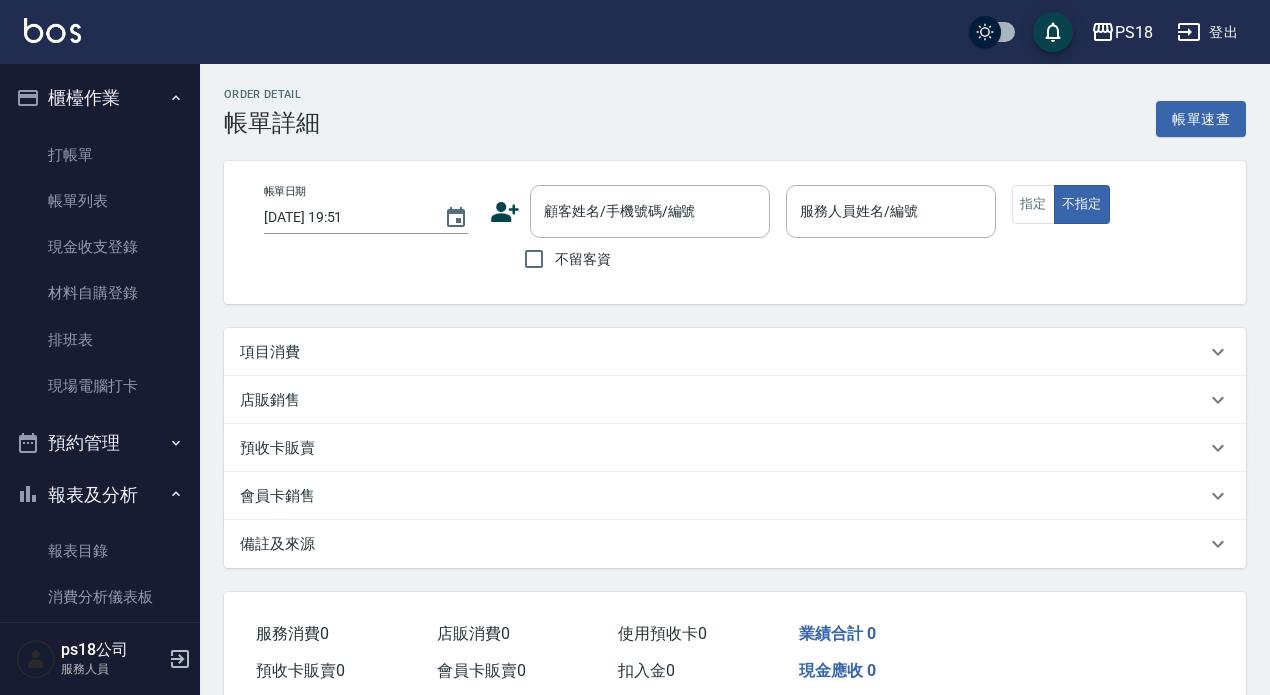type on "2025/07/12 19:18" 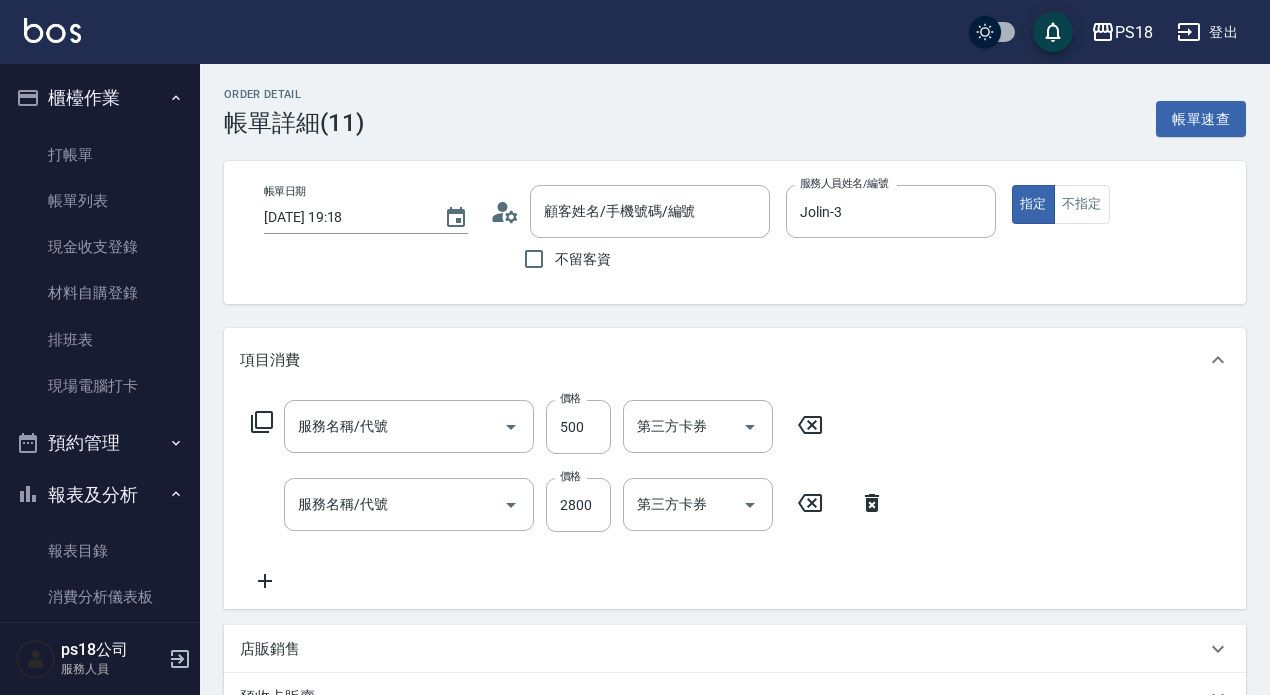 type on "吳采蓉/0922989068/LI081121" 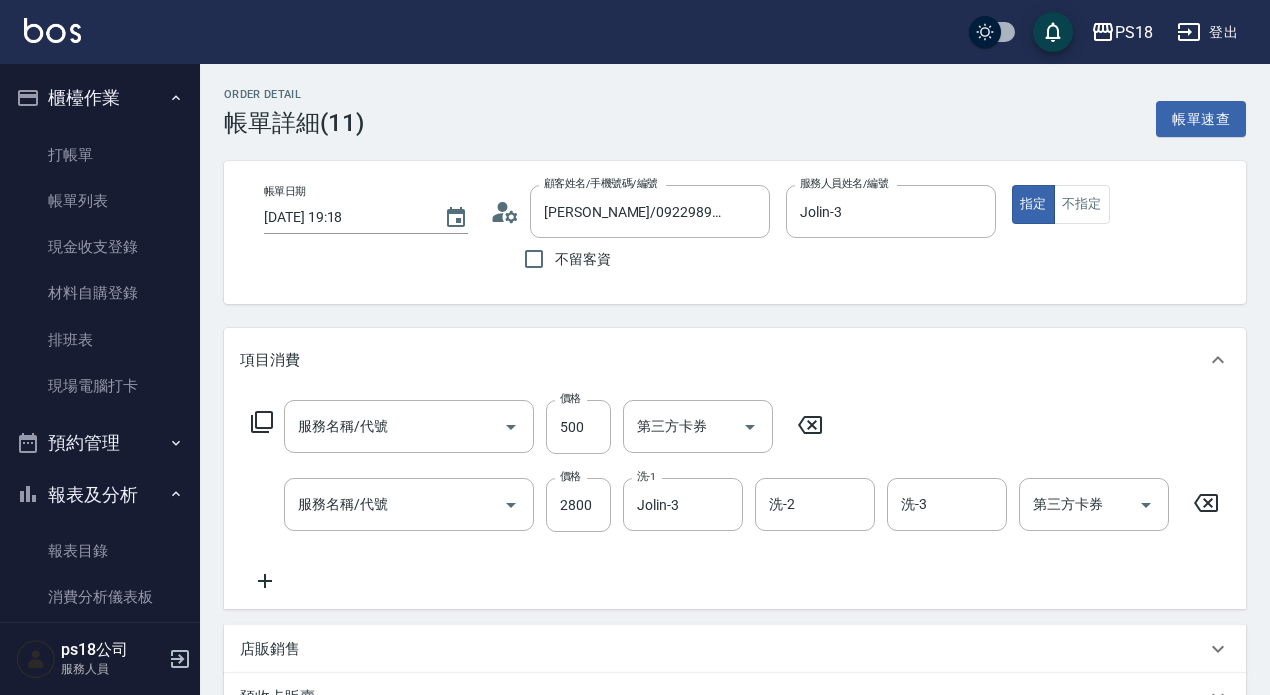 type on "單剪500(302)" 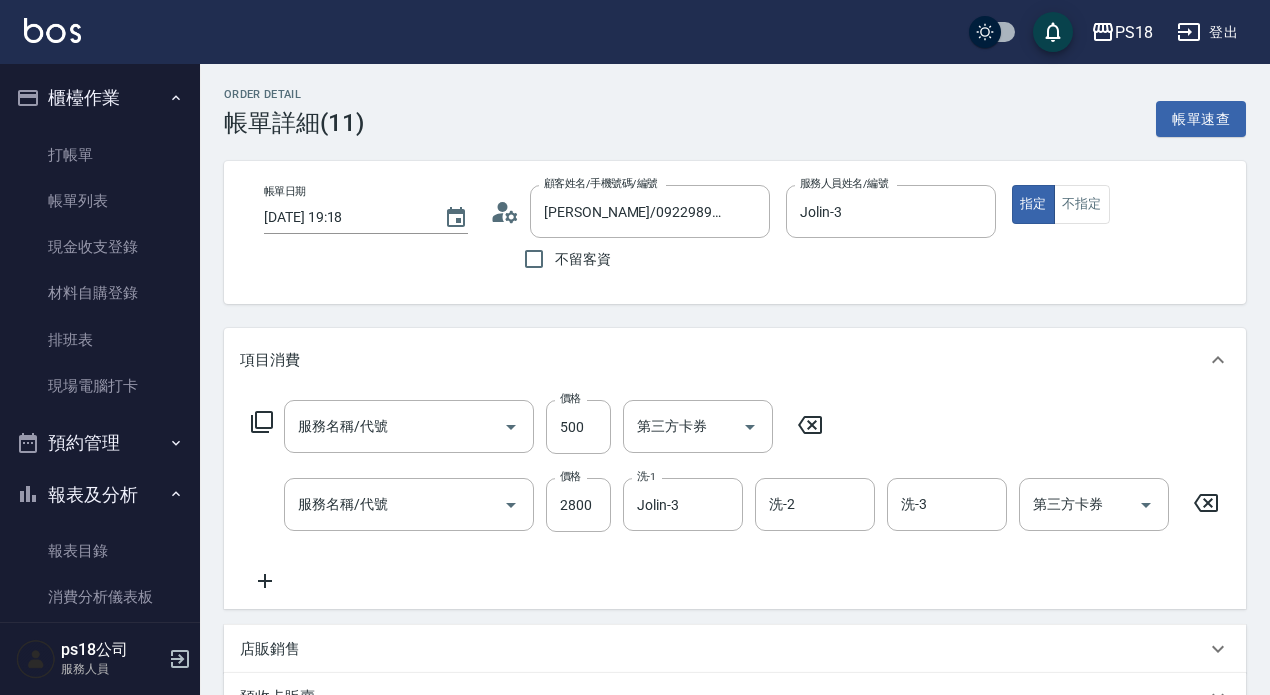 type on "水光感燙(218)" 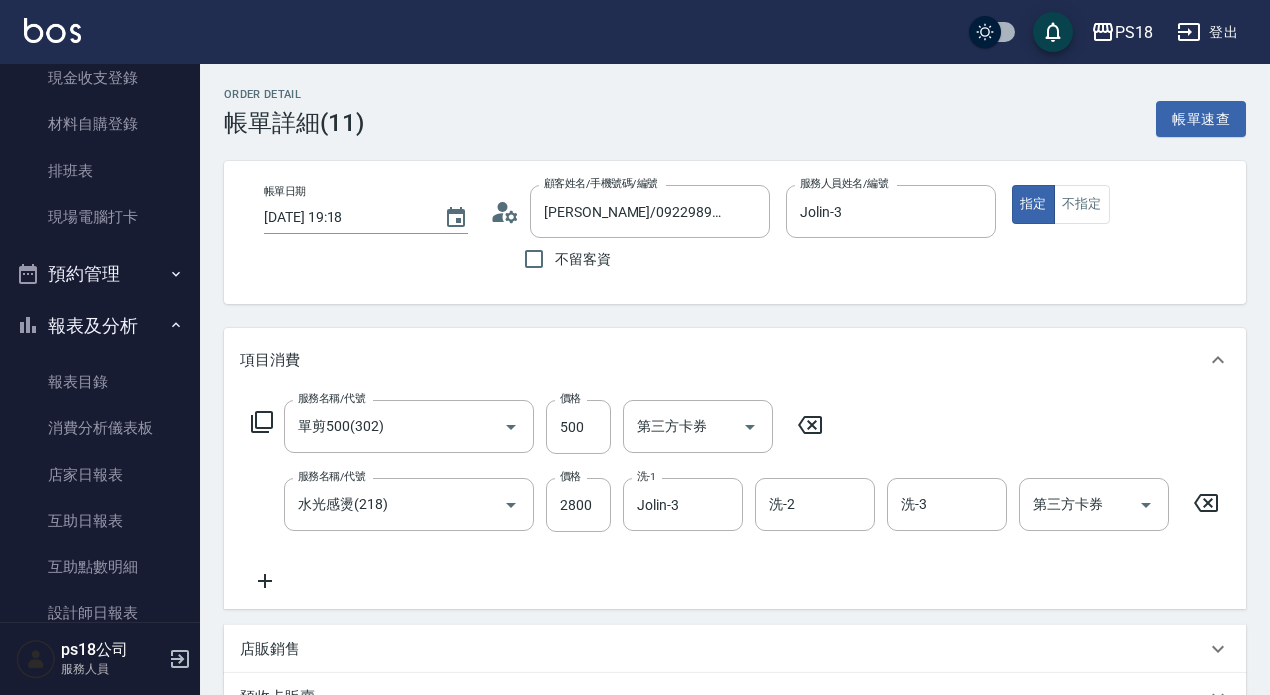 scroll, scrollTop: 400, scrollLeft: 0, axis: vertical 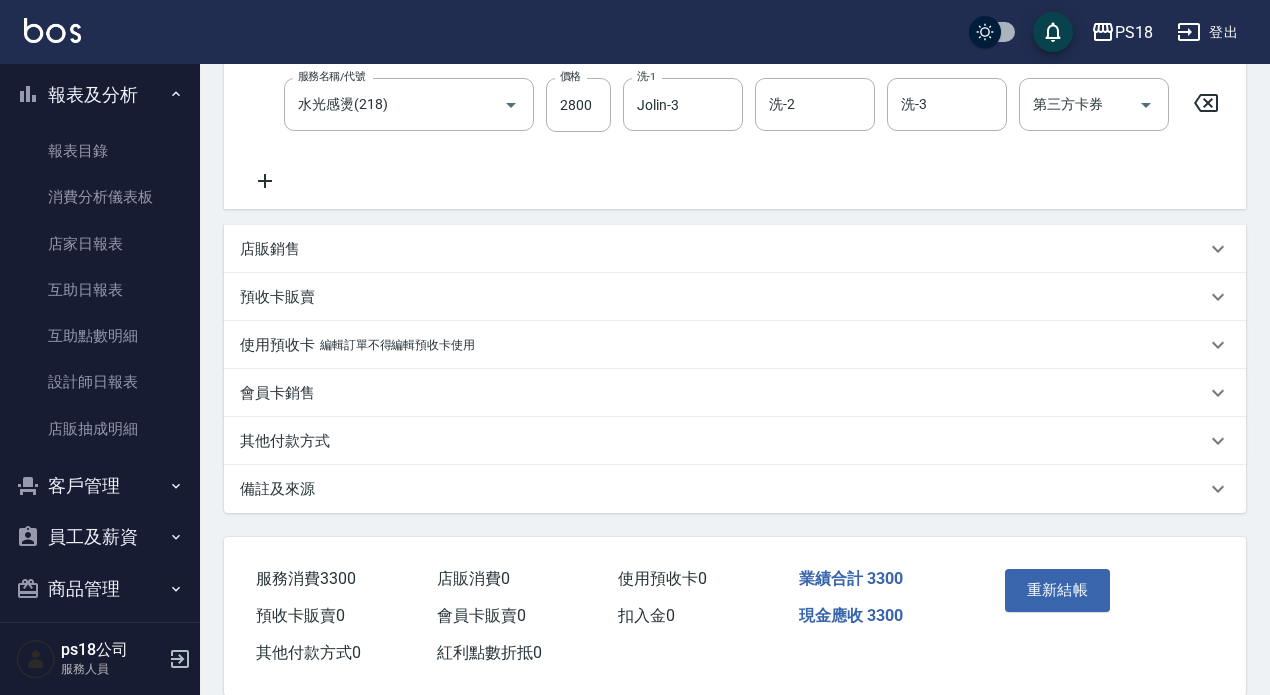 click on "其他付款方式" at bounding box center [285, 441] 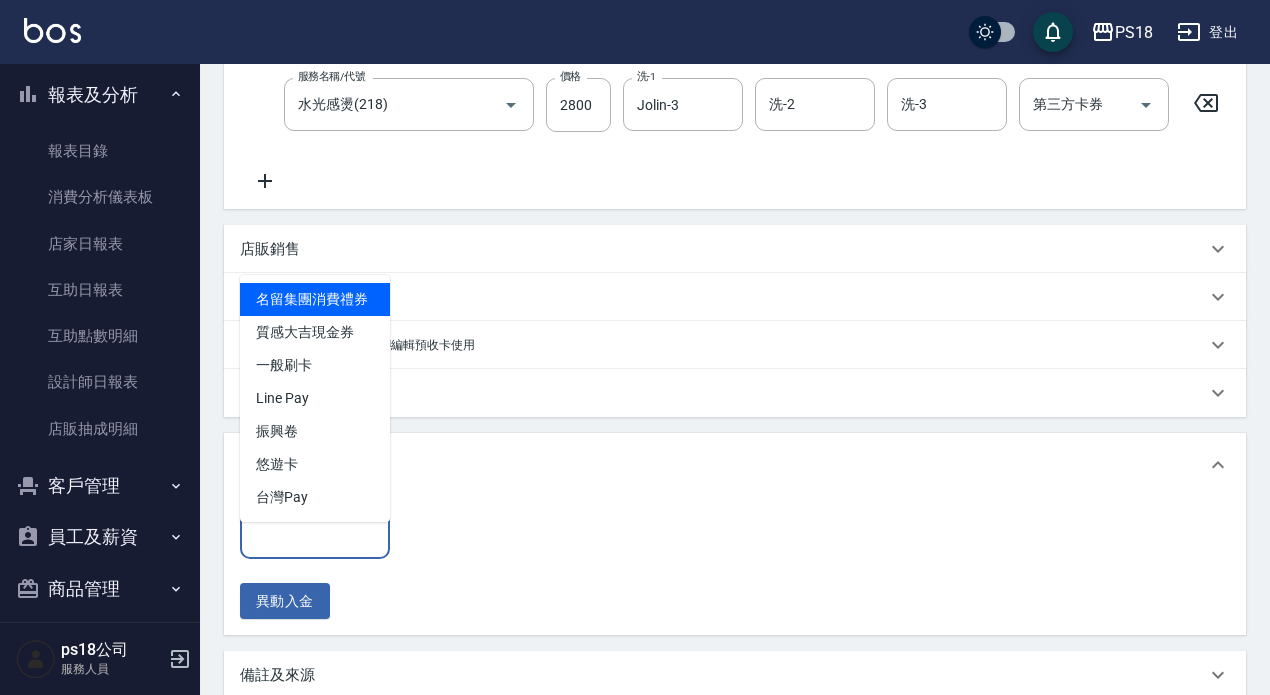 click on "其他付款方式" at bounding box center [315, 531] 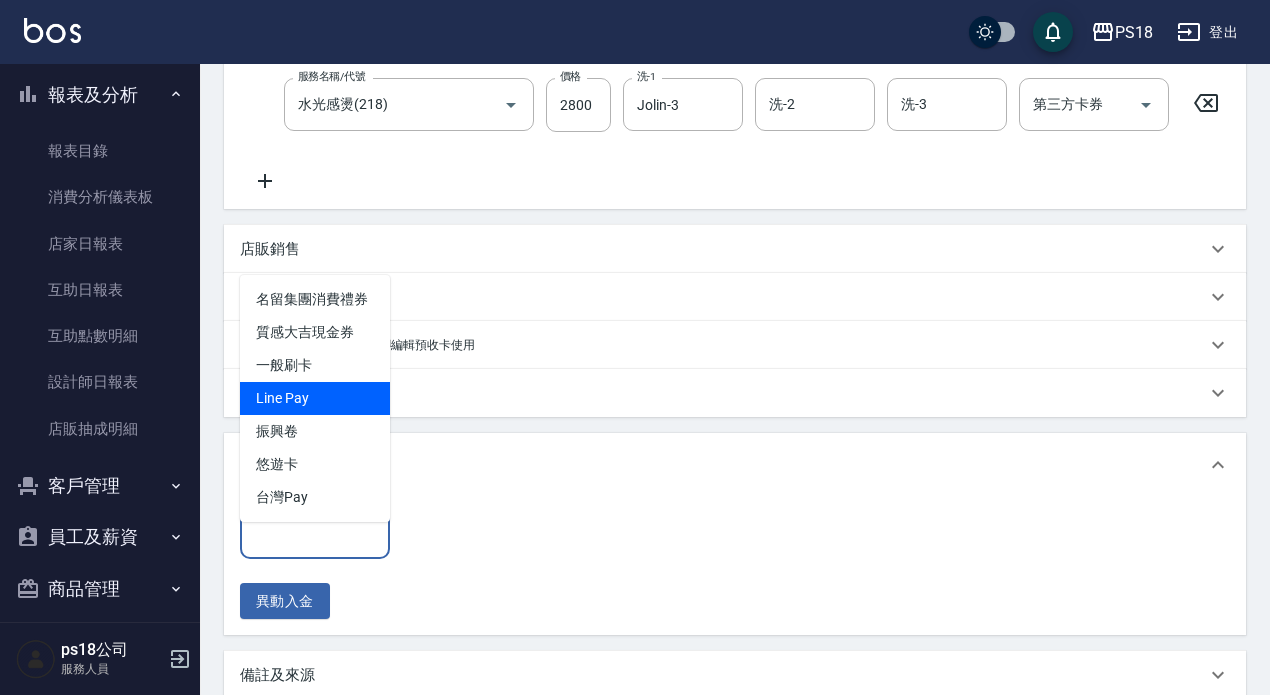 click on "Line Pay" at bounding box center [315, 398] 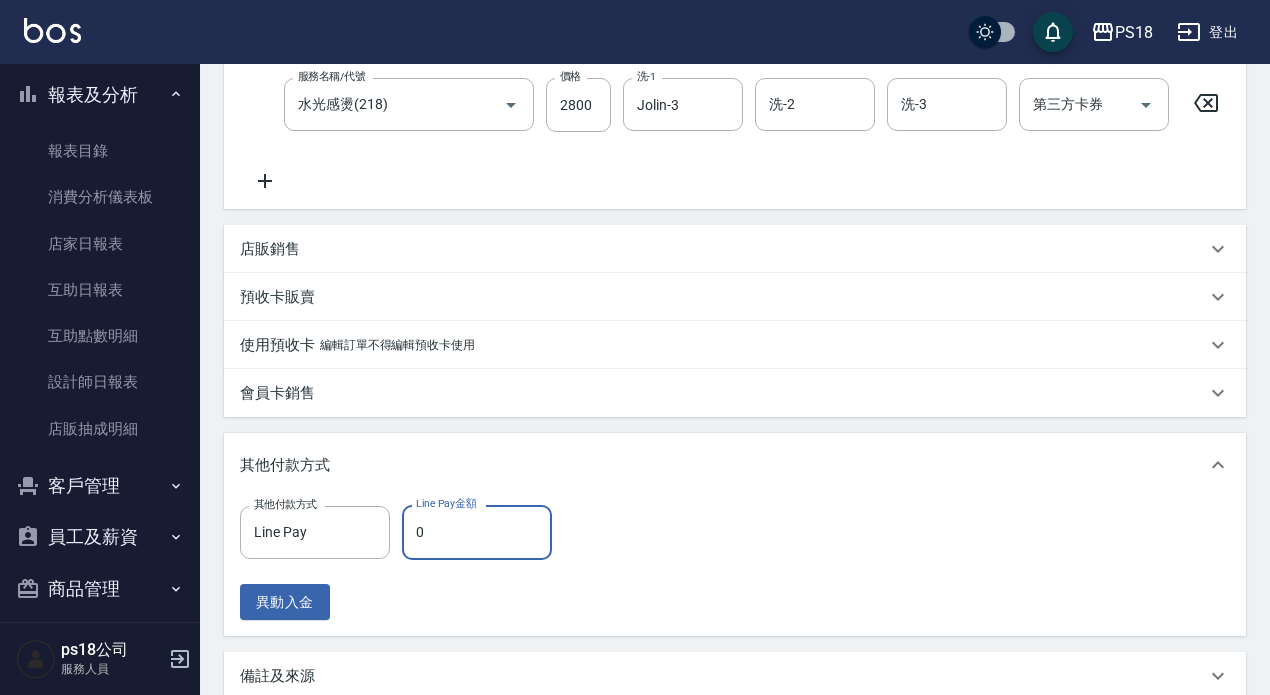 click on "0" at bounding box center [477, 532] 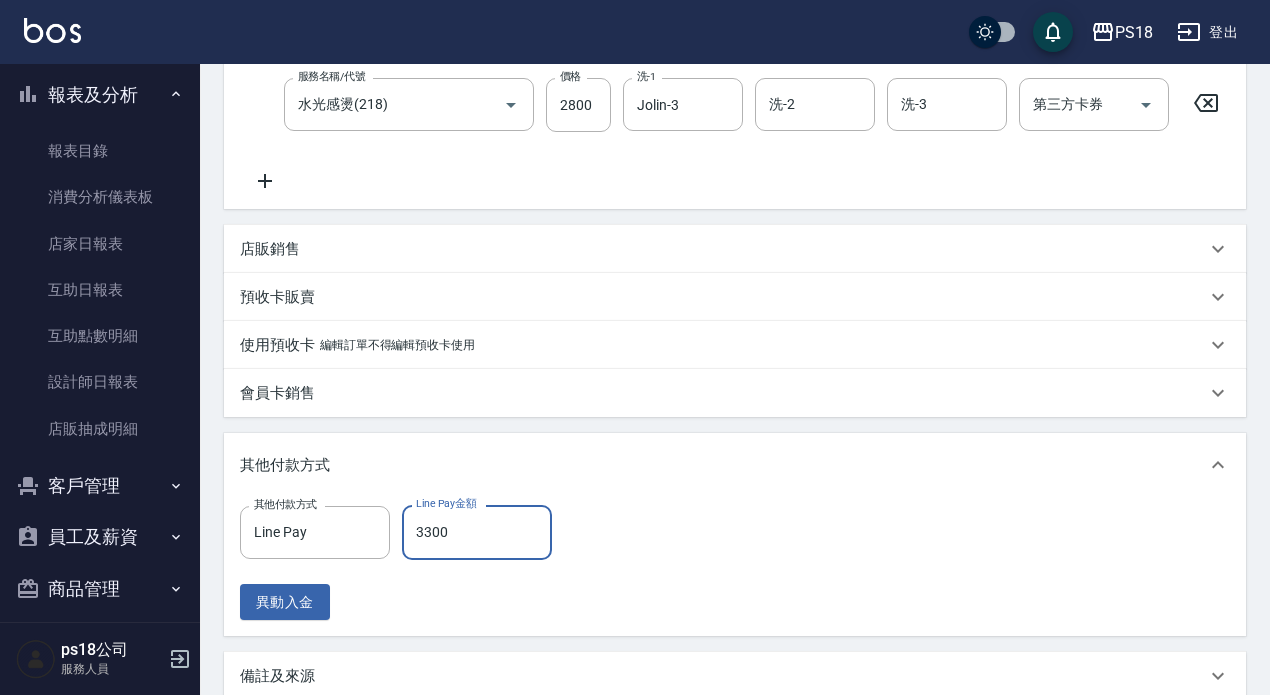 type on "3300" 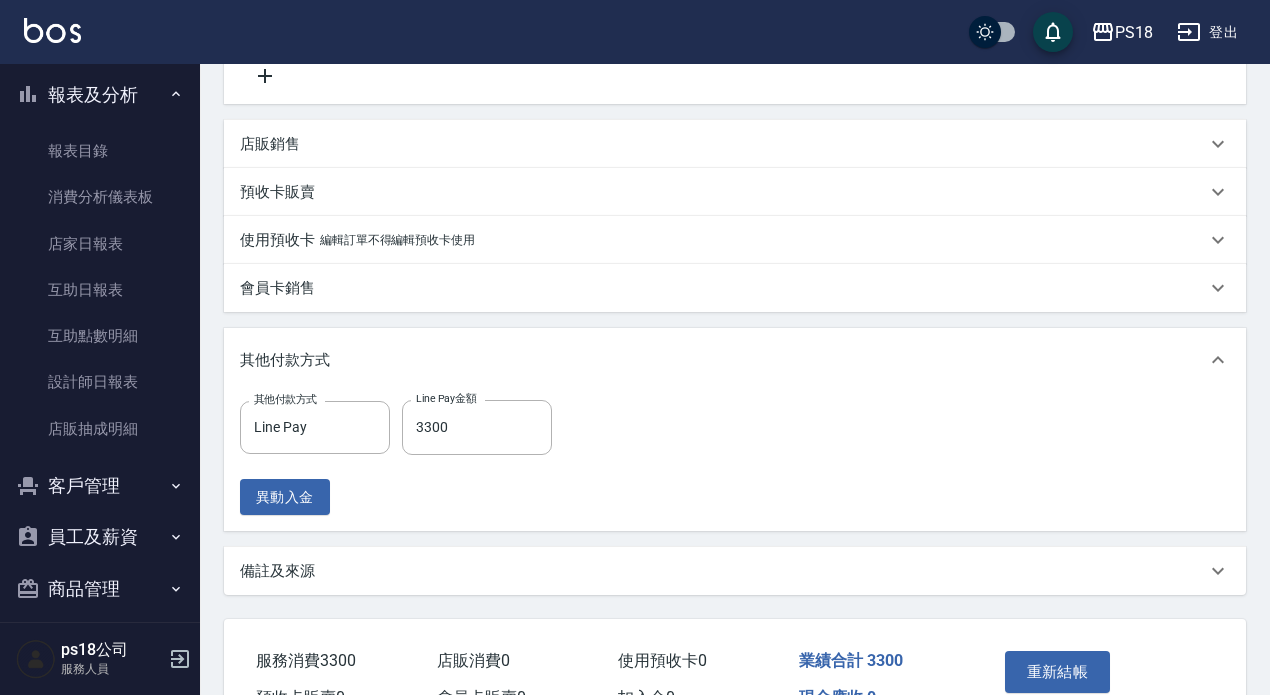 scroll, scrollTop: 638, scrollLeft: 0, axis: vertical 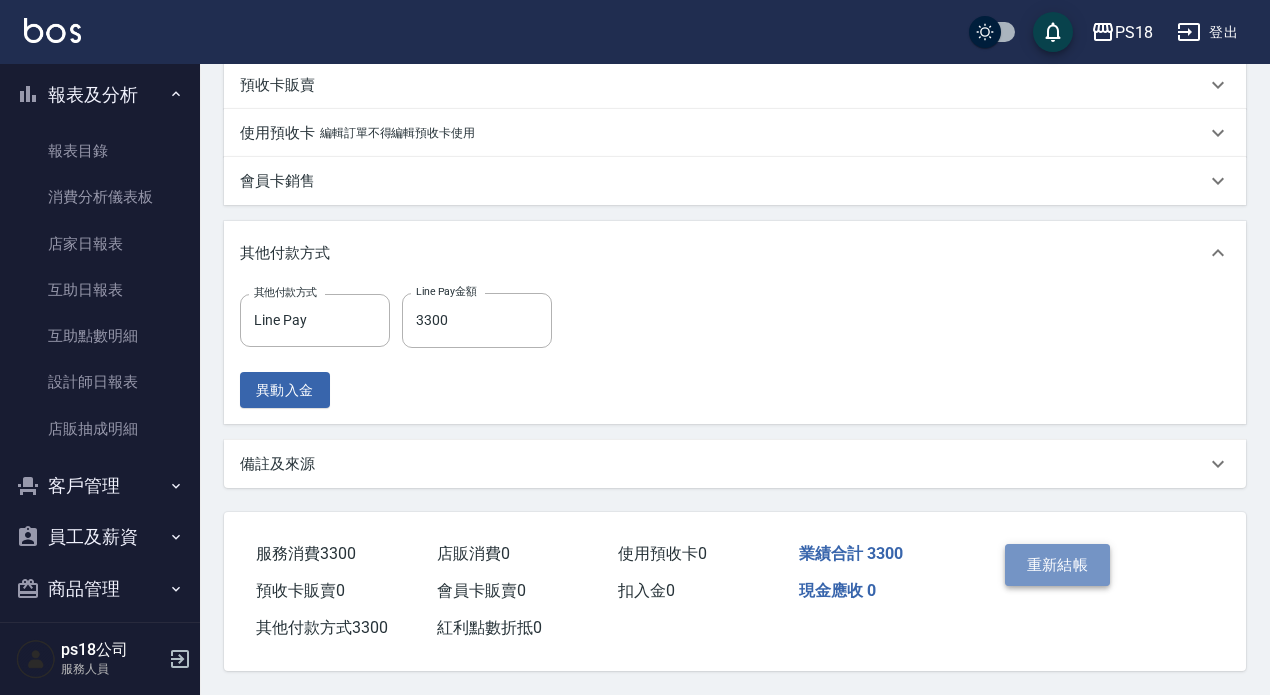 click on "重新結帳" at bounding box center (1058, 565) 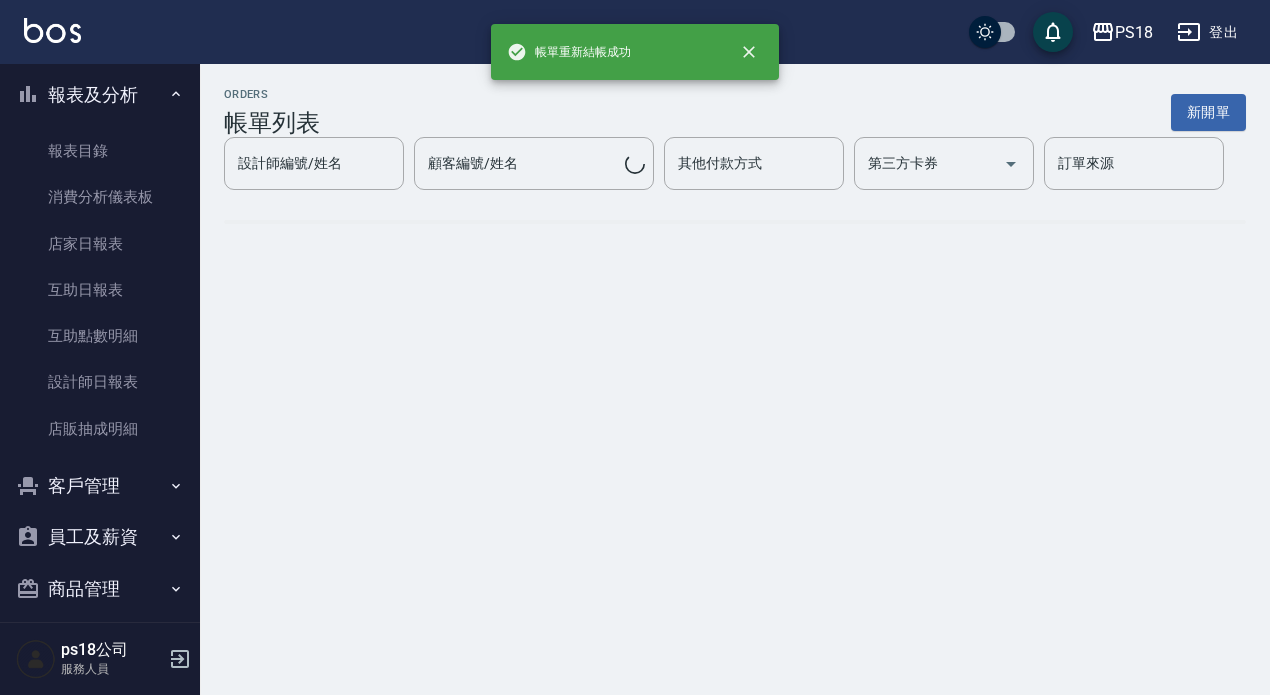 scroll, scrollTop: 0, scrollLeft: 0, axis: both 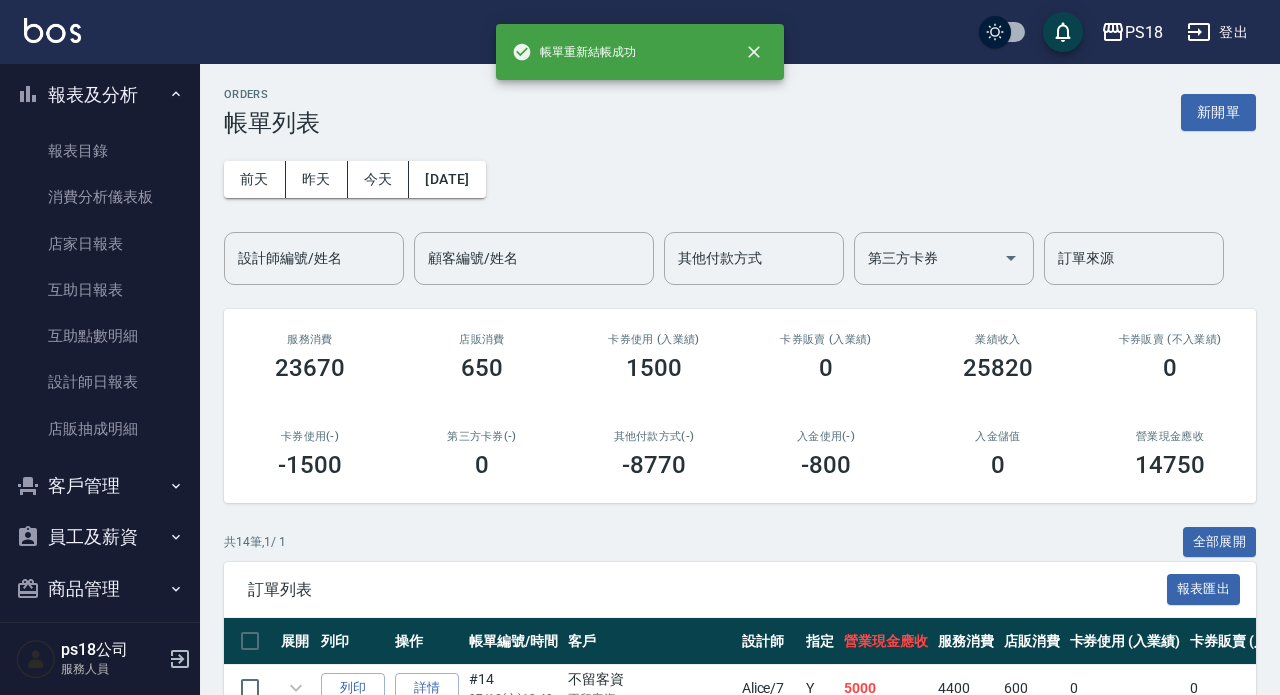 click 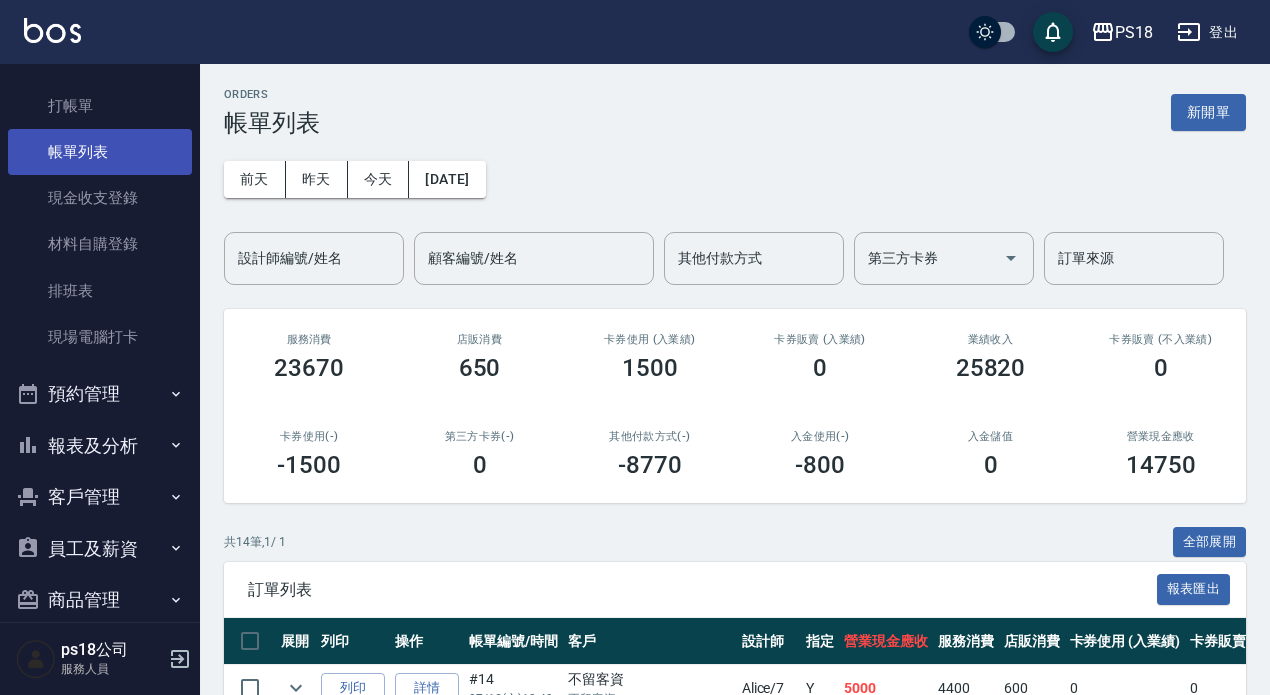 scroll, scrollTop: 0, scrollLeft: 0, axis: both 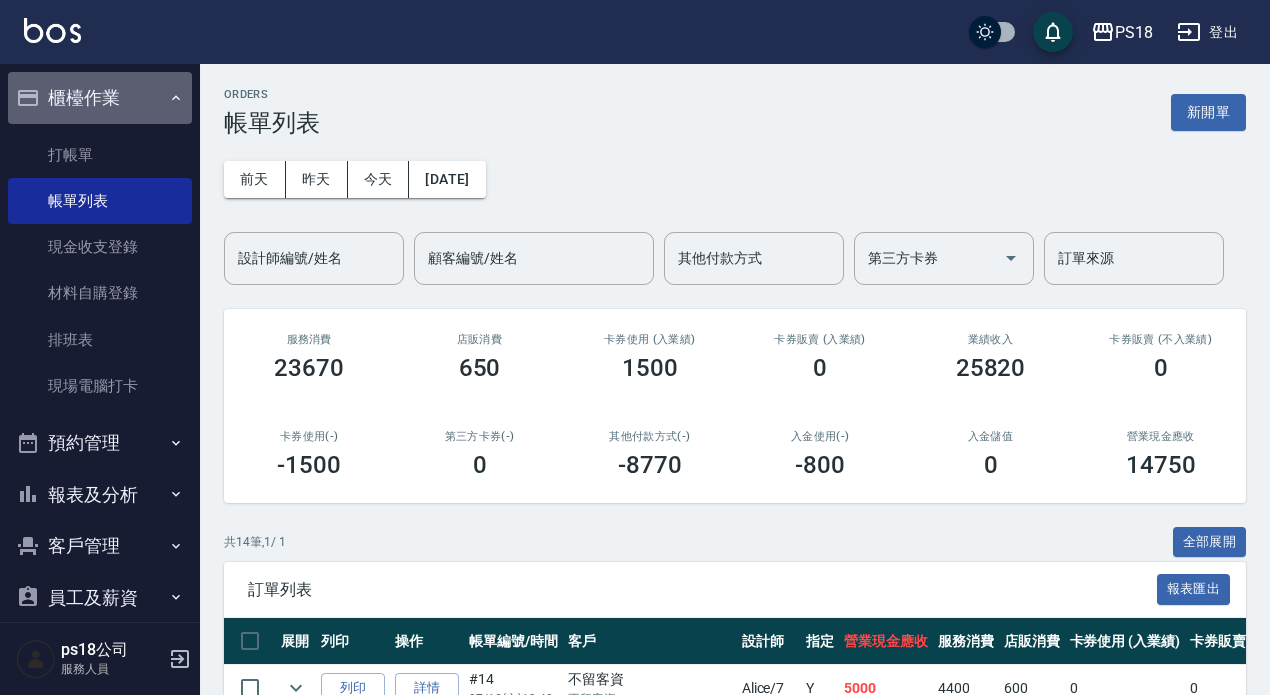 drag, startPoint x: 162, startPoint y: 102, endPoint x: 118, endPoint y: 111, distance: 44.911022 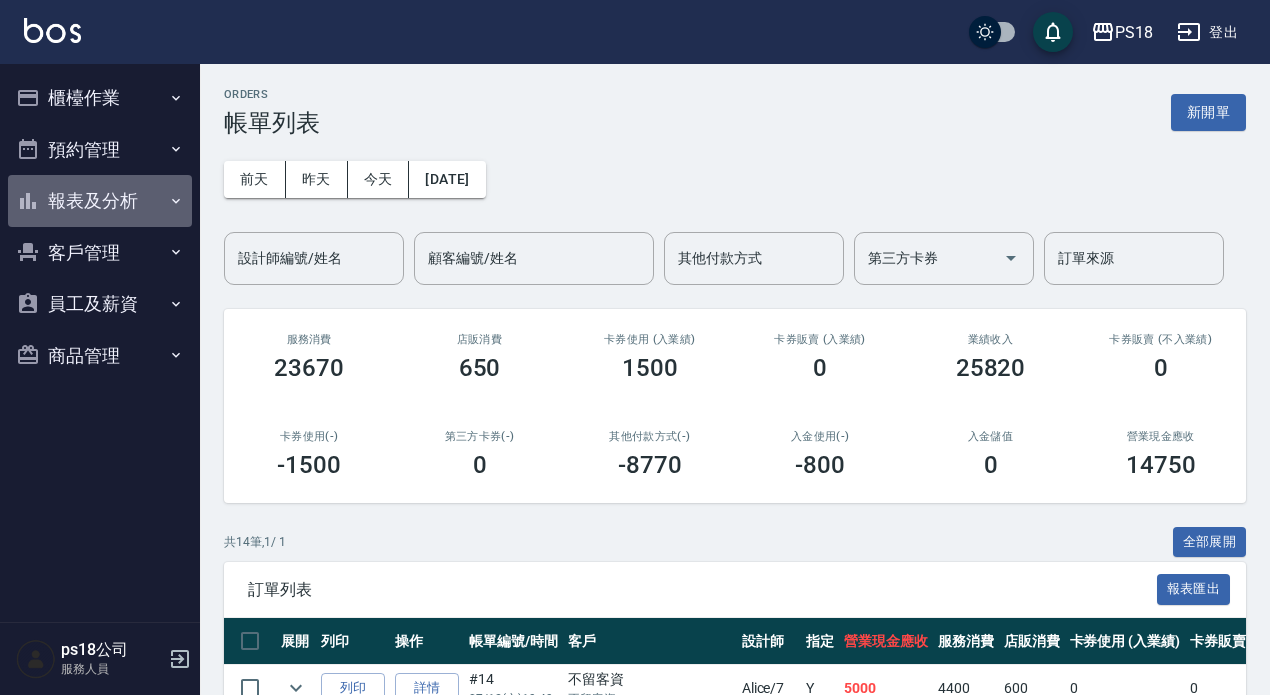click on "報表及分析" at bounding box center [100, 201] 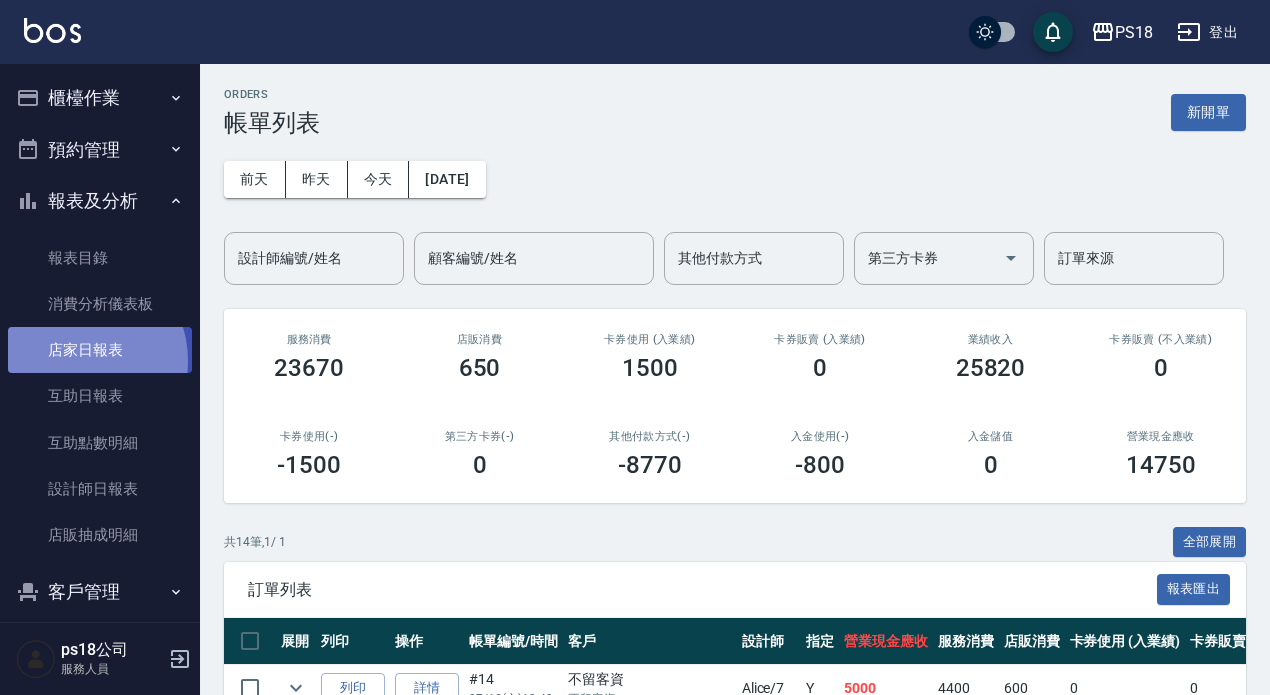 click on "店家日報表" at bounding box center (100, 350) 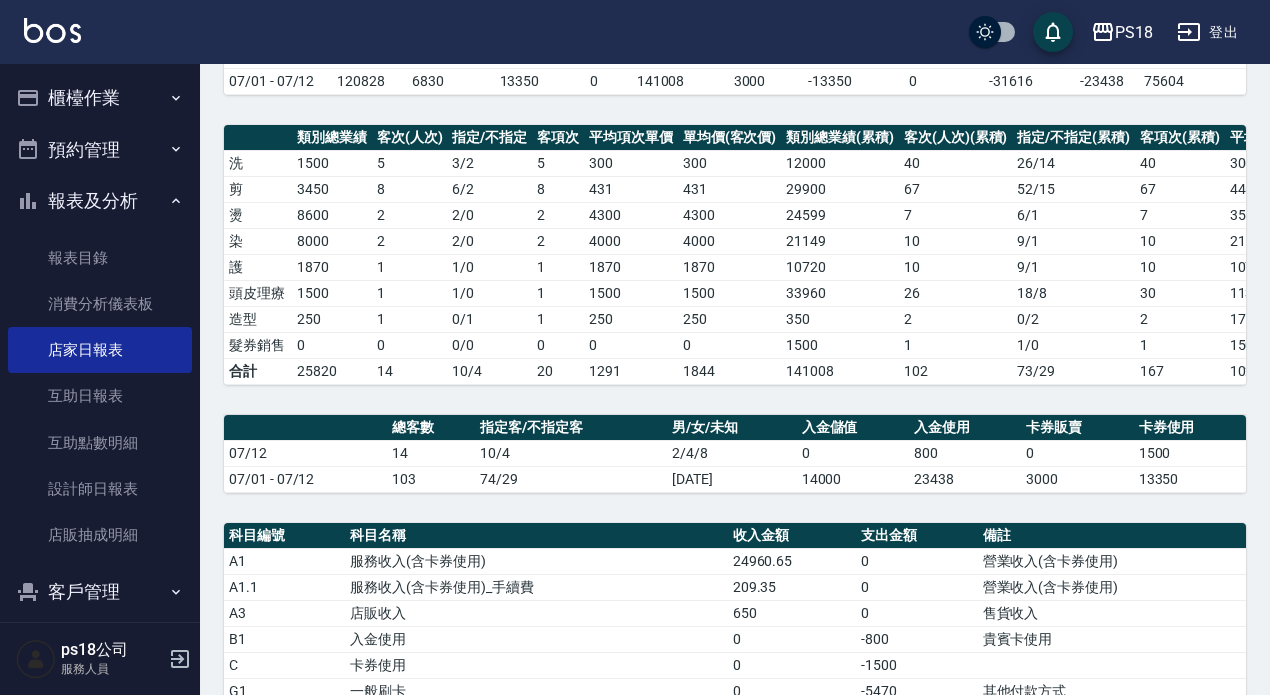 scroll, scrollTop: 400, scrollLeft: 0, axis: vertical 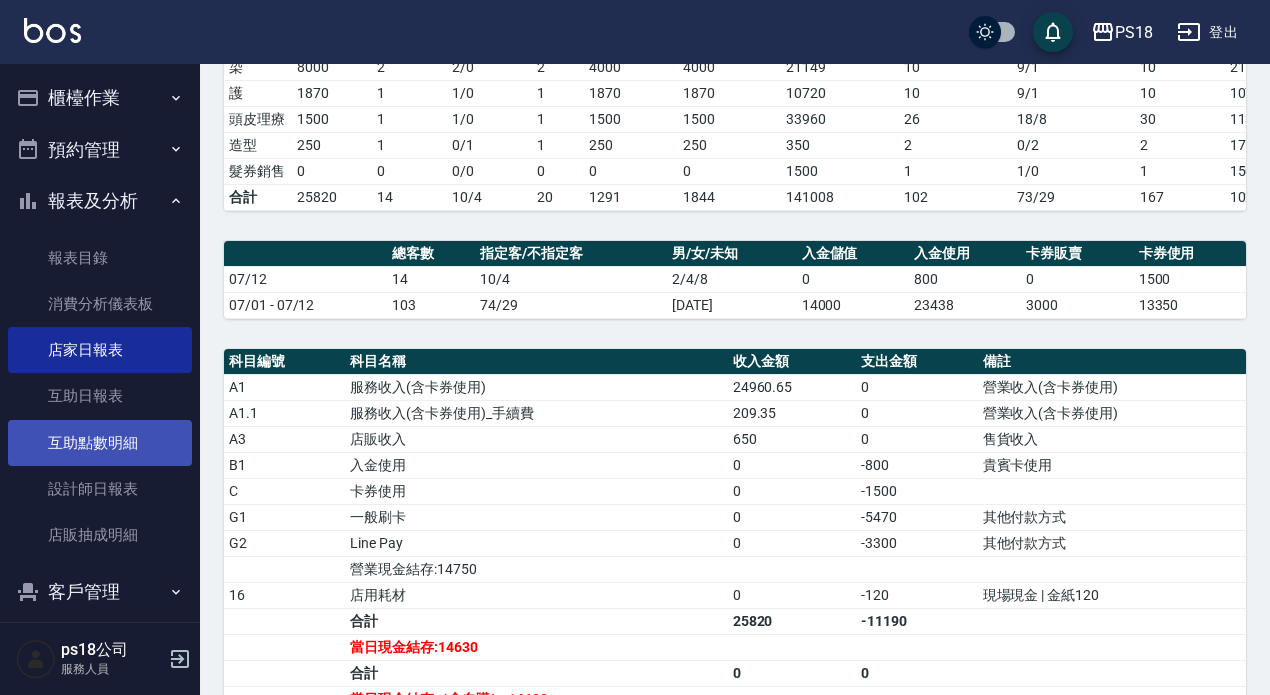 drag, startPoint x: 117, startPoint y: 482, endPoint x: 145, endPoint y: 458, distance: 36.878178 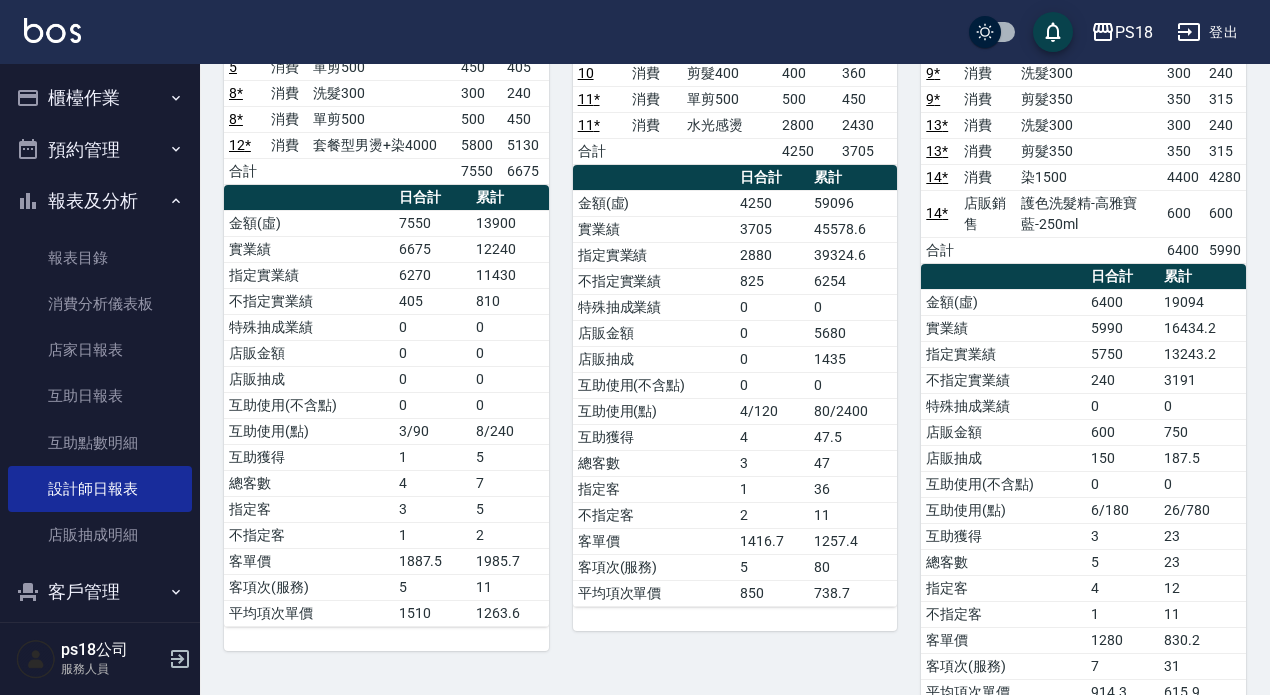 scroll, scrollTop: 100, scrollLeft: 0, axis: vertical 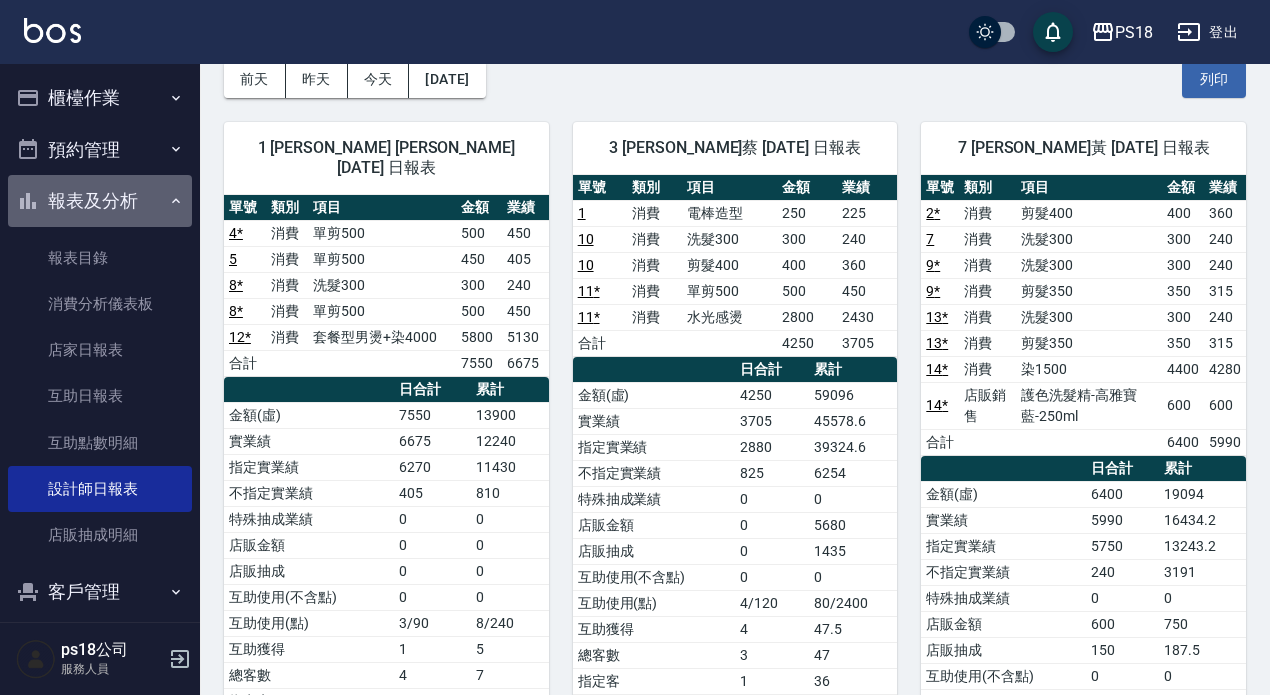 drag, startPoint x: 153, startPoint y: 197, endPoint x: 104, endPoint y: 126, distance: 86.26703 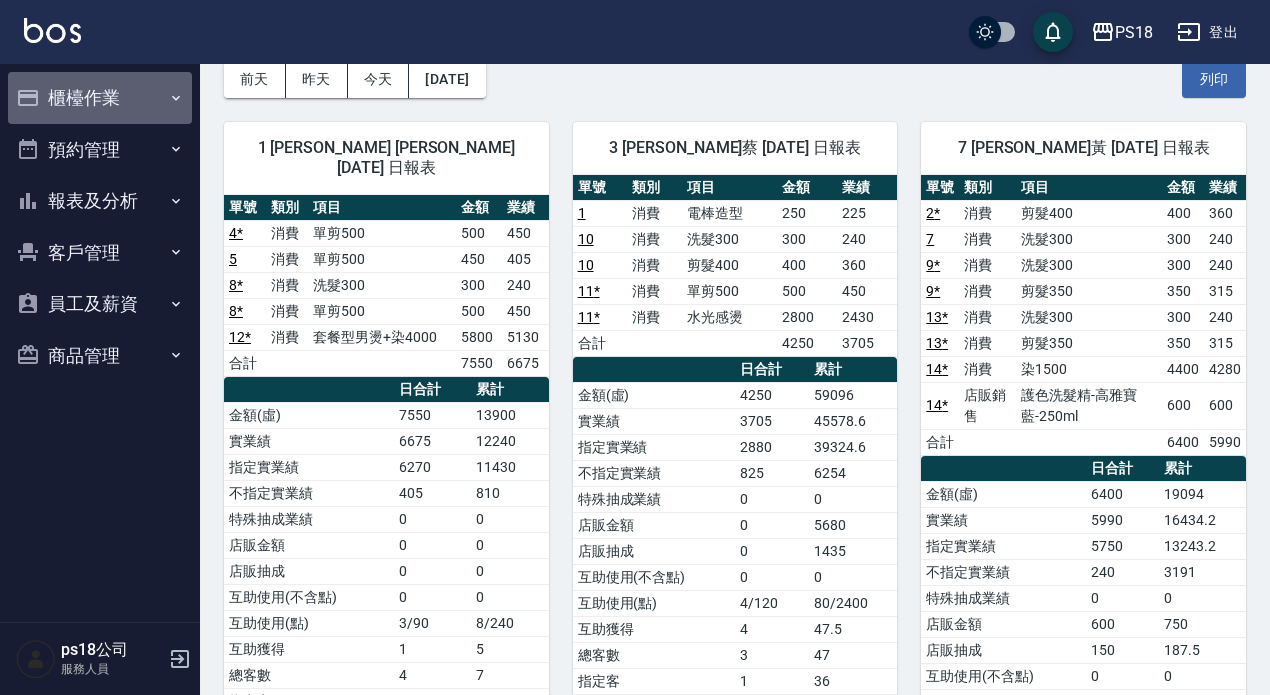 click on "櫃檯作業" at bounding box center [100, 98] 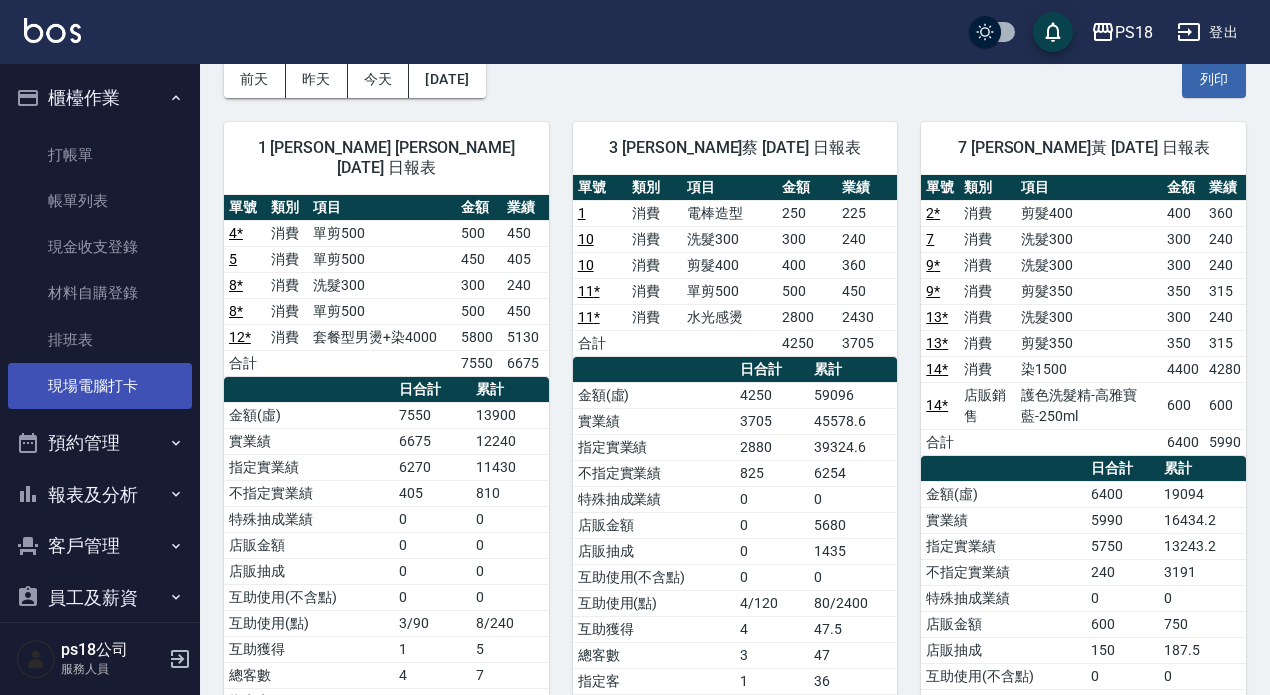 drag, startPoint x: 99, startPoint y: 395, endPoint x: 58, endPoint y: 364, distance: 51.40039 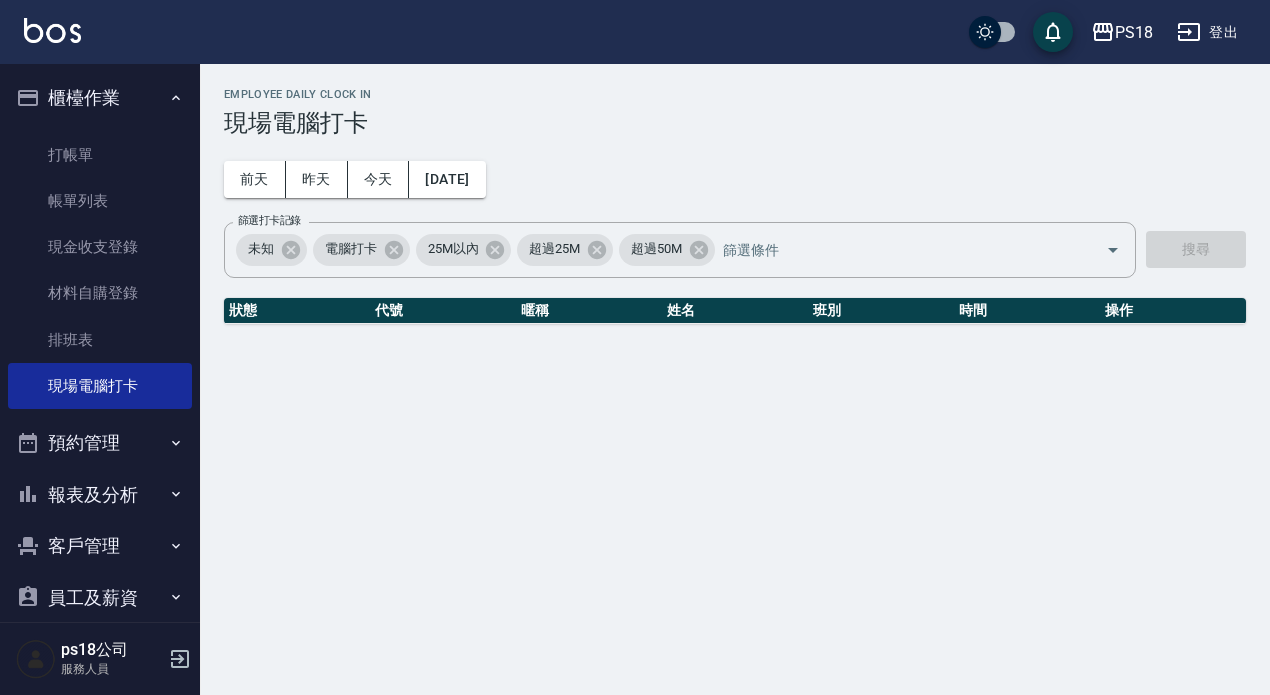scroll, scrollTop: 0, scrollLeft: 0, axis: both 